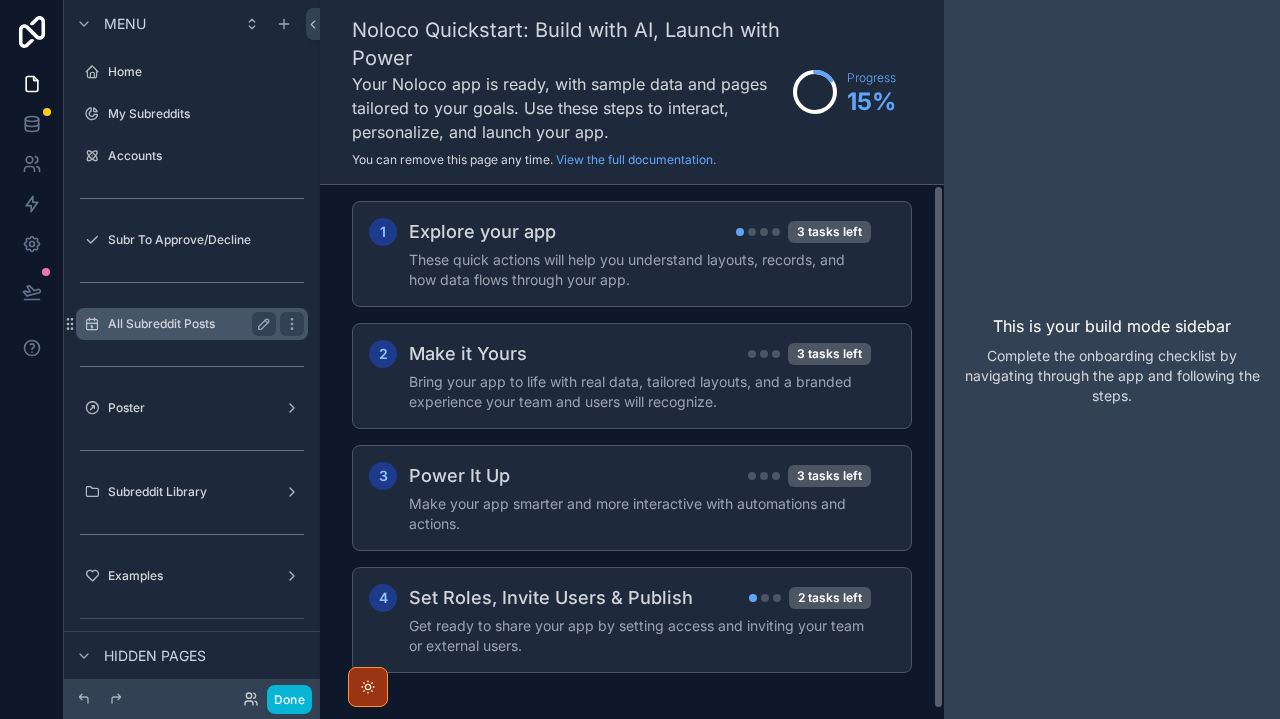 scroll, scrollTop: 0, scrollLeft: 0, axis: both 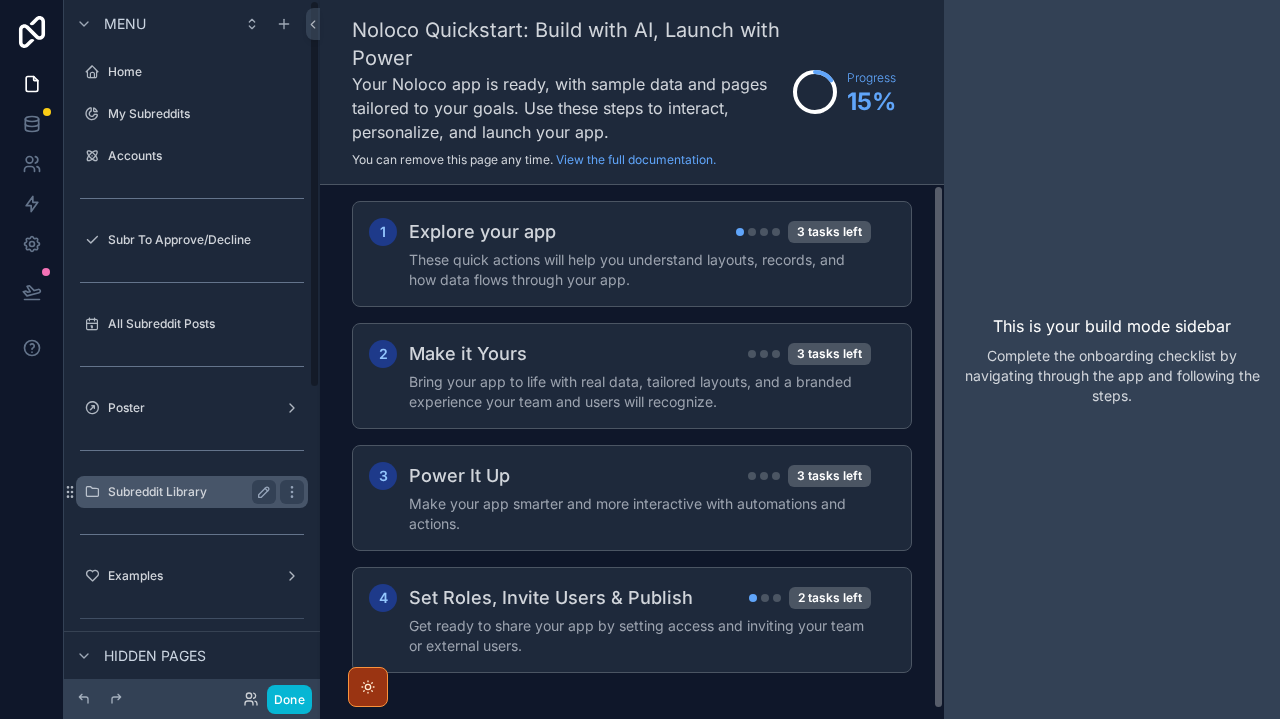 click on "Subreddit Library" at bounding box center (188, 492) 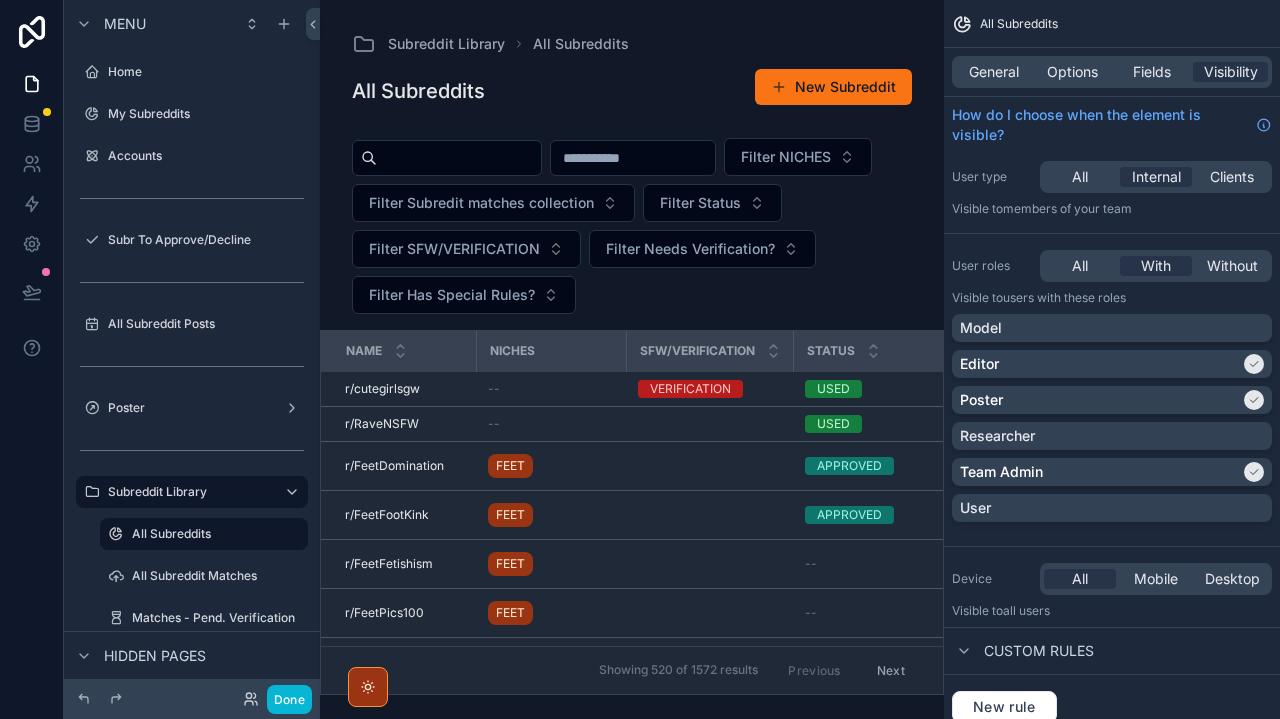 scroll, scrollTop: 0, scrollLeft: 0, axis: both 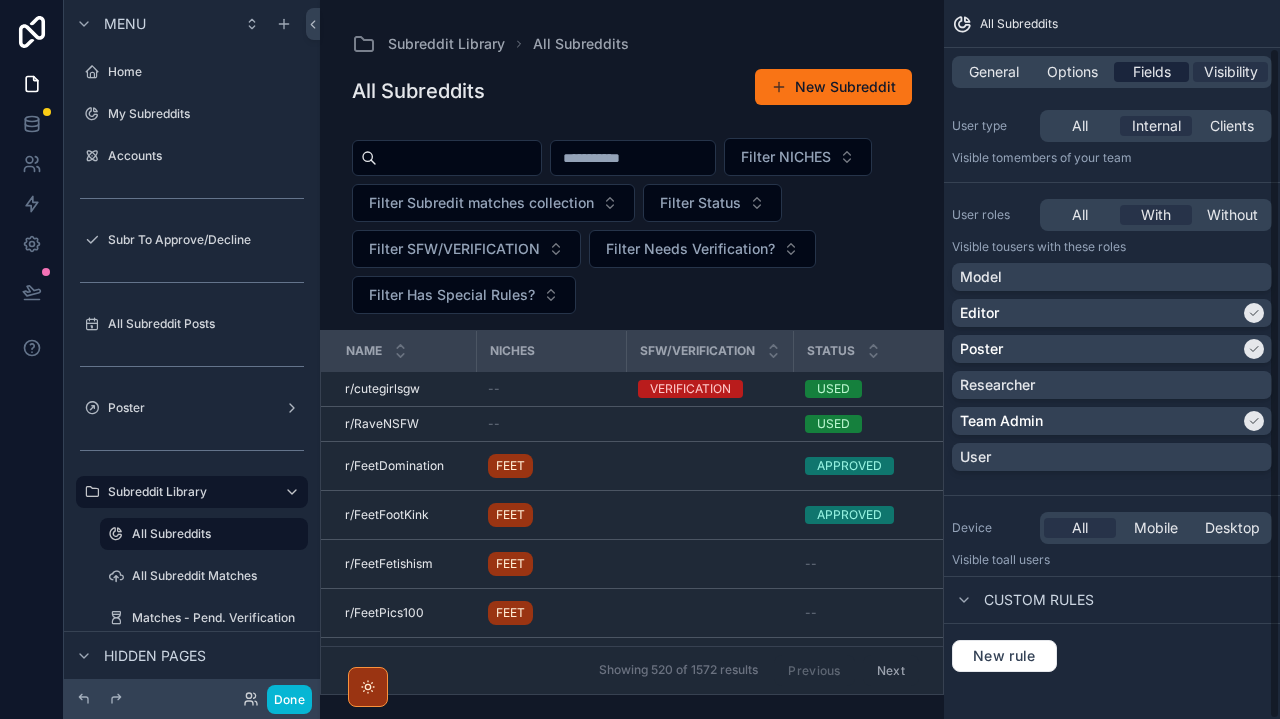 click on "Fields" at bounding box center [1152, 72] 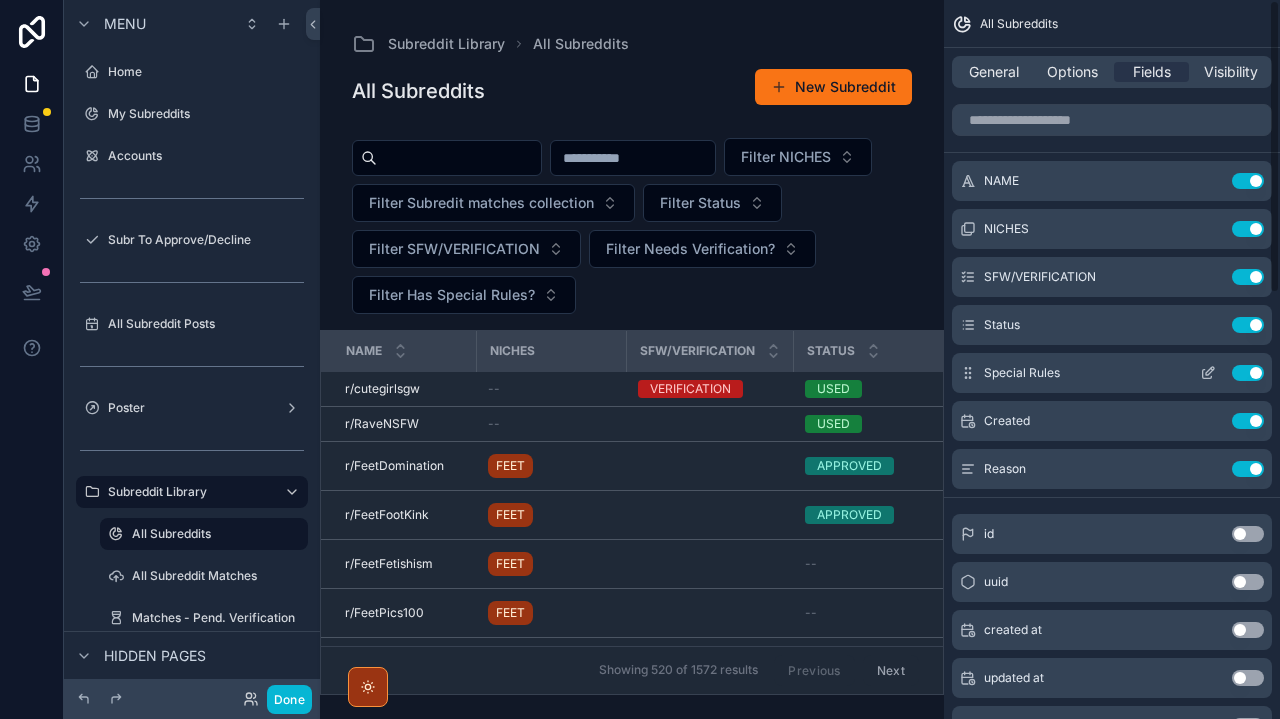 scroll, scrollTop: 0, scrollLeft: 0, axis: both 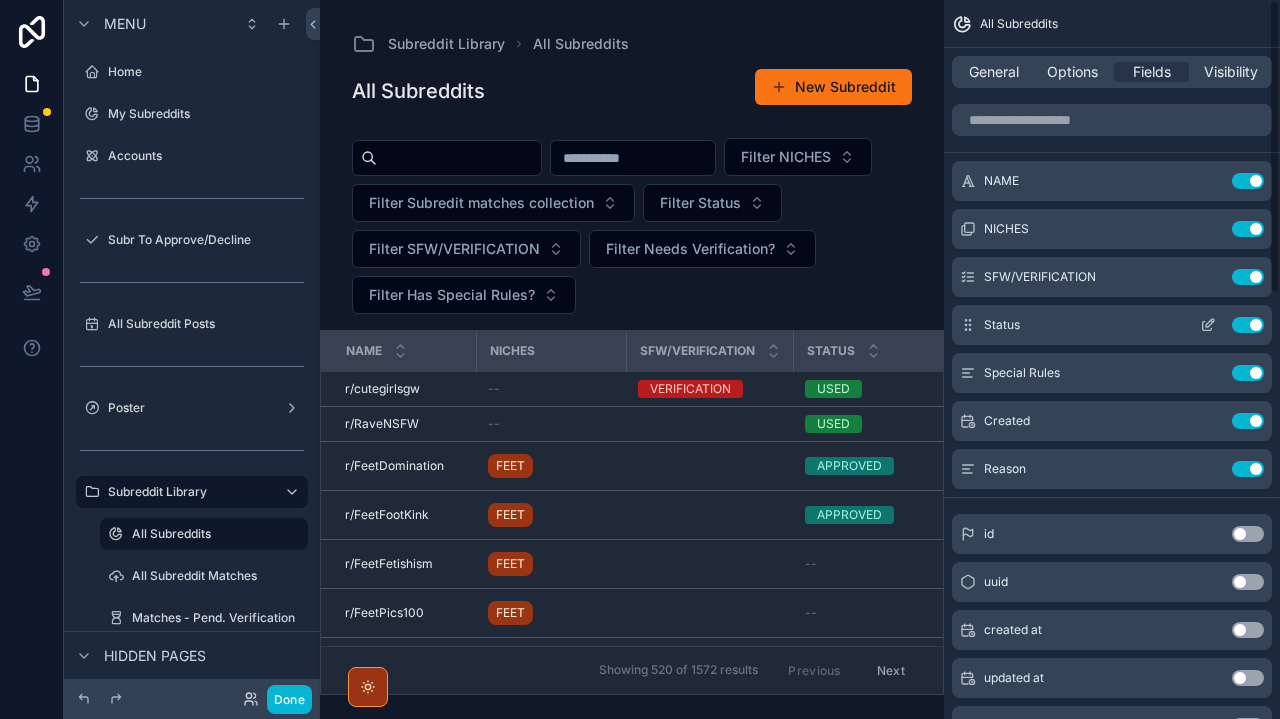 click on "Use setting" at bounding box center (1248, 325) 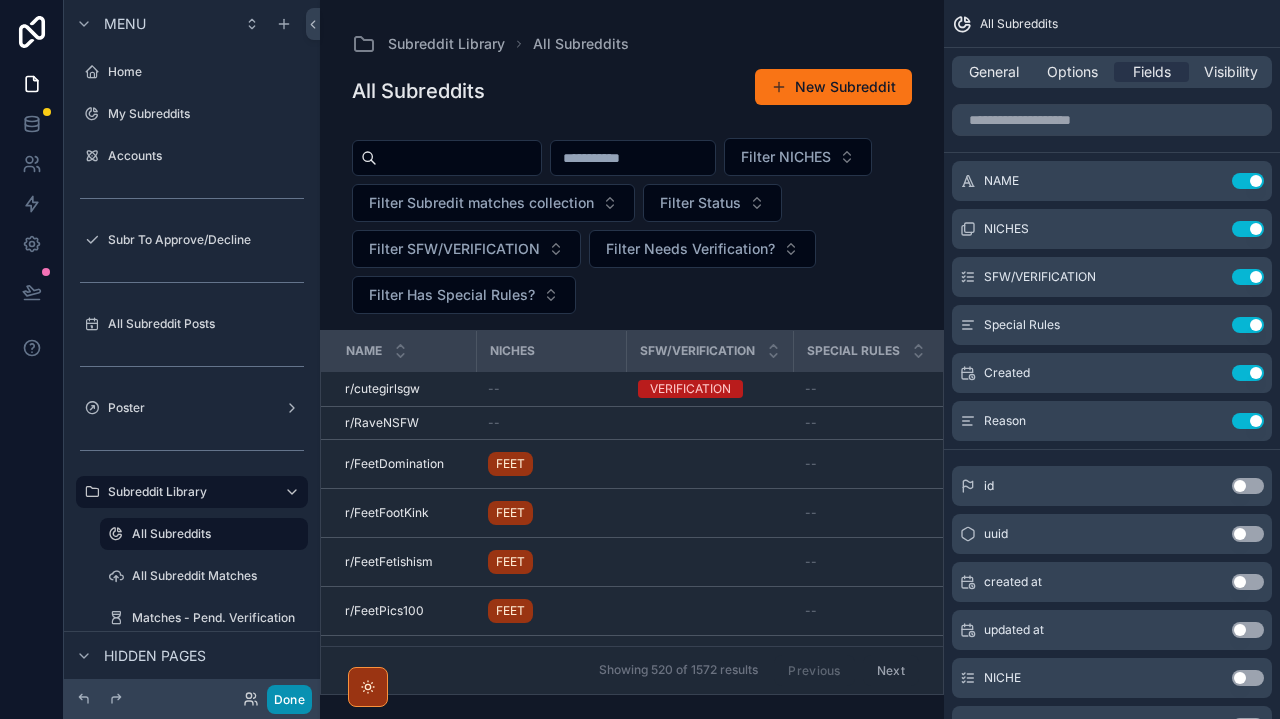 click on "Done" at bounding box center [289, 699] 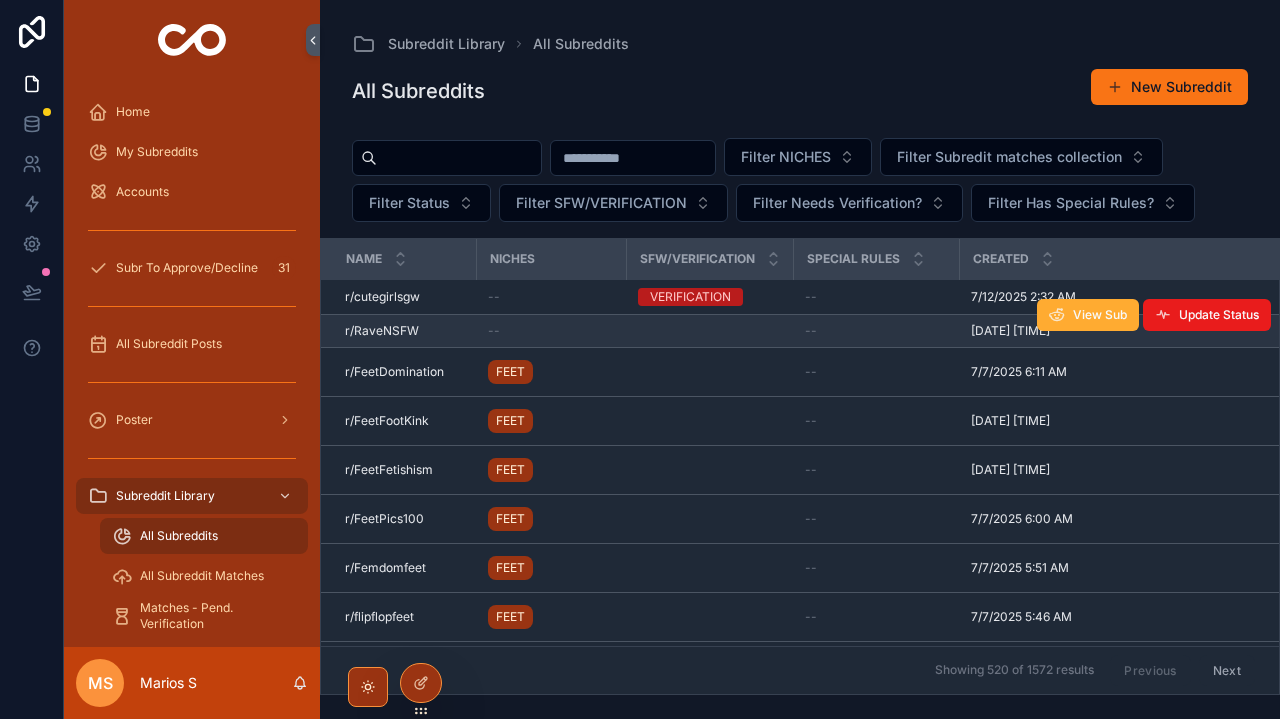 click at bounding box center [709, 331] 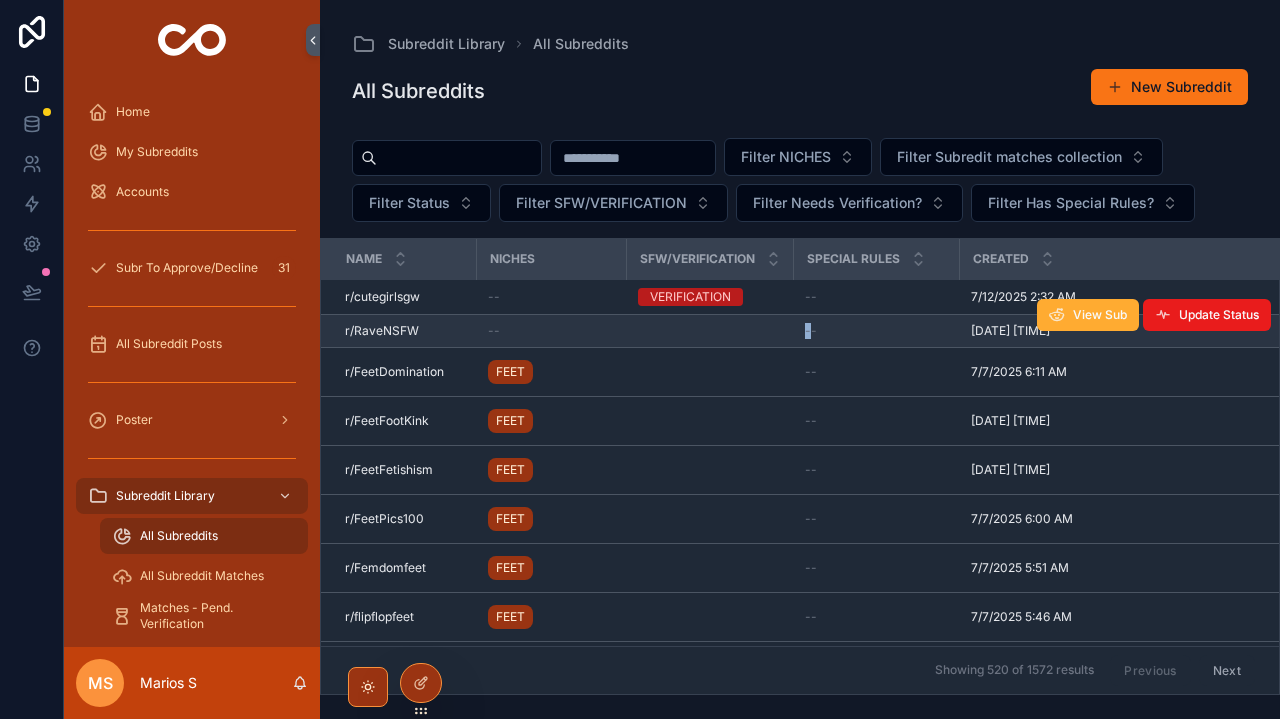 click at bounding box center (709, 331) 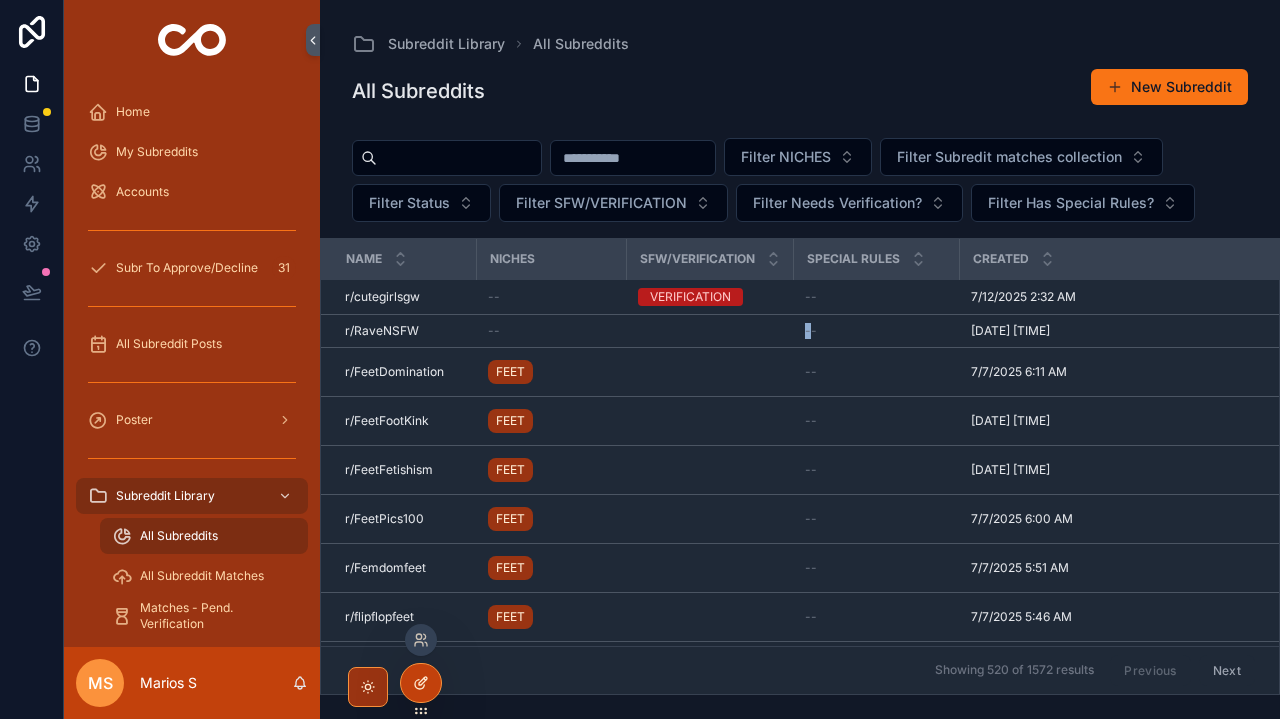 click 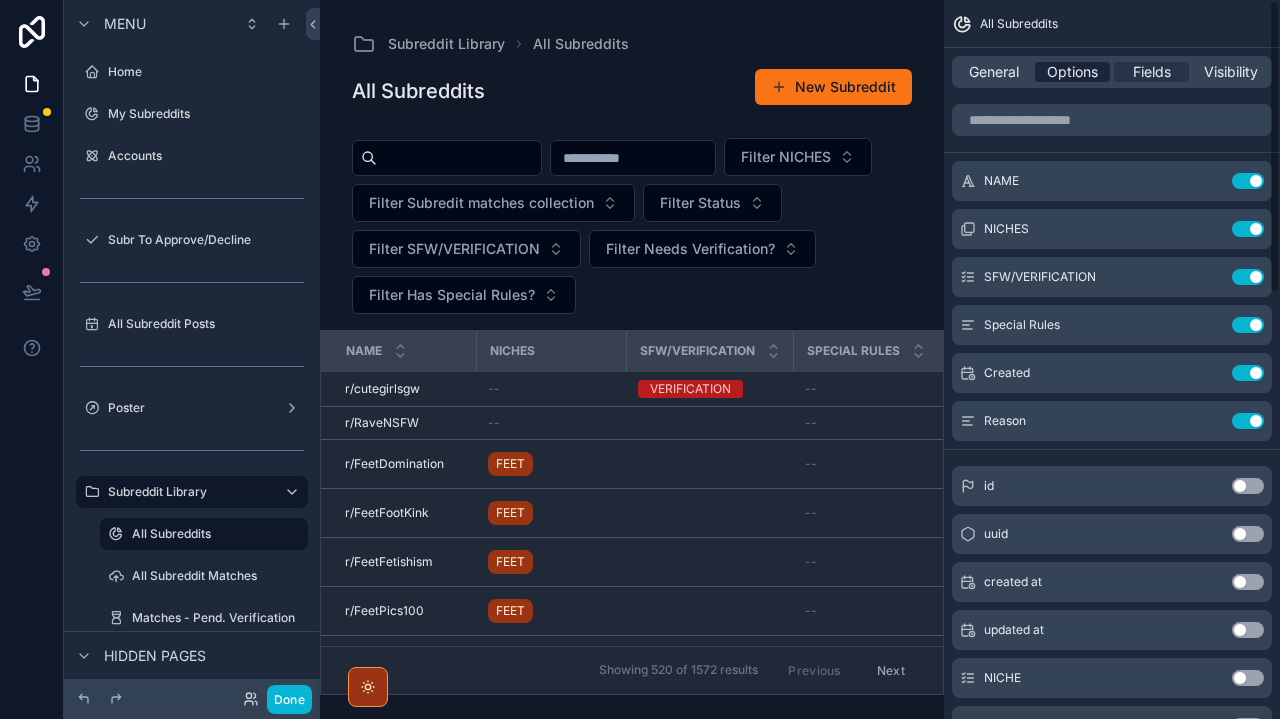 click on "Options" at bounding box center [1072, 72] 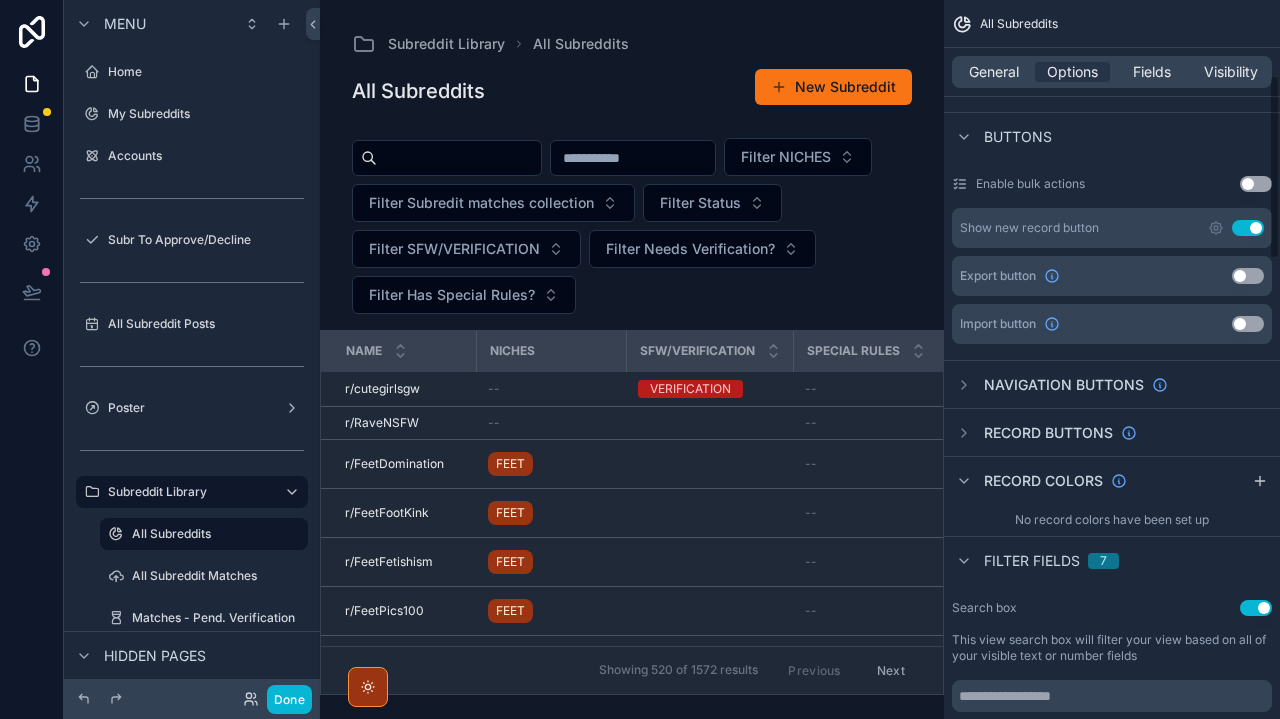 scroll, scrollTop: 386, scrollLeft: 0, axis: vertical 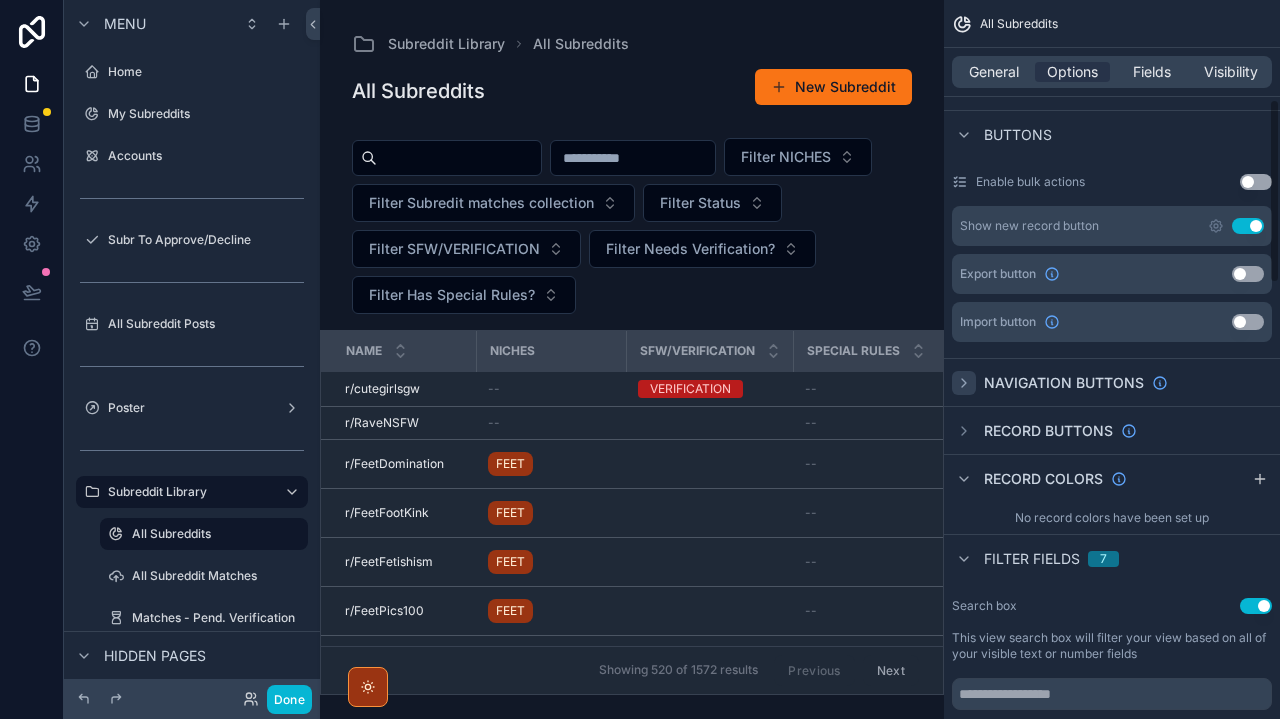 click 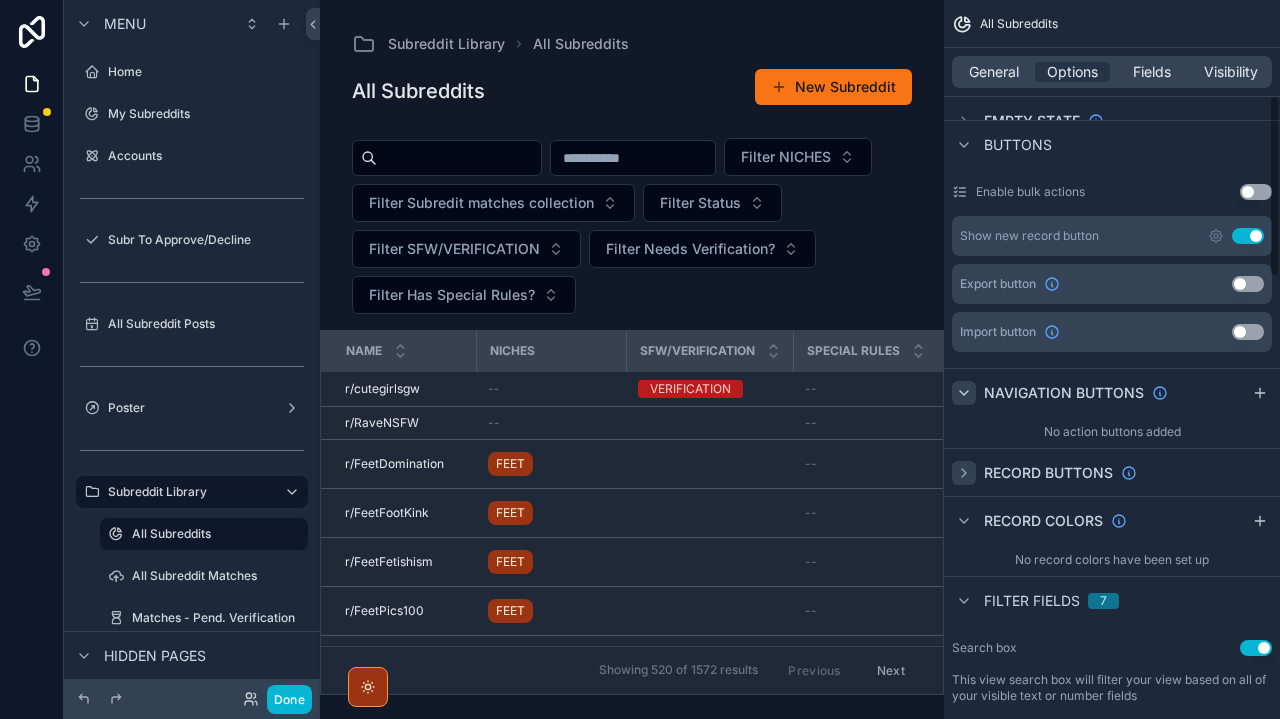 click 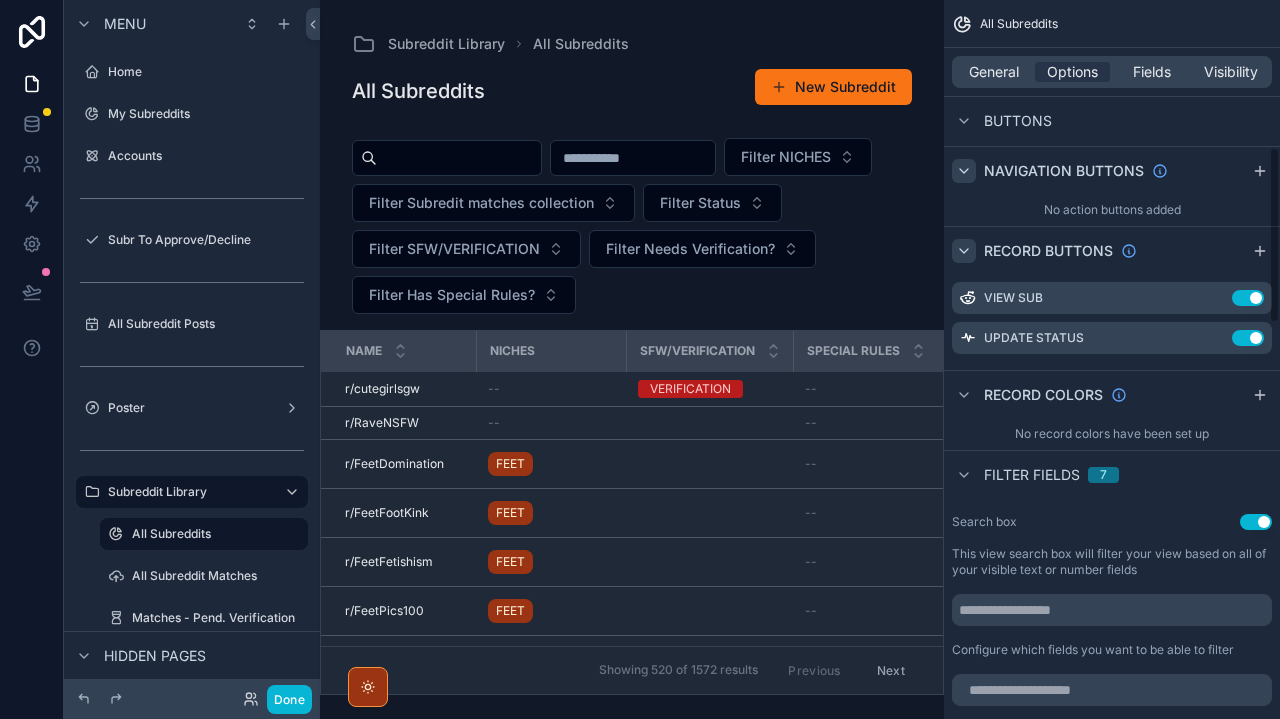 scroll, scrollTop: 597, scrollLeft: 0, axis: vertical 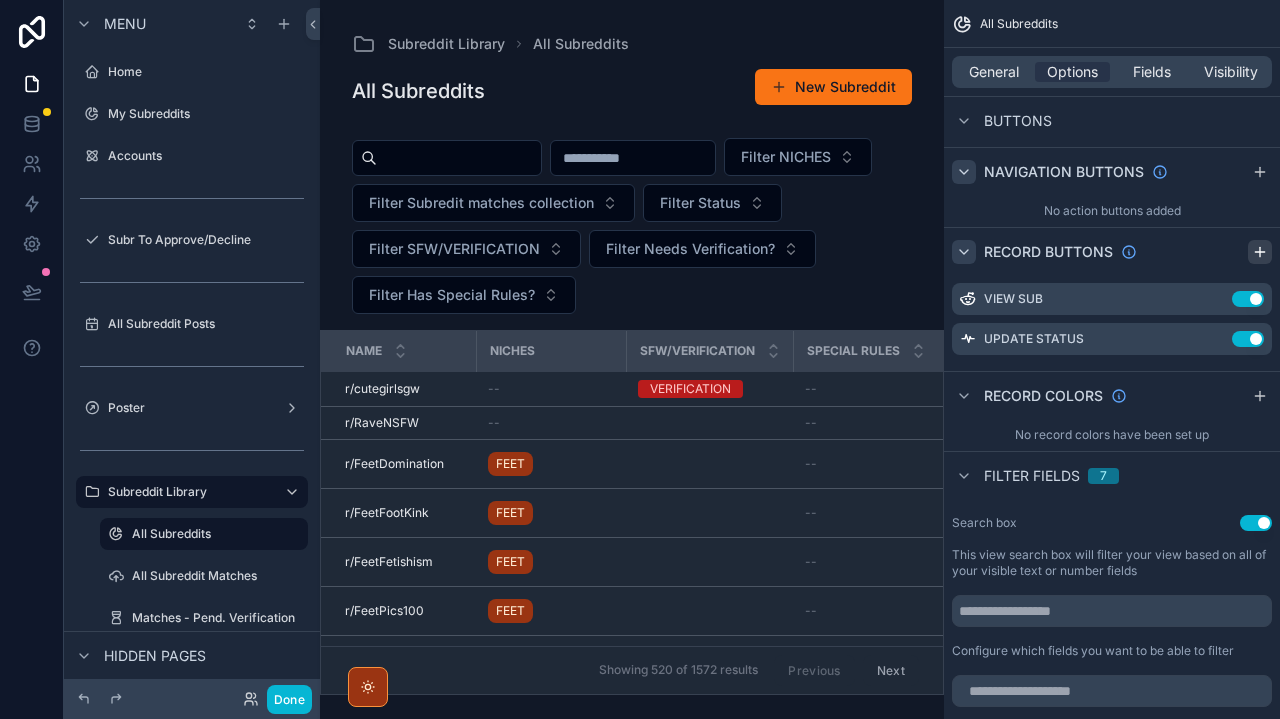 click 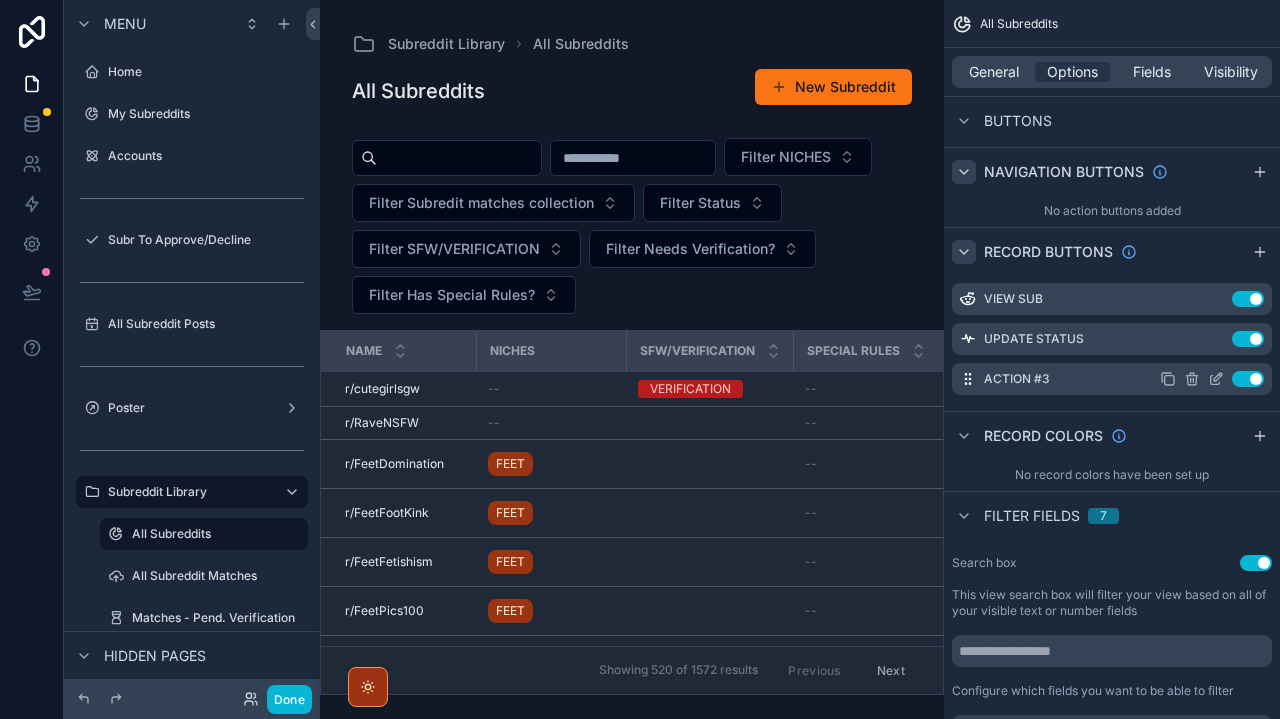click 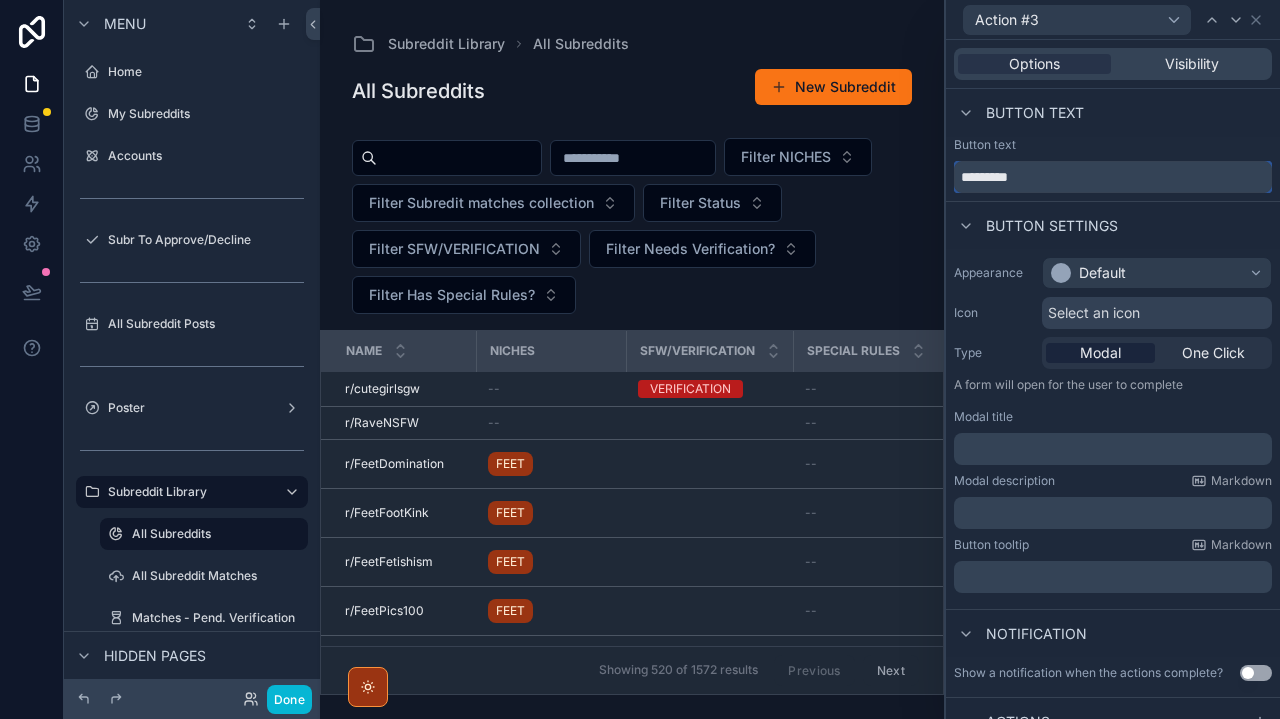 drag, startPoint x: 1093, startPoint y: 179, endPoint x: 929, endPoint y: 179, distance: 164 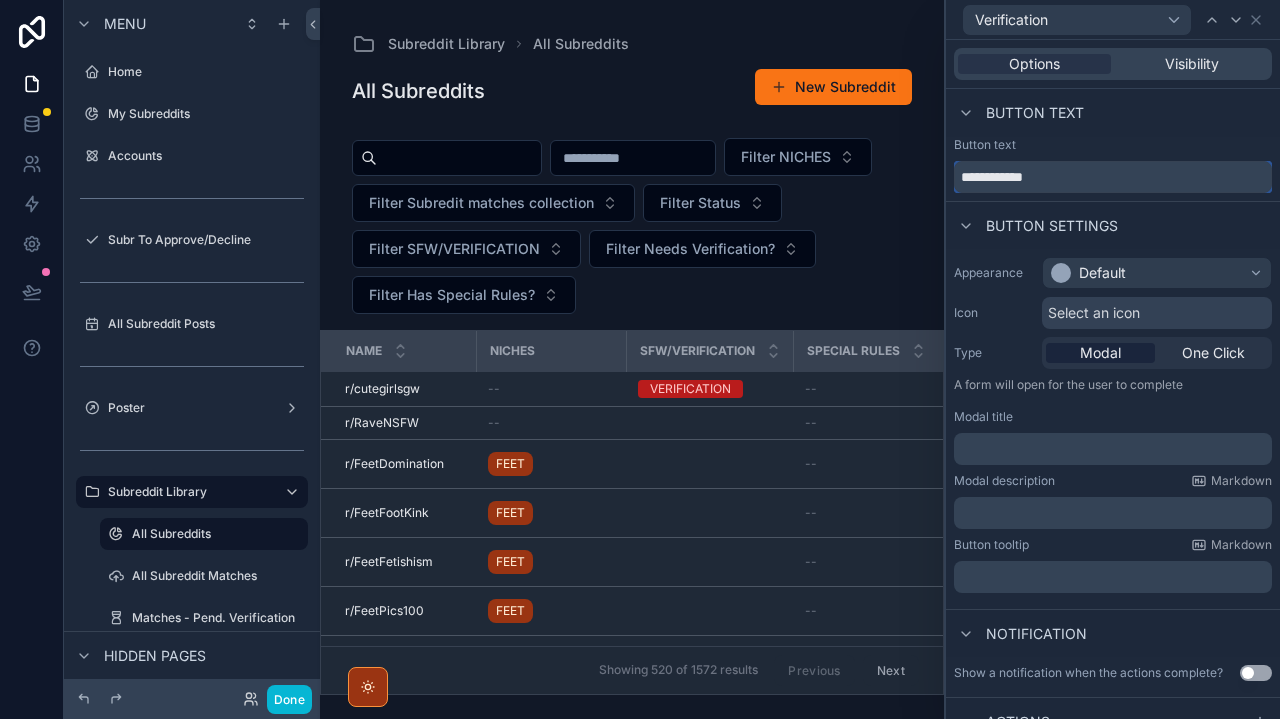 scroll, scrollTop: 0, scrollLeft: 0, axis: both 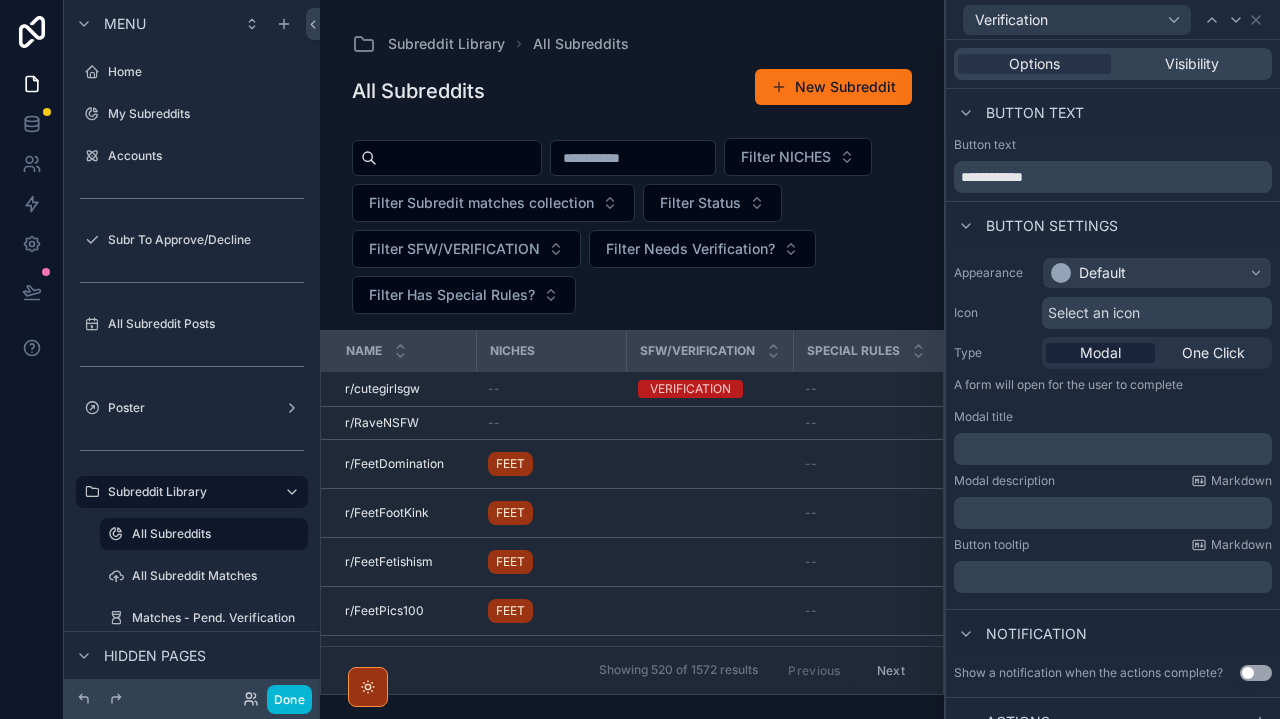 click on "Default" at bounding box center (1157, 273) 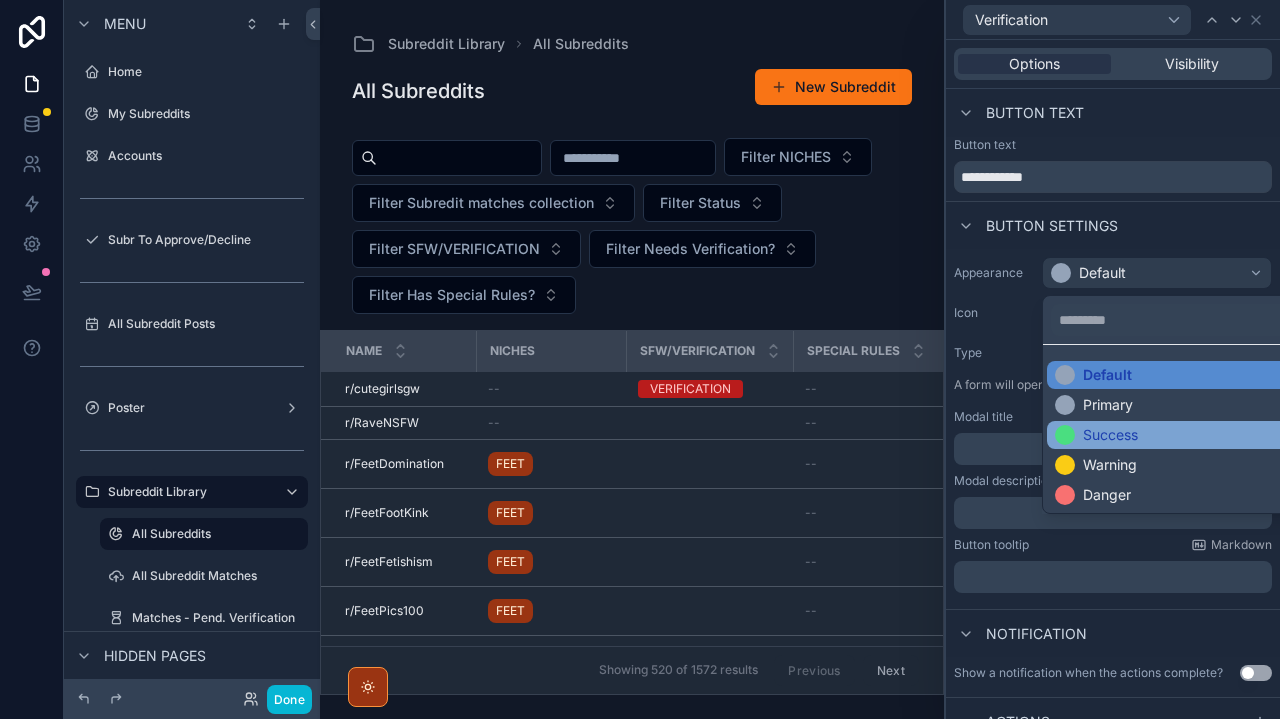 click on "Success" at bounding box center [1110, 435] 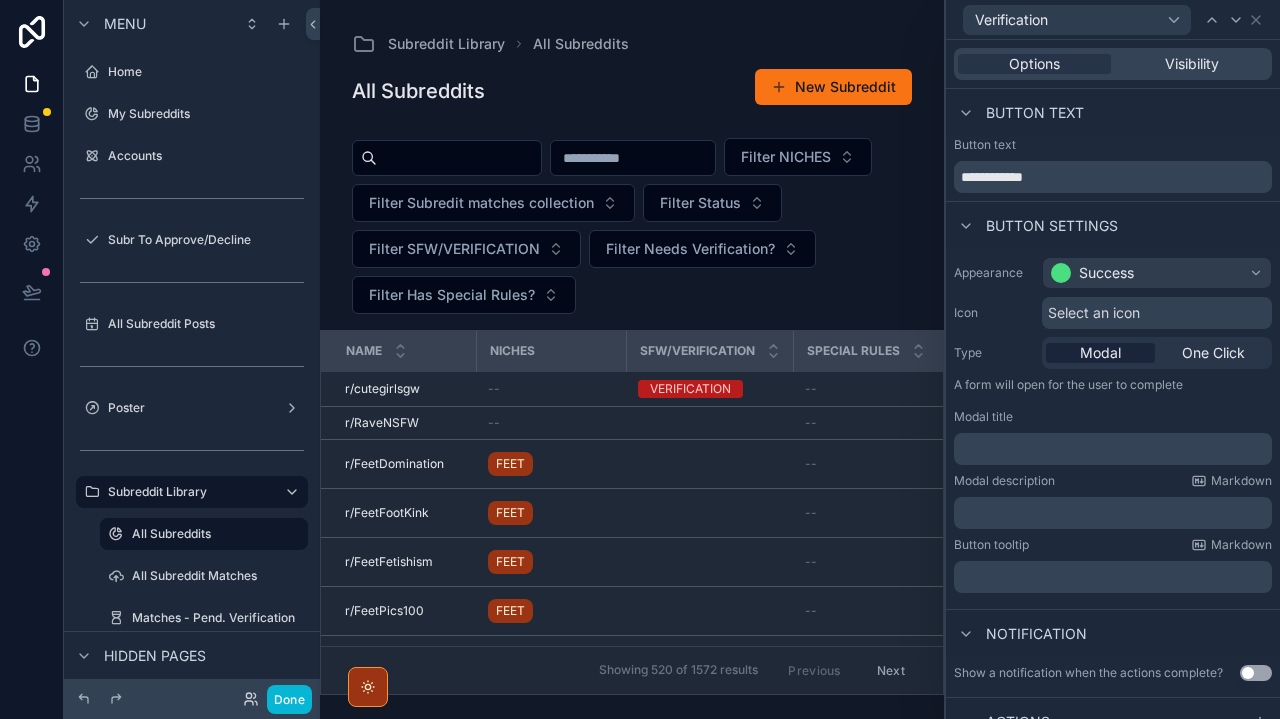 click on "Select an icon" at bounding box center [1094, 313] 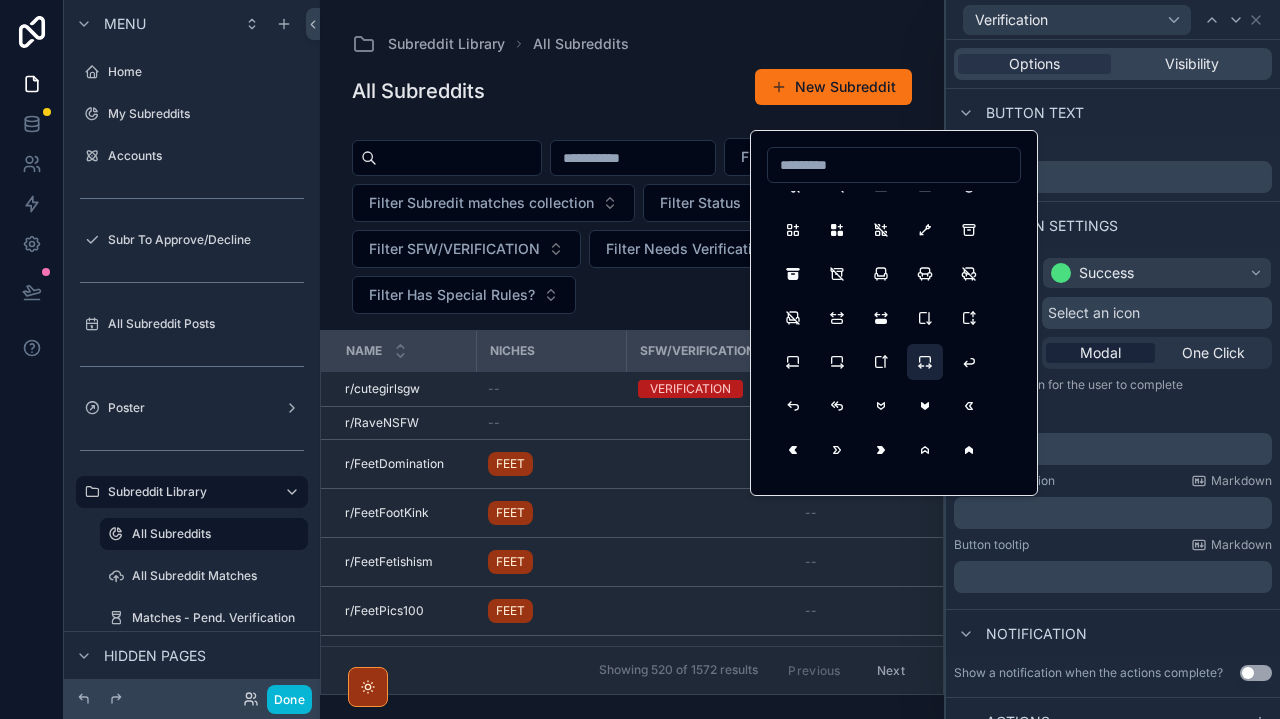 scroll, scrollTop: 1427, scrollLeft: 0, axis: vertical 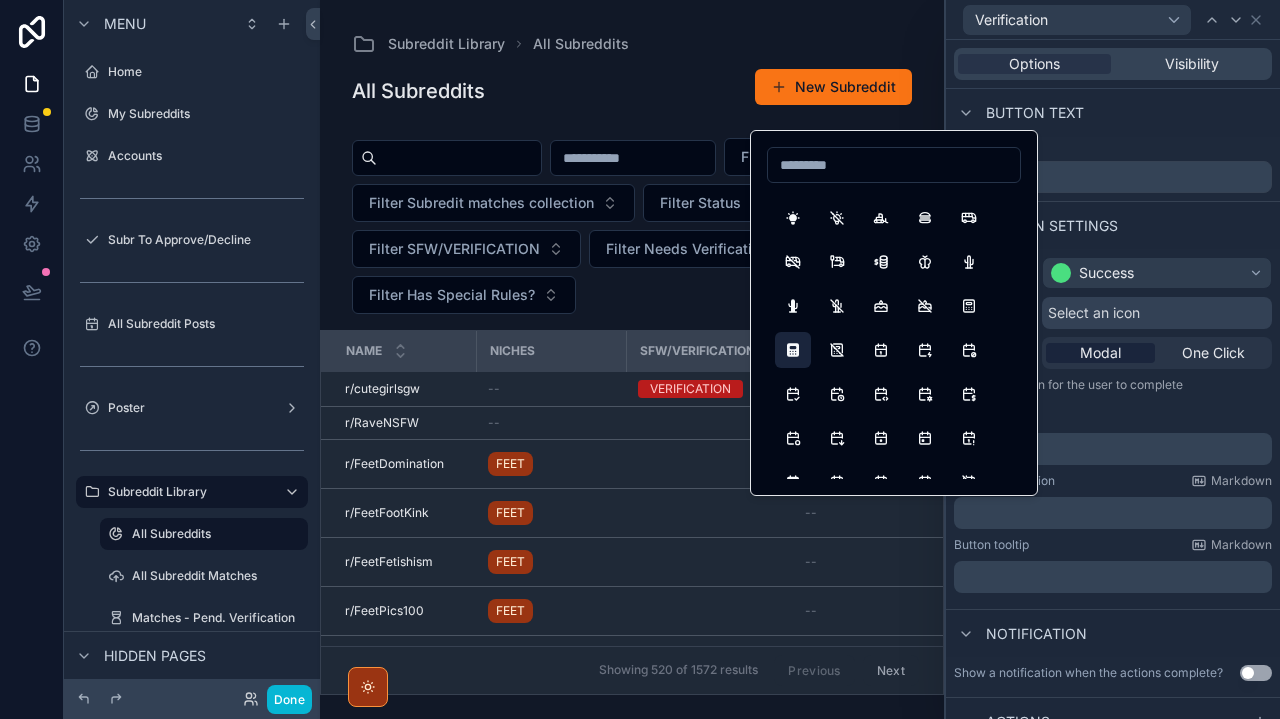 click at bounding box center (793, 350) 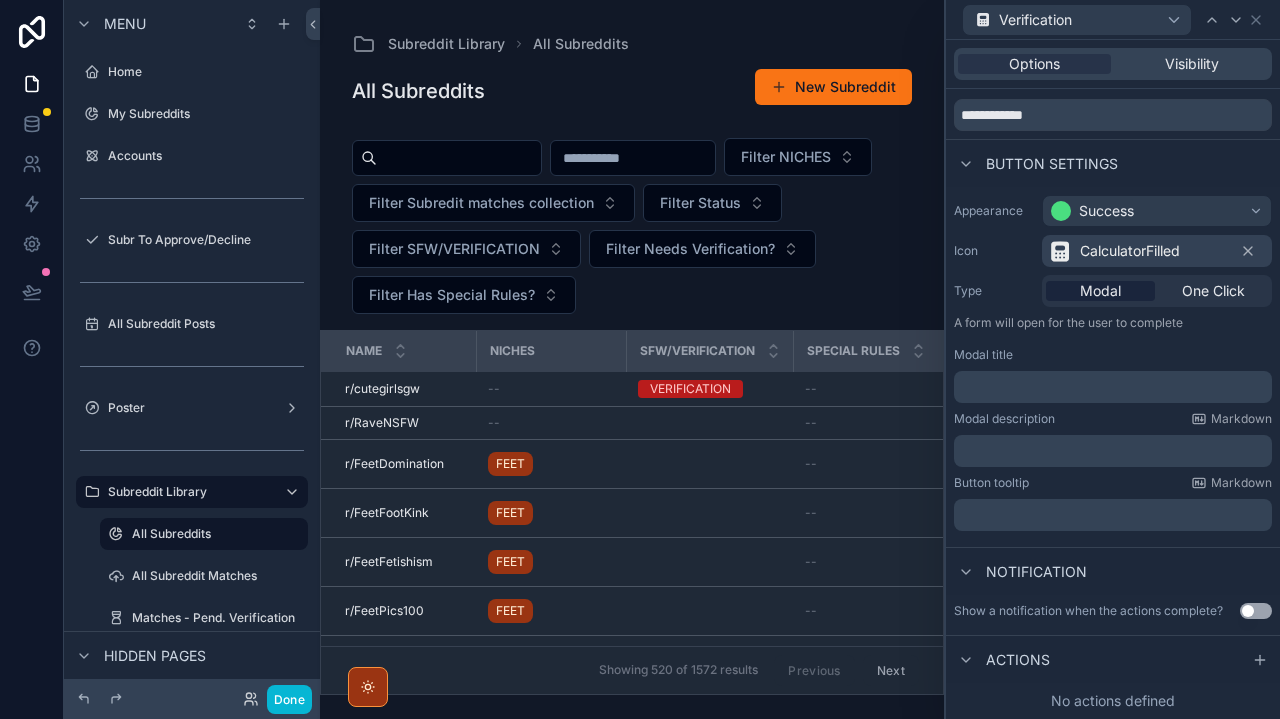 click on "Actions" at bounding box center [1018, 660] 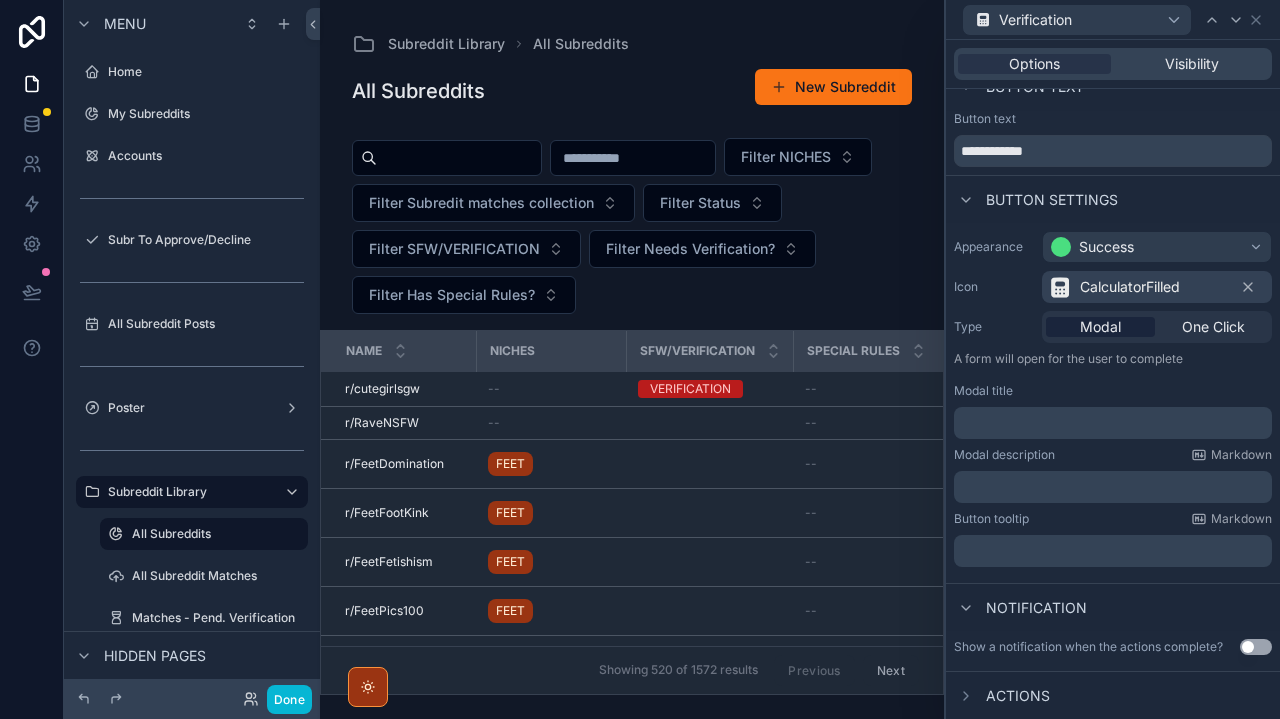 scroll, scrollTop: 0, scrollLeft: 0, axis: both 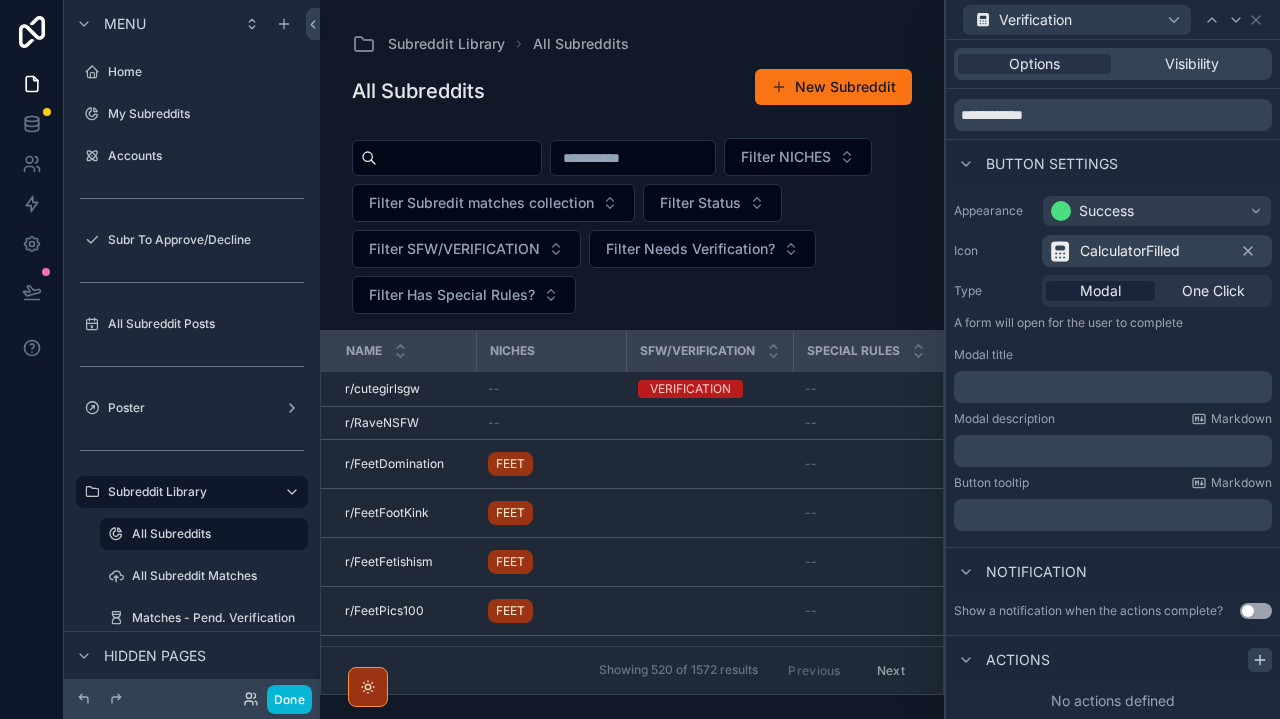 click 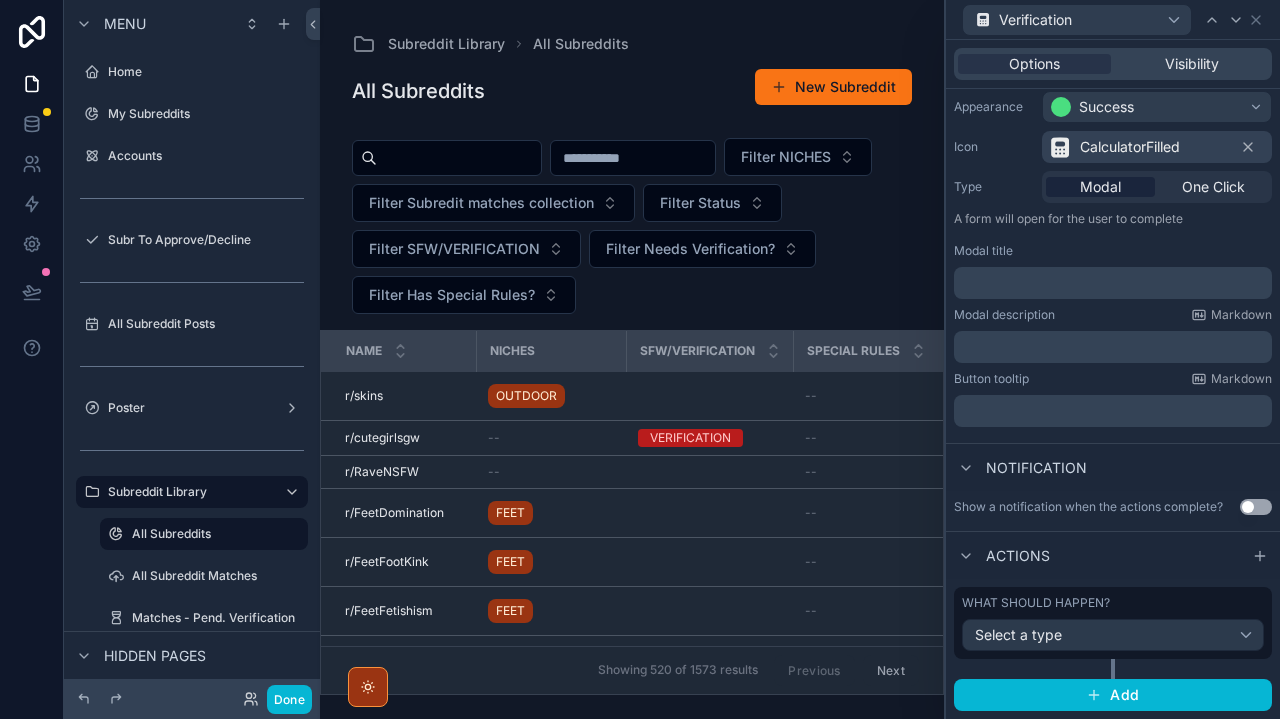 scroll, scrollTop: 165, scrollLeft: 0, axis: vertical 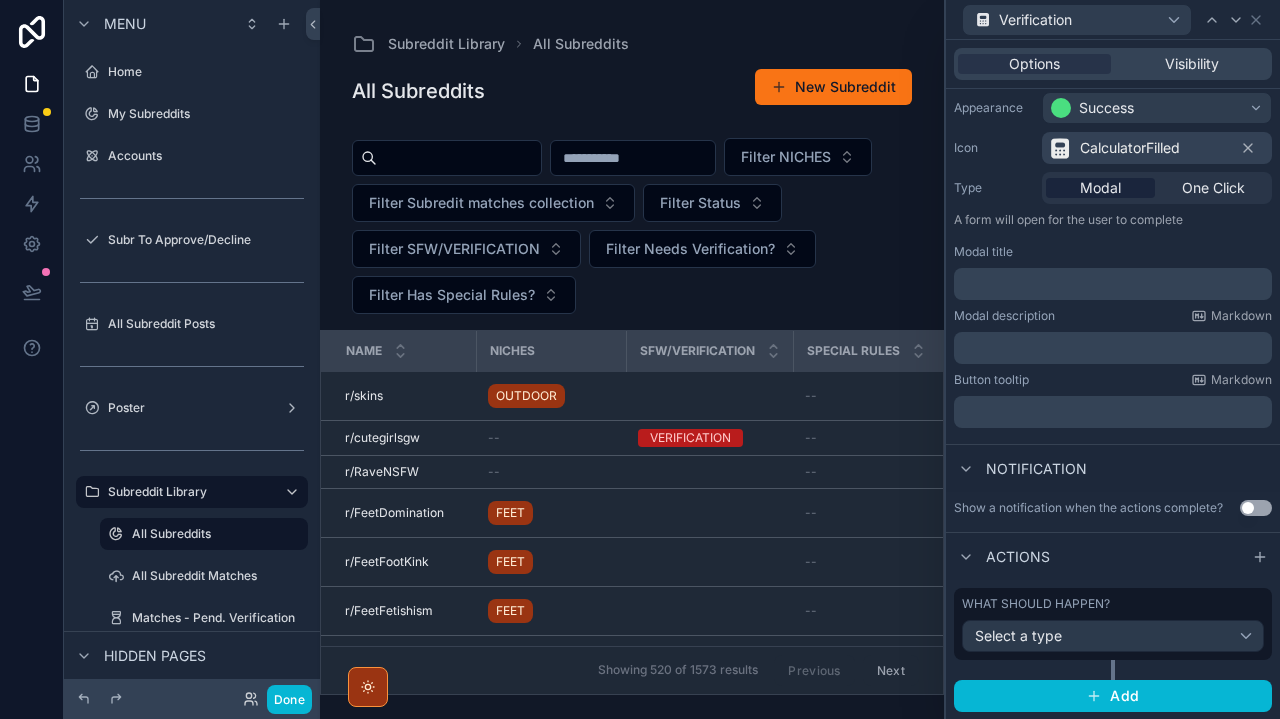 click on "Select a type" at bounding box center [1113, 636] 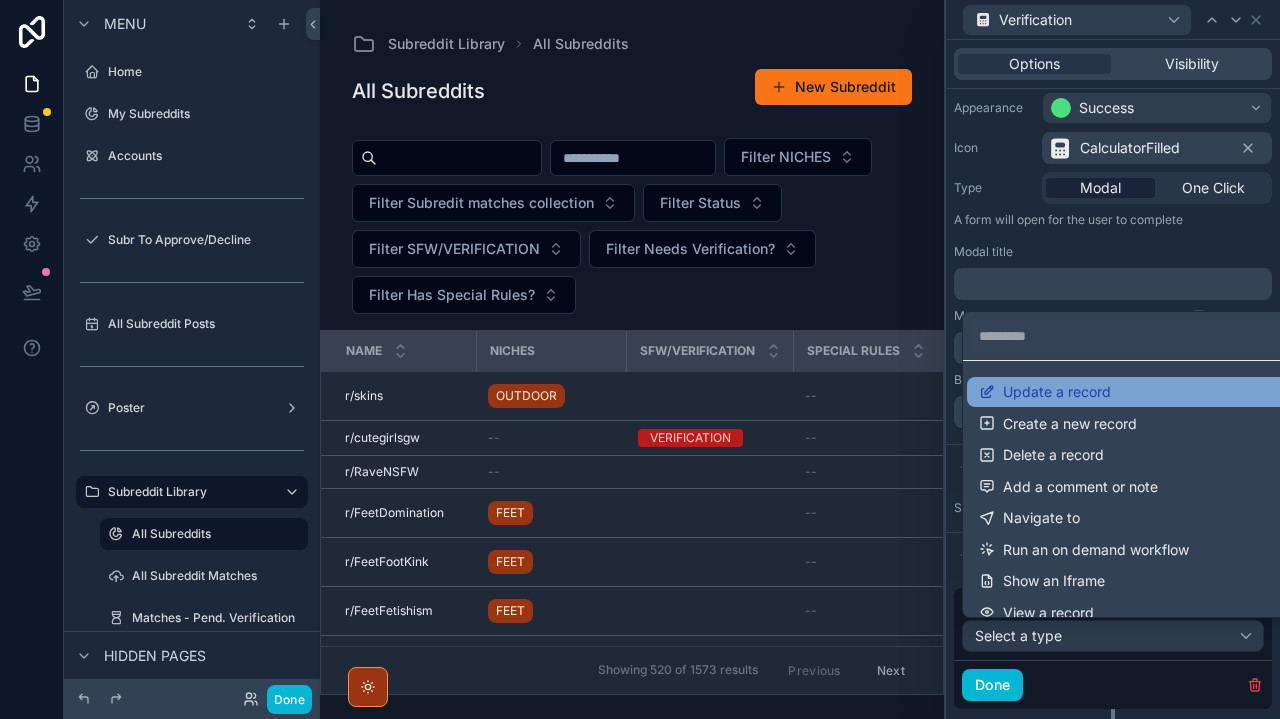 click on "Update a record" at bounding box center [1057, 392] 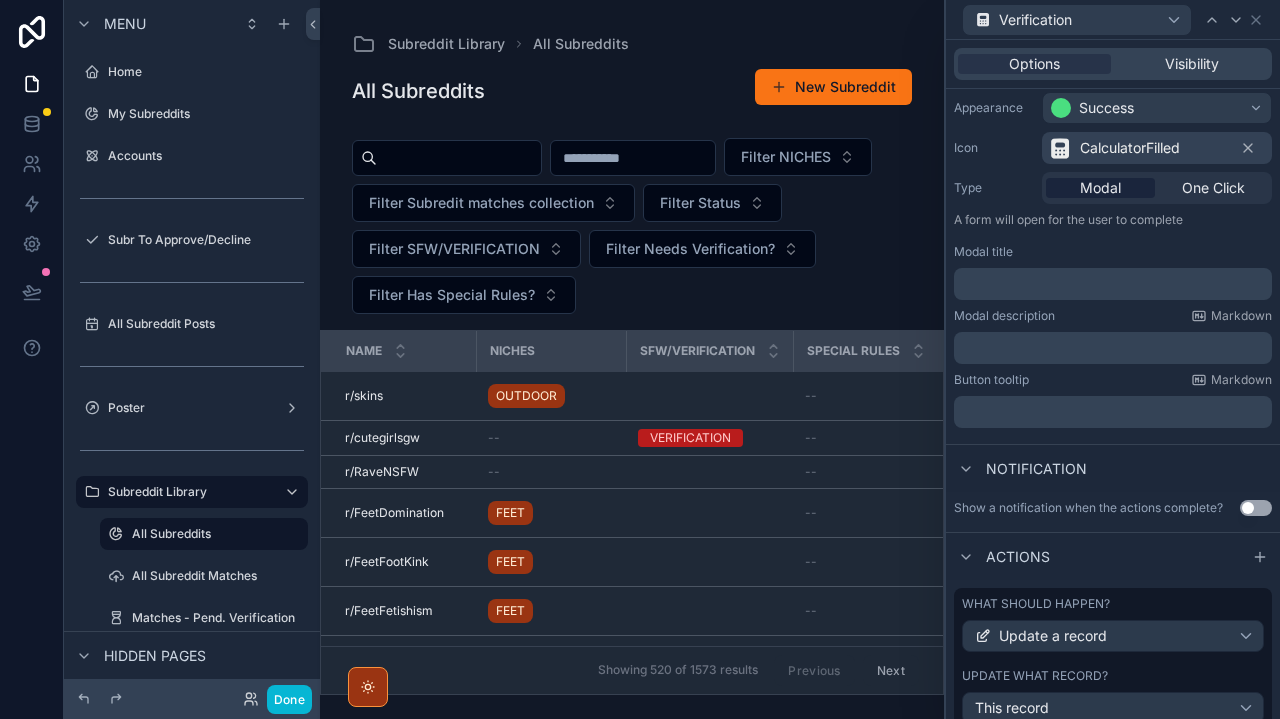 scroll, scrollTop: 483, scrollLeft: 0, axis: vertical 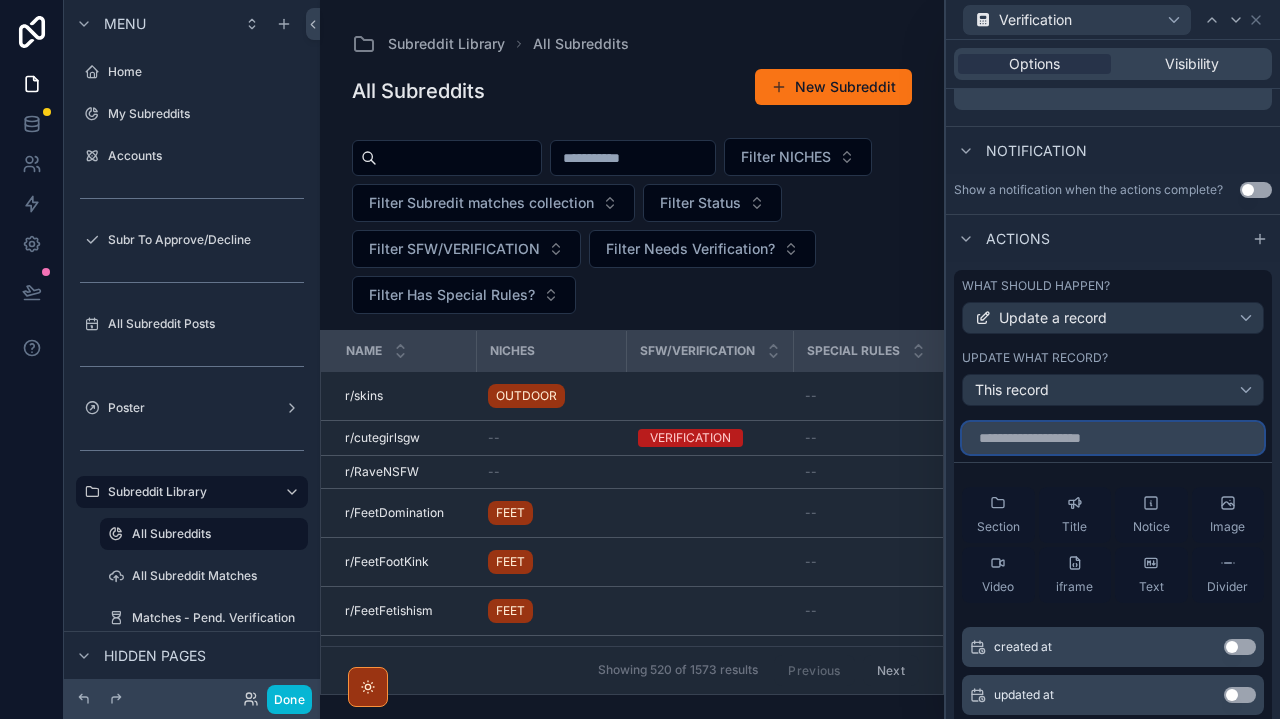 click at bounding box center [1113, 438] 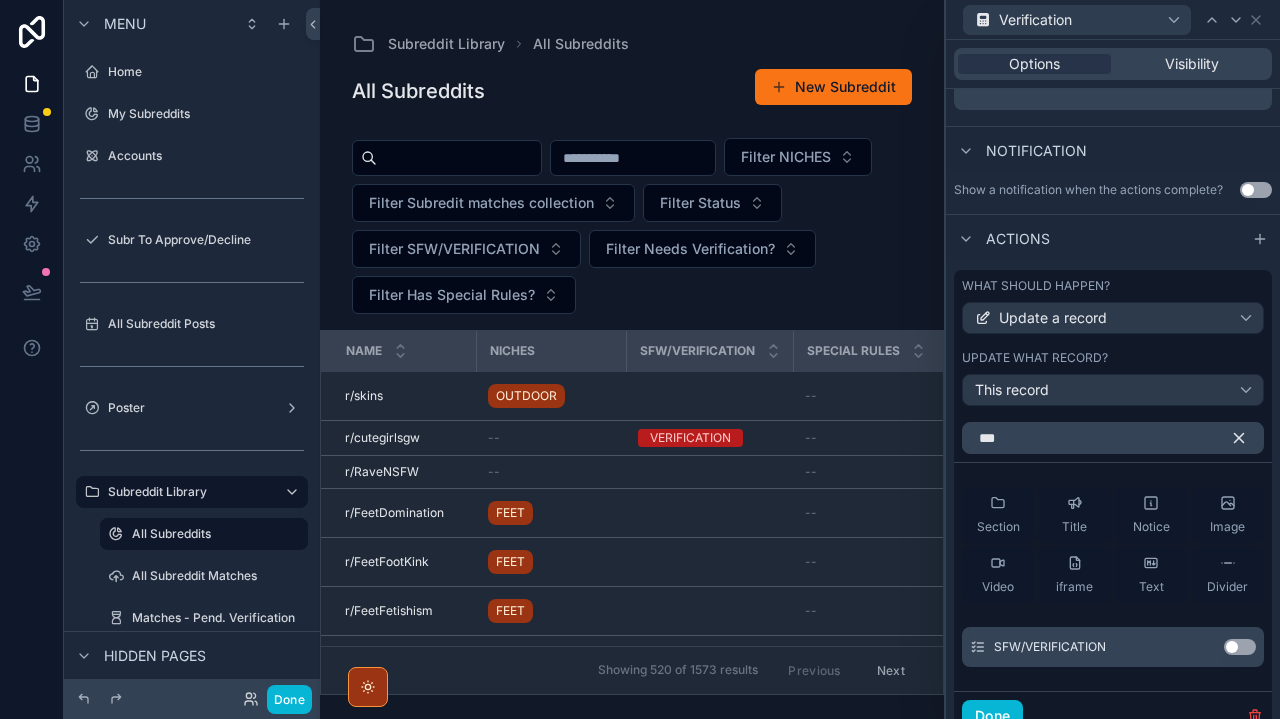 drag, startPoint x: 1114, startPoint y: 534, endPoint x: 1244, endPoint y: 641, distance: 168.37161 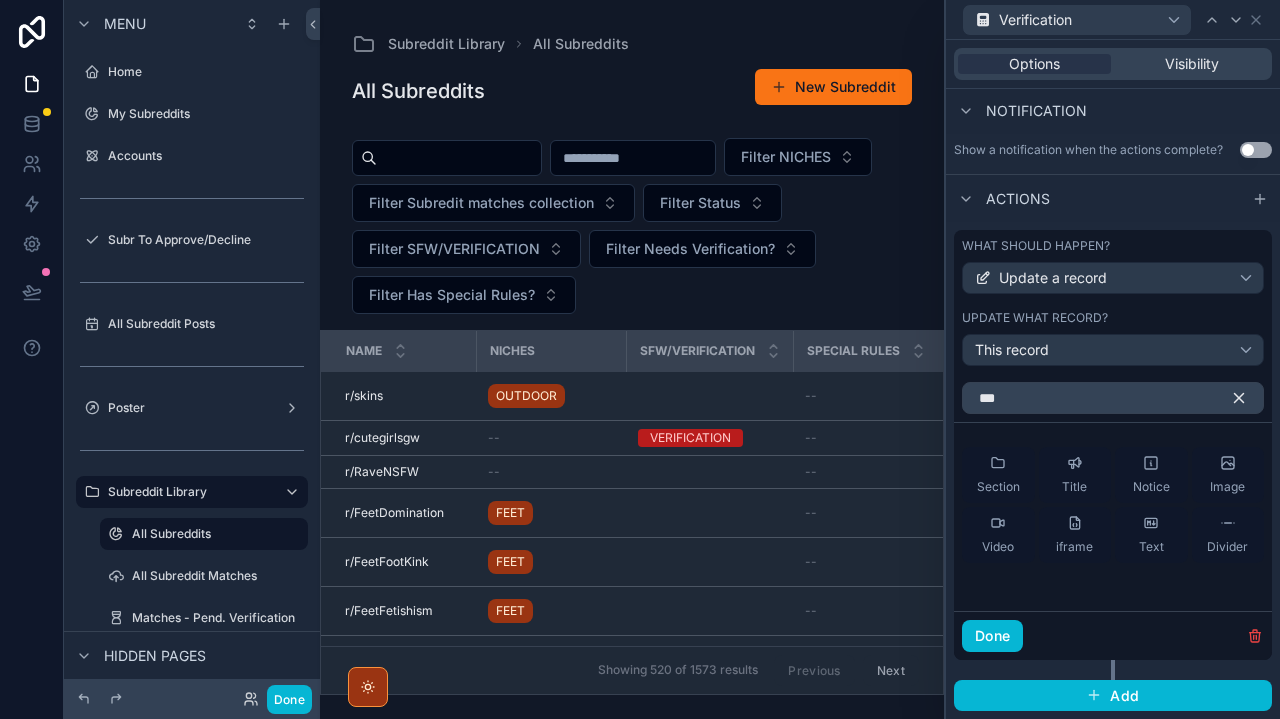 scroll, scrollTop: 522, scrollLeft: 0, axis: vertical 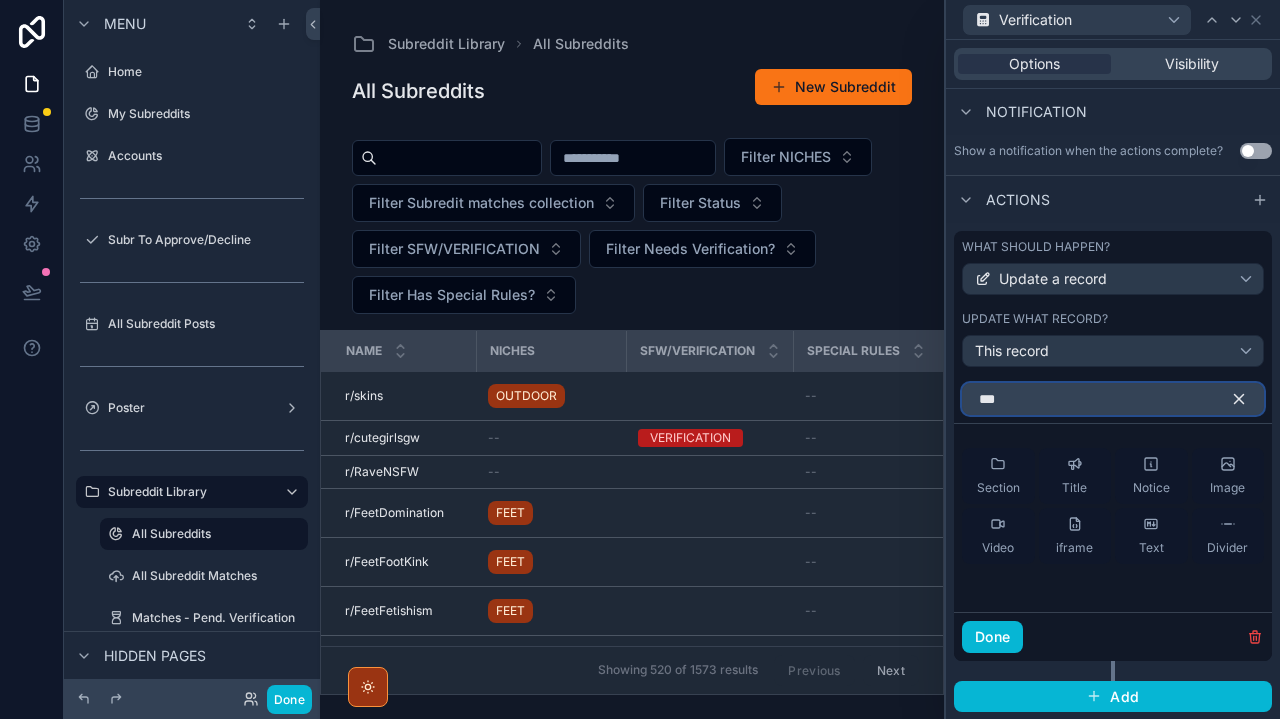 click on "***" at bounding box center [1113, 399] 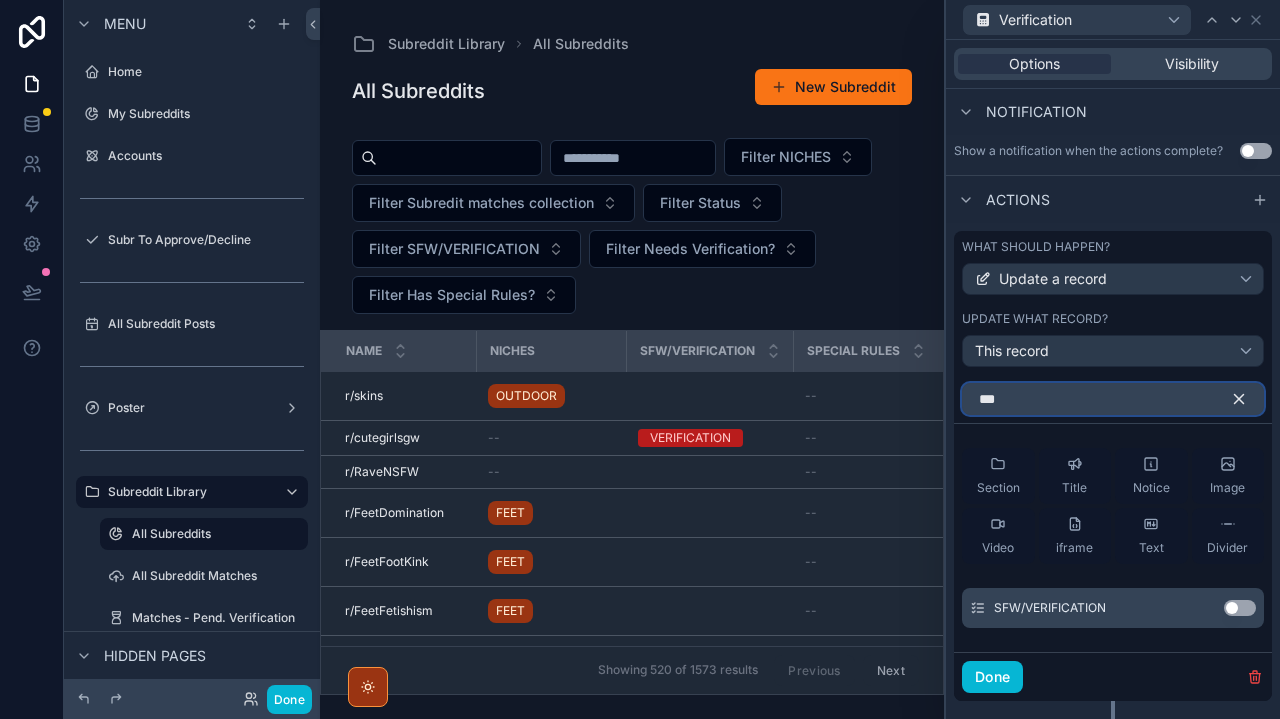 type on "***" 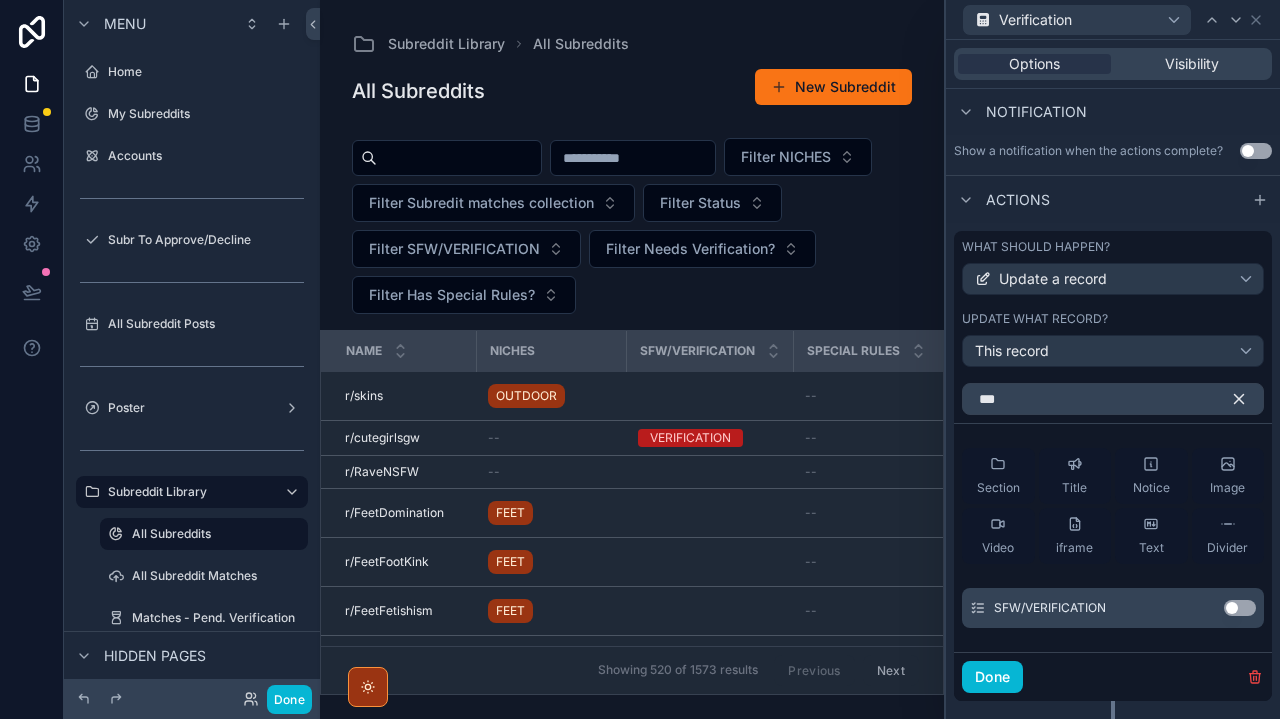 click on "Use setting" at bounding box center (1240, 608) 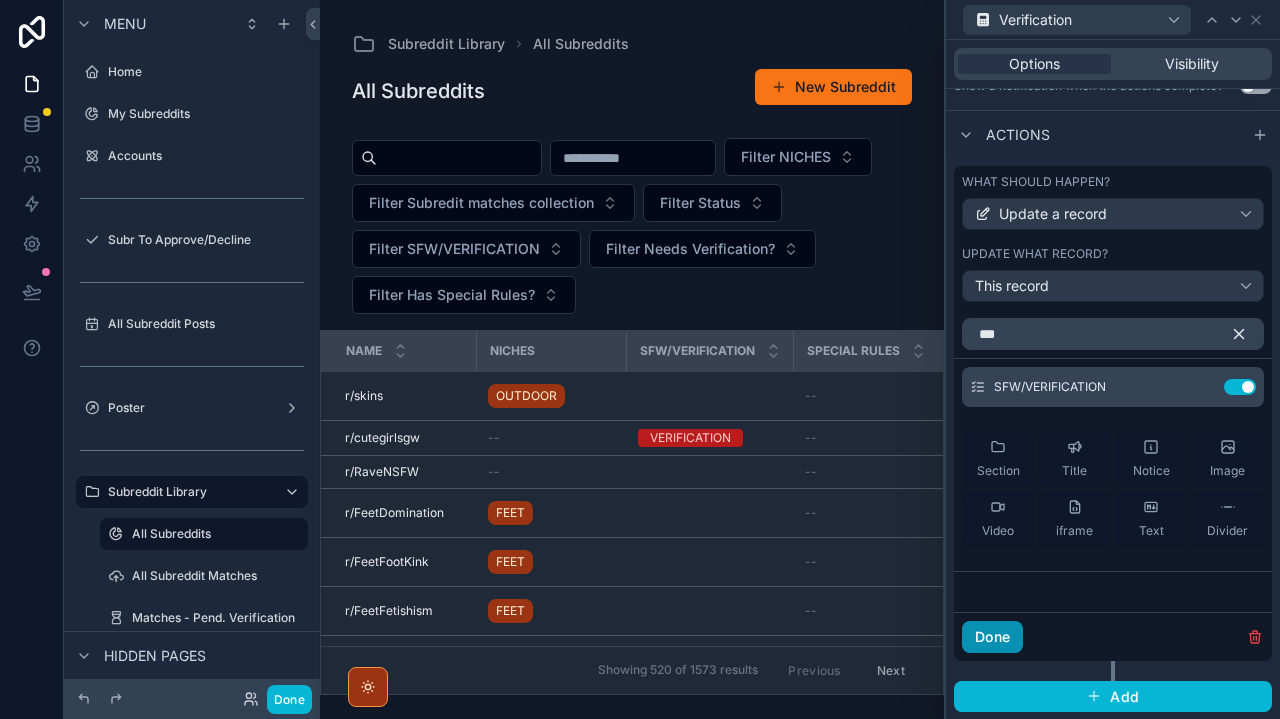 click on "Done" at bounding box center (992, 637) 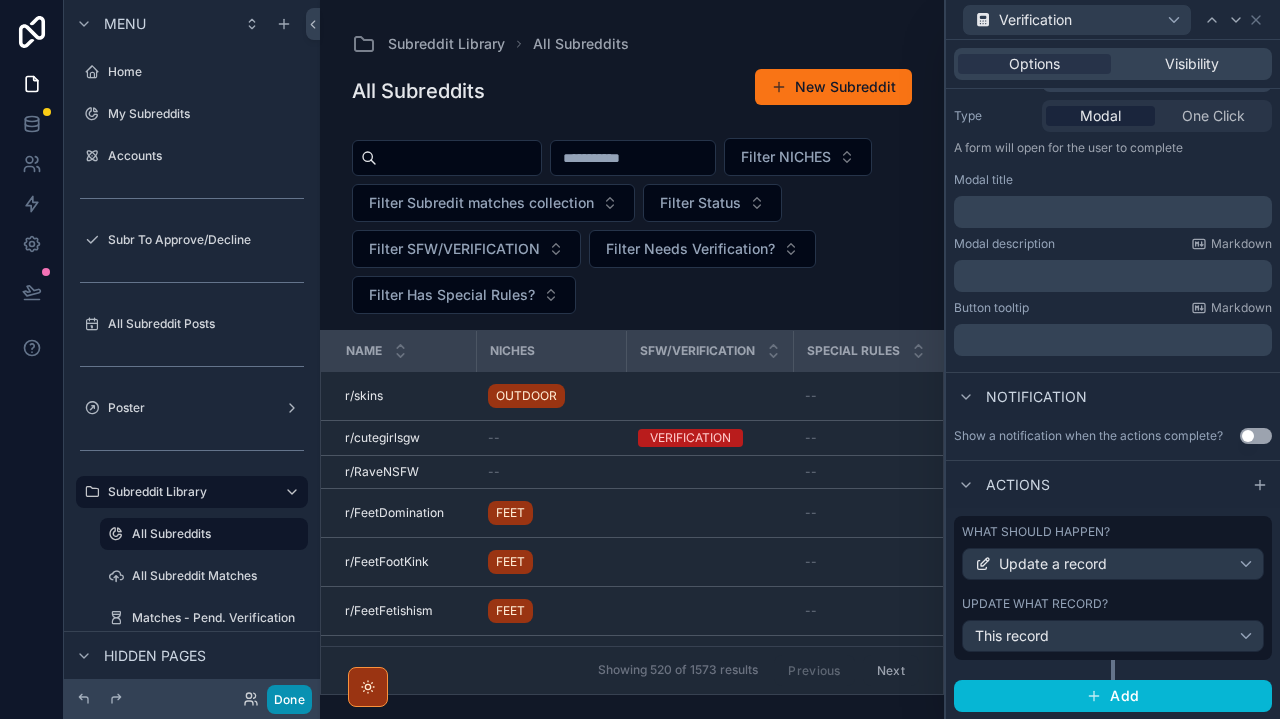 click on "Done" at bounding box center [289, 699] 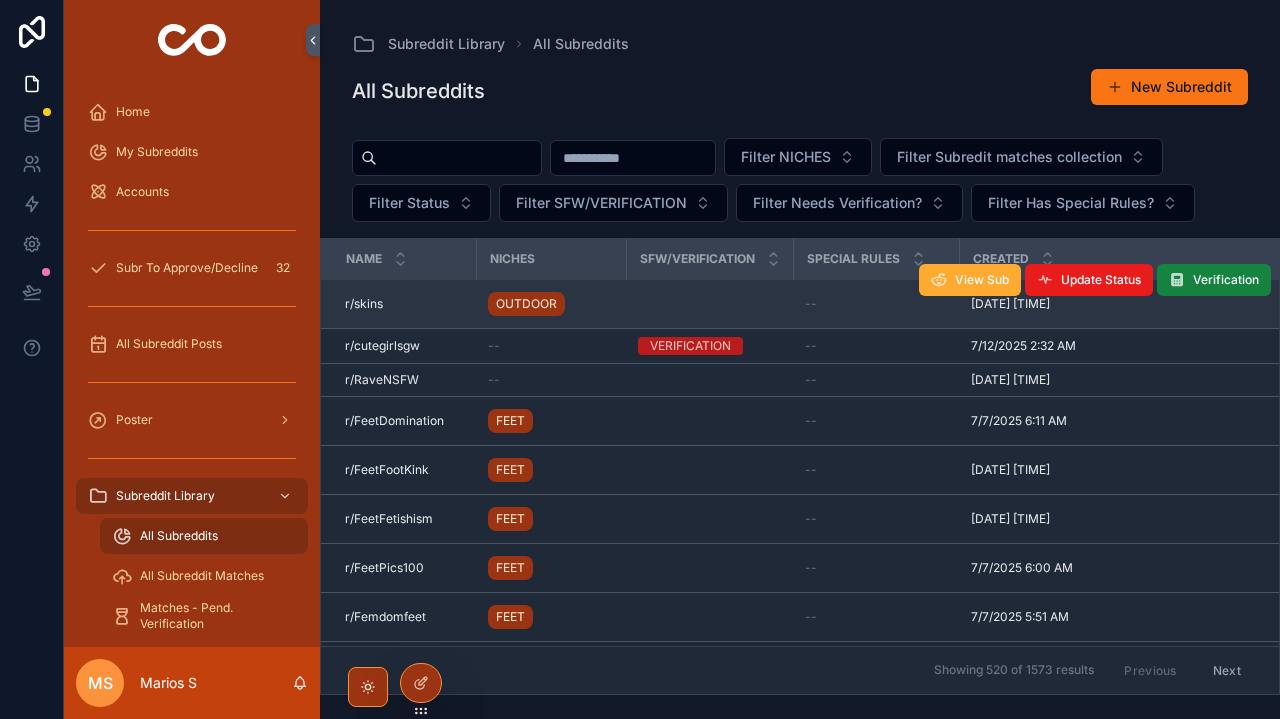 click on "Verification" at bounding box center [1226, 280] 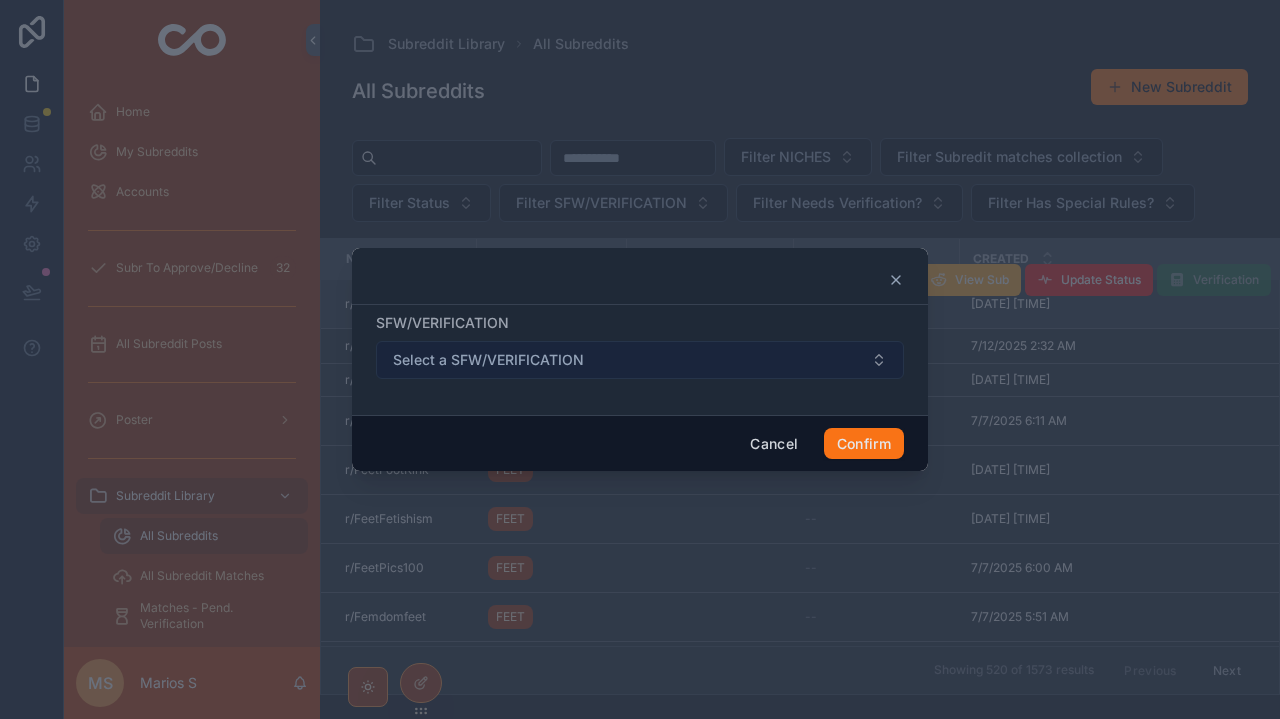 click on "Select a SFW/VERIFICATION" at bounding box center (640, 360) 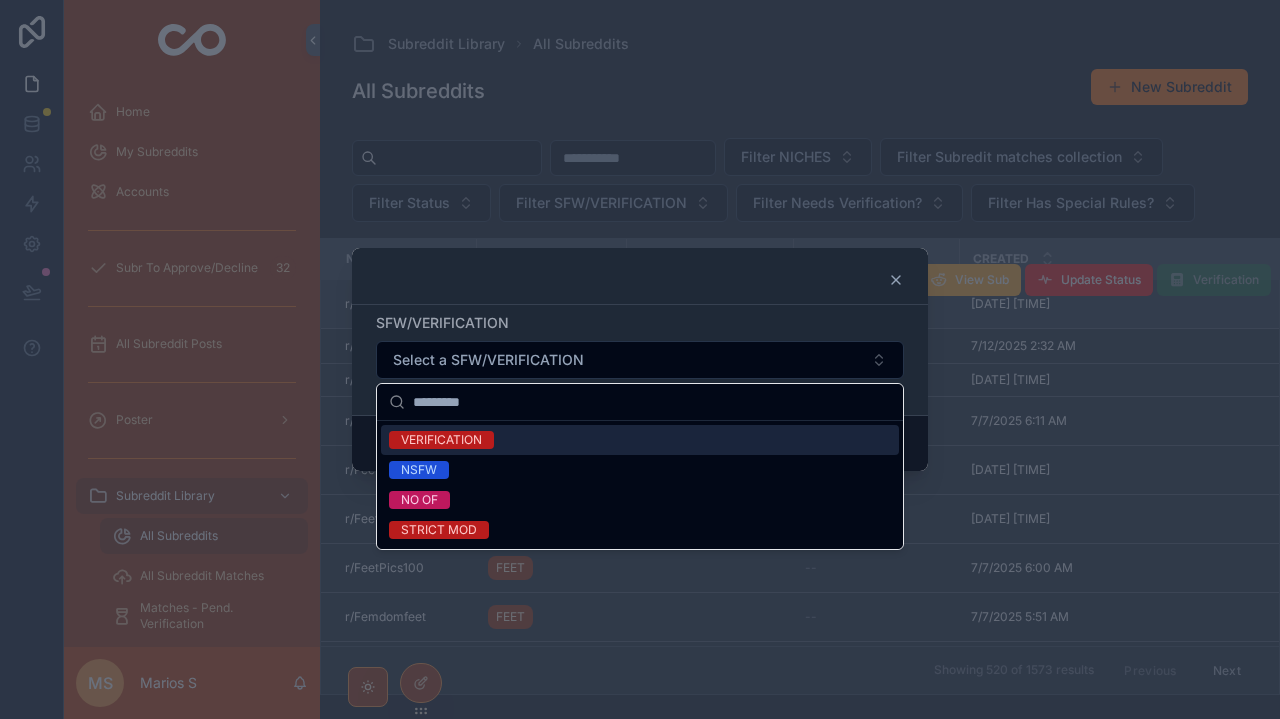 click at bounding box center [640, 280] 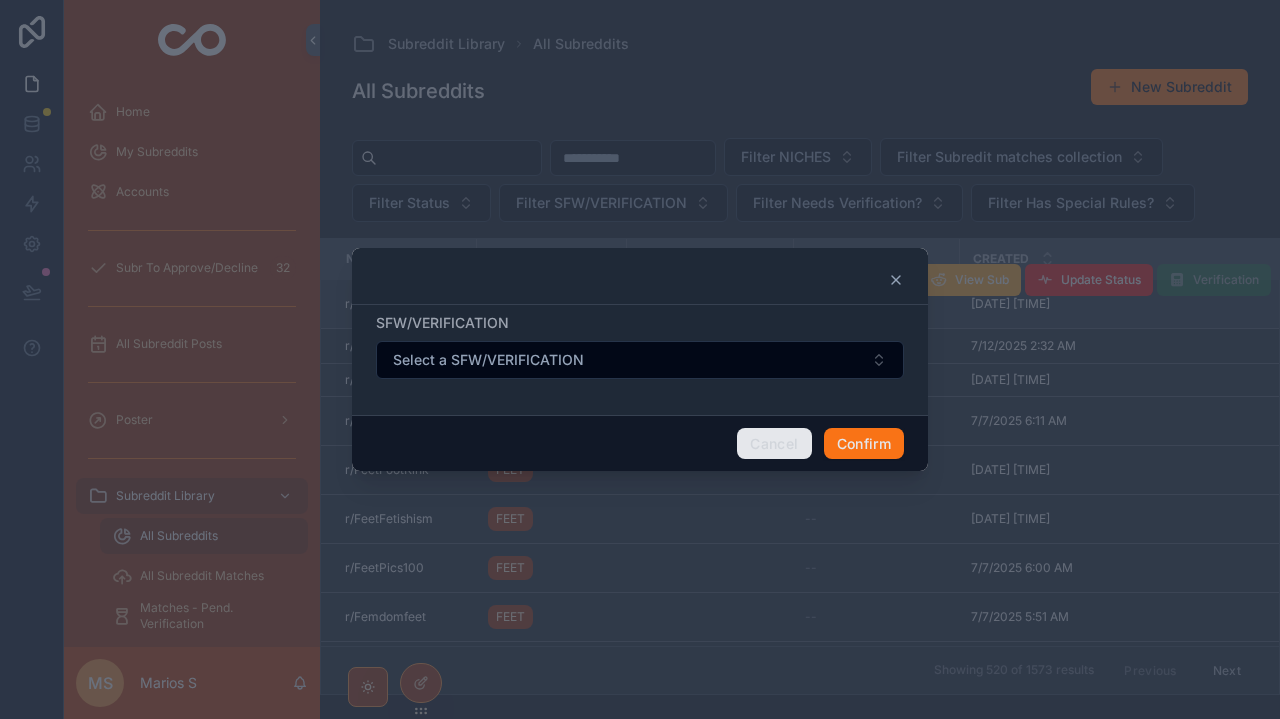 click on "Cancel" at bounding box center (774, 444) 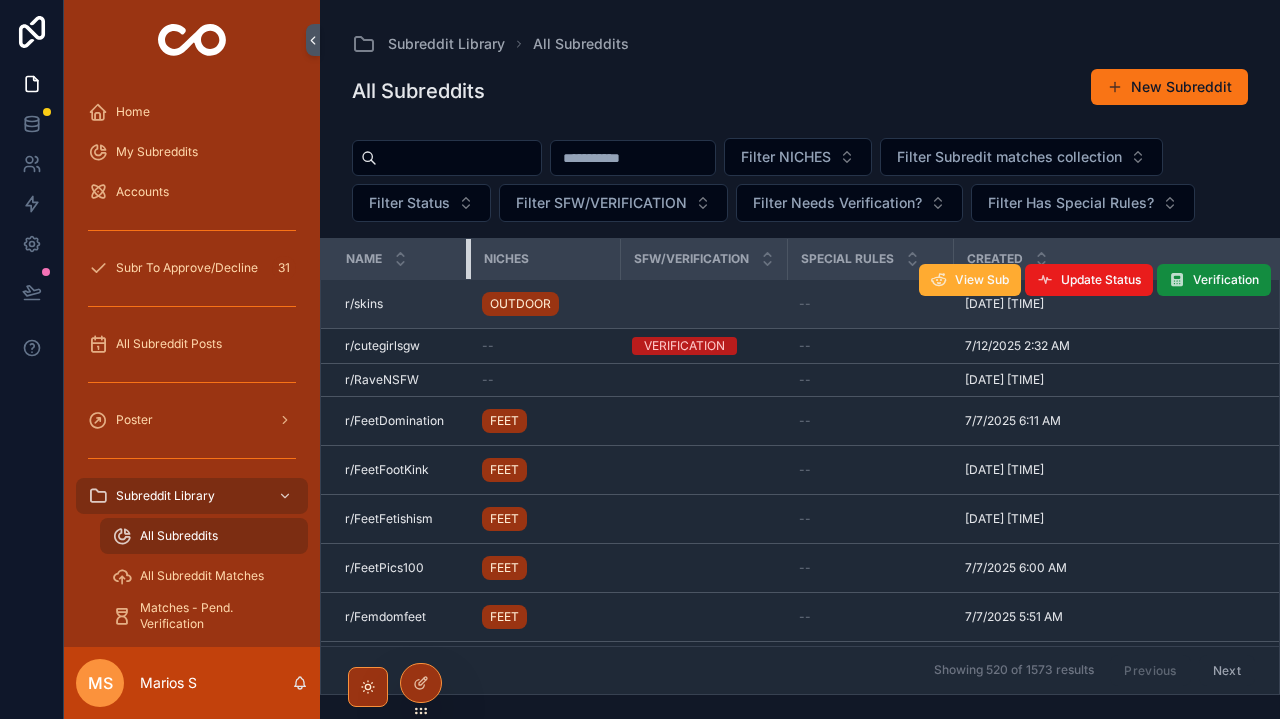 drag, startPoint x: 473, startPoint y: 307, endPoint x: 455, endPoint y: 307, distance: 18 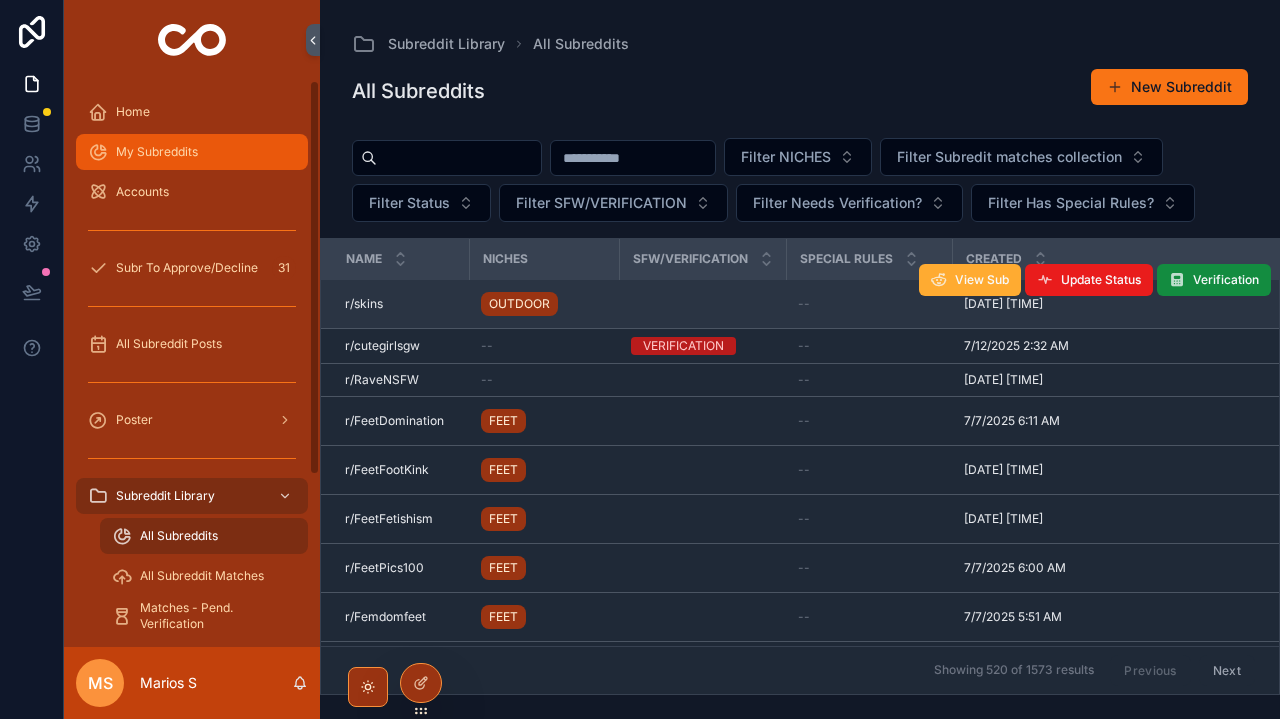 click on "My Subreddits" at bounding box center (157, 152) 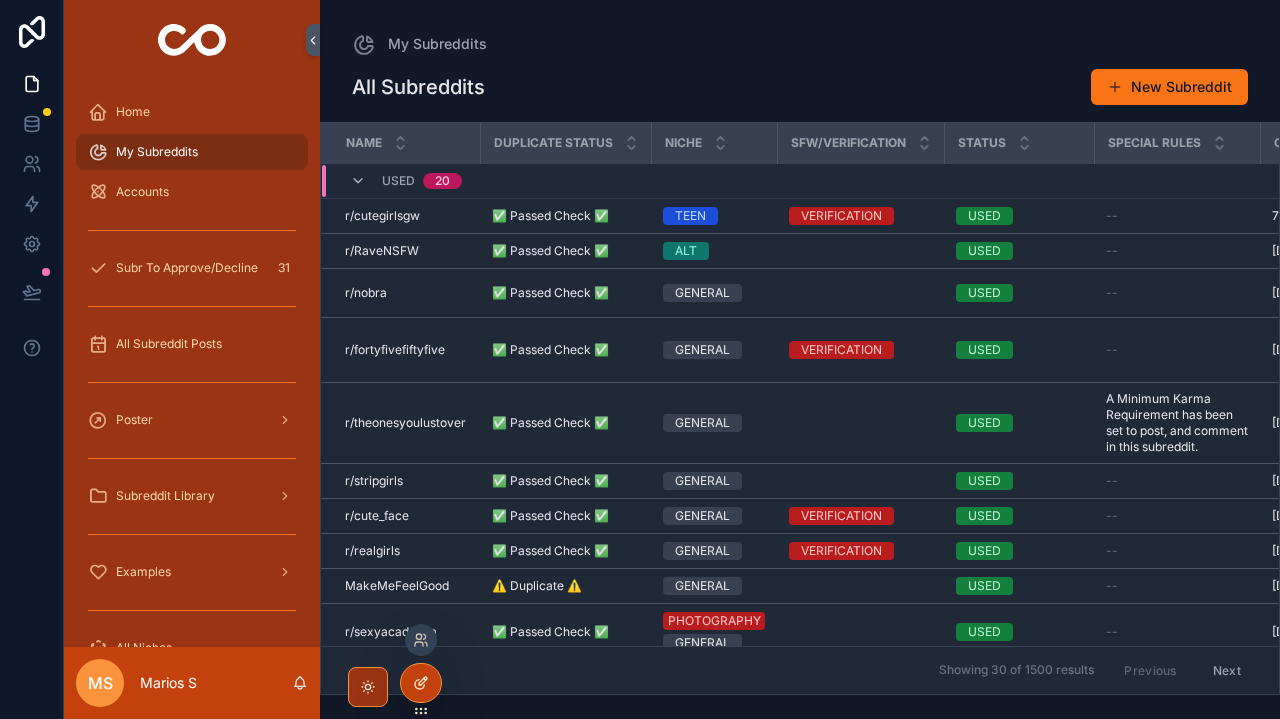 click 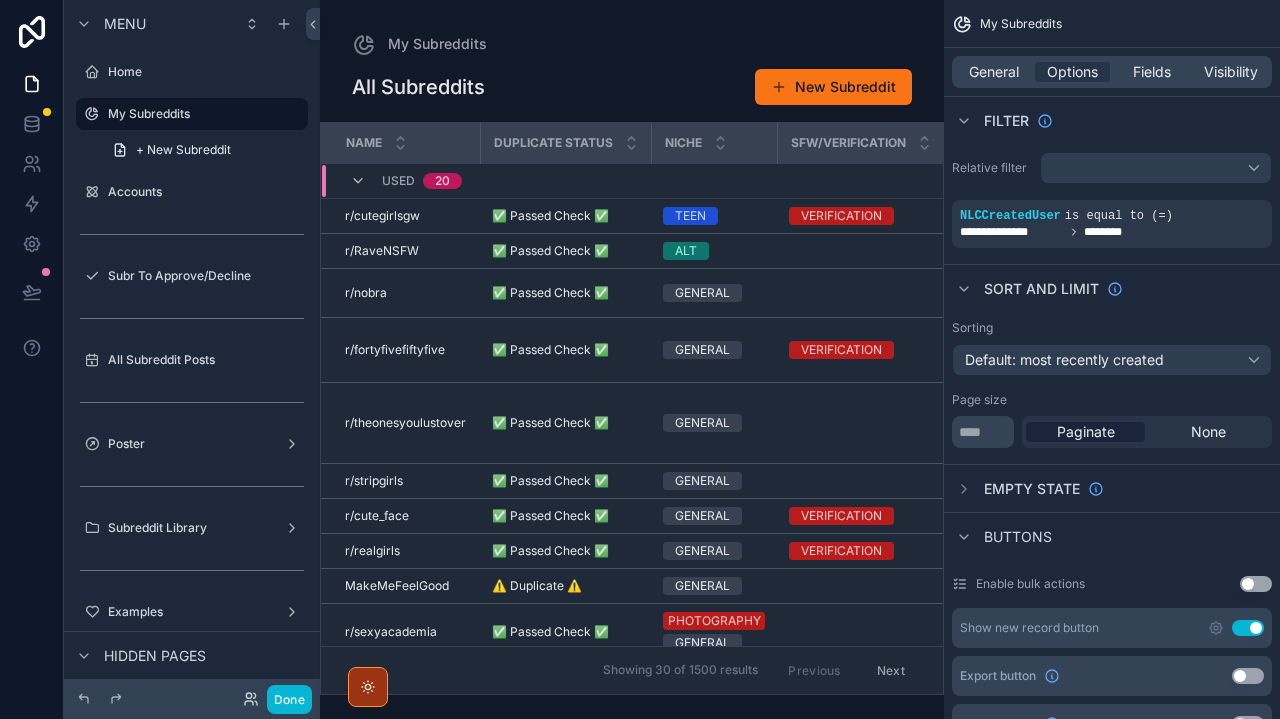 click at bounding box center [632, 359] 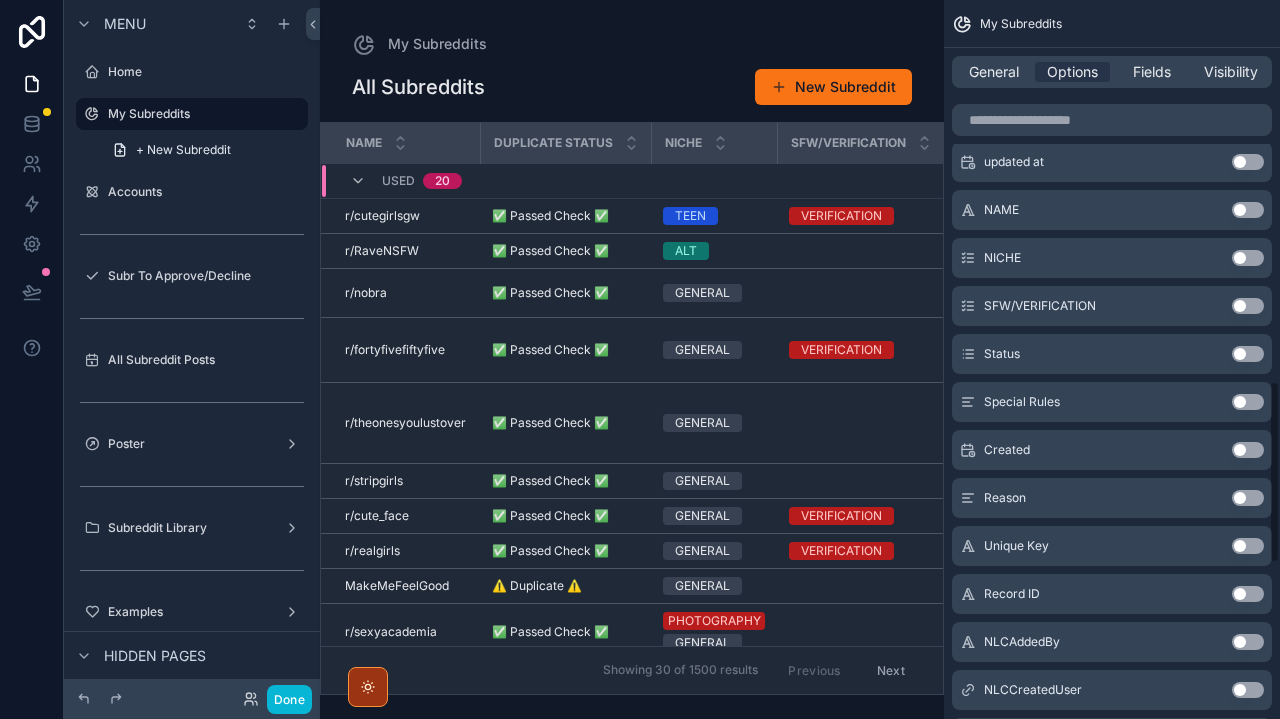 scroll, scrollTop: 1497, scrollLeft: 0, axis: vertical 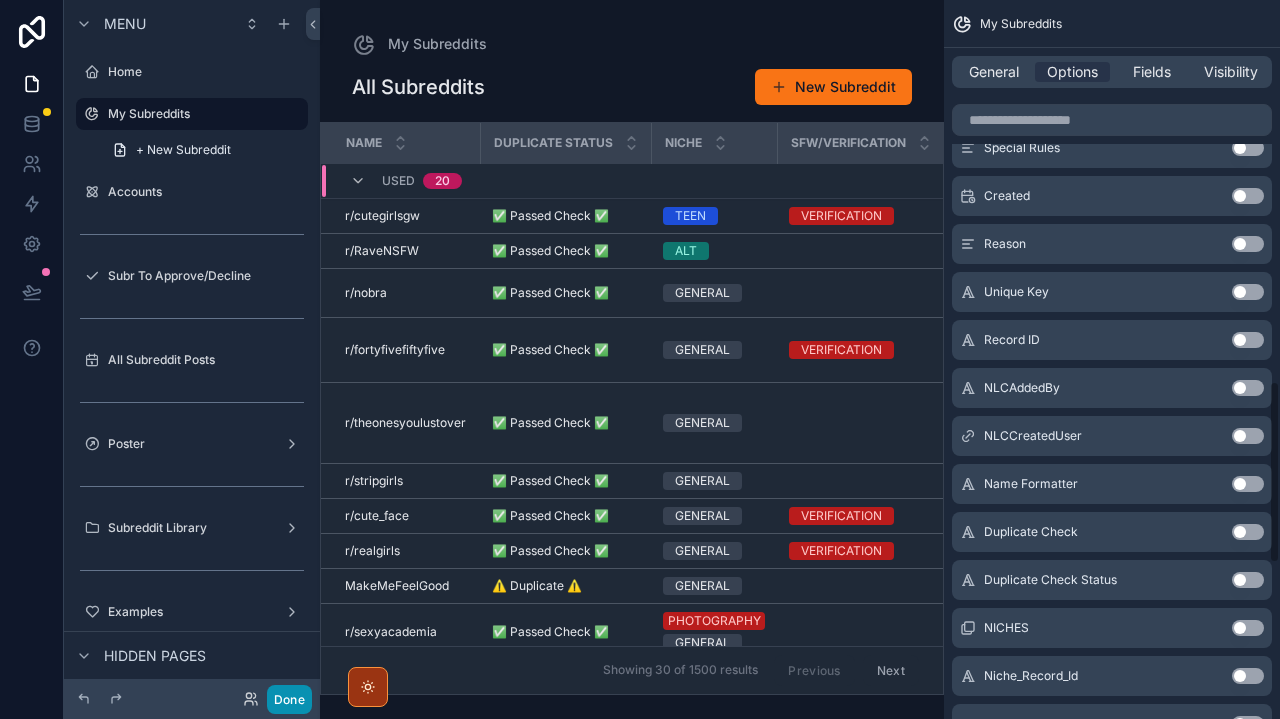 click on "Done" at bounding box center (289, 699) 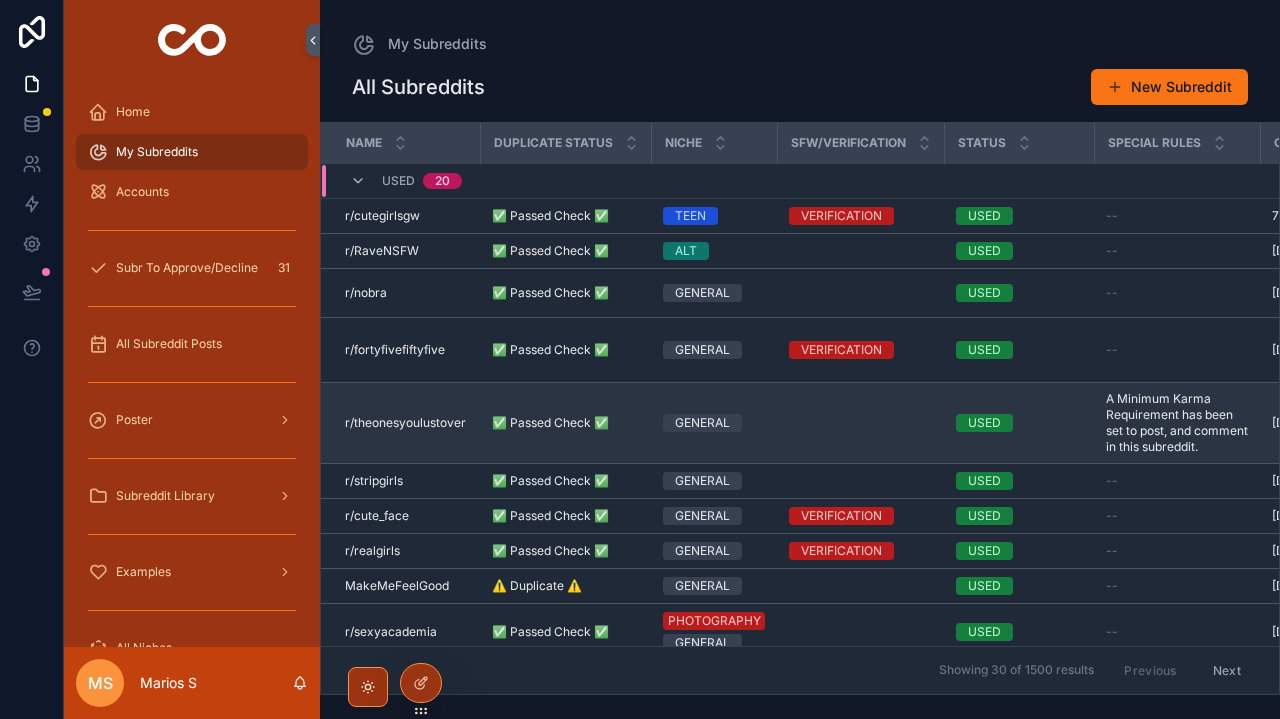 scroll, scrollTop: 0, scrollLeft: 0, axis: both 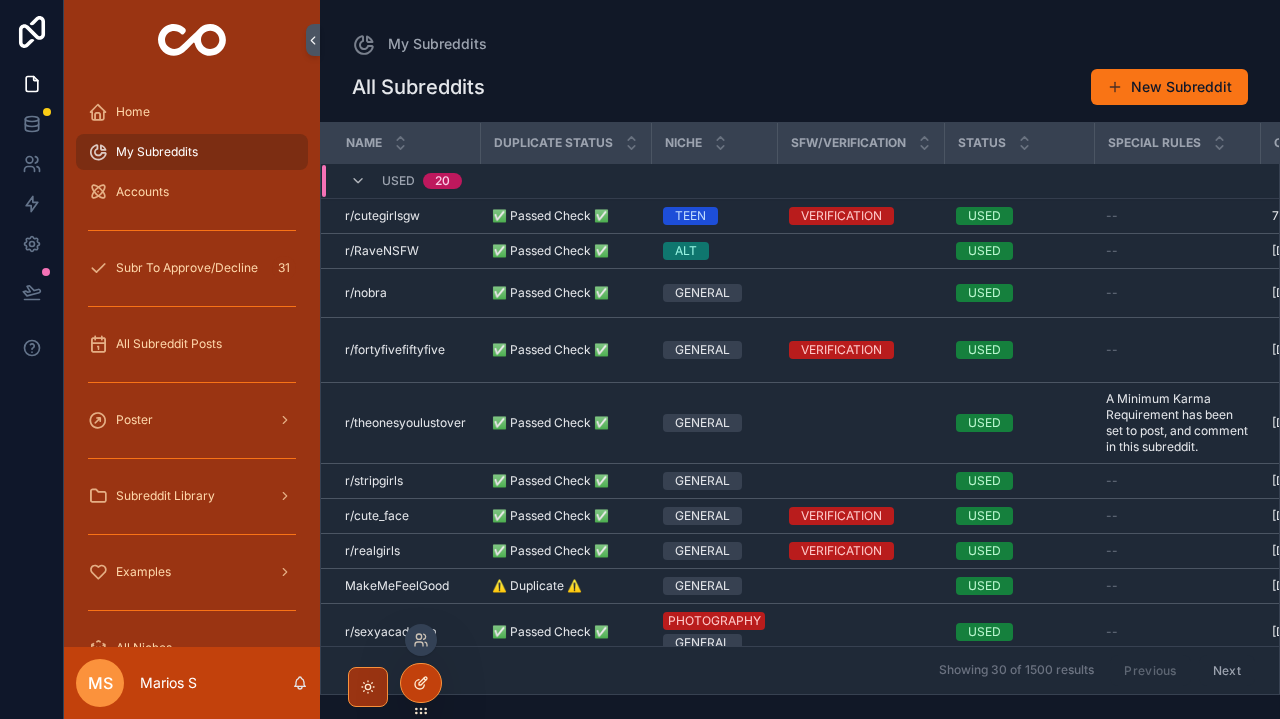click 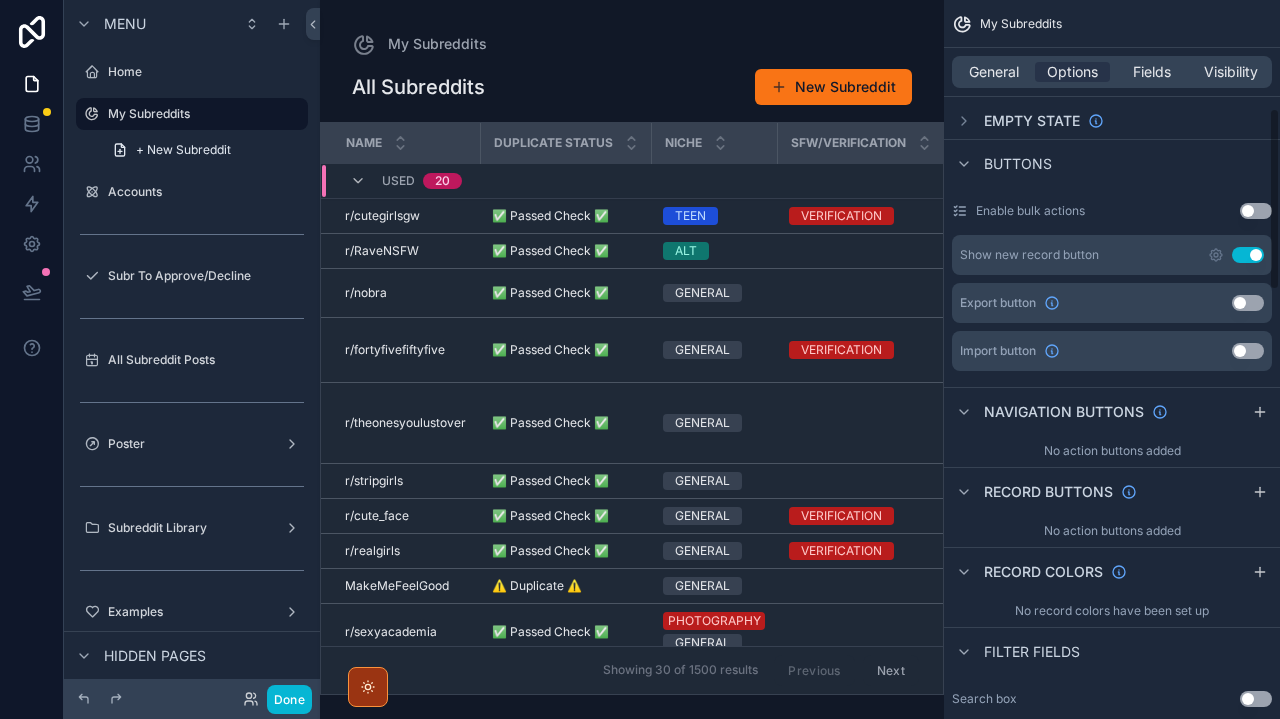 scroll, scrollTop: 426, scrollLeft: 0, axis: vertical 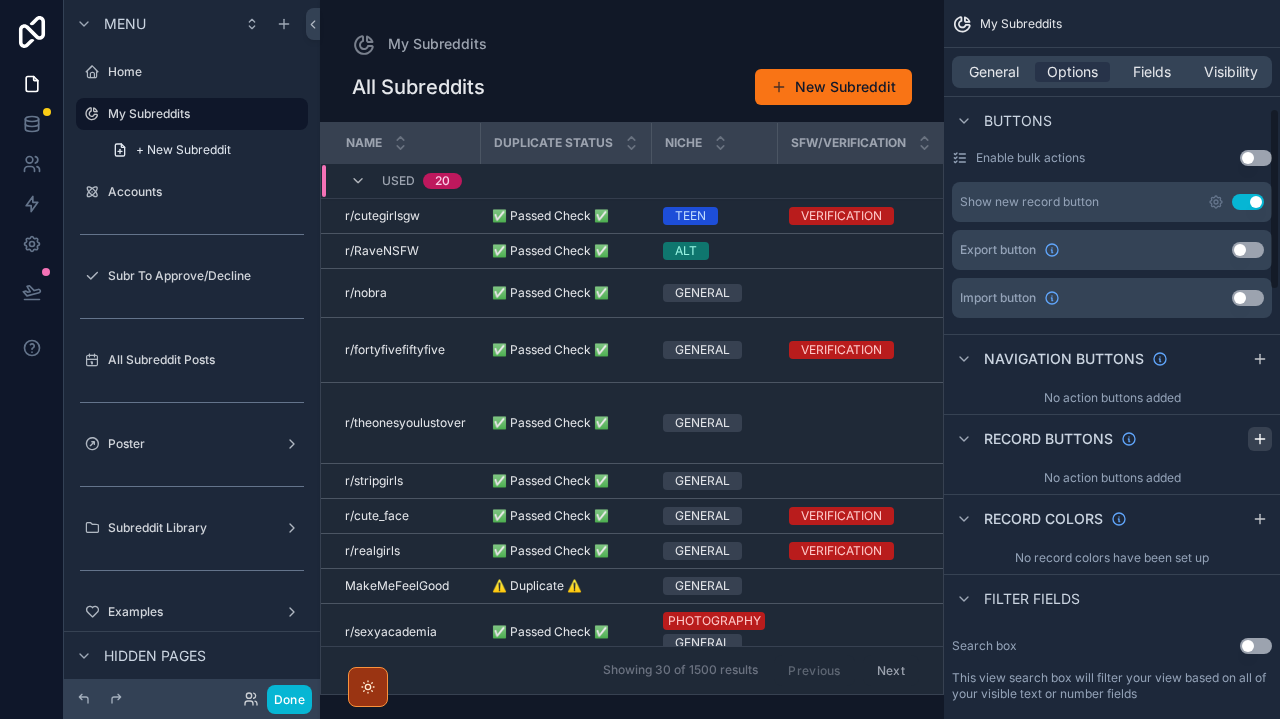 click at bounding box center (1260, 439) 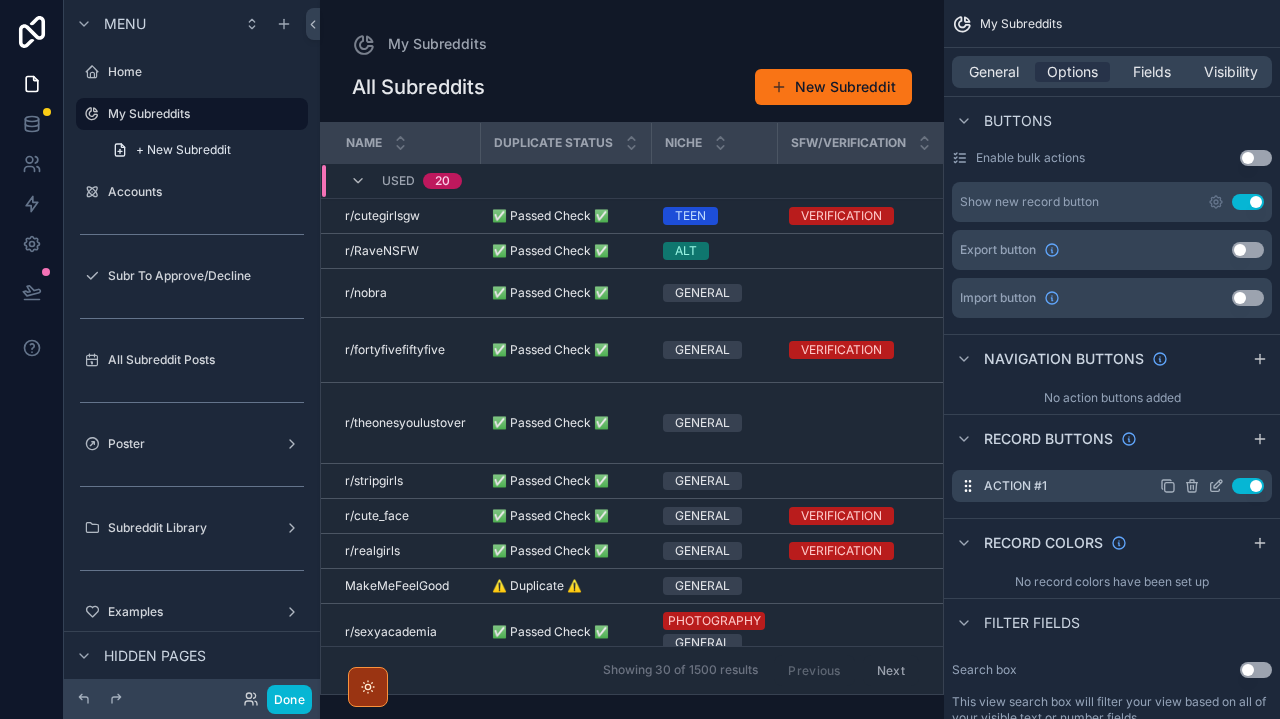 click on "Action #1 Use setting" at bounding box center (1112, 486) 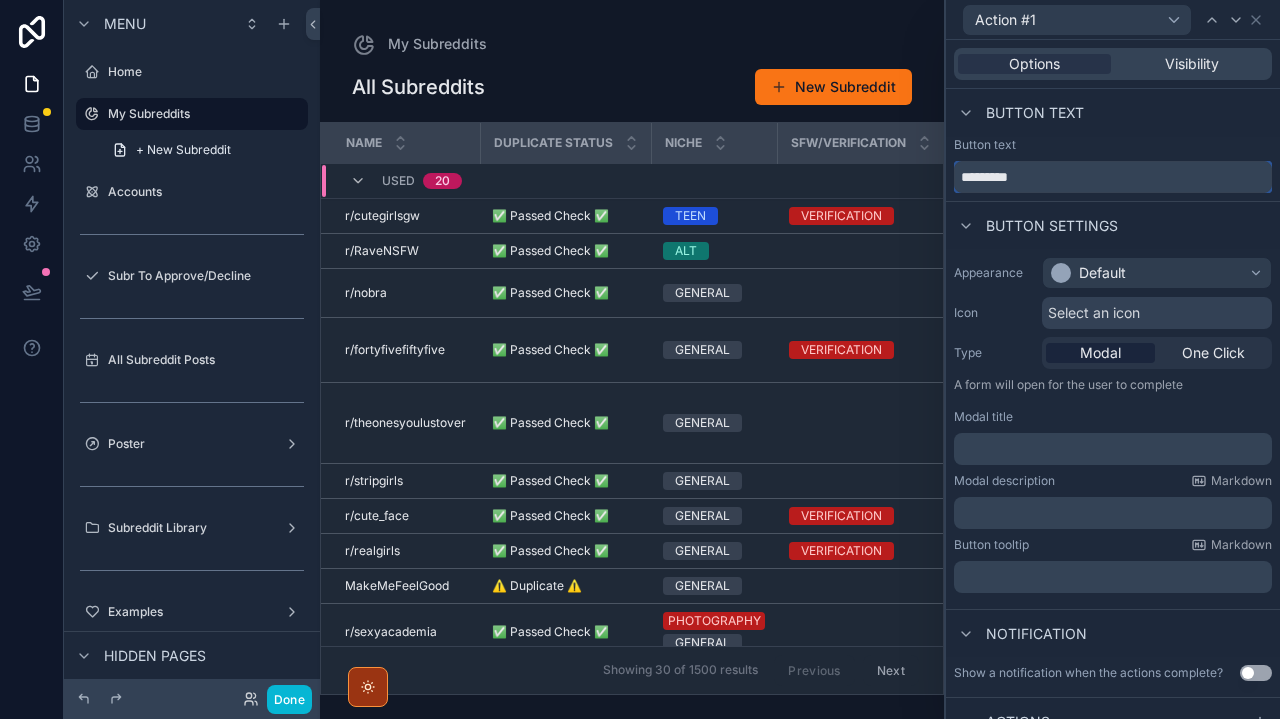 drag, startPoint x: 1041, startPoint y: 167, endPoint x: 879, endPoint y: 194, distance: 164.23459 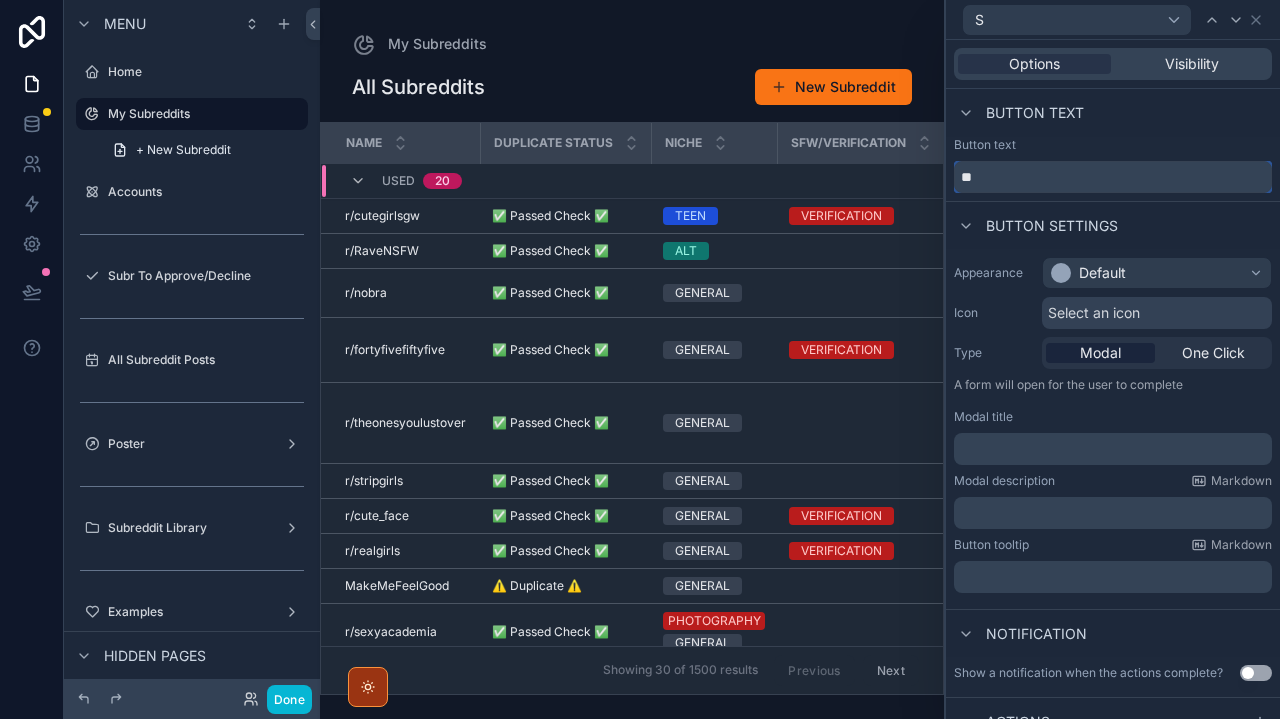 type on "*" 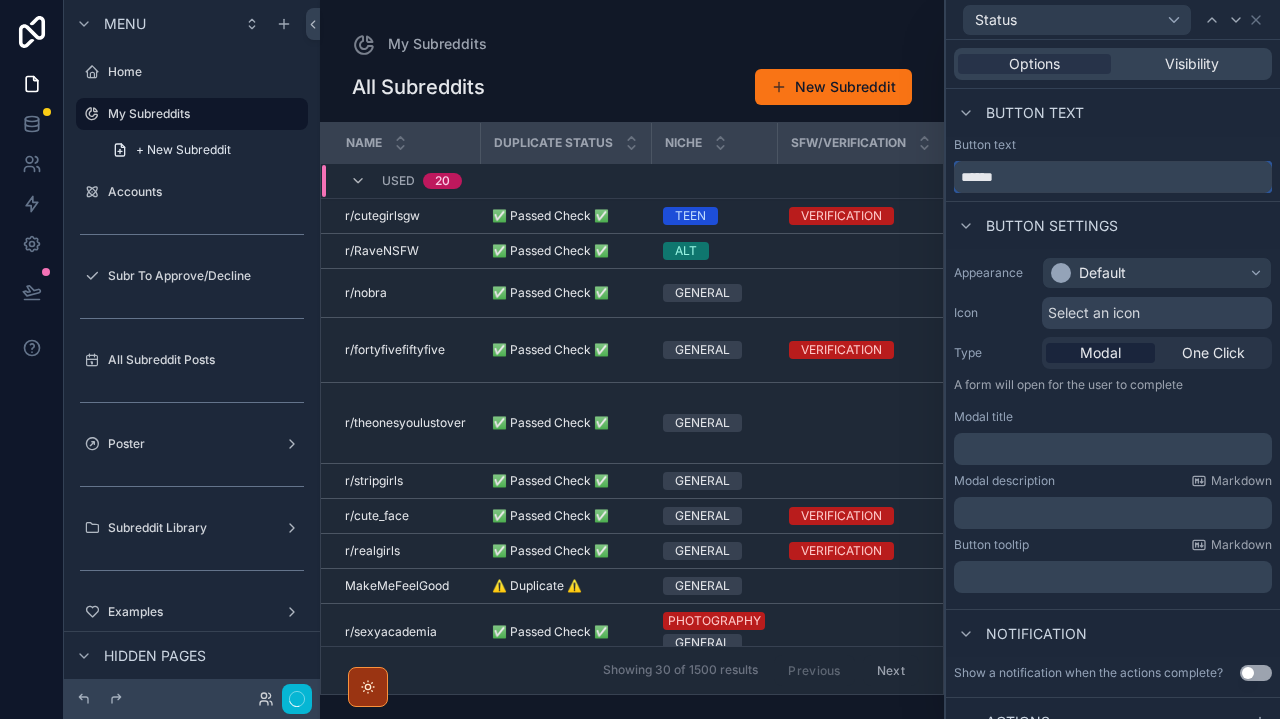 type on "******" 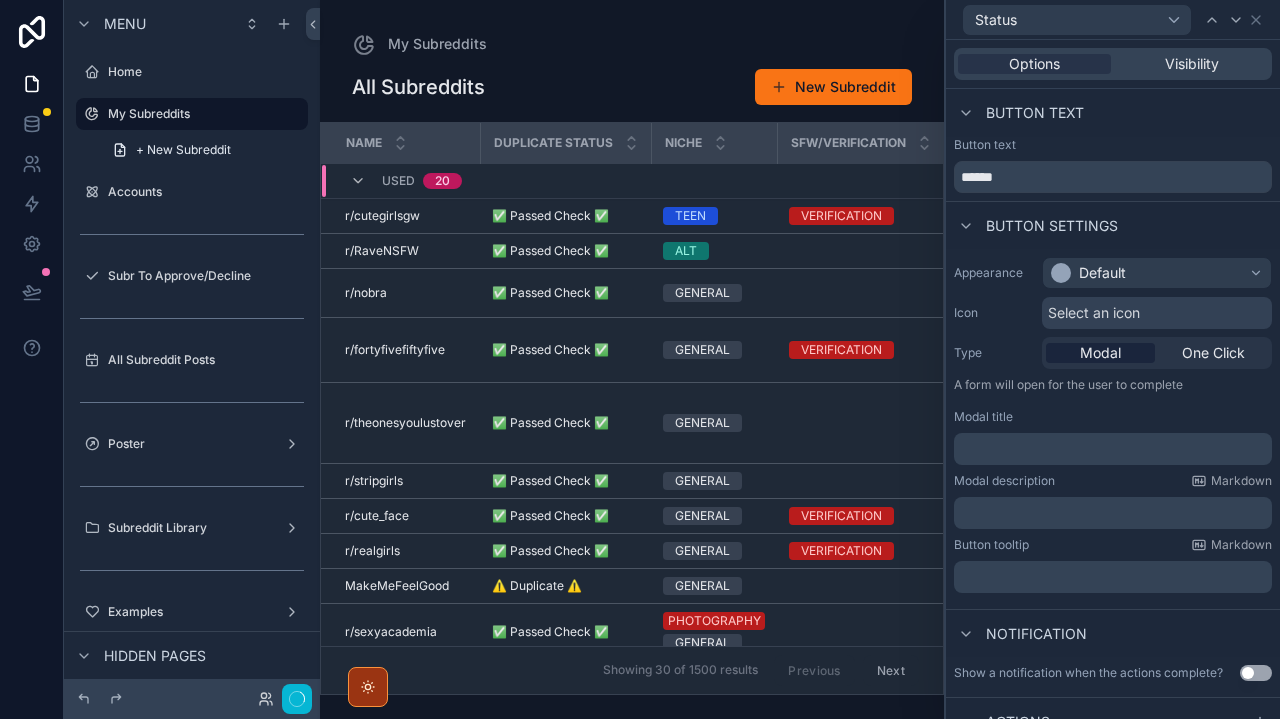click on "Default" at bounding box center [1102, 273] 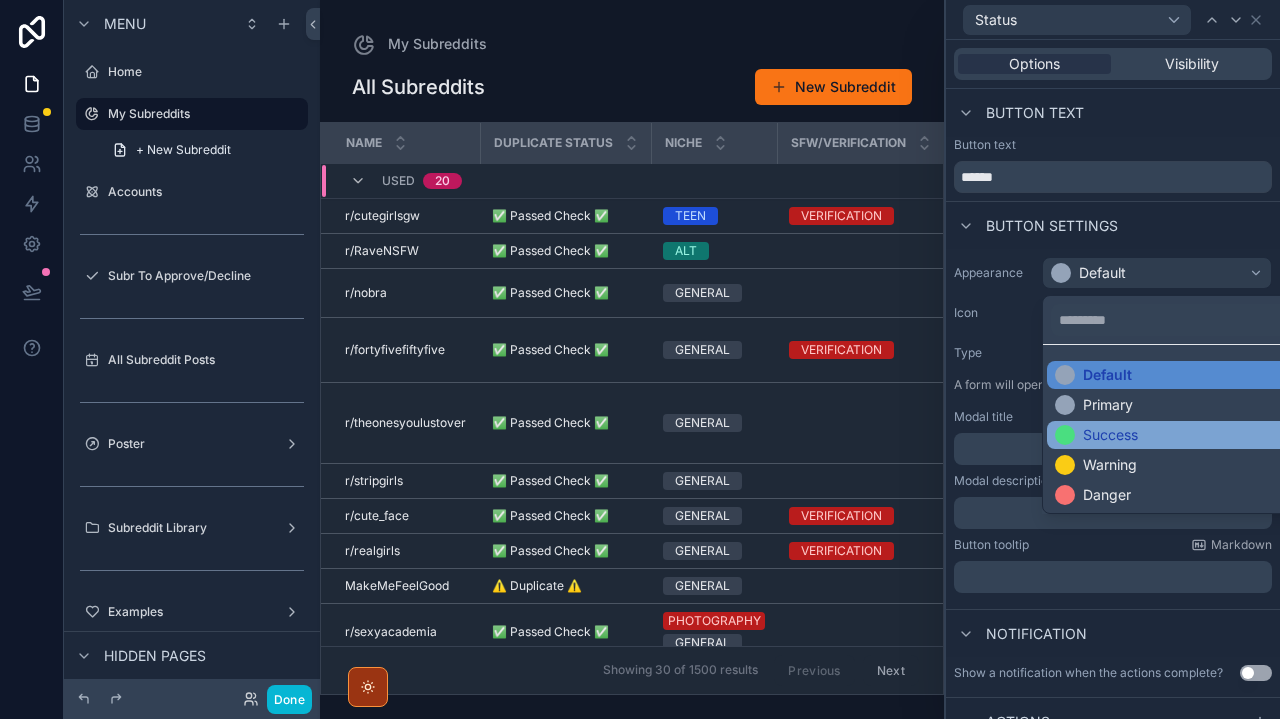 click on "Success" at bounding box center [1096, 435] 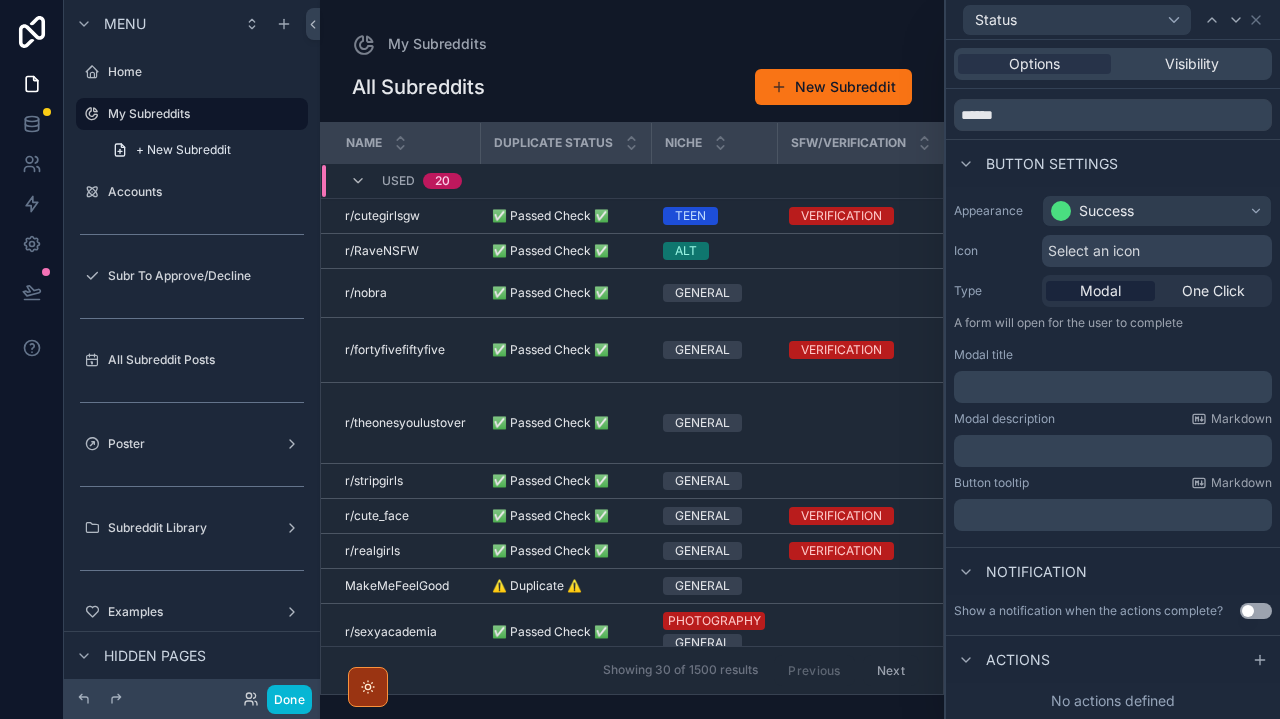 scroll, scrollTop: 62, scrollLeft: 0, axis: vertical 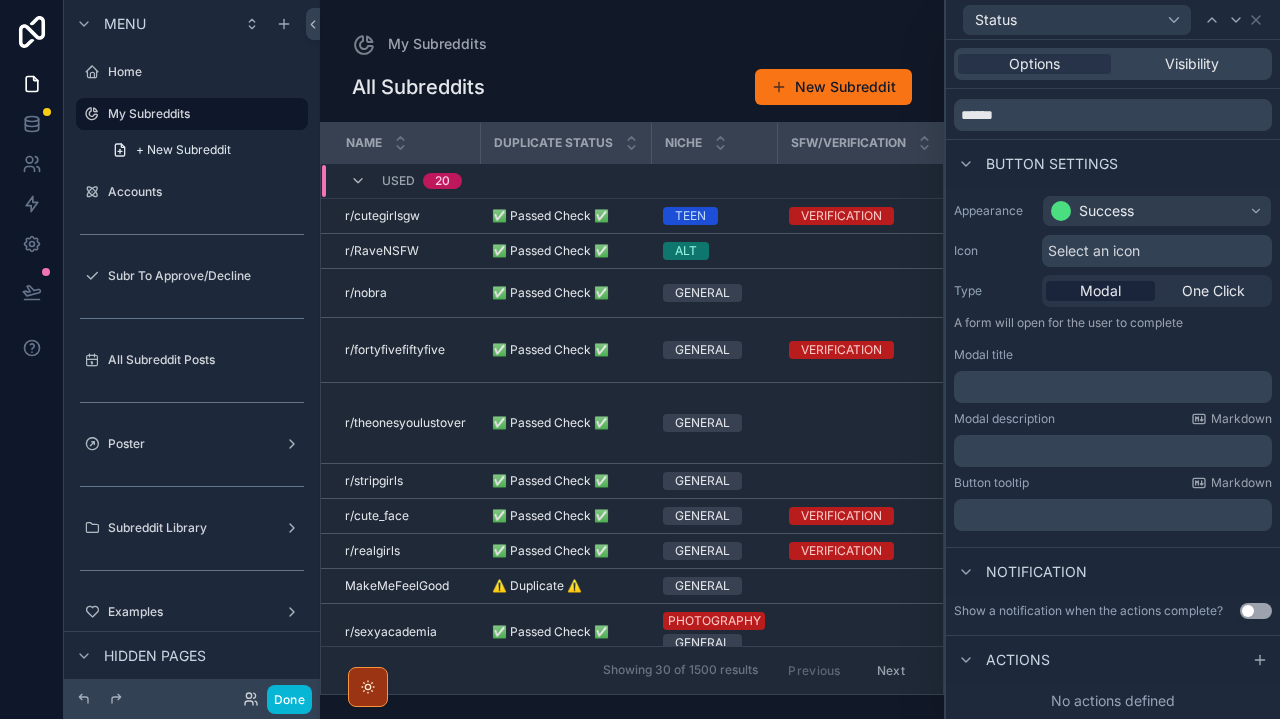 click on "Modal One Click" at bounding box center [1157, 291] 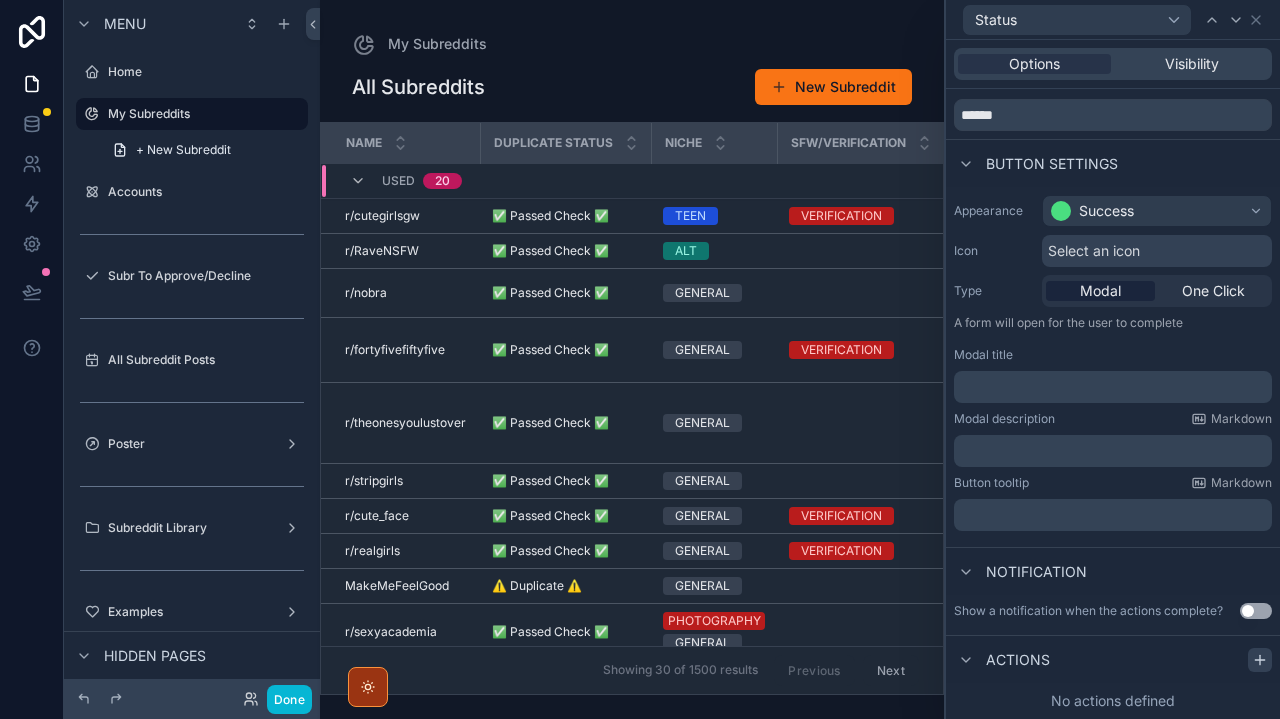 click 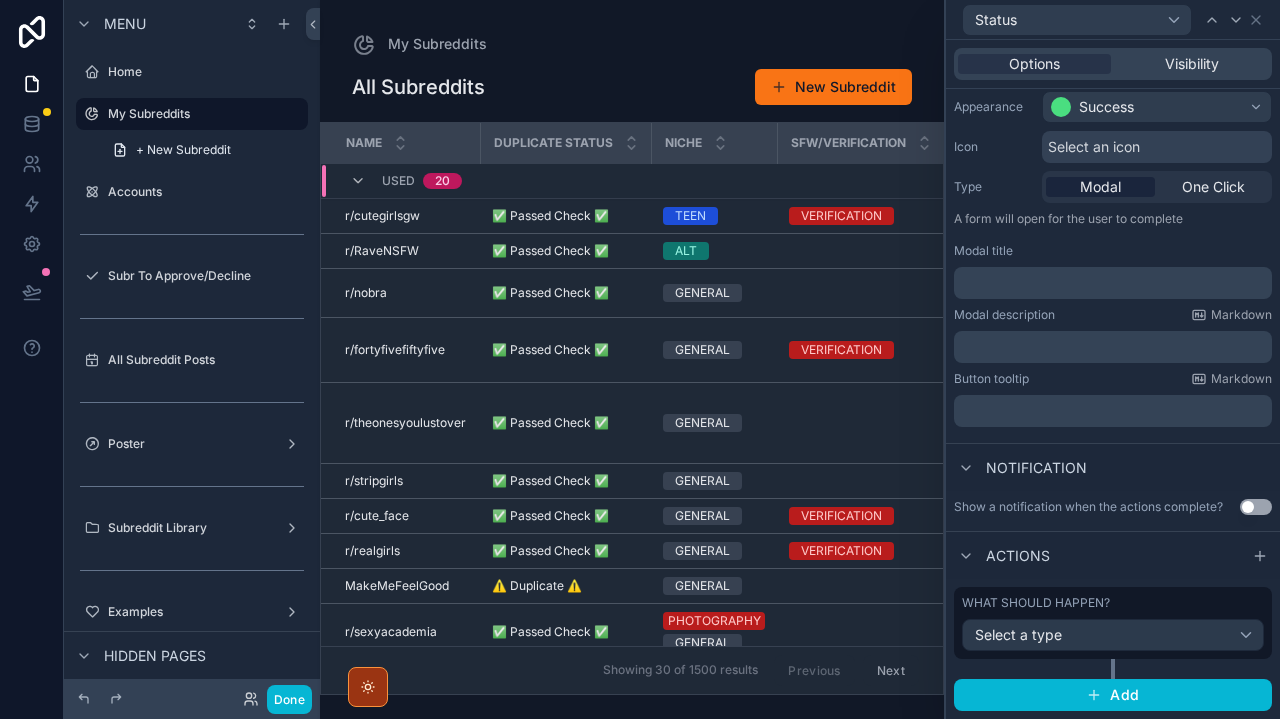 click on "Select a type" at bounding box center [1113, 635] 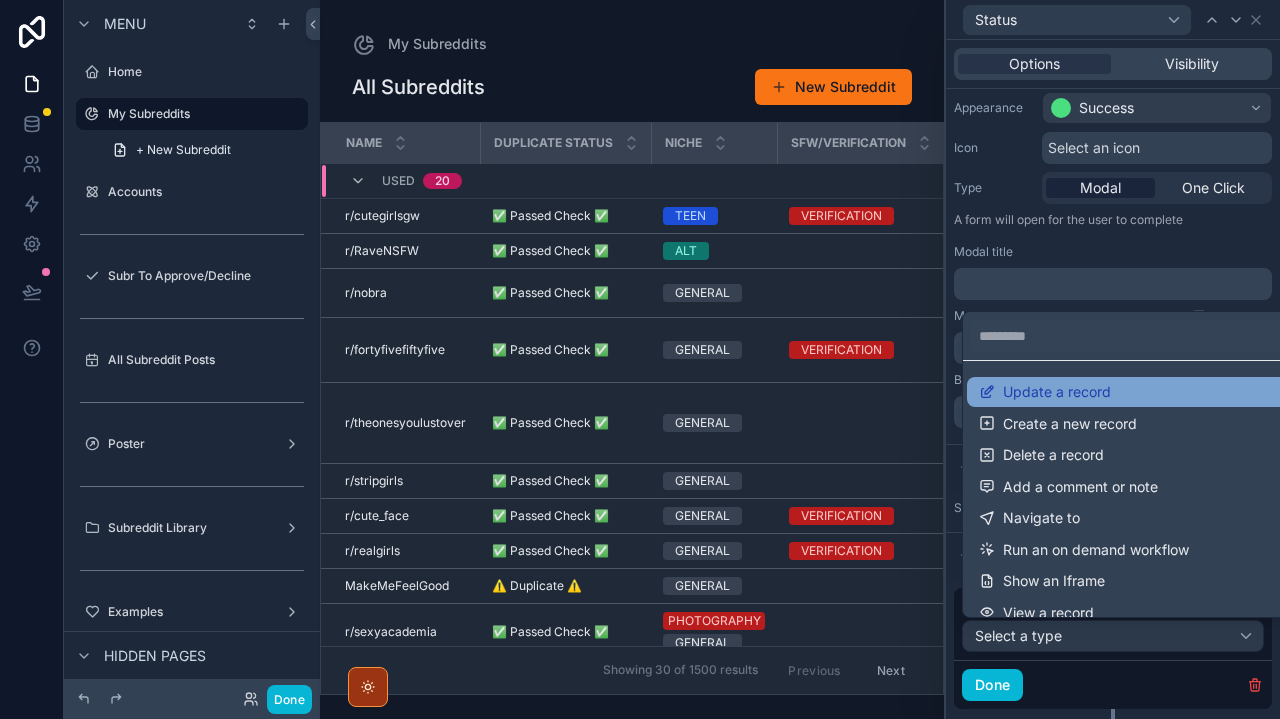 click on "Update a record" at bounding box center (1057, 392) 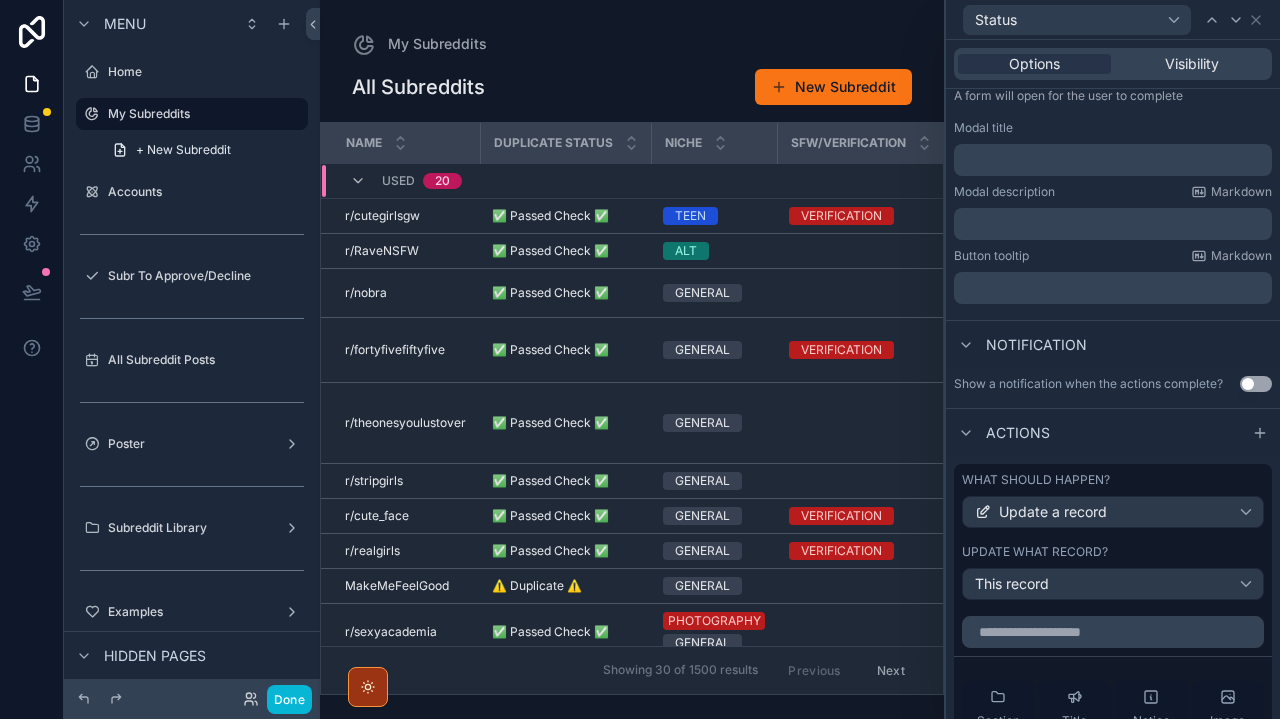 scroll, scrollTop: 453, scrollLeft: 0, axis: vertical 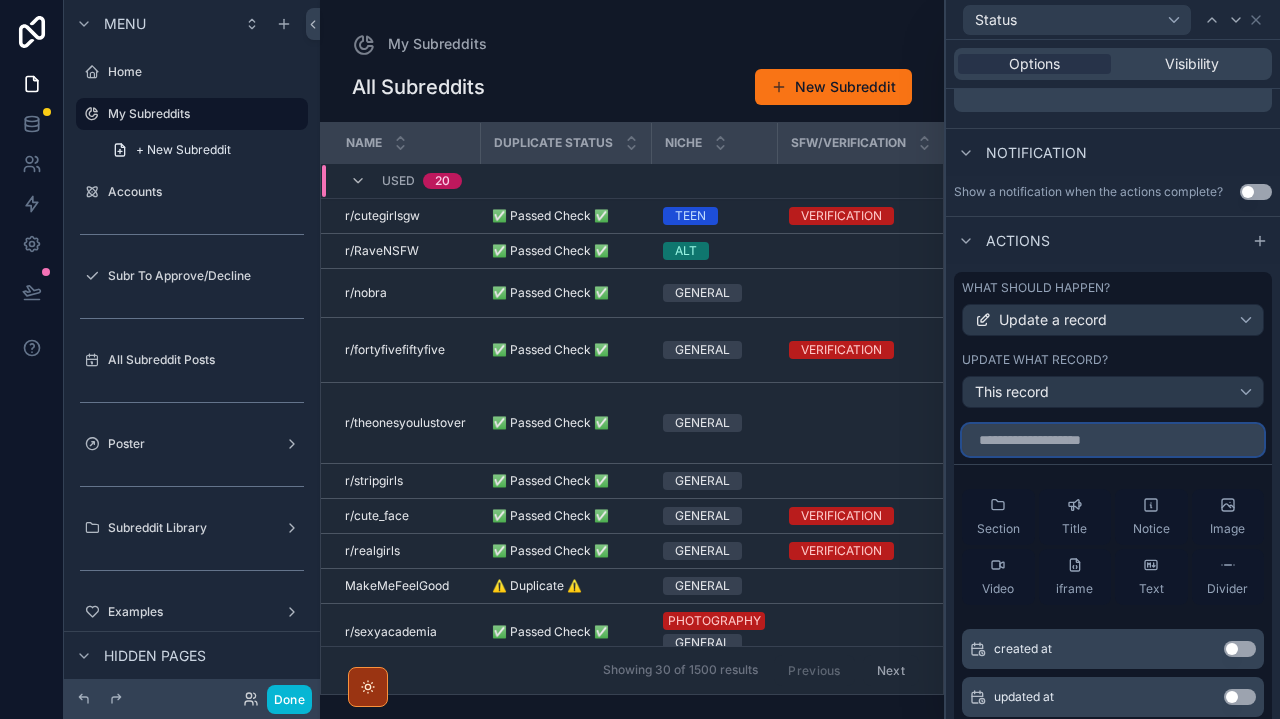 click at bounding box center (1113, 440) 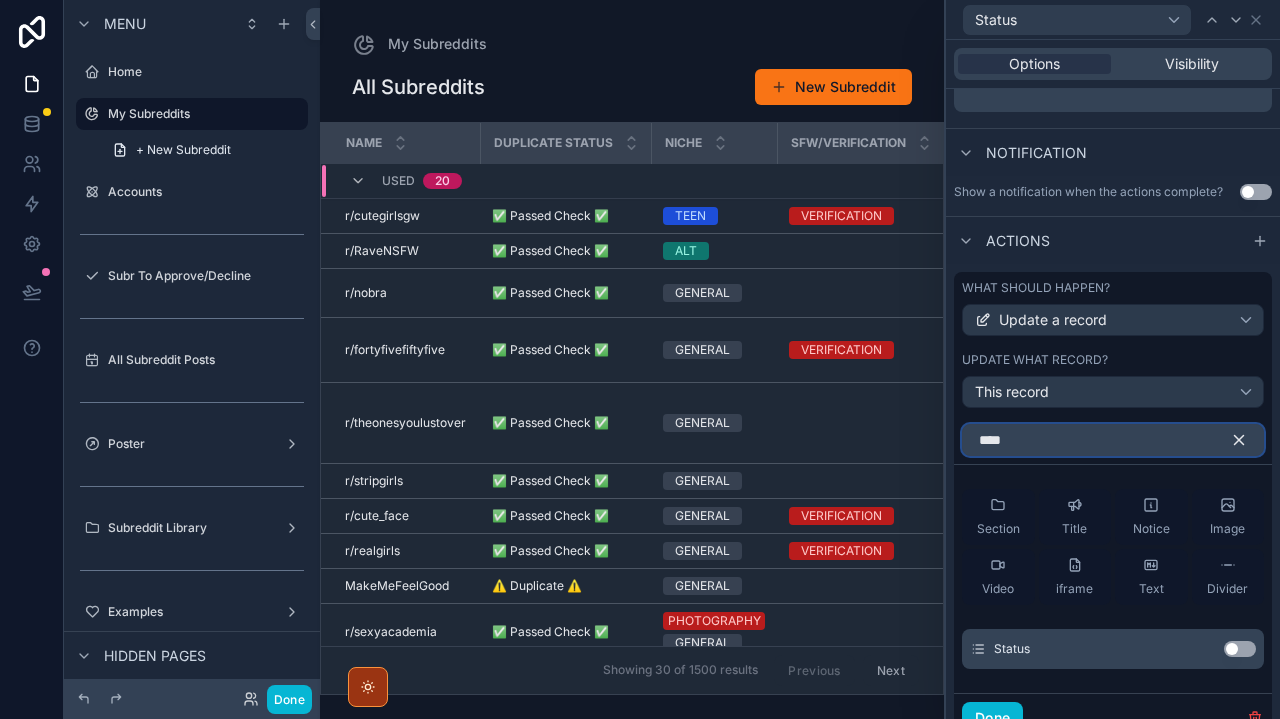 type on "****" 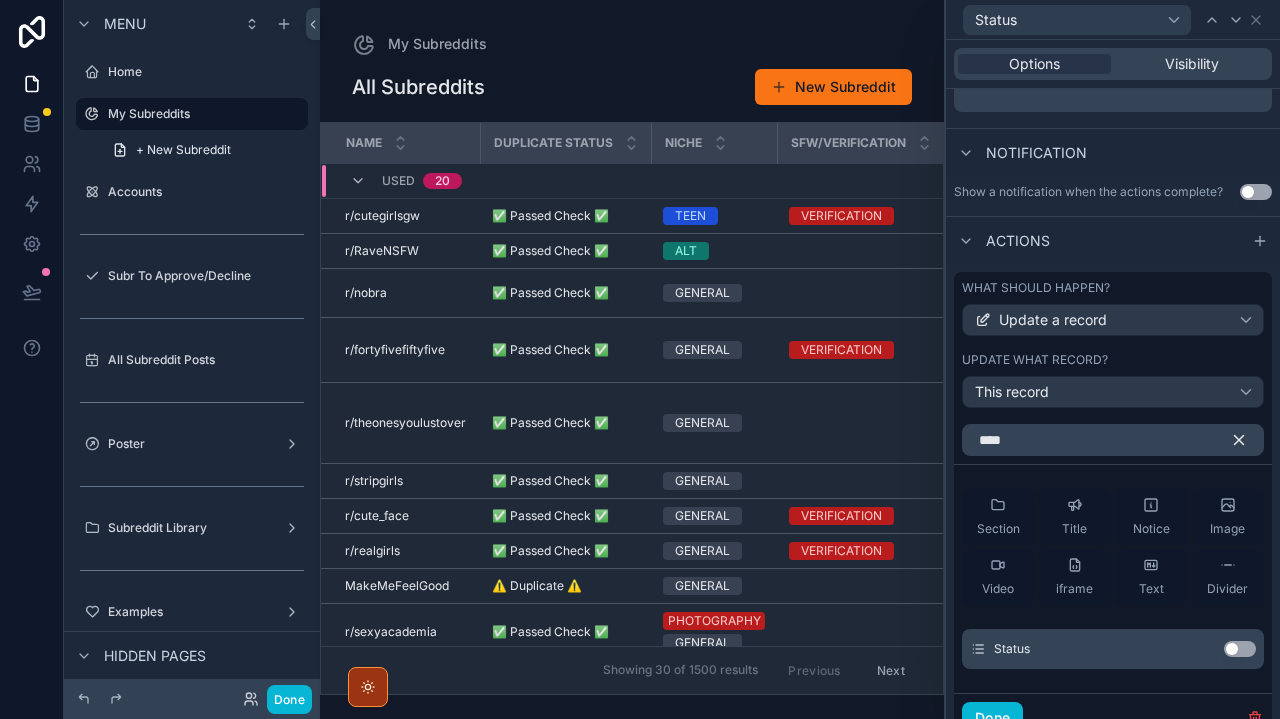click on "Use setting" at bounding box center (1240, 649) 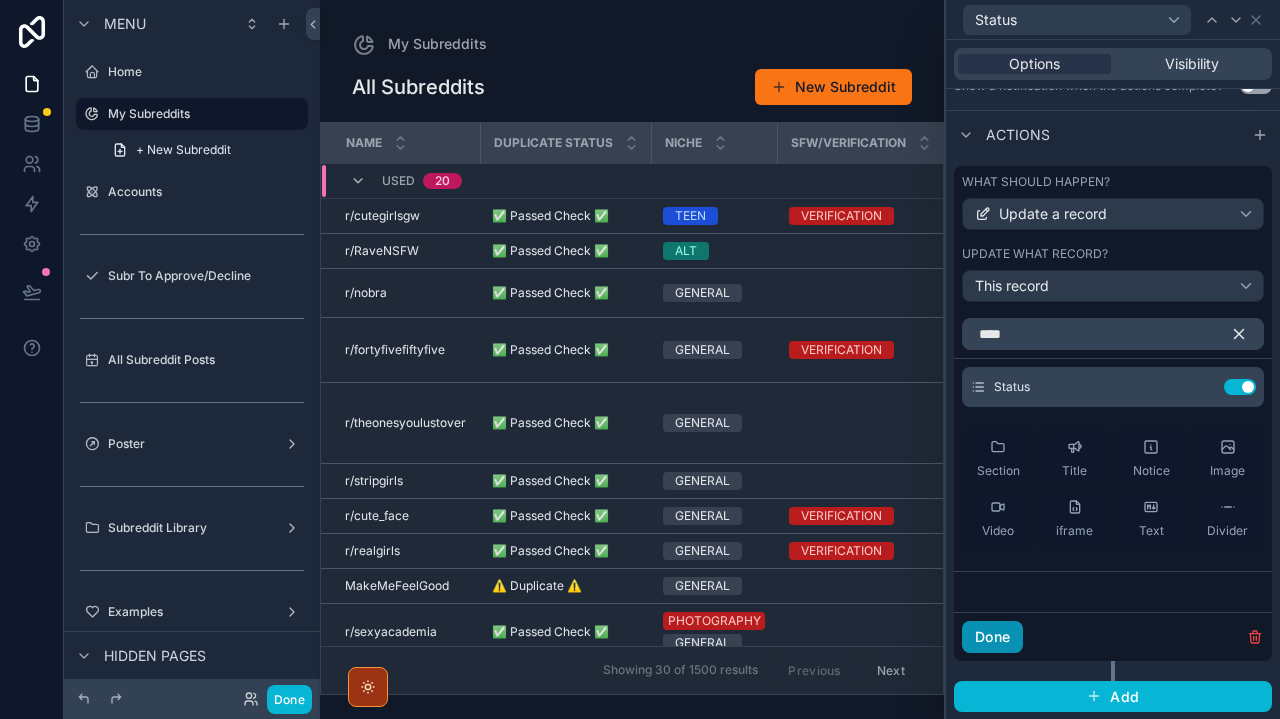 click on "Done" at bounding box center (992, 637) 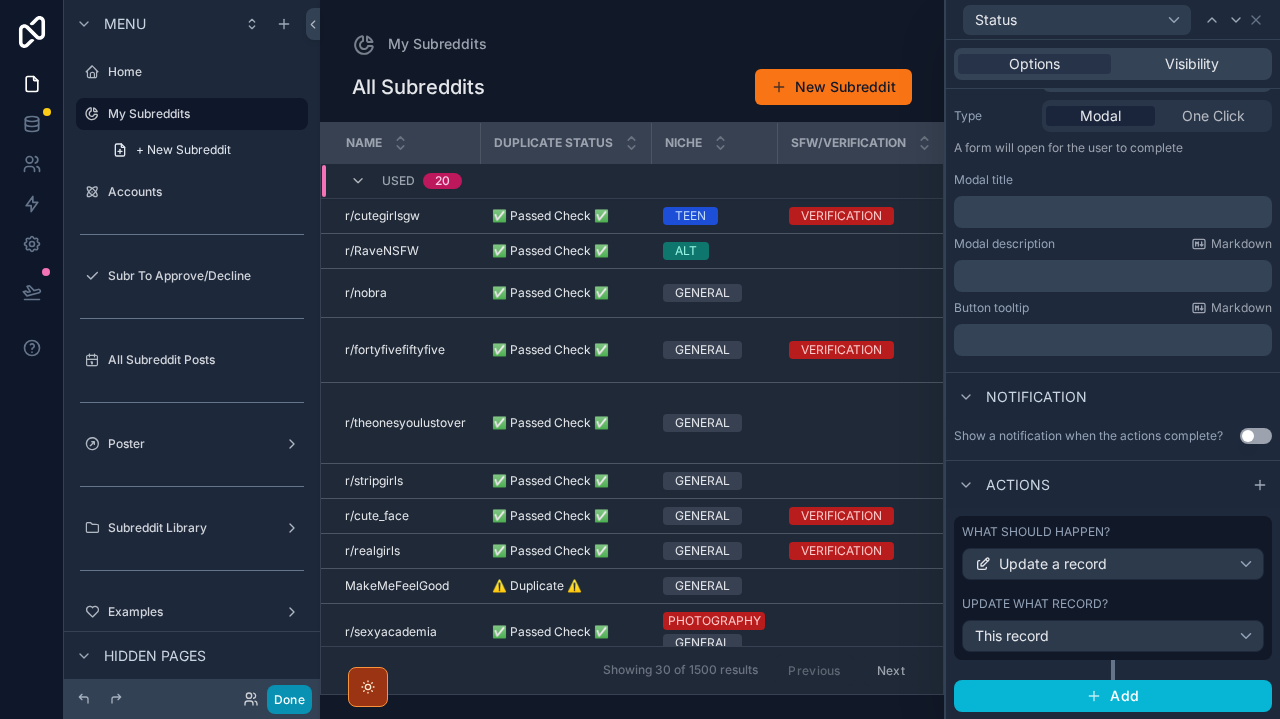 click on "Done" at bounding box center [289, 699] 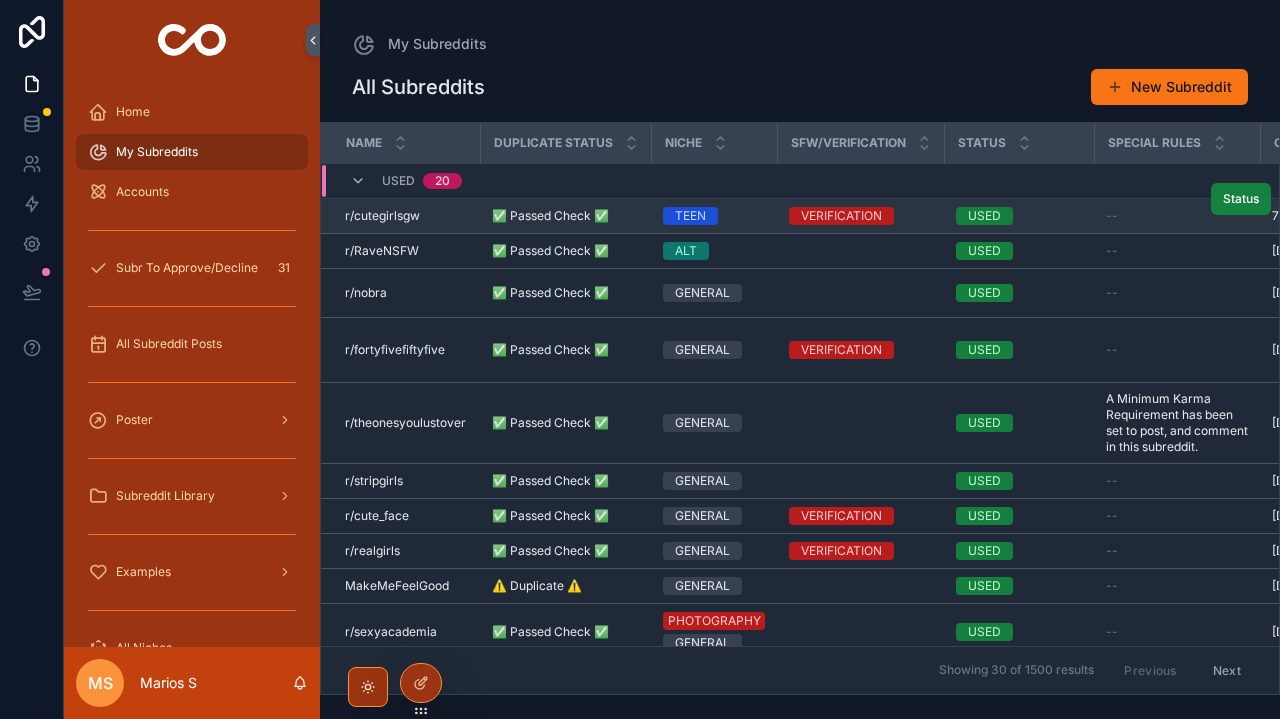 click on "Status" at bounding box center (1241, 199) 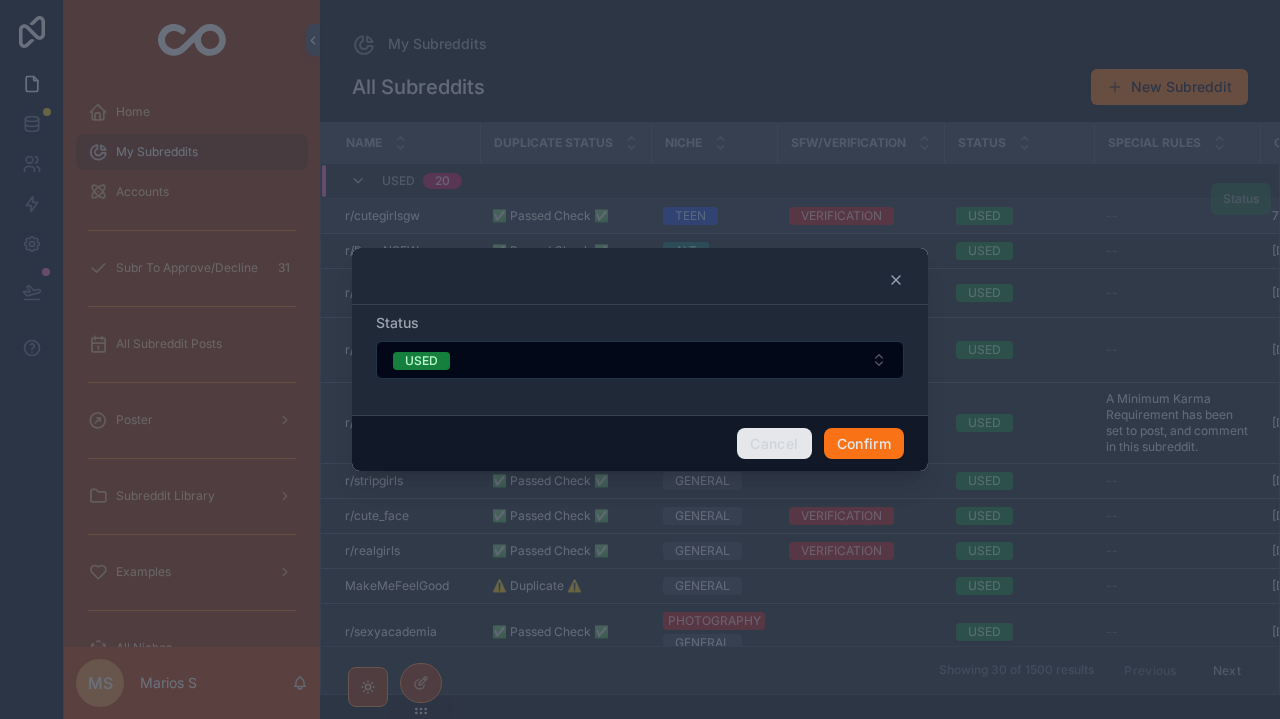 click on "Cancel" at bounding box center (774, 444) 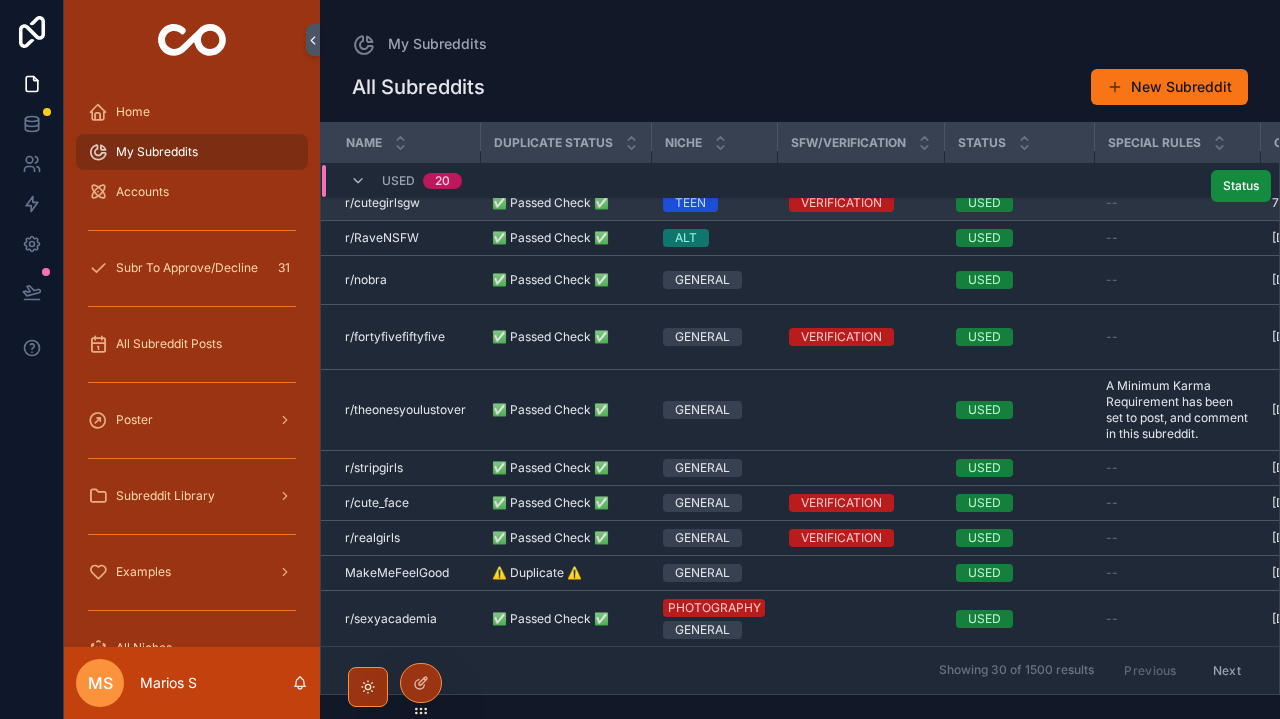 scroll, scrollTop: 13, scrollLeft: 0, axis: vertical 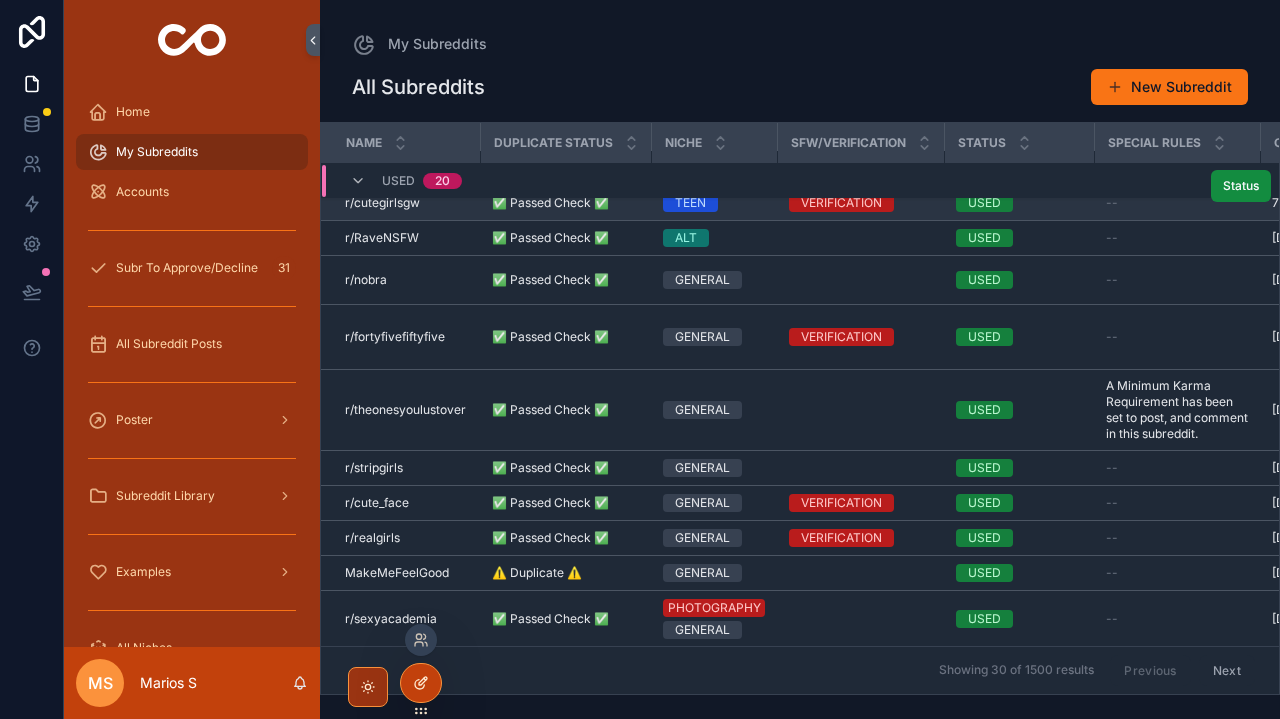 click at bounding box center (421, 683) 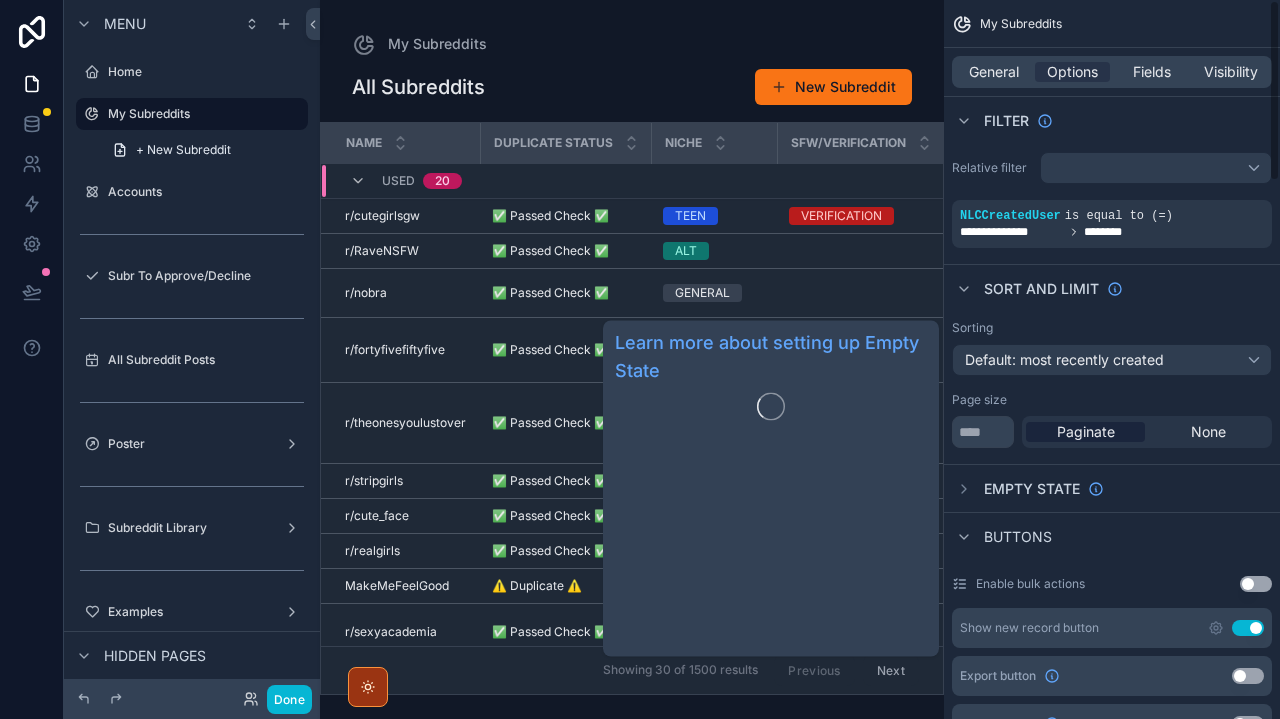 scroll, scrollTop: 0, scrollLeft: 0, axis: both 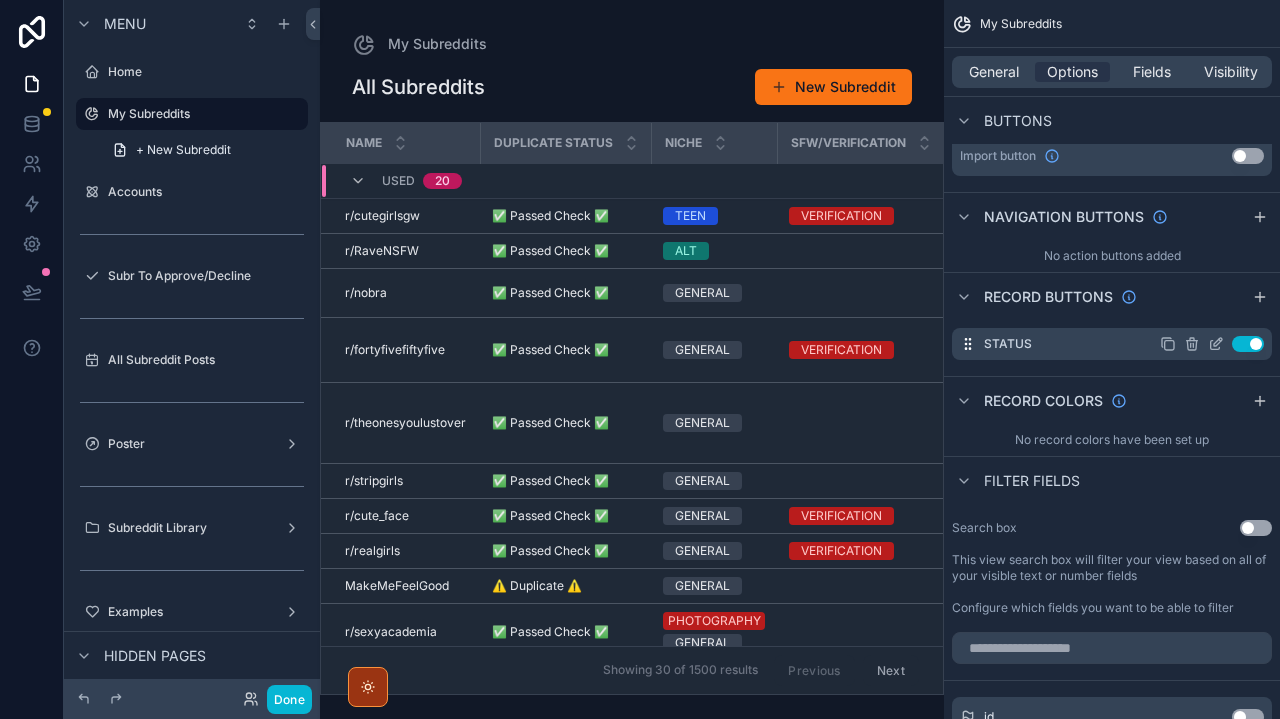 click 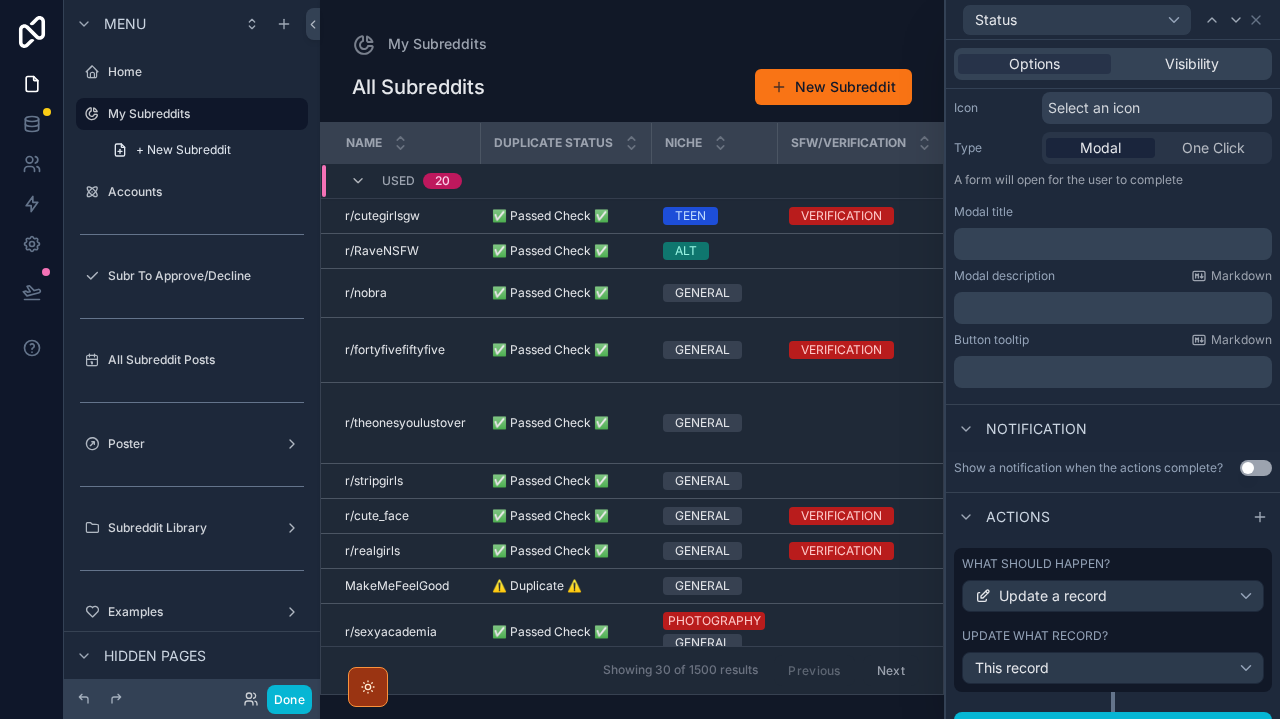 scroll, scrollTop: 206, scrollLeft: 0, axis: vertical 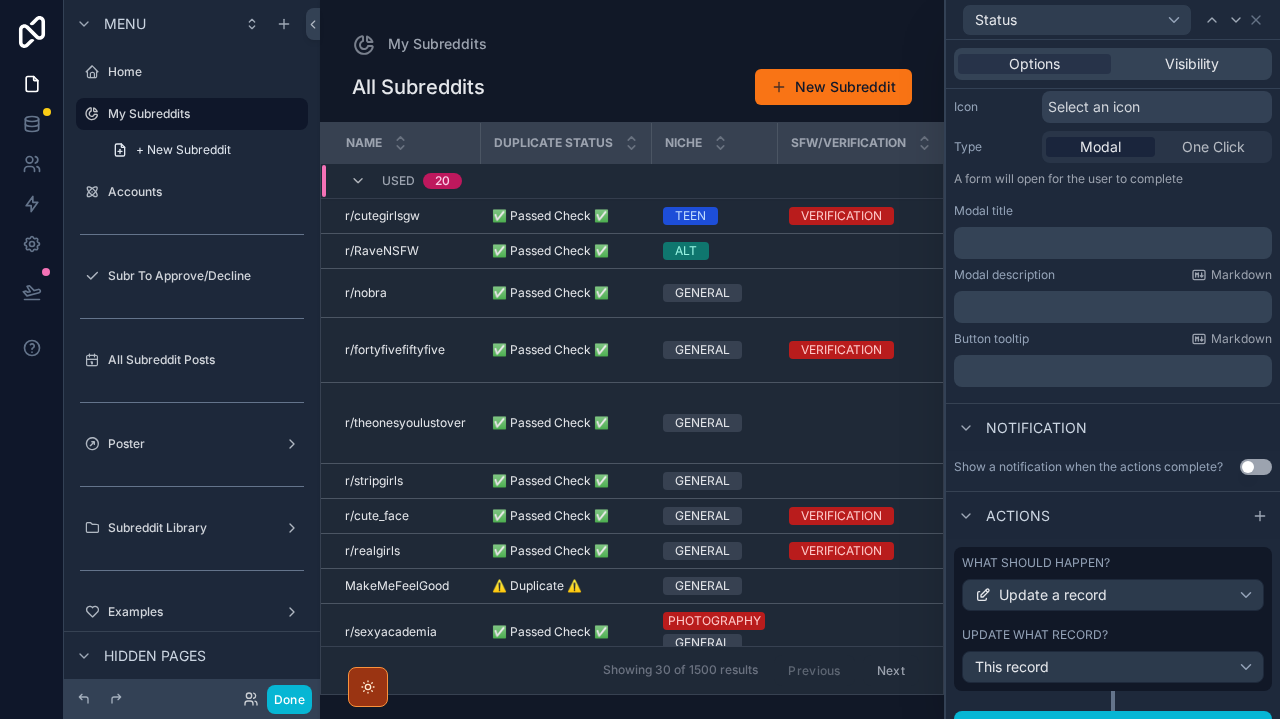 click on "﻿" at bounding box center (1113, 243) 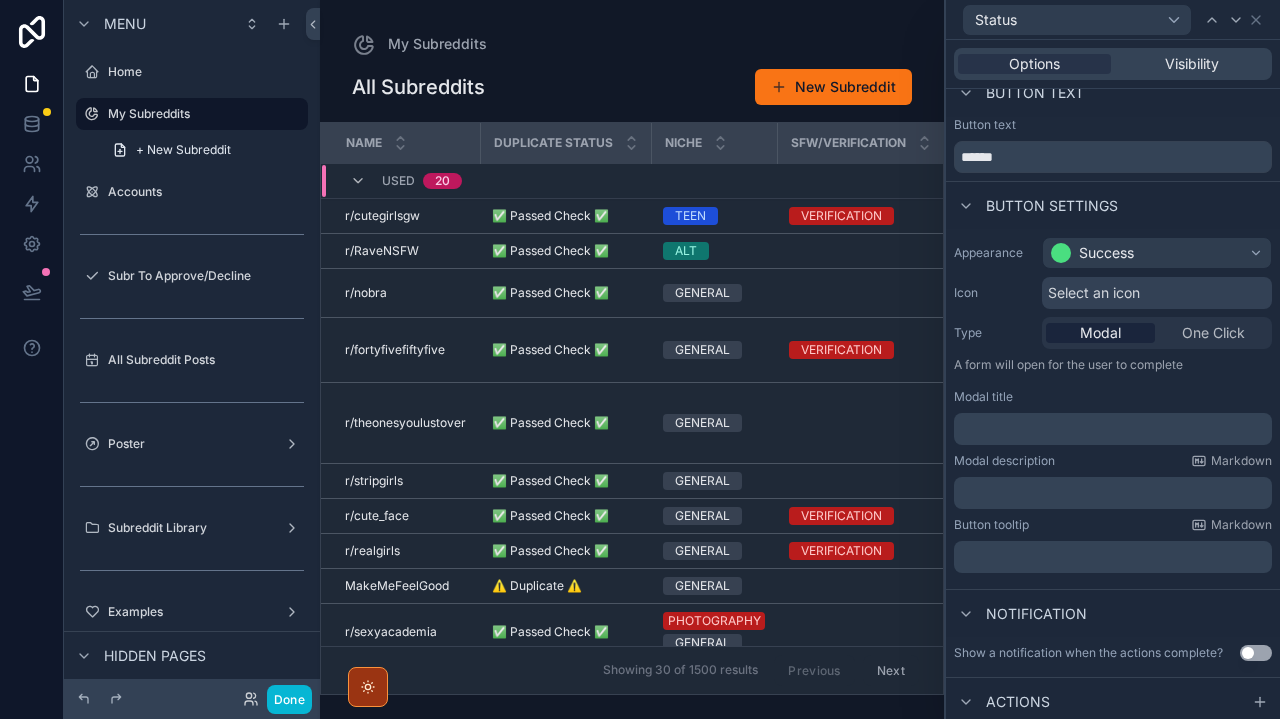 scroll, scrollTop: 14, scrollLeft: 0, axis: vertical 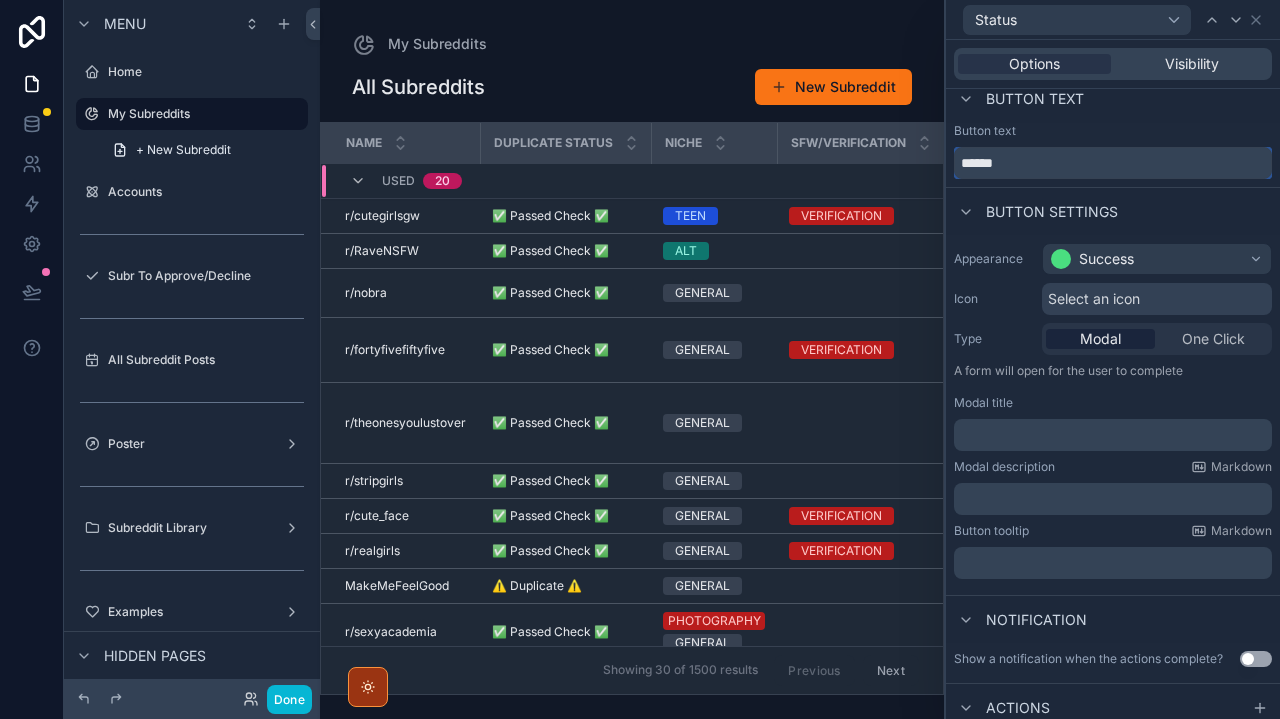 click on "******" at bounding box center [1113, 163] 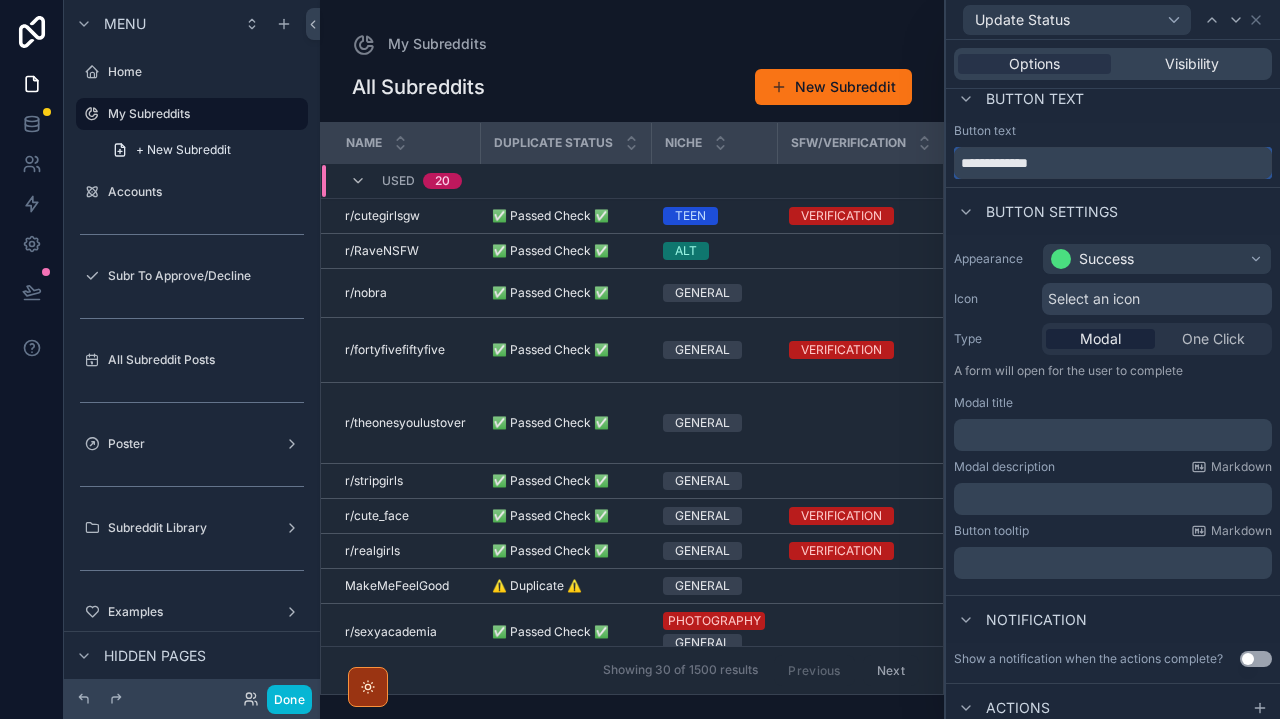 click on "**********" at bounding box center [1113, 163] 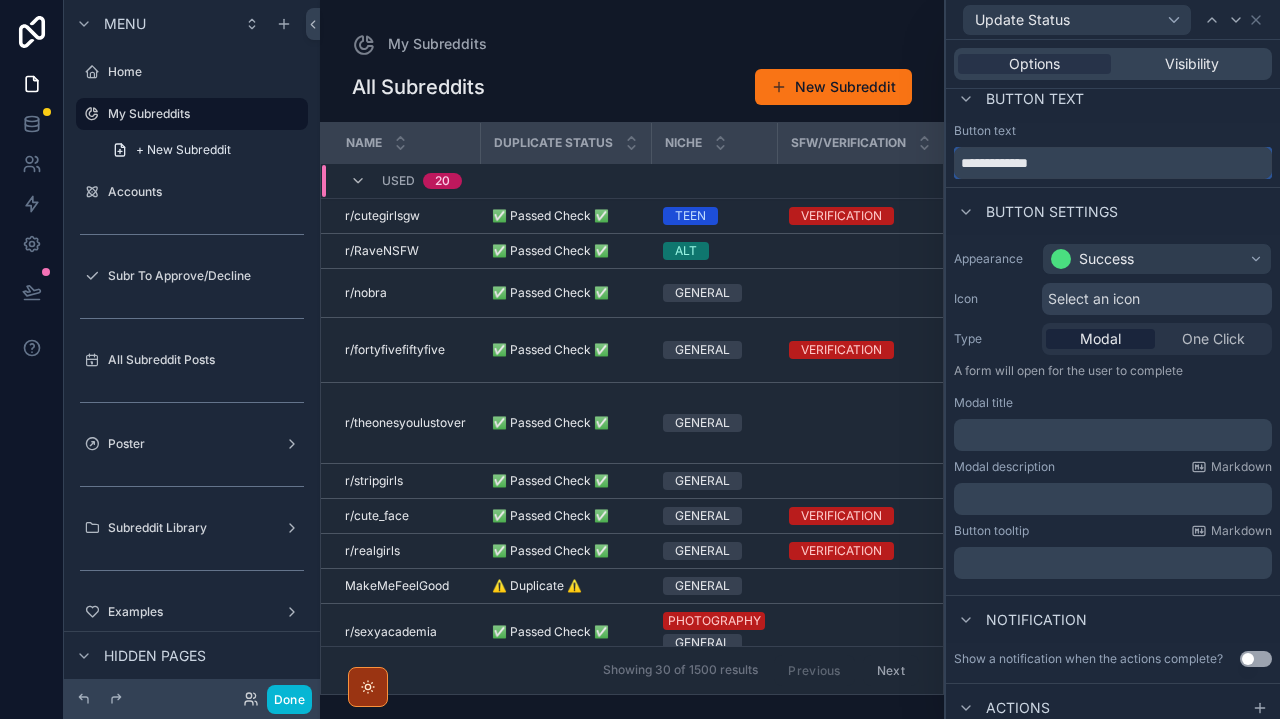 type on "**********" 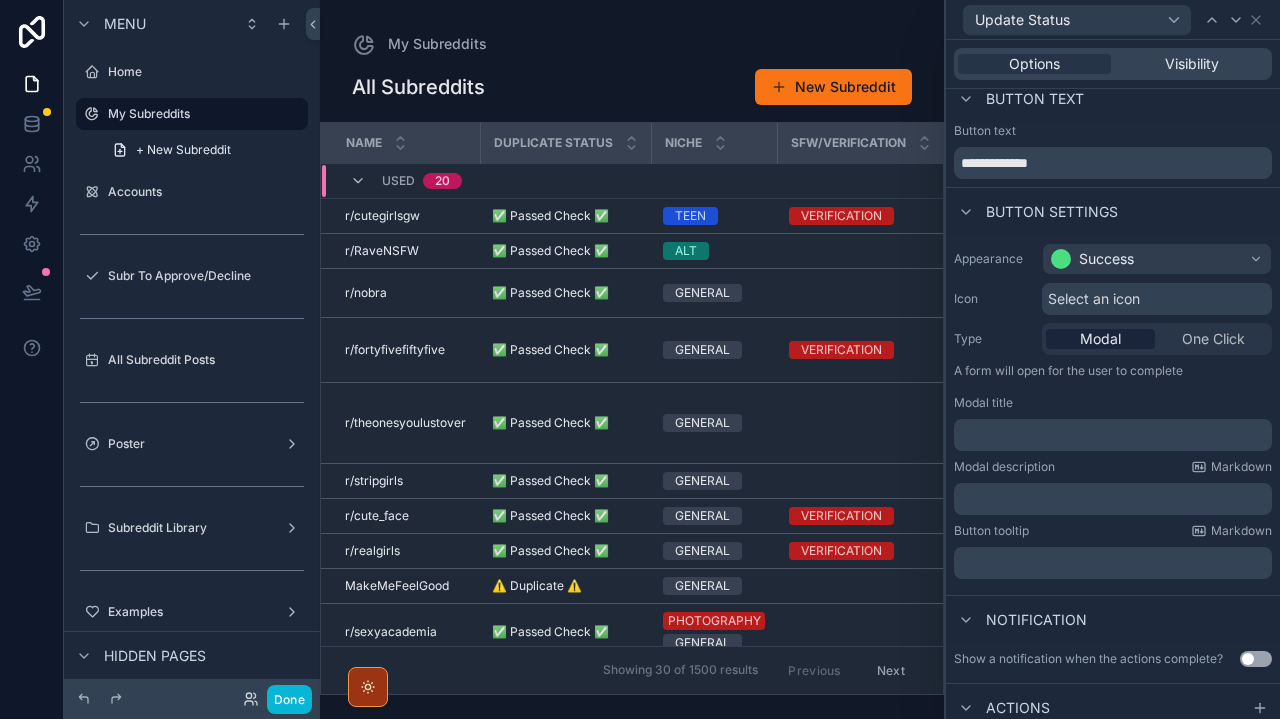 click on "Select an icon" at bounding box center [1094, 299] 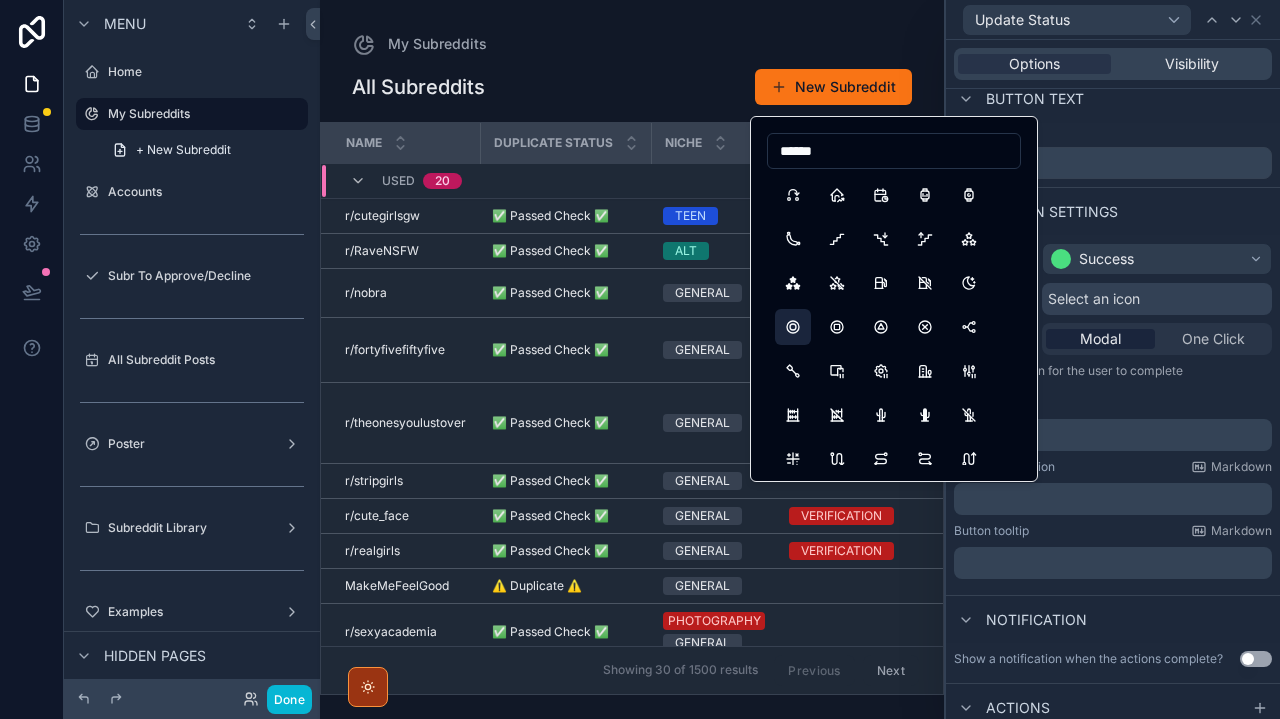 type on "******" 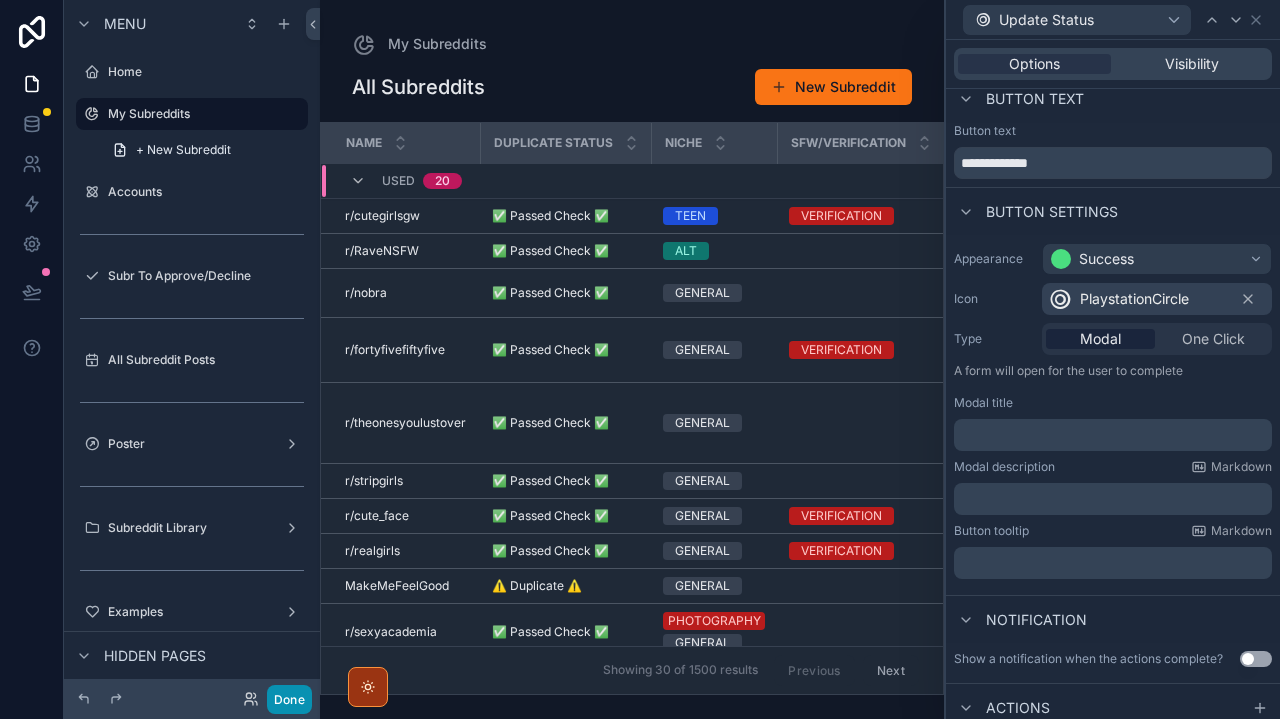 click on "Done" at bounding box center (289, 699) 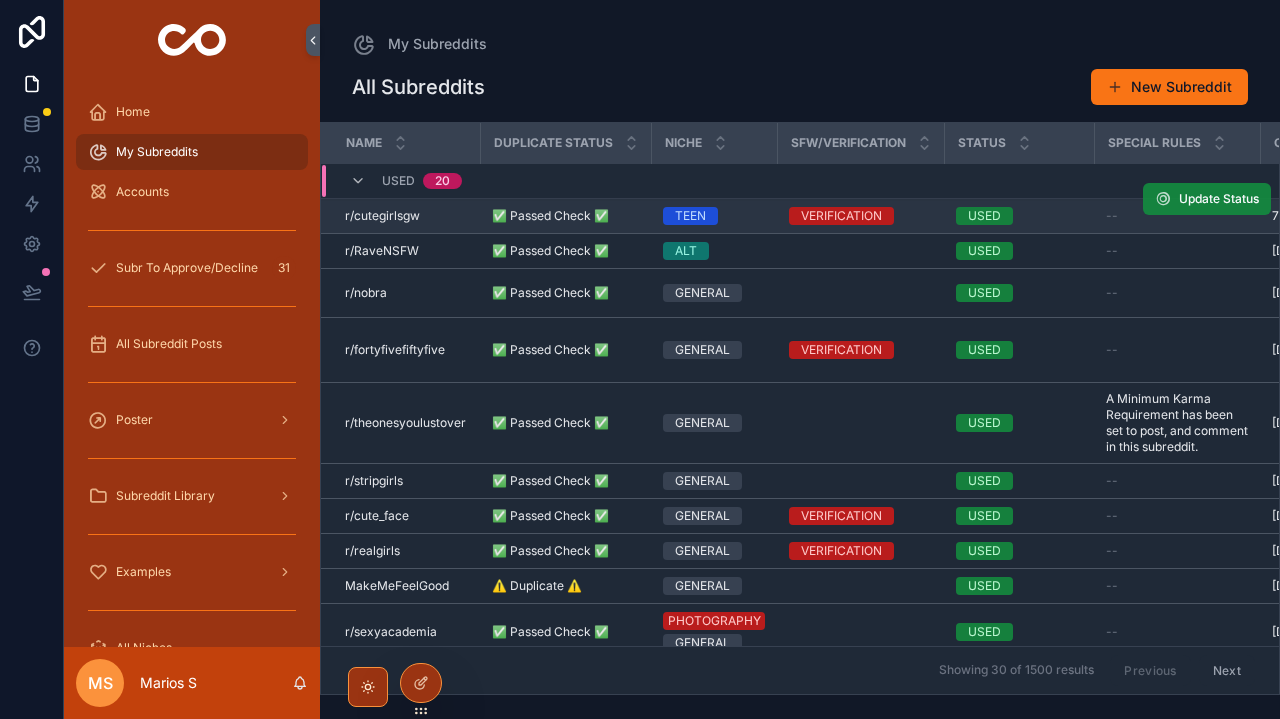 click on "Update Status" at bounding box center [1207, 199] 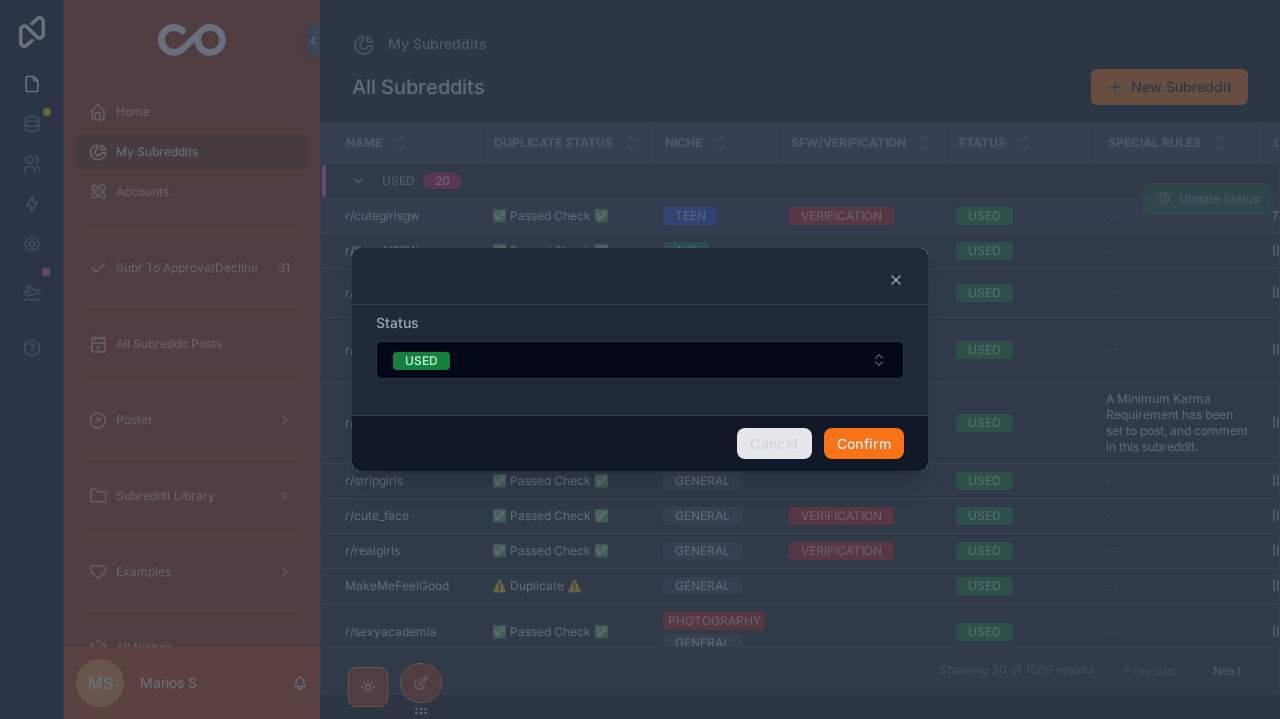 click on "Cancel" at bounding box center (774, 444) 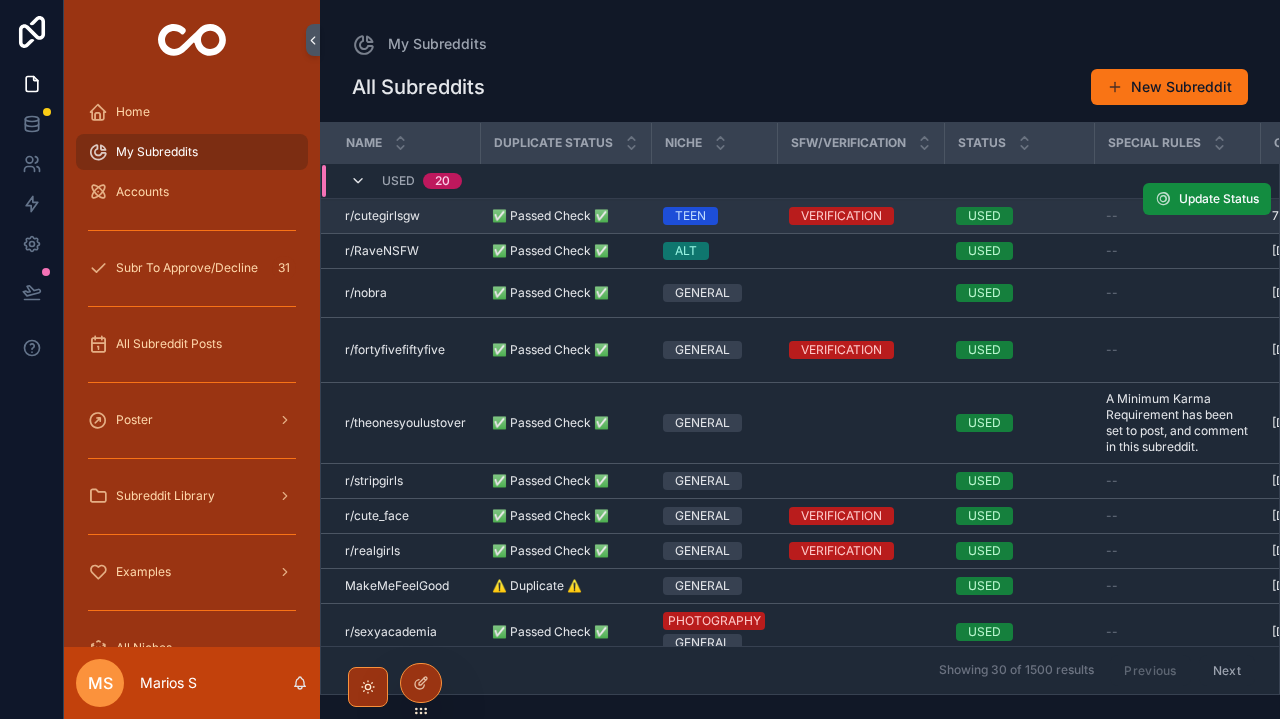 click at bounding box center (358, 181) 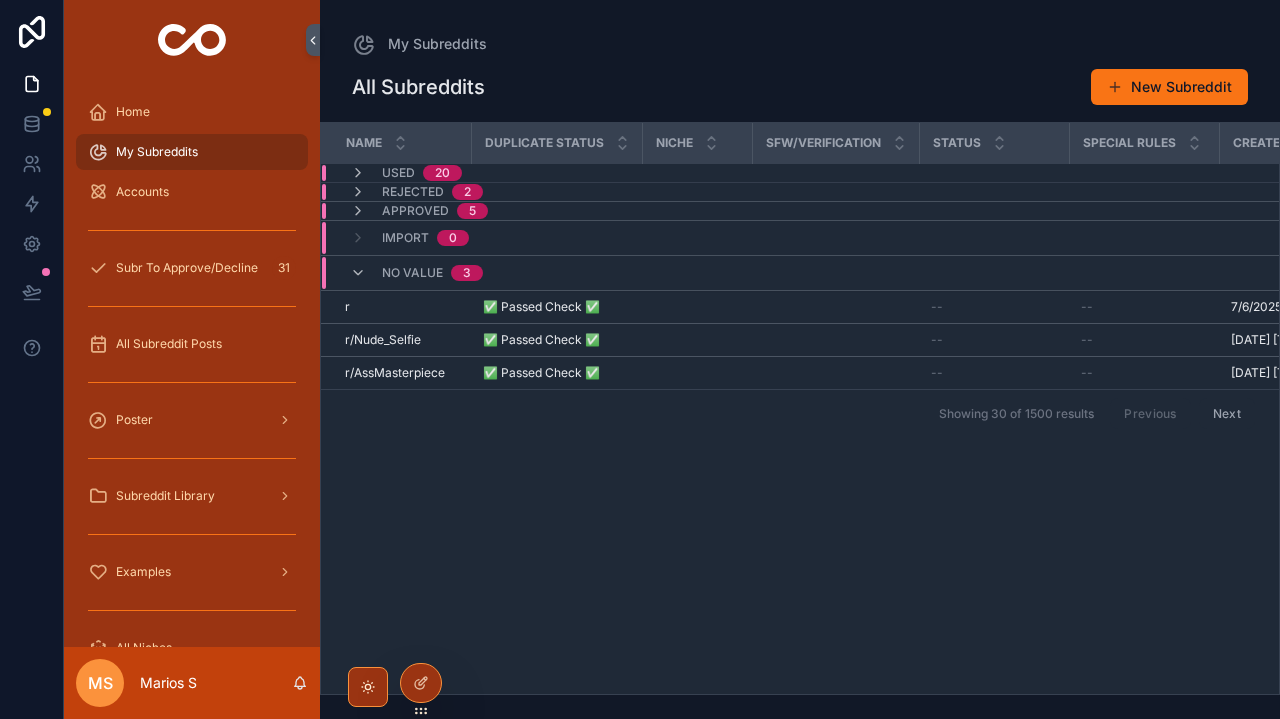 click on "No value 3" at bounding box center [416, 273] 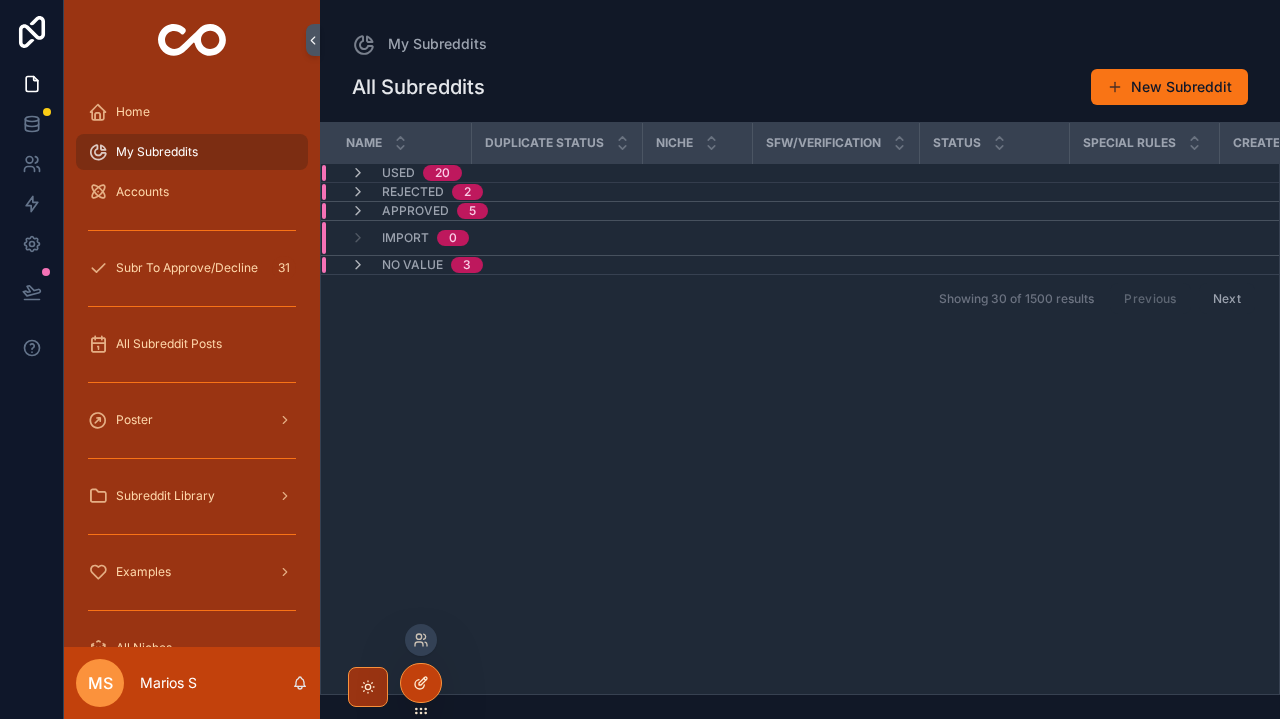 click at bounding box center (421, 683) 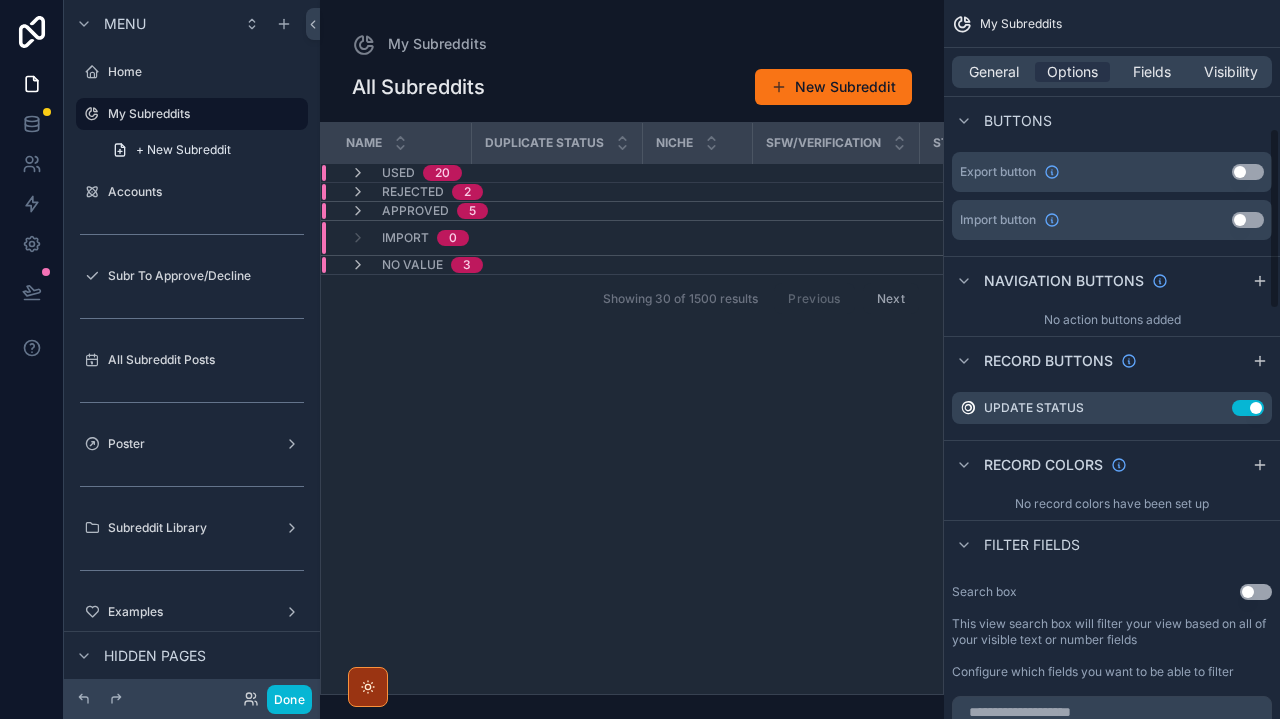 scroll, scrollTop: 494, scrollLeft: 0, axis: vertical 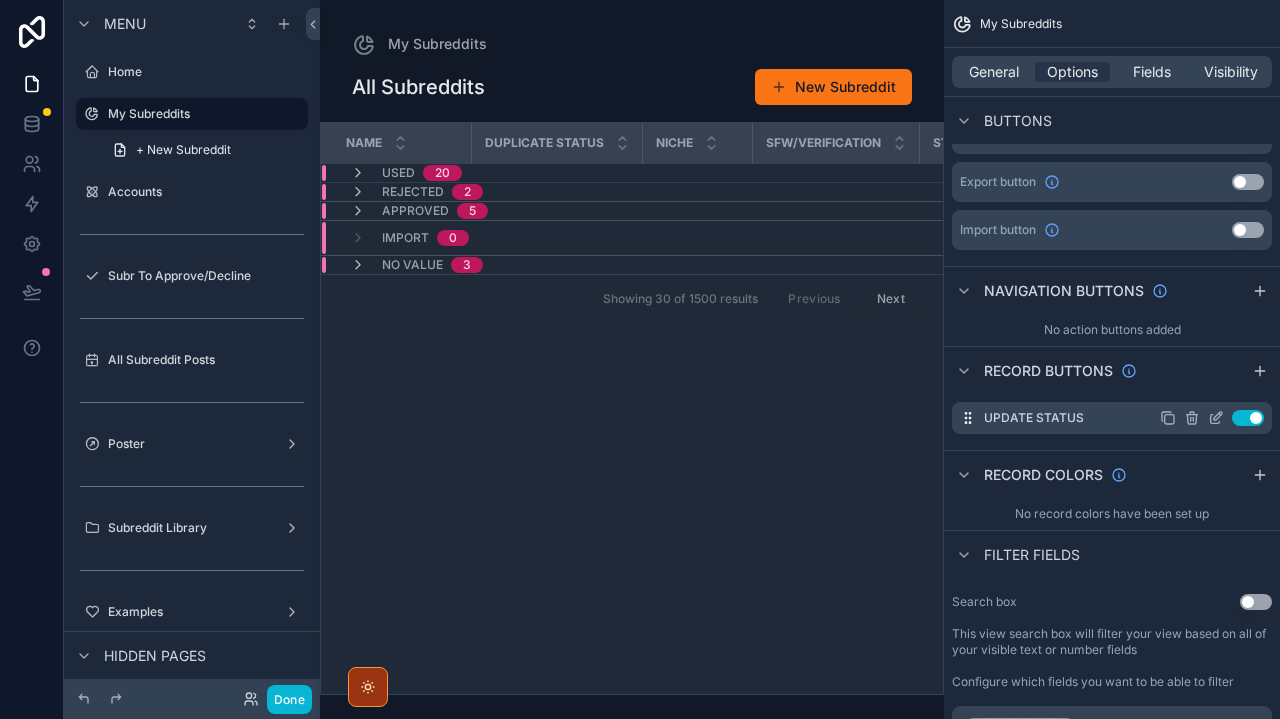 click 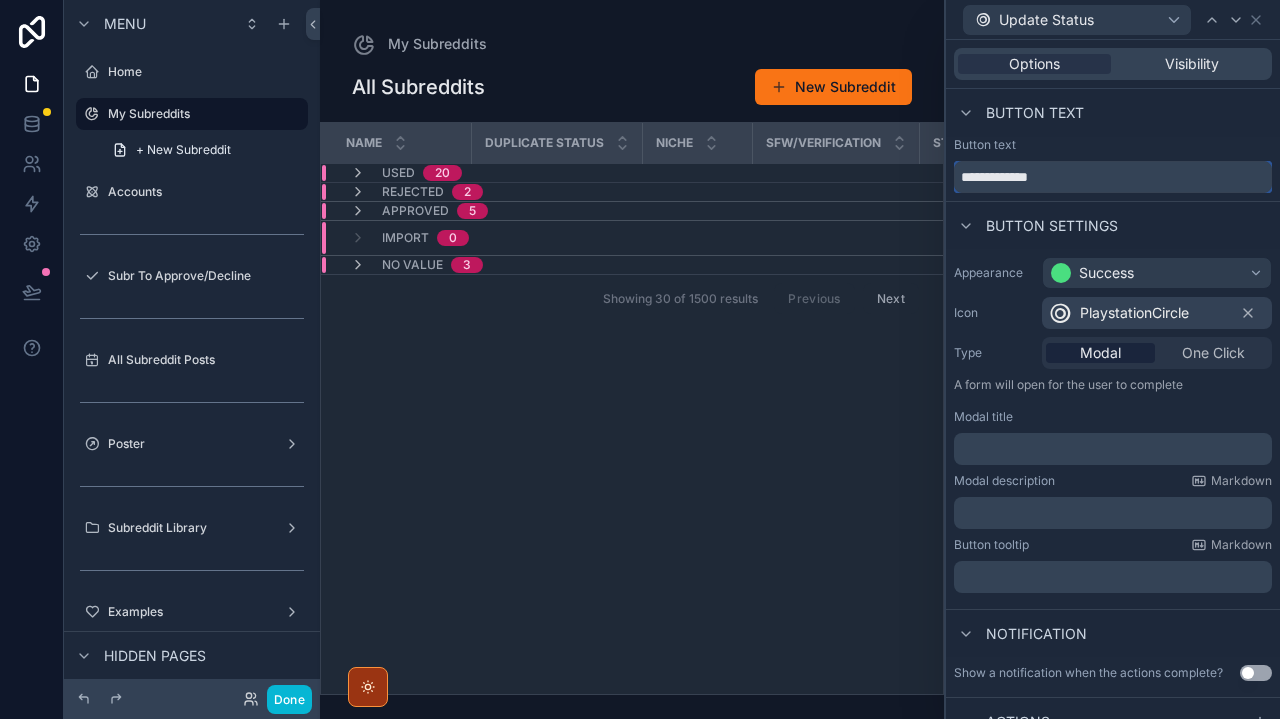 drag, startPoint x: 1010, startPoint y: 175, endPoint x: 889, endPoint y: 175, distance: 121 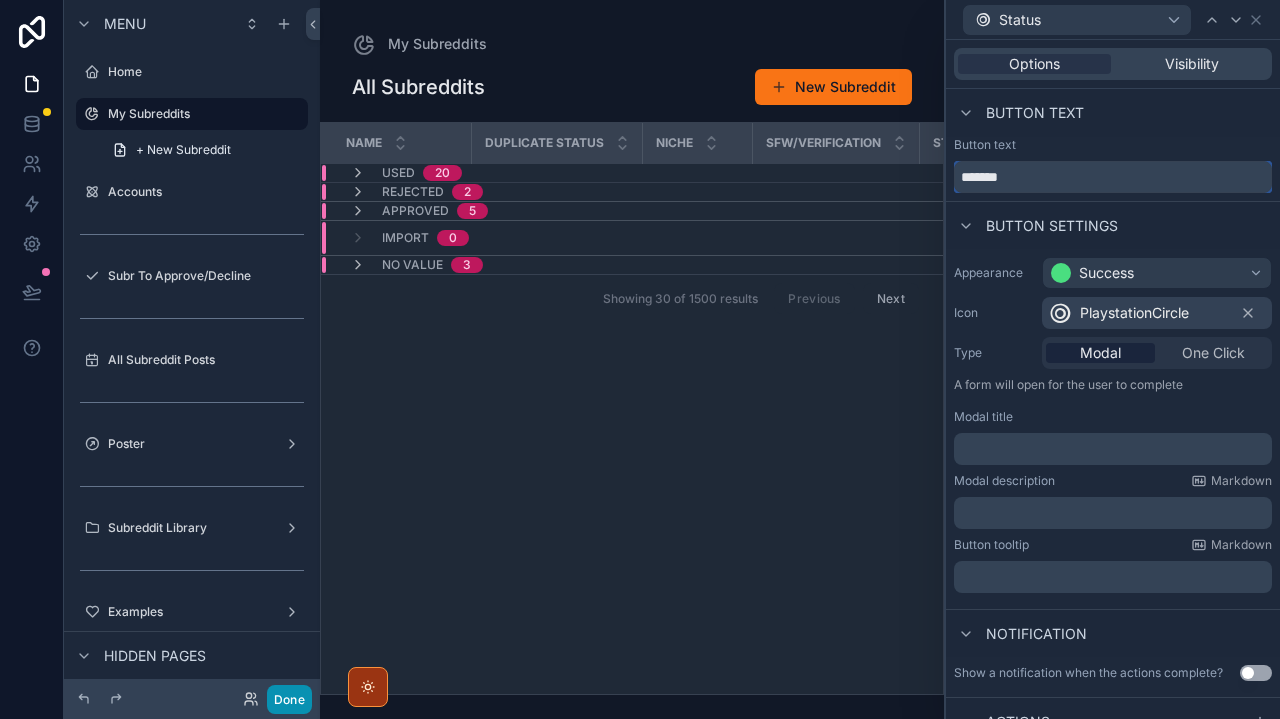 type on "******" 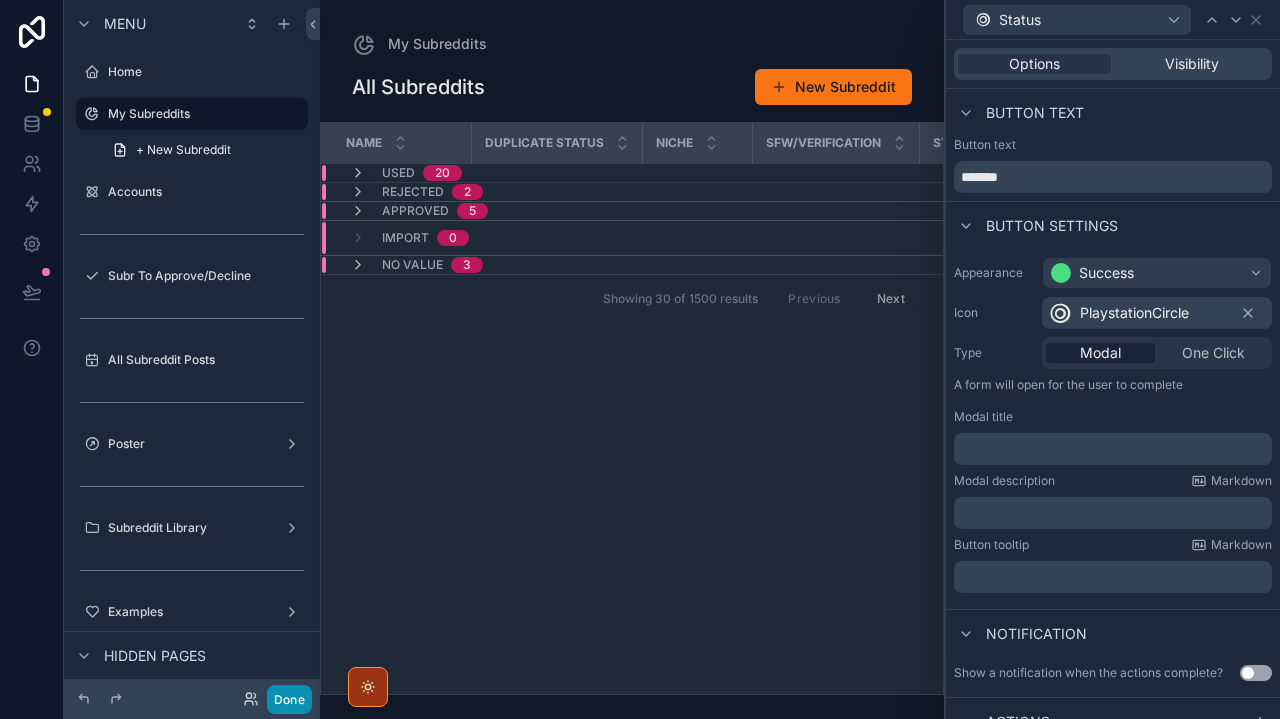 click on "Done" at bounding box center [289, 699] 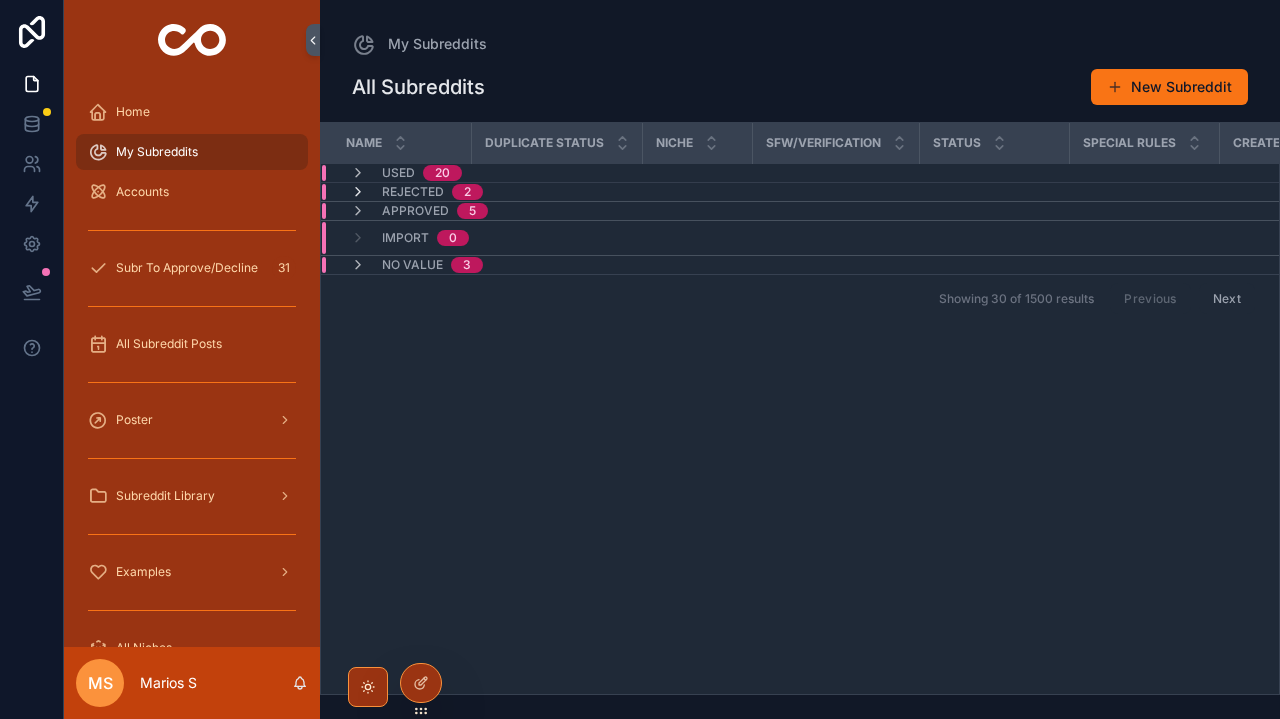 click at bounding box center (358, 192) 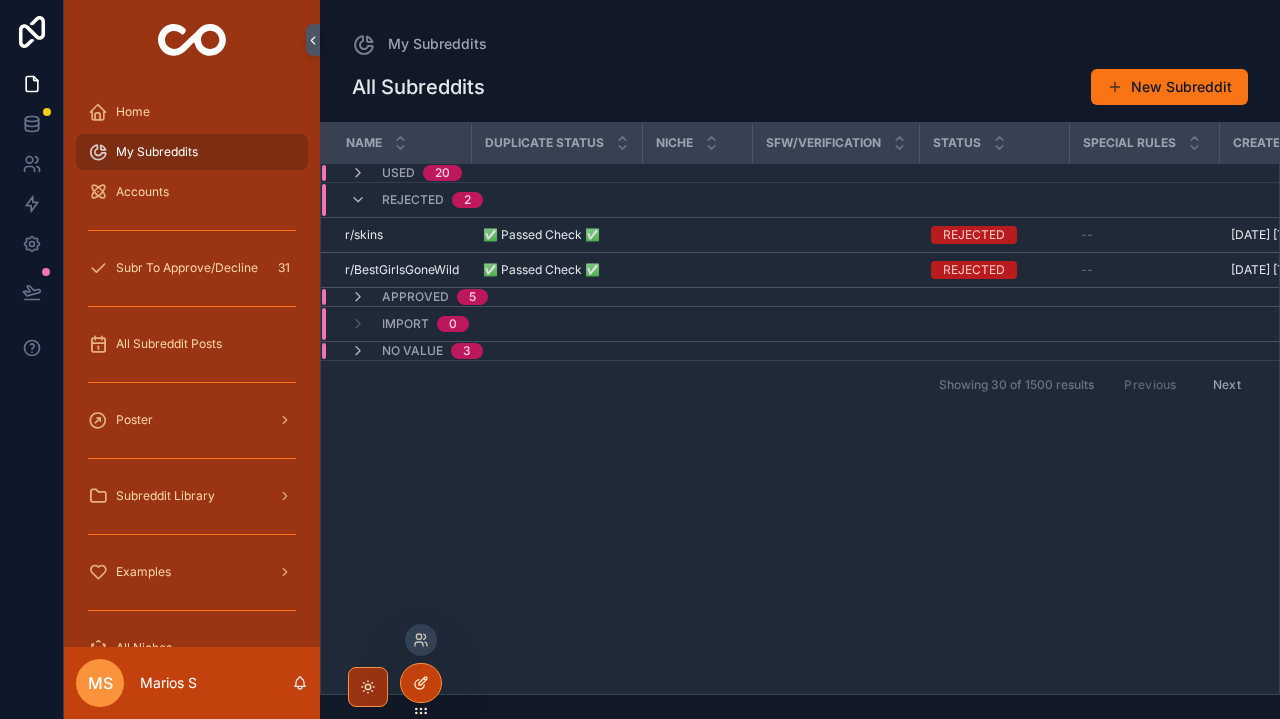click 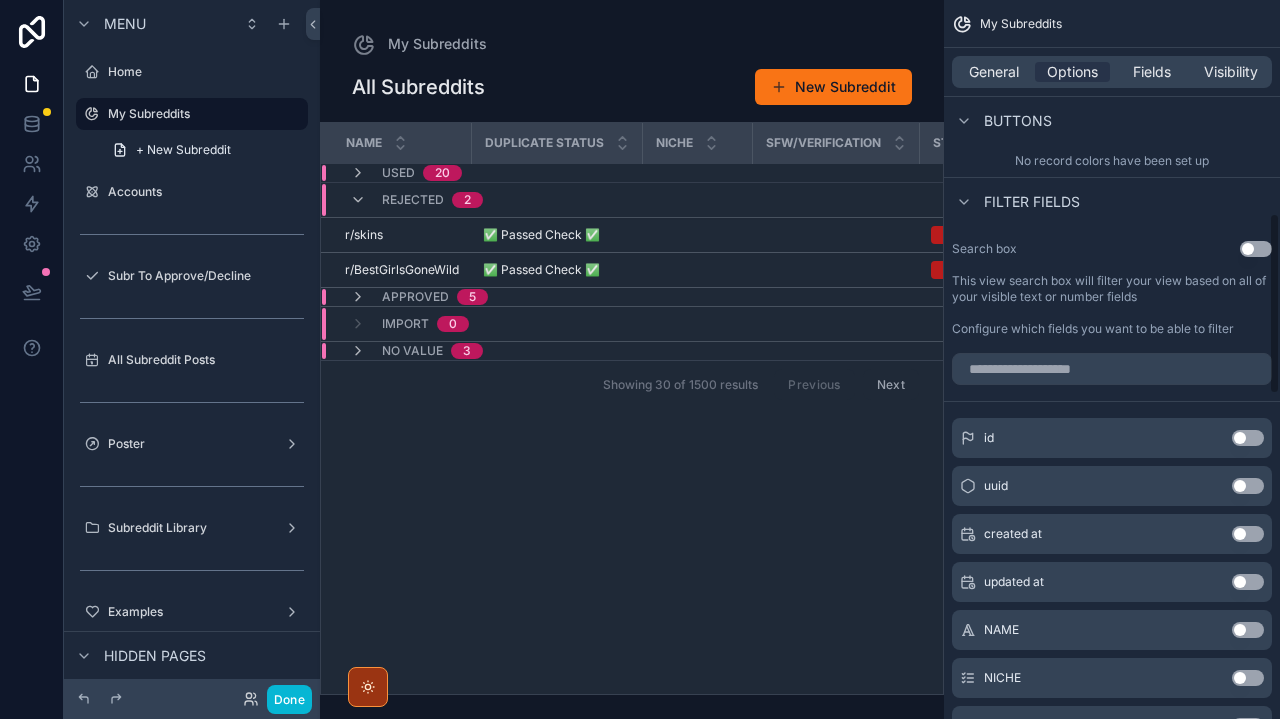scroll, scrollTop: 849, scrollLeft: 0, axis: vertical 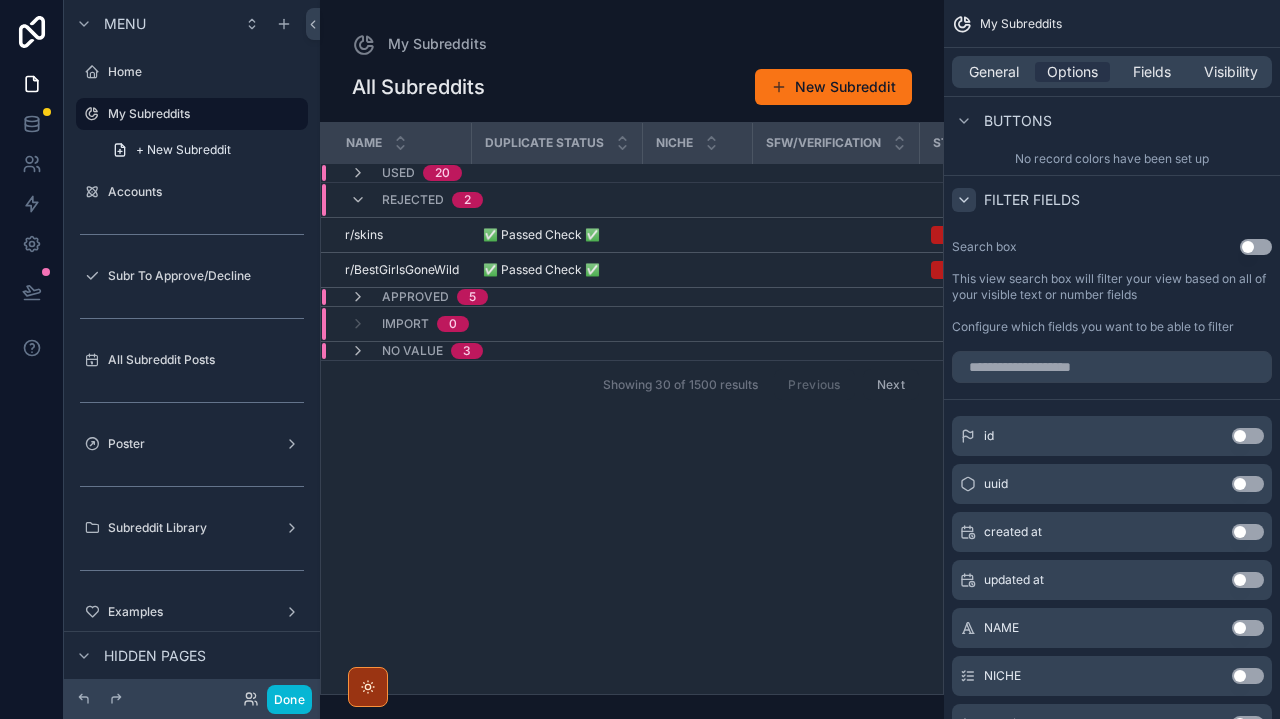 click 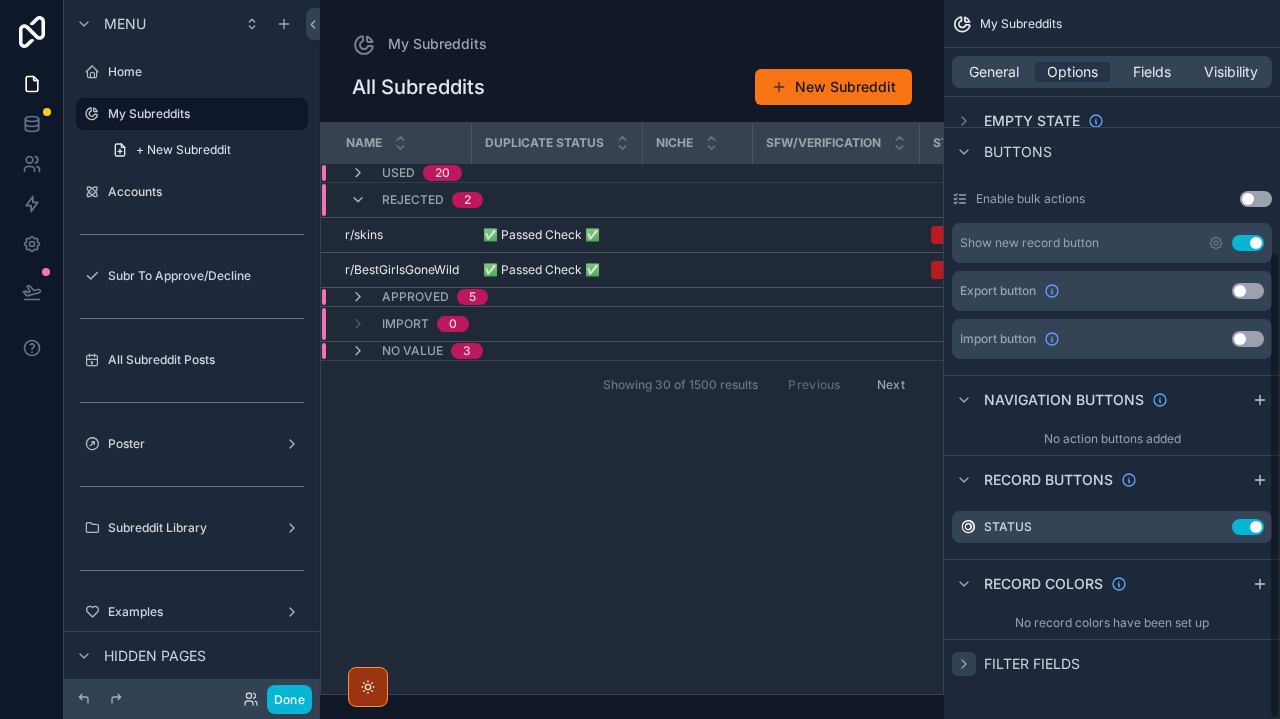 scroll, scrollTop: 385, scrollLeft: 0, axis: vertical 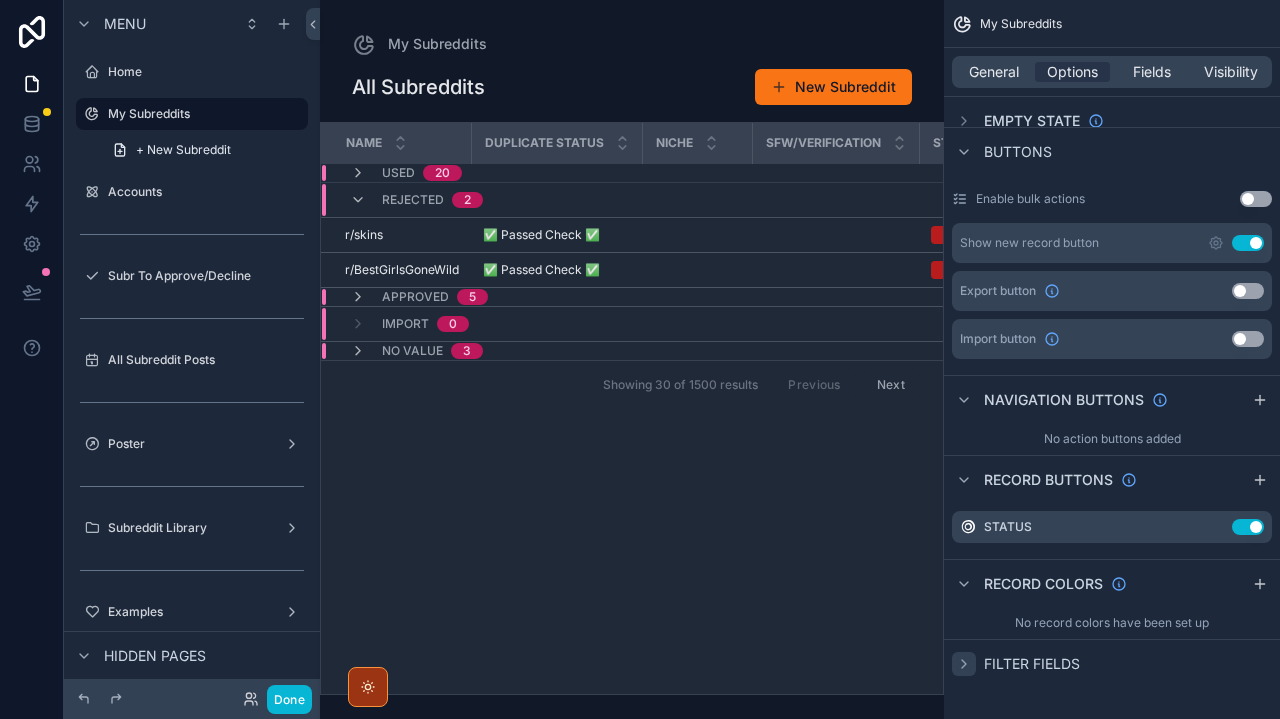 click on "General Options Fields Visibility" at bounding box center [1112, 72] 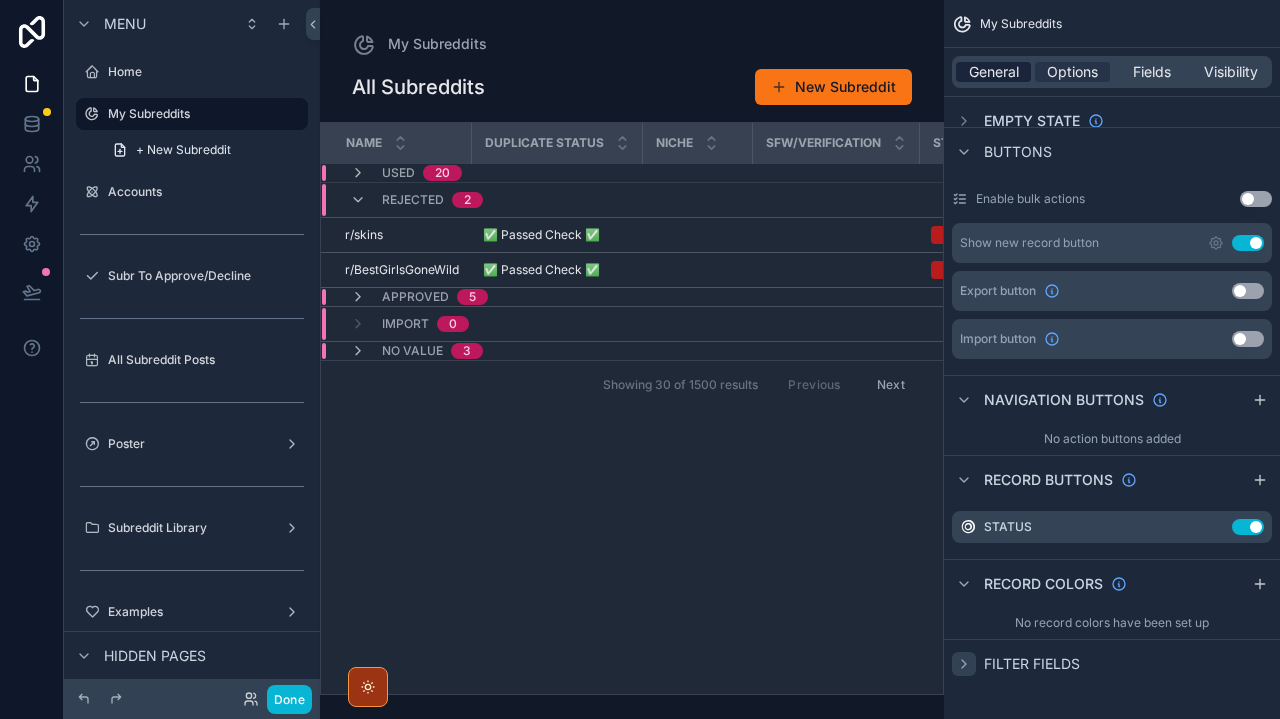 click on "General" at bounding box center [994, 72] 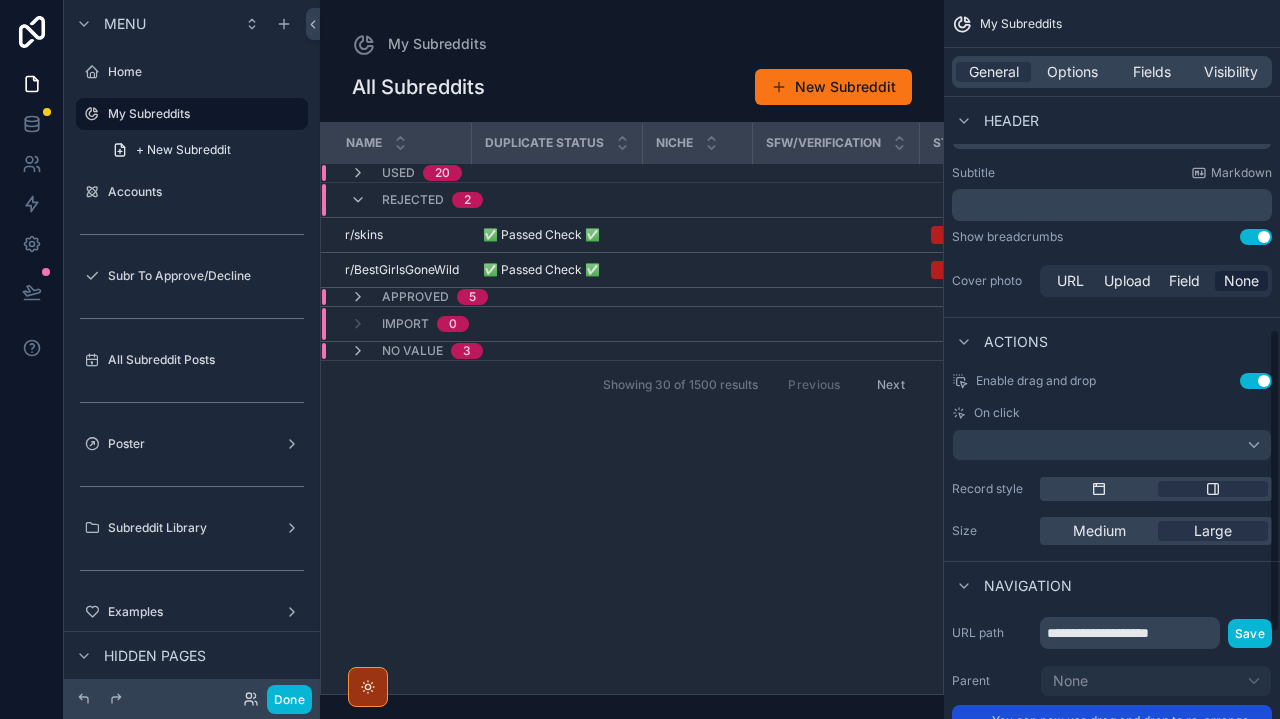 scroll, scrollTop: 843, scrollLeft: 0, axis: vertical 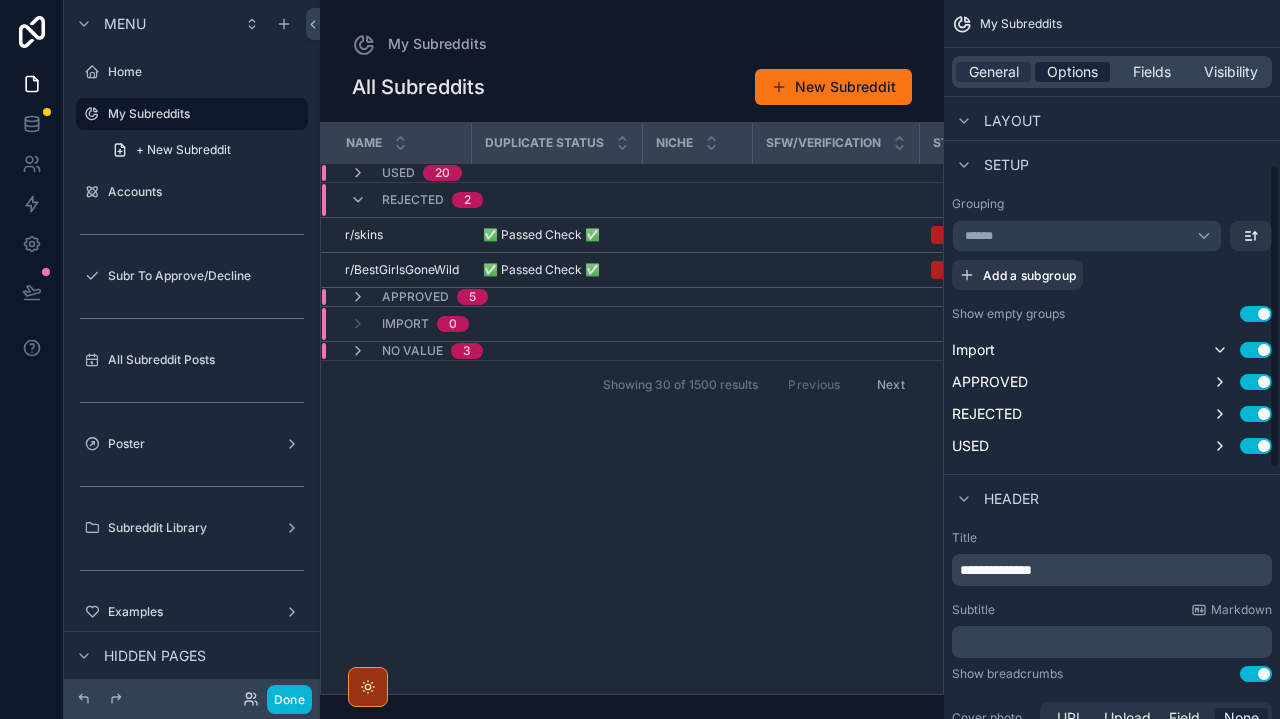 click on "Options" at bounding box center [1072, 72] 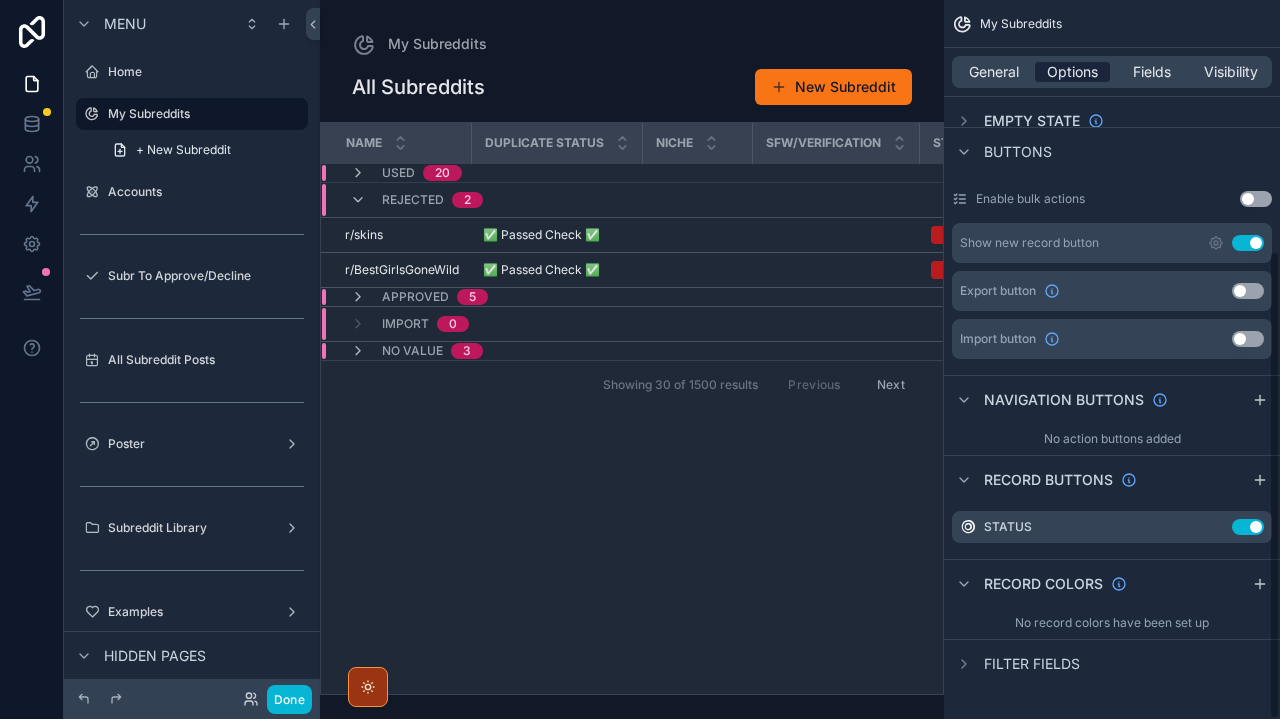 scroll, scrollTop: 385, scrollLeft: 0, axis: vertical 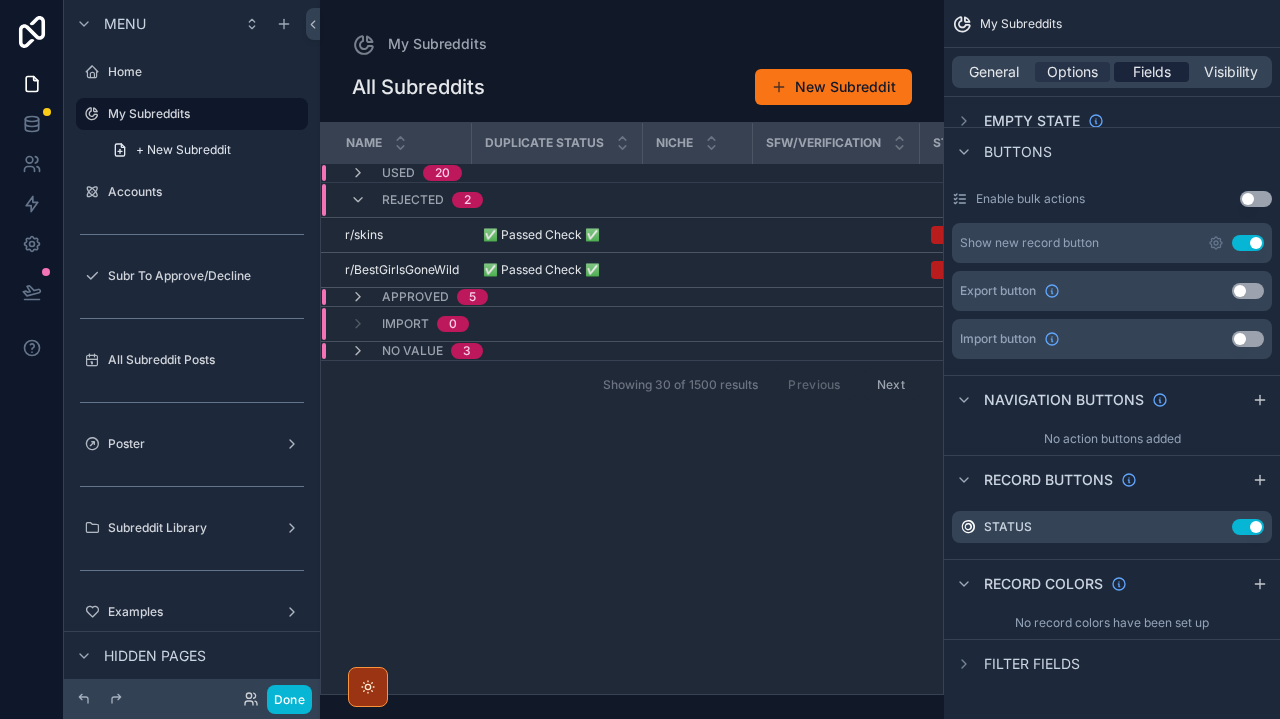click on "Fields" at bounding box center (1152, 72) 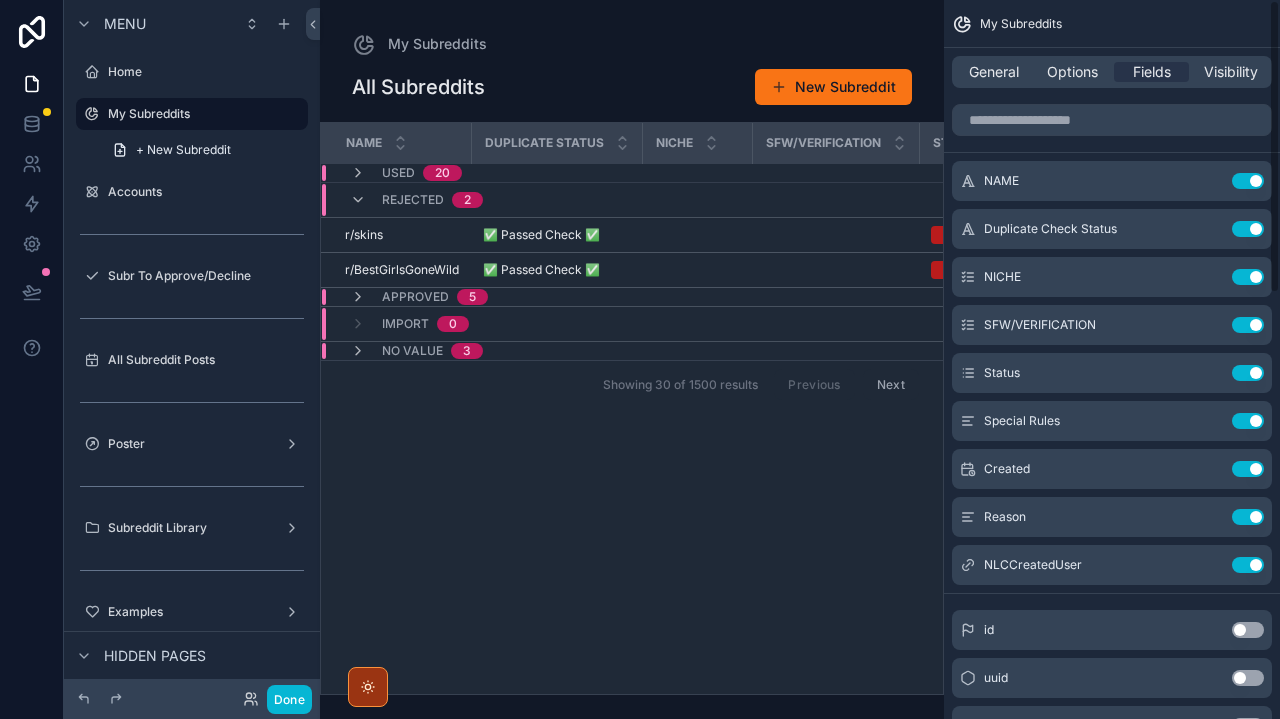 scroll, scrollTop: 0, scrollLeft: 0, axis: both 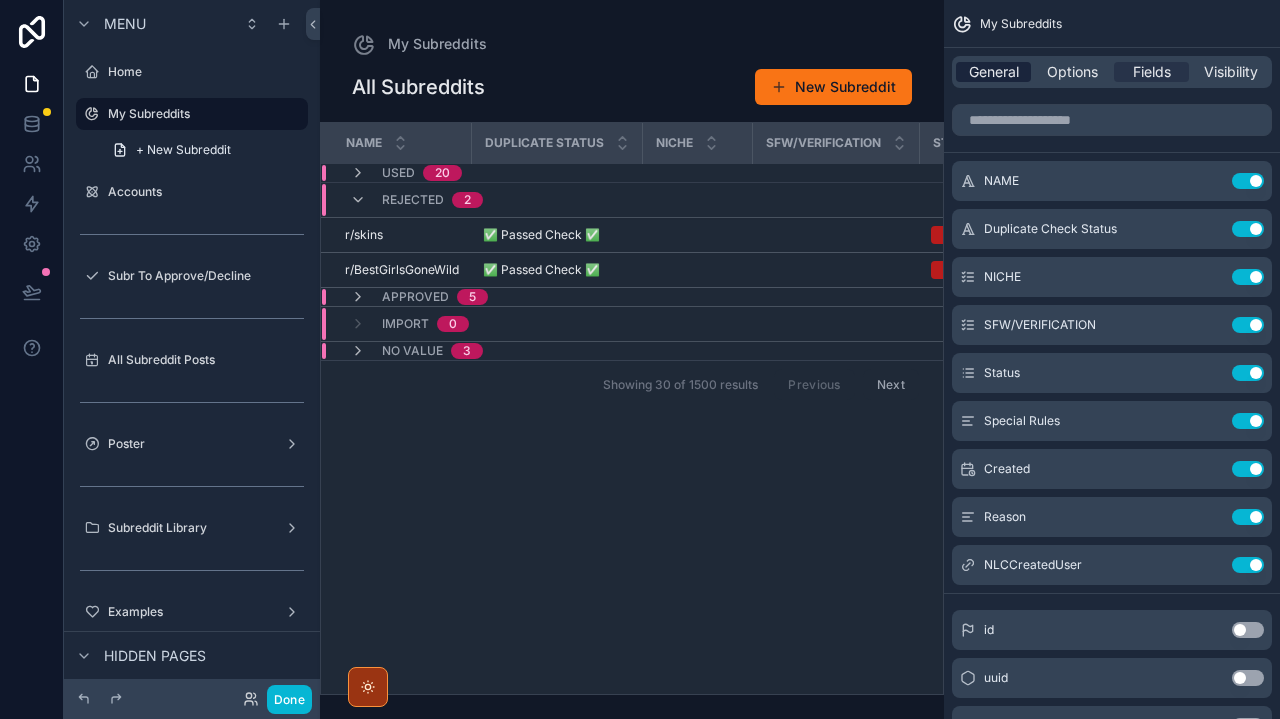click on "General" at bounding box center [994, 72] 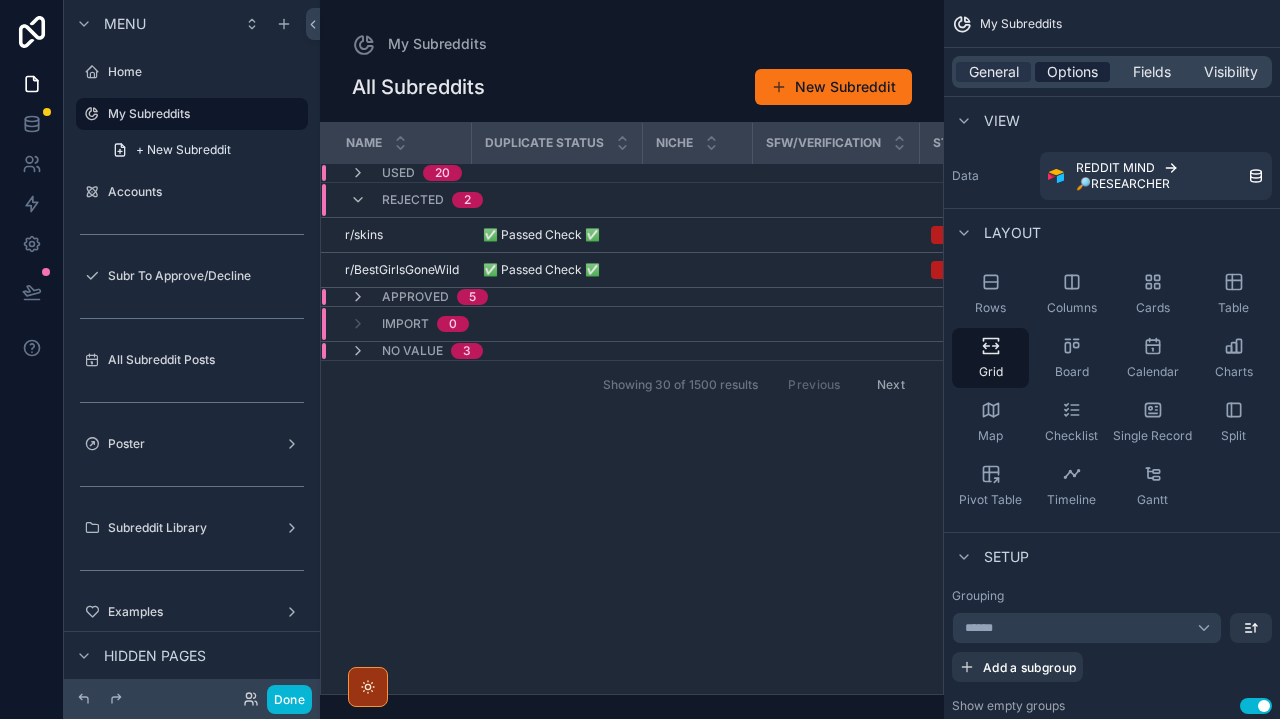 click on "Options" at bounding box center (1072, 72) 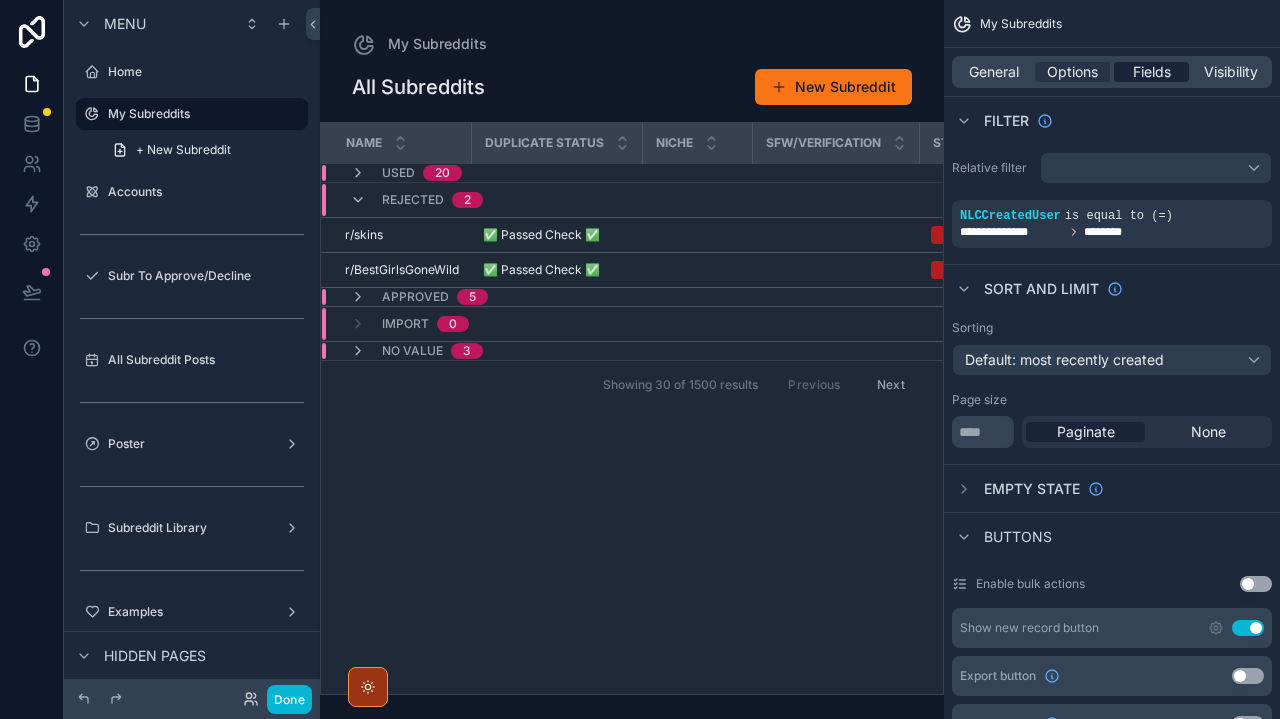 click on "Fields" at bounding box center [1152, 72] 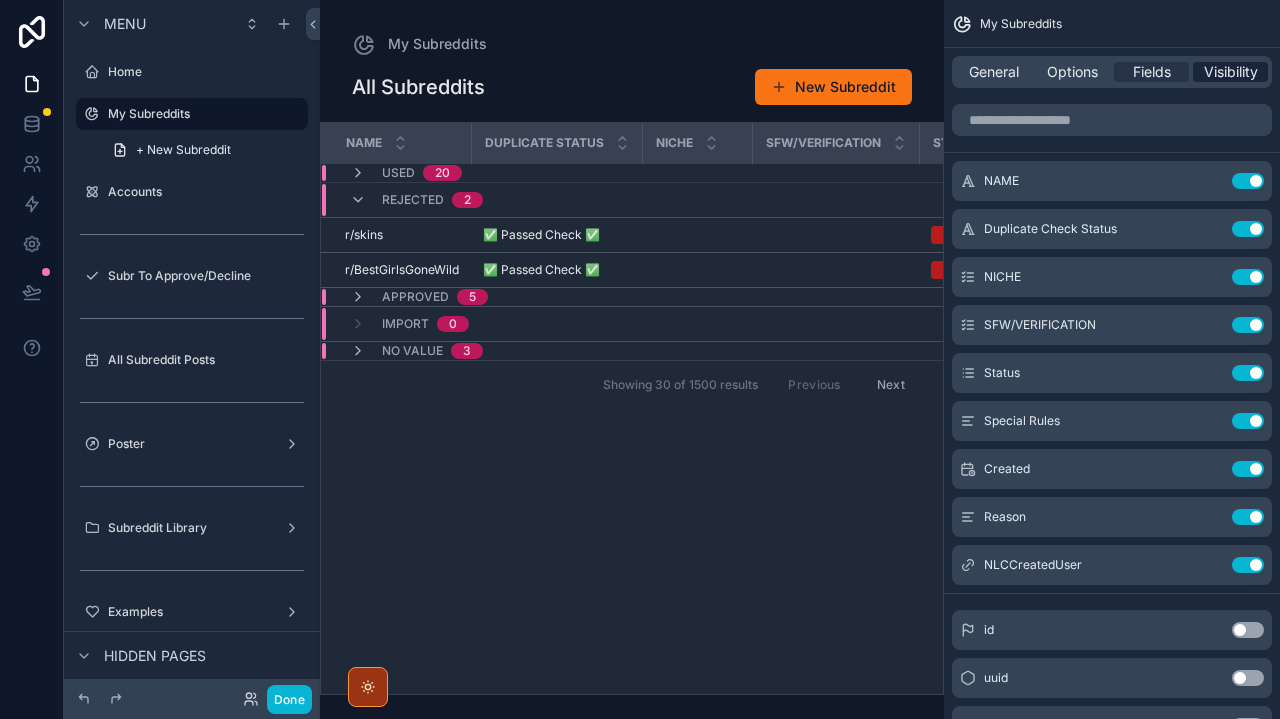 click on "Visibility" at bounding box center (1231, 72) 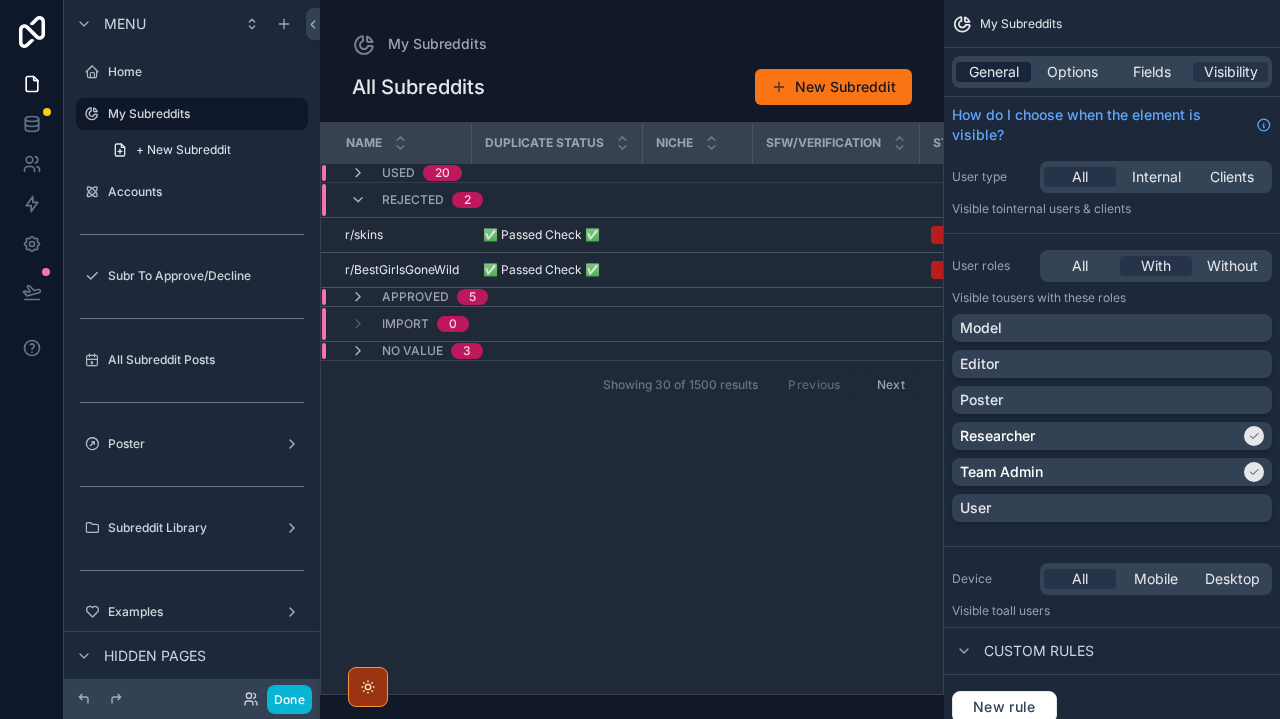 click on "General" at bounding box center [994, 72] 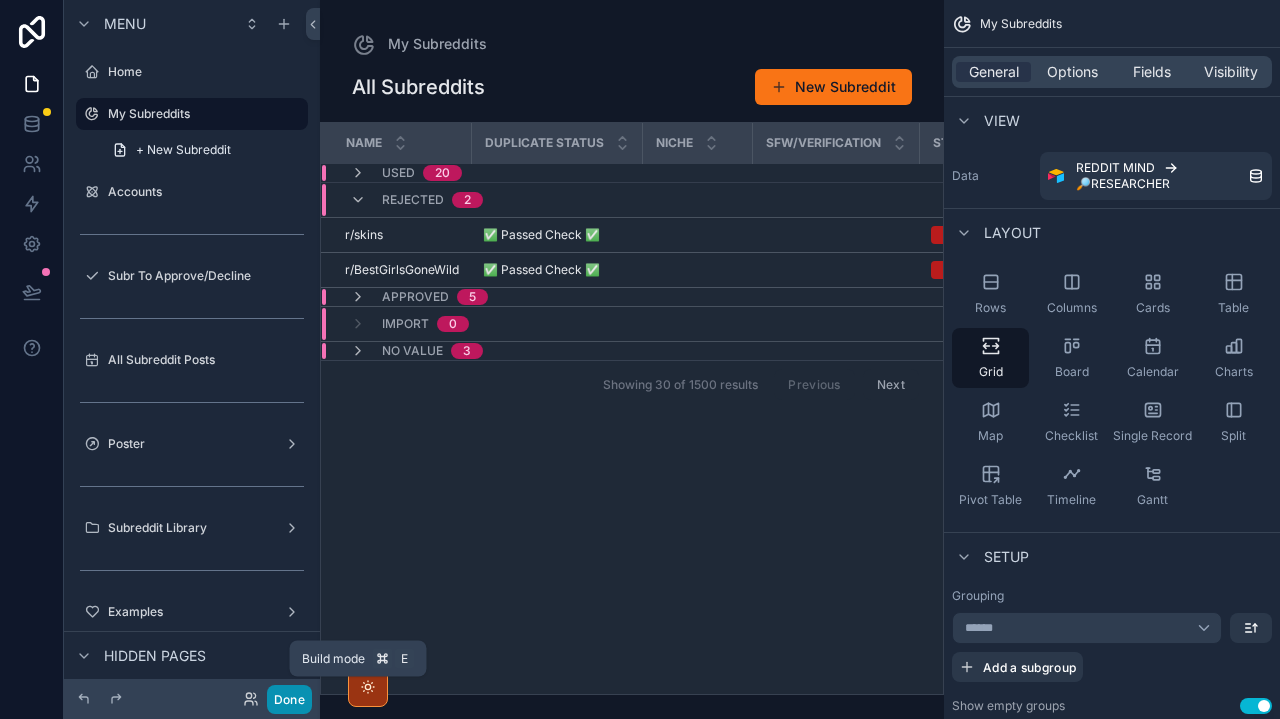 click on "Done" at bounding box center [289, 699] 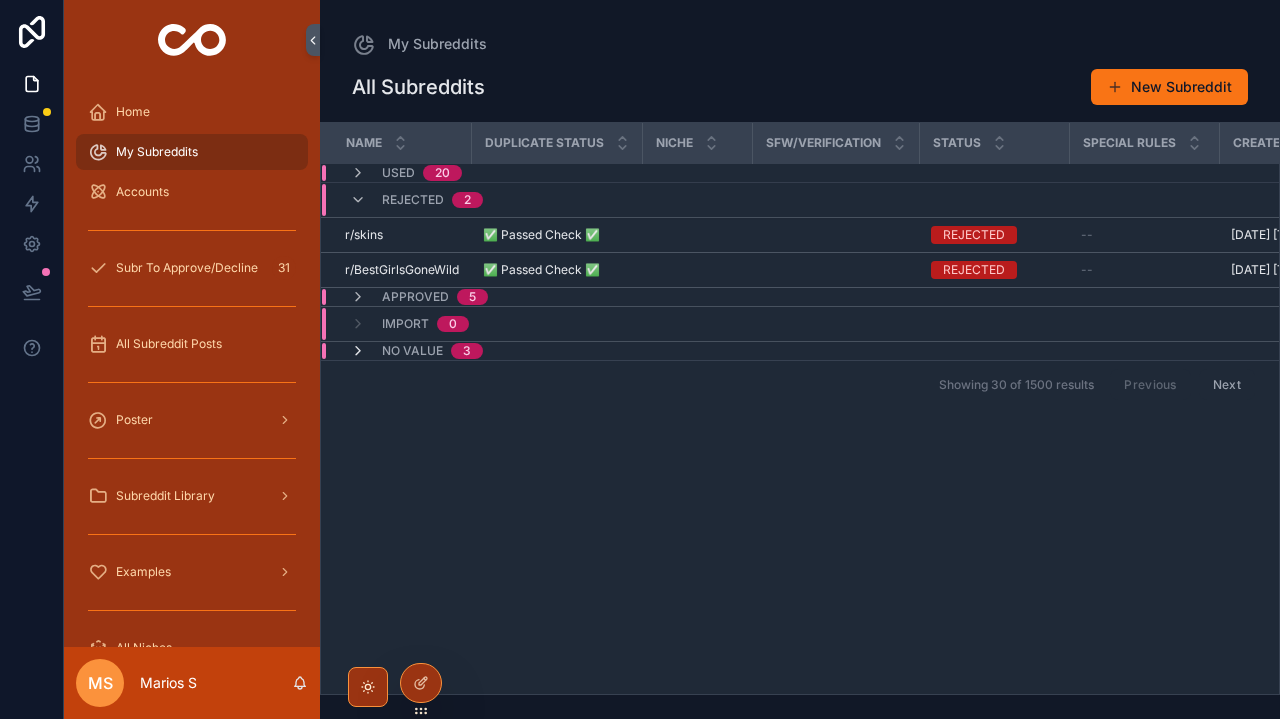 click at bounding box center (358, 351) 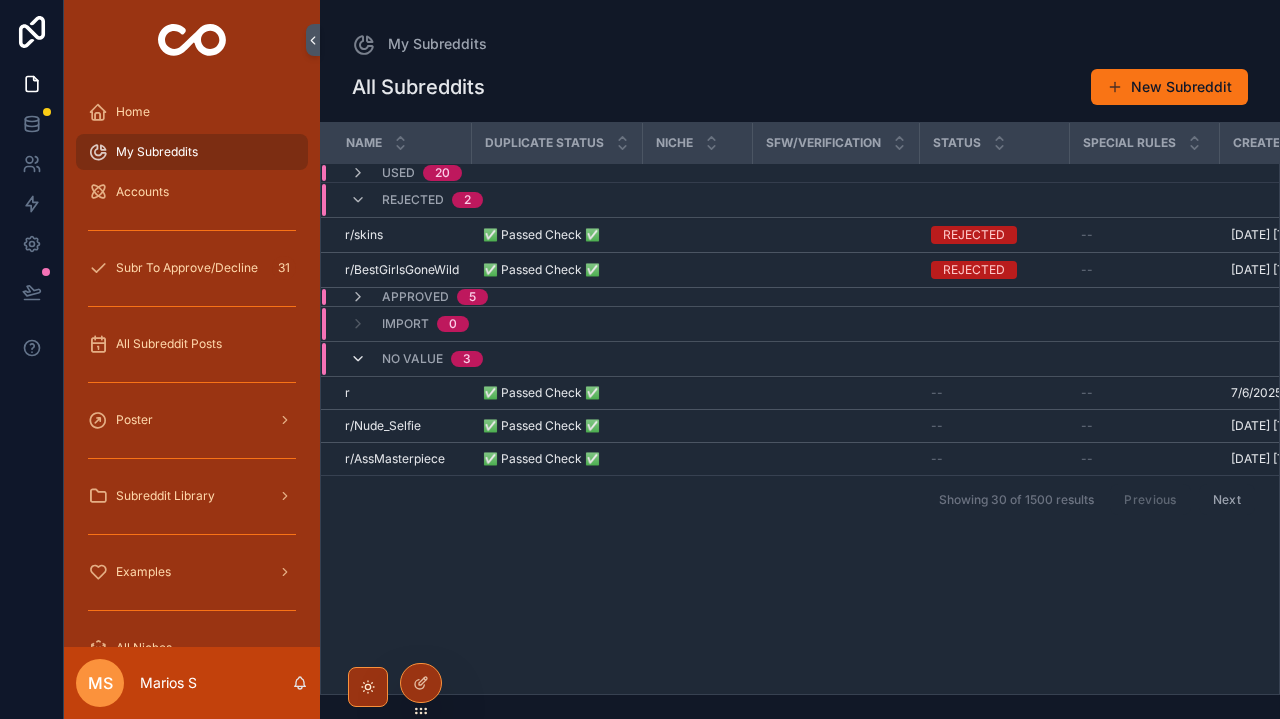 click at bounding box center [358, 359] 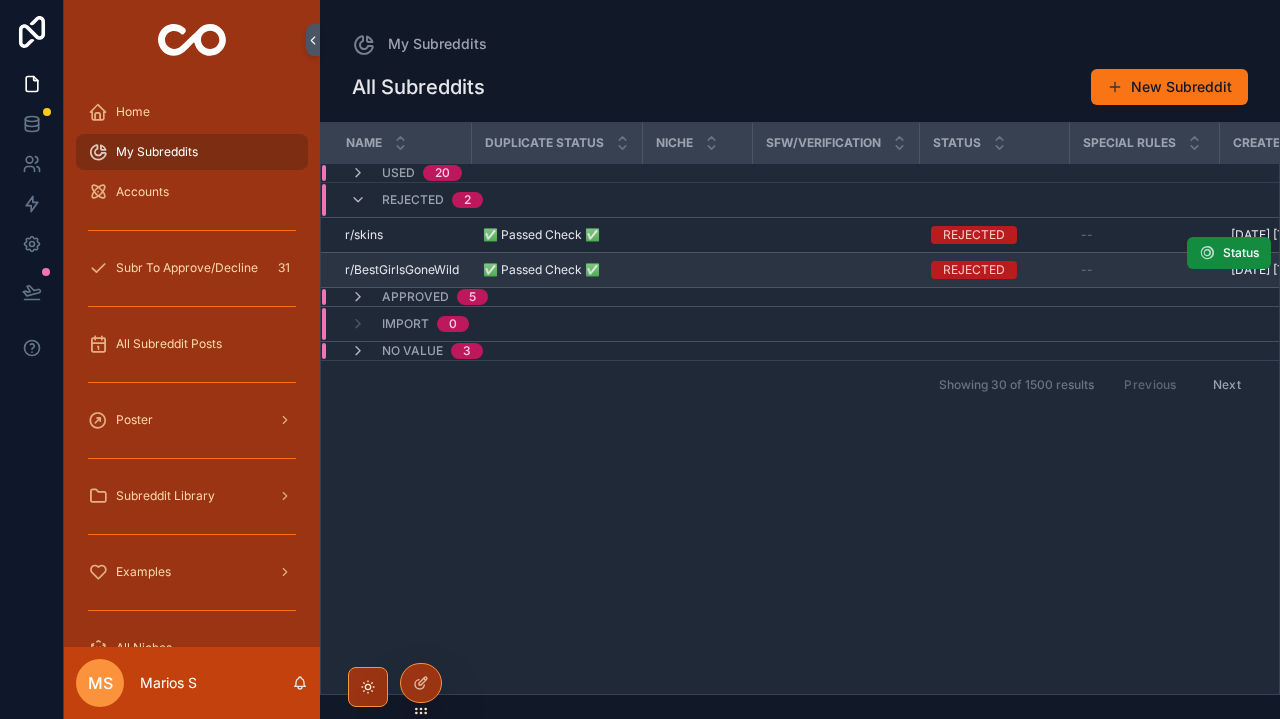 scroll, scrollTop: 0, scrollLeft: 0, axis: both 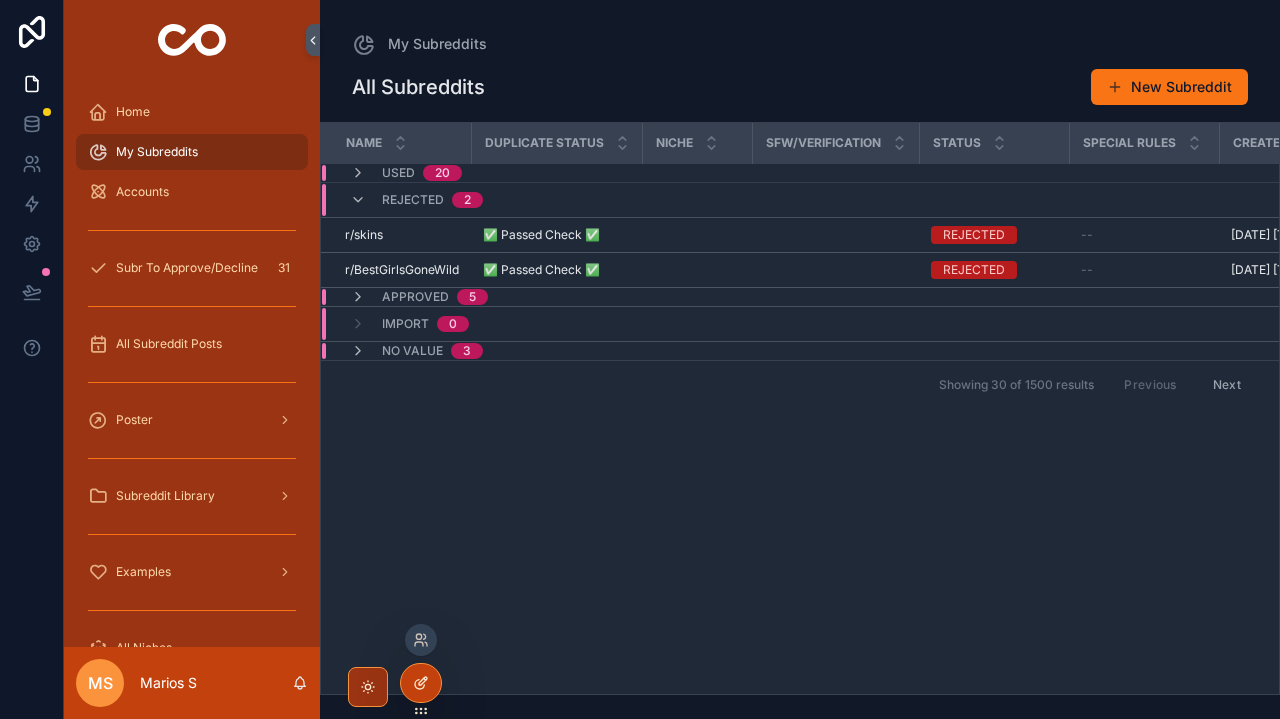 click 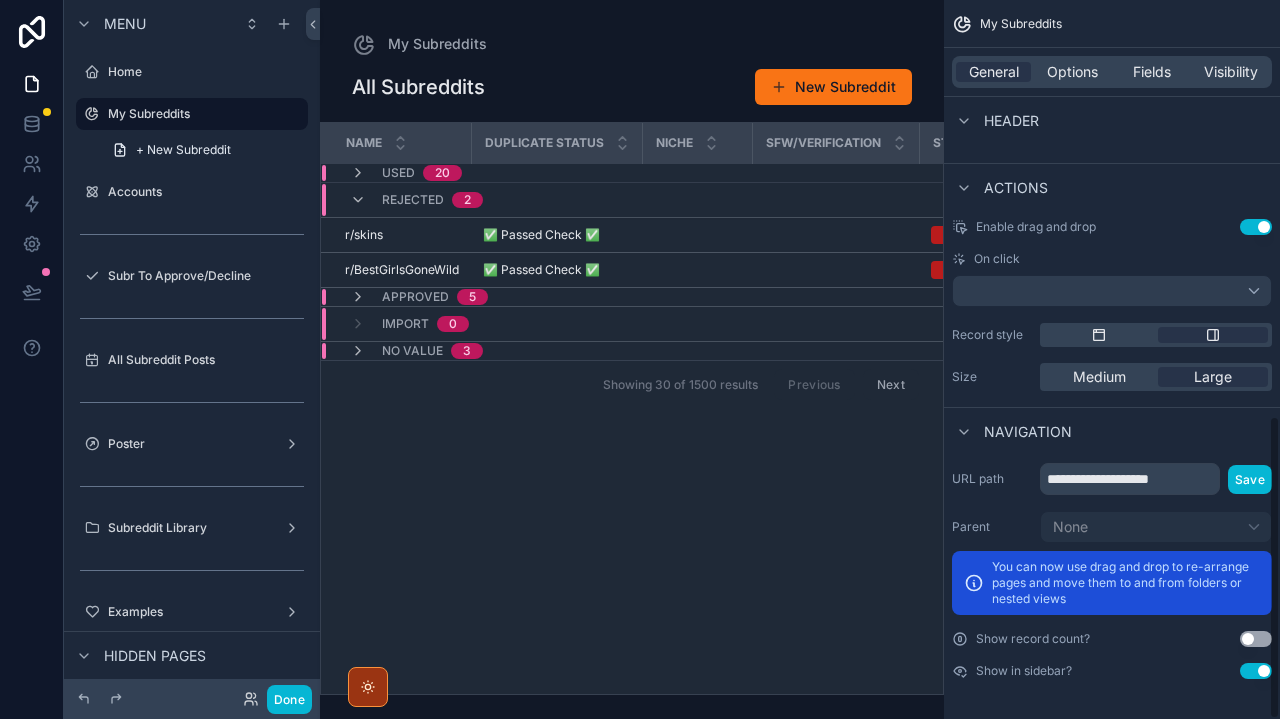 scroll, scrollTop: 983, scrollLeft: 0, axis: vertical 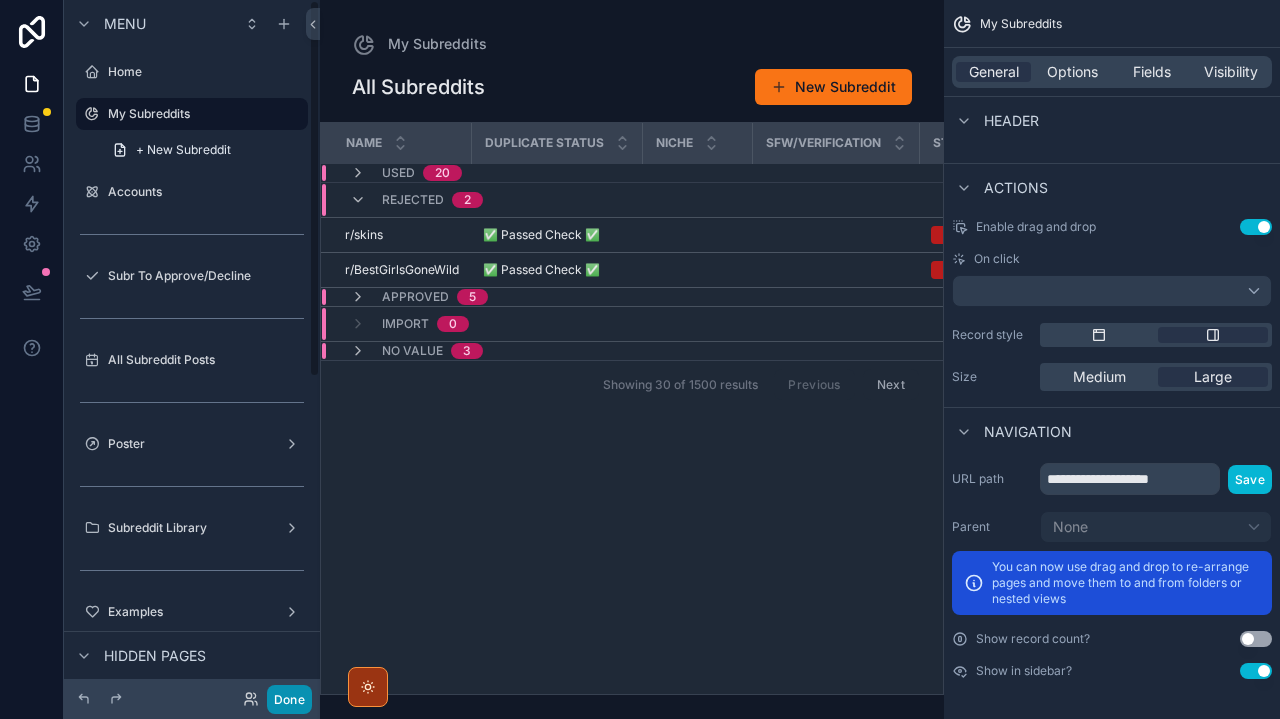 click on "Done" at bounding box center [289, 699] 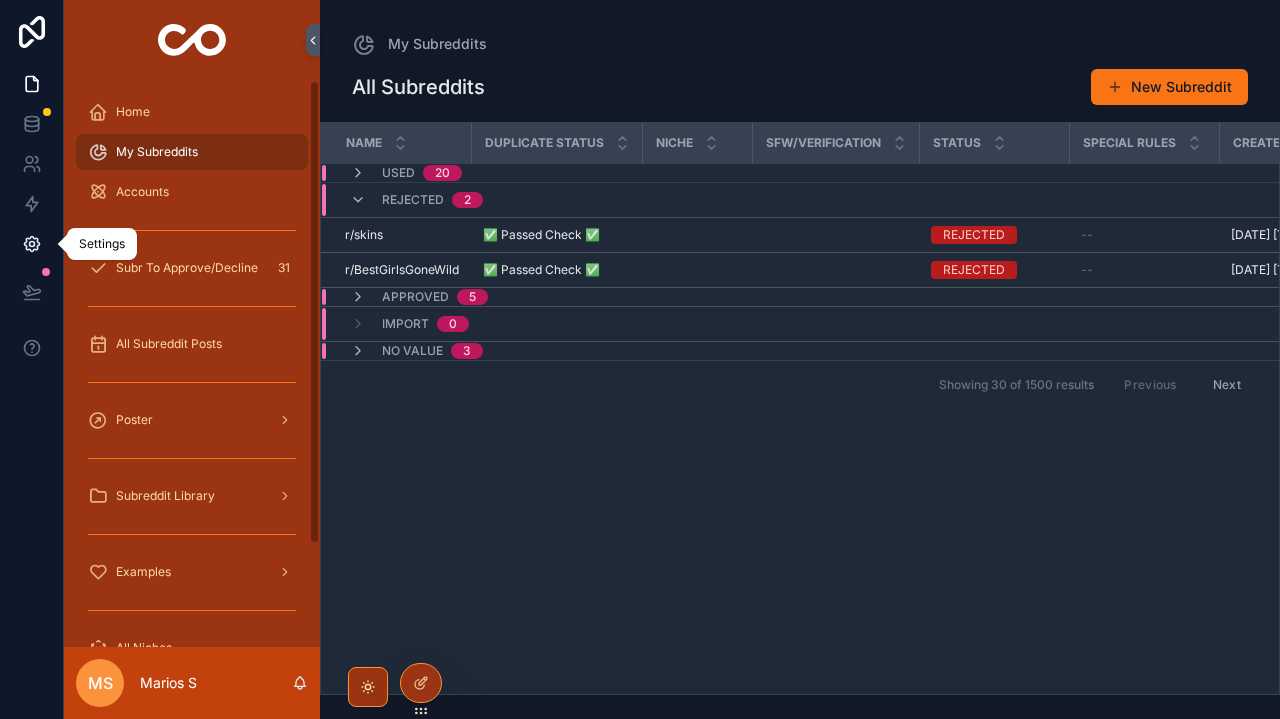 click 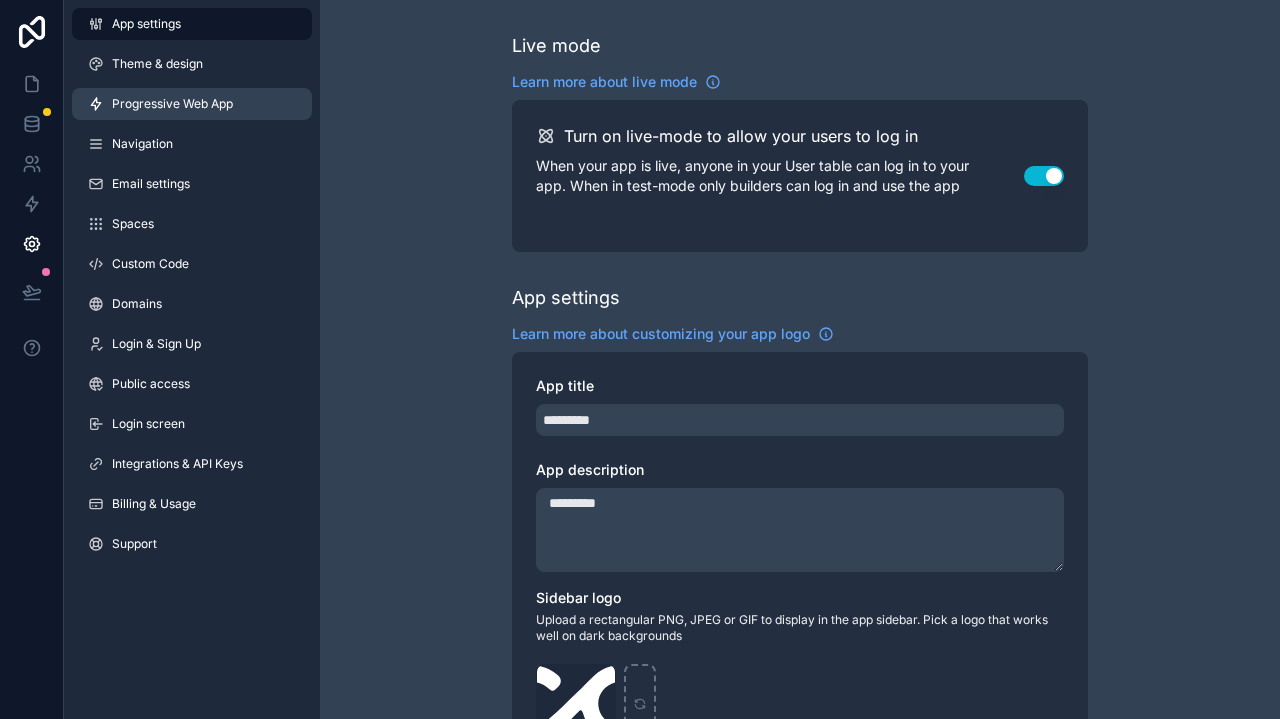 click on "Progressive Web App" at bounding box center [192, 104] 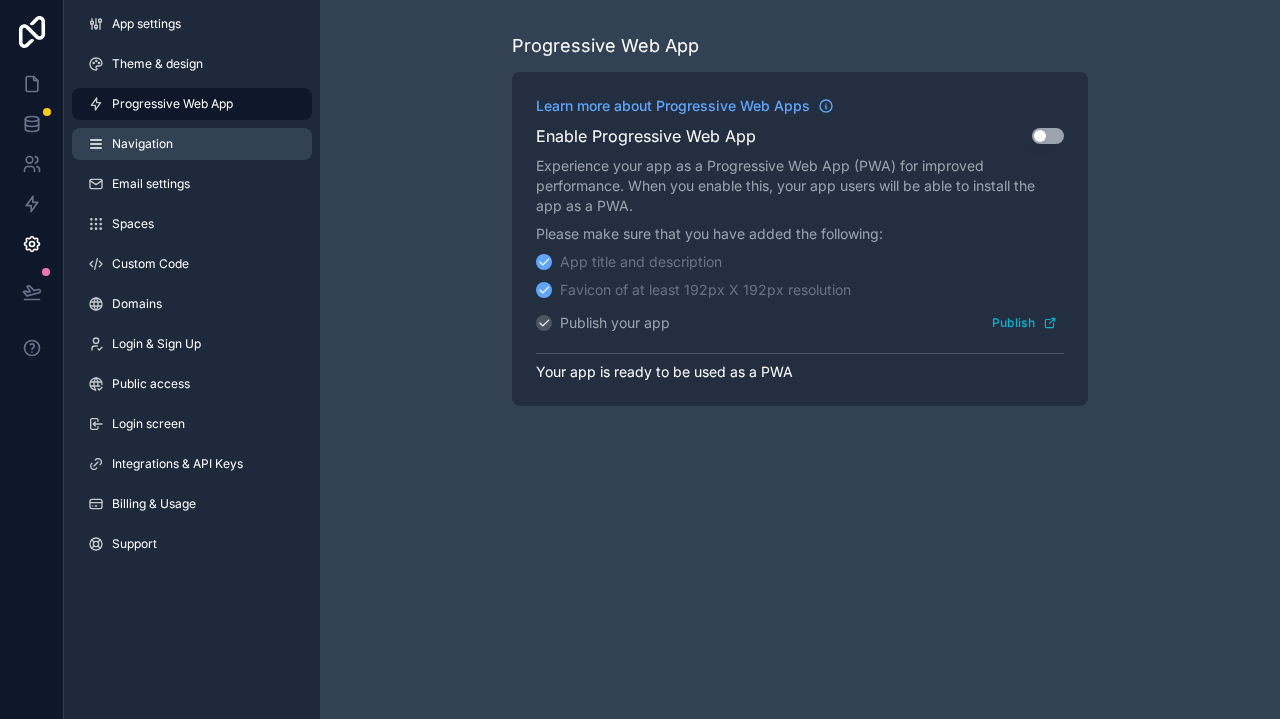 click on "Navigation" at bounding box center (142, 144) 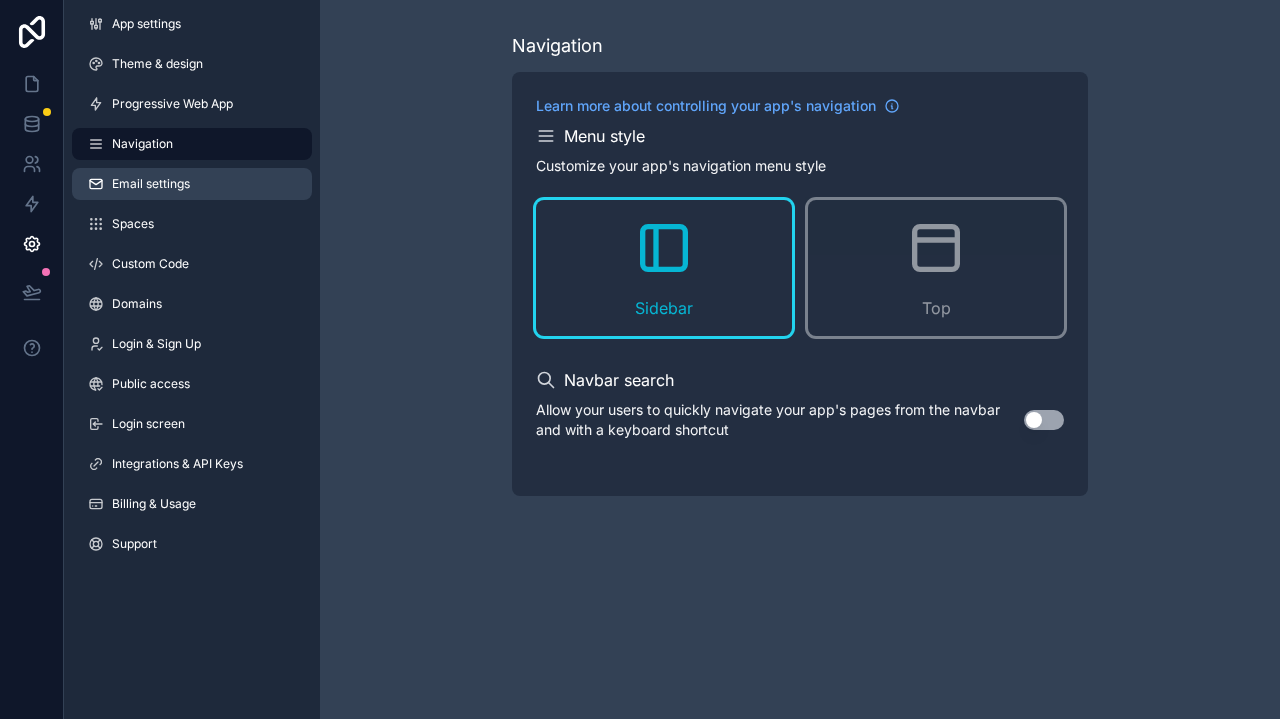 click on "Email settings" at bounding box center (192, 184) 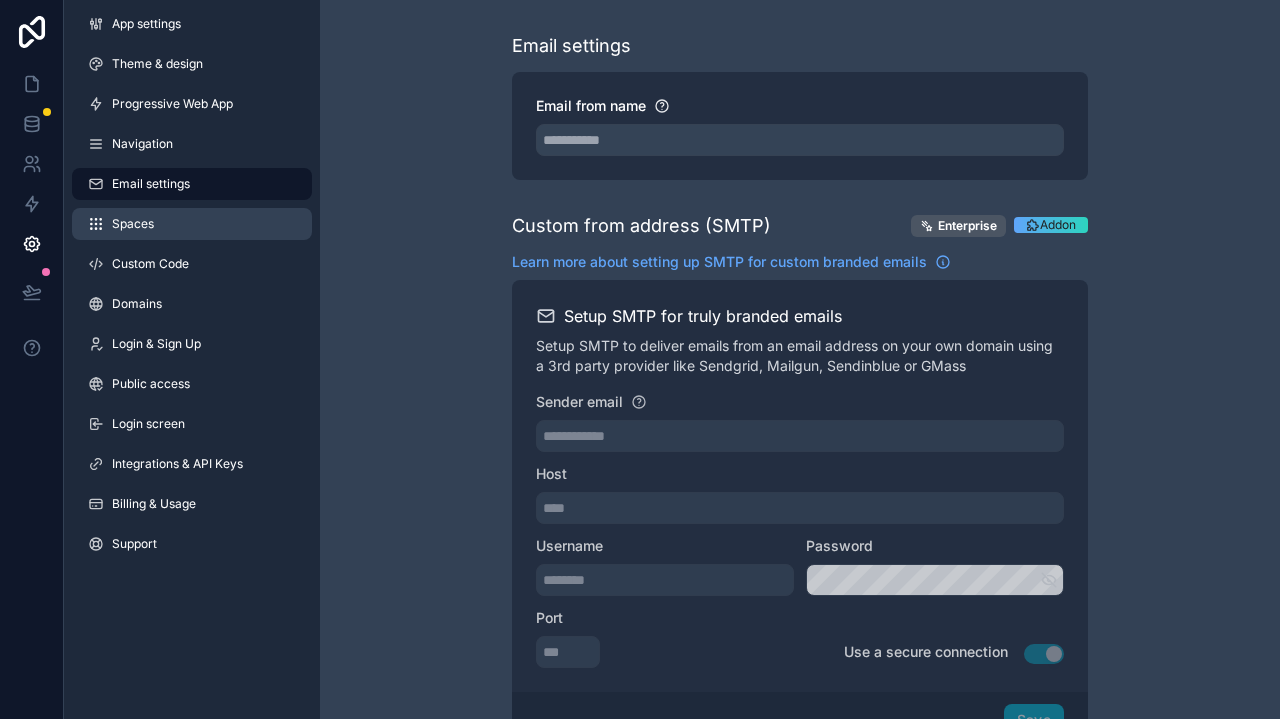 click on "Spaces" at bounding box center [192, 224] 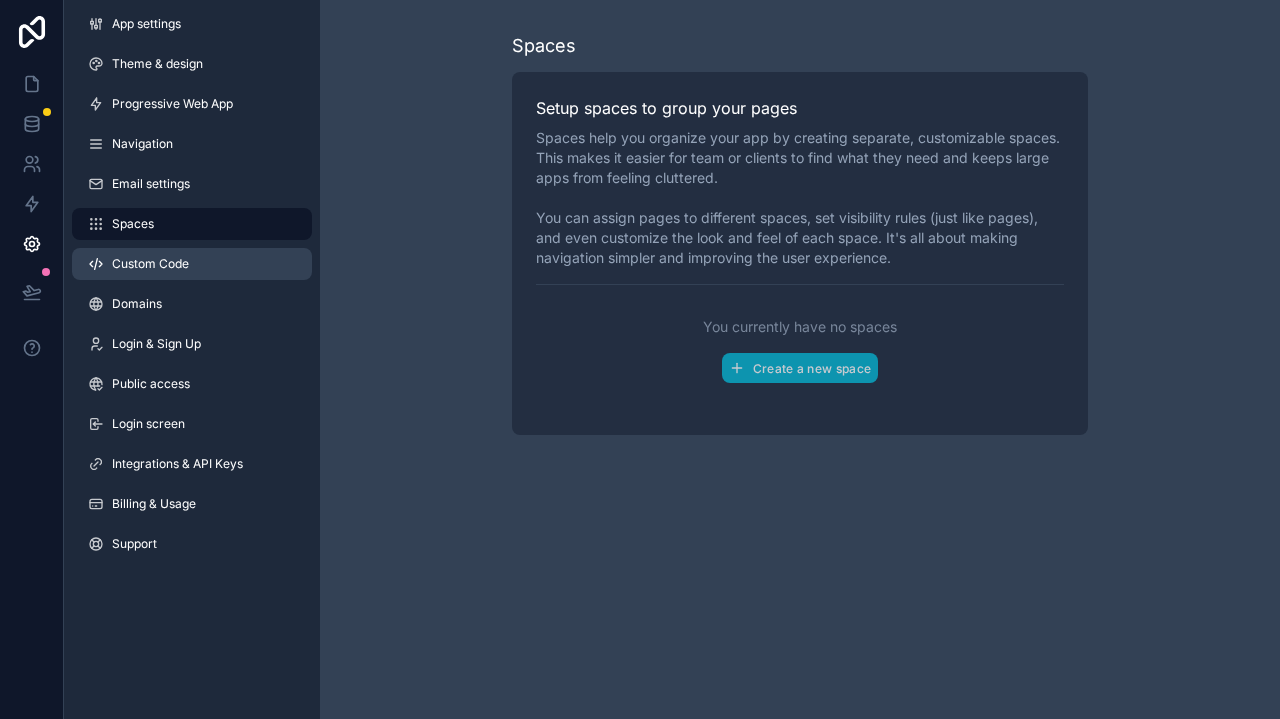 click on "Custom Code" at bounding box center (192, 264) 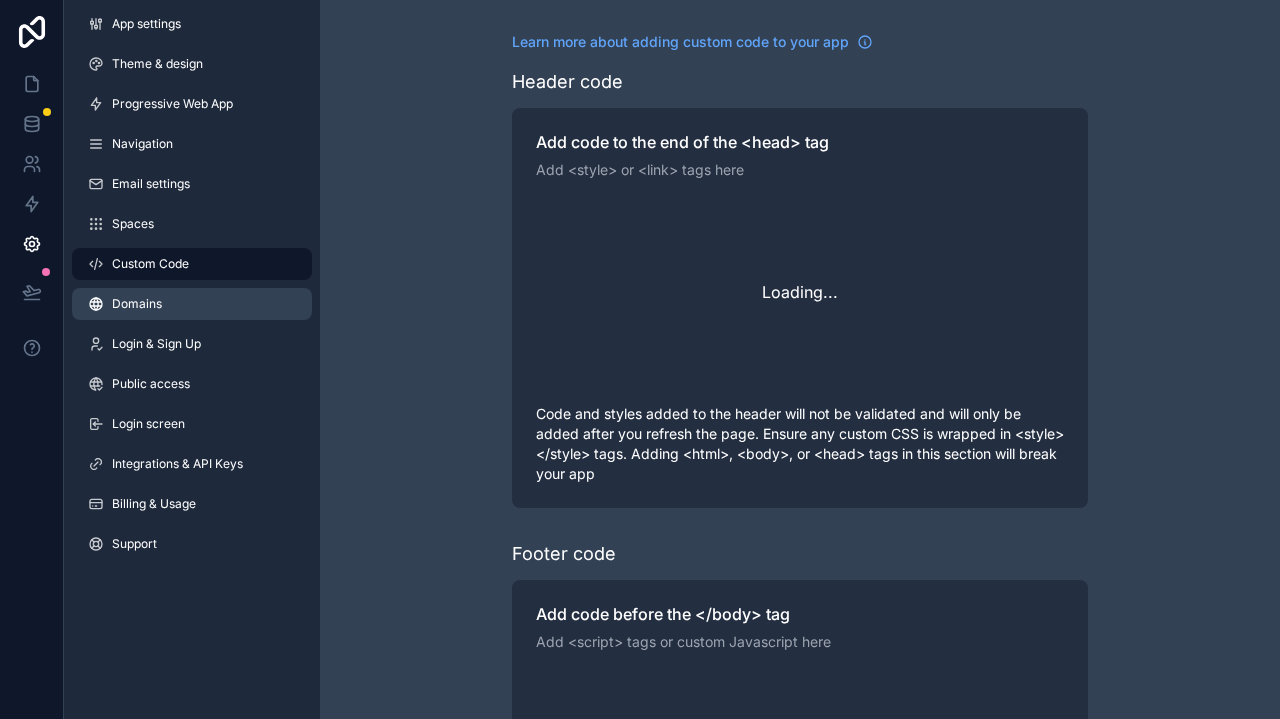click on "Domains" at bounding box center [192, 304] 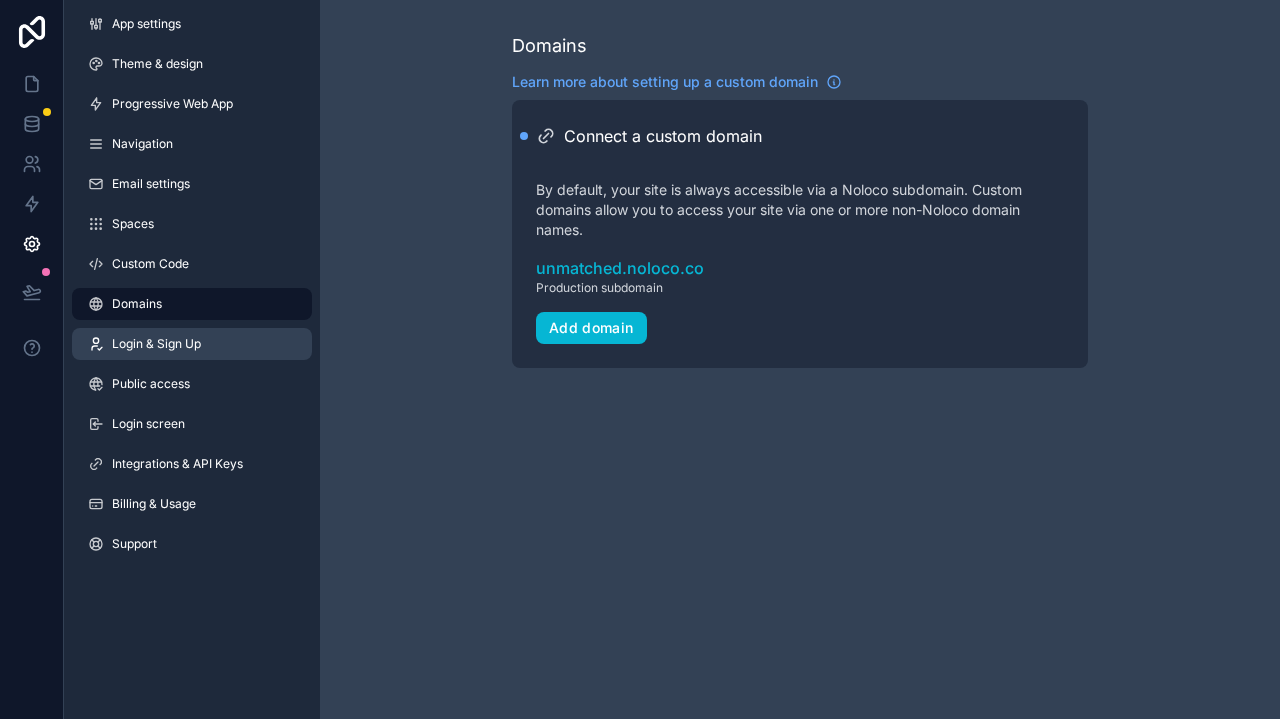 click on "Login & Sign Up" at bounding box center [192, 344] 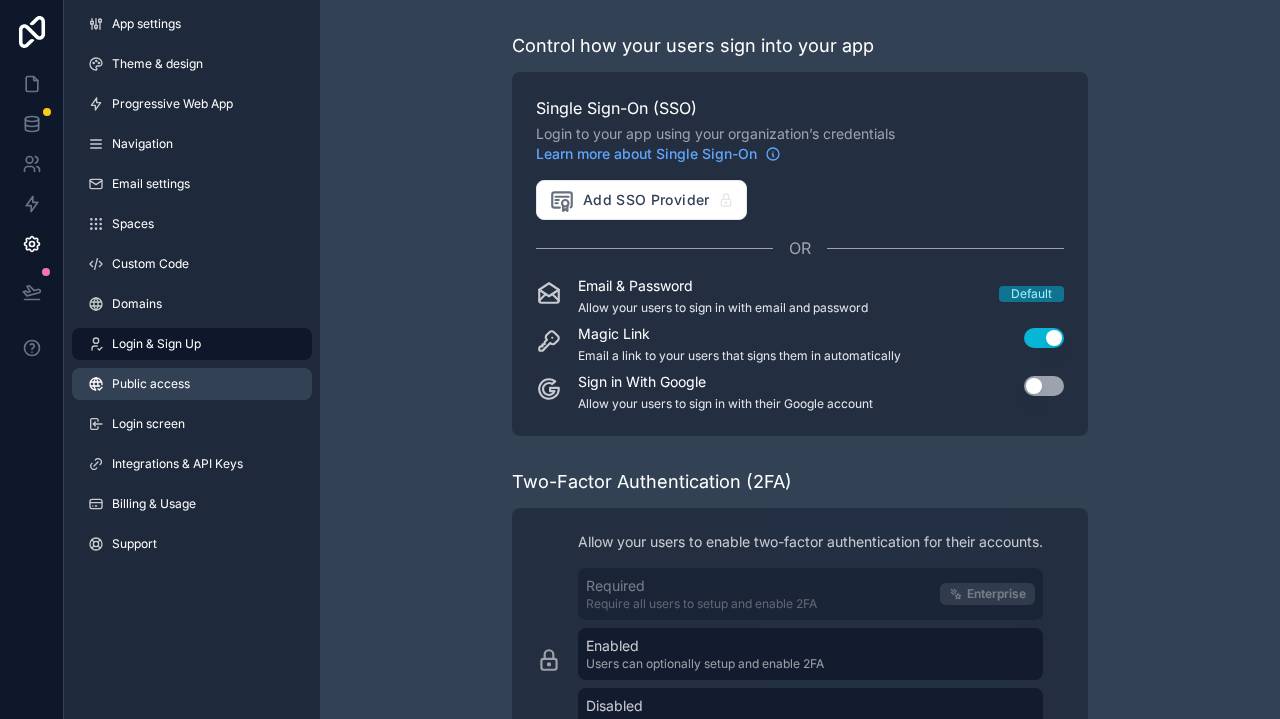 click on "Public access" at bounding box center [151, 384] 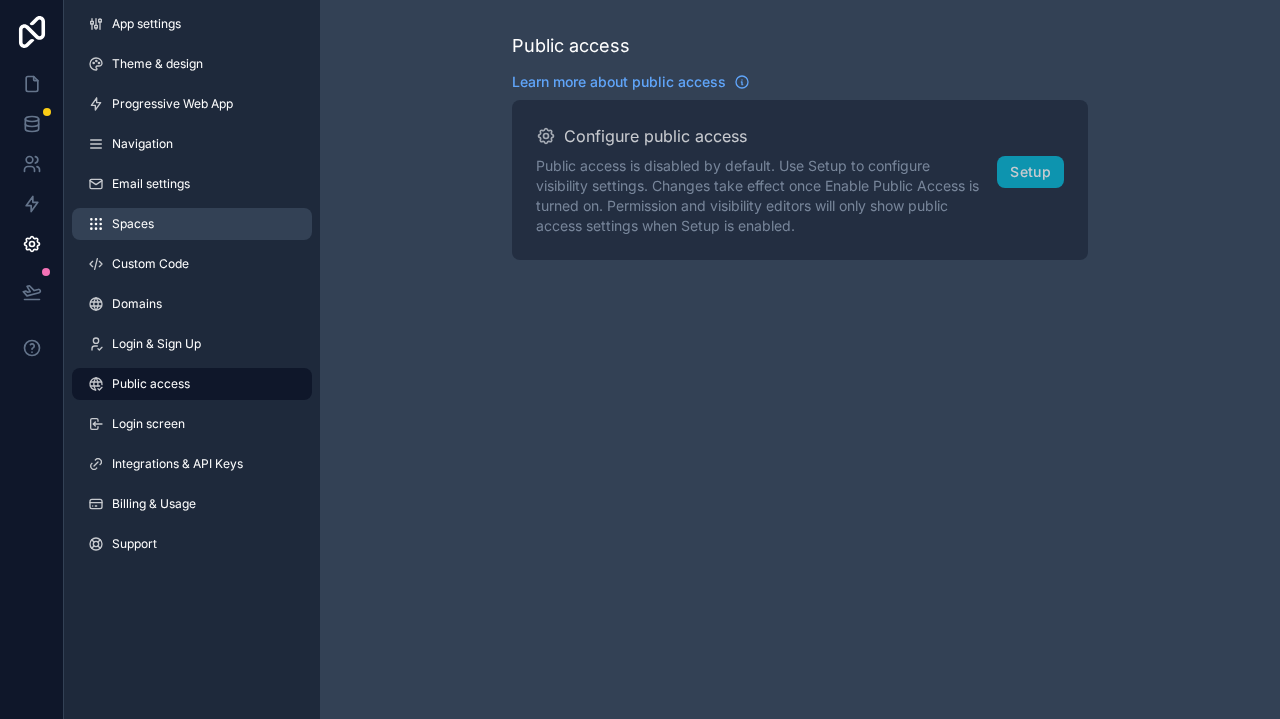 click on "Spaces" at bounding box center [192, 224] 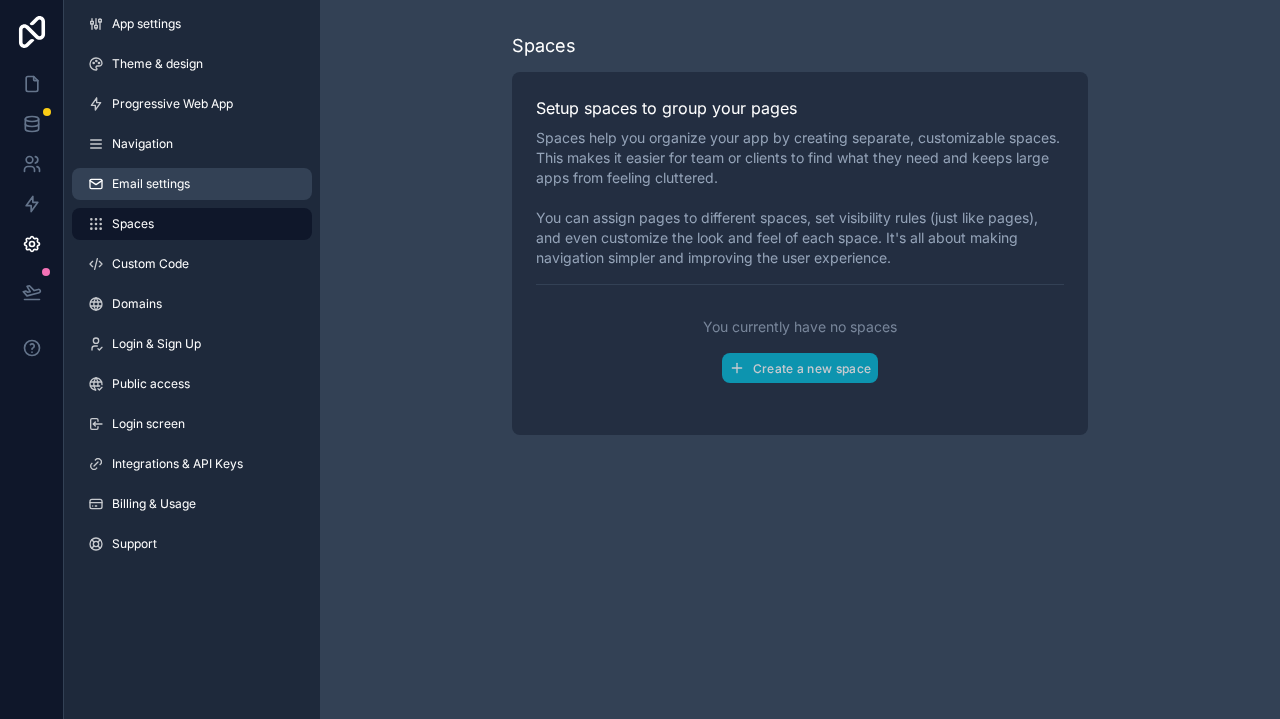 click on "Email settings" at bounding box center (192, 184) 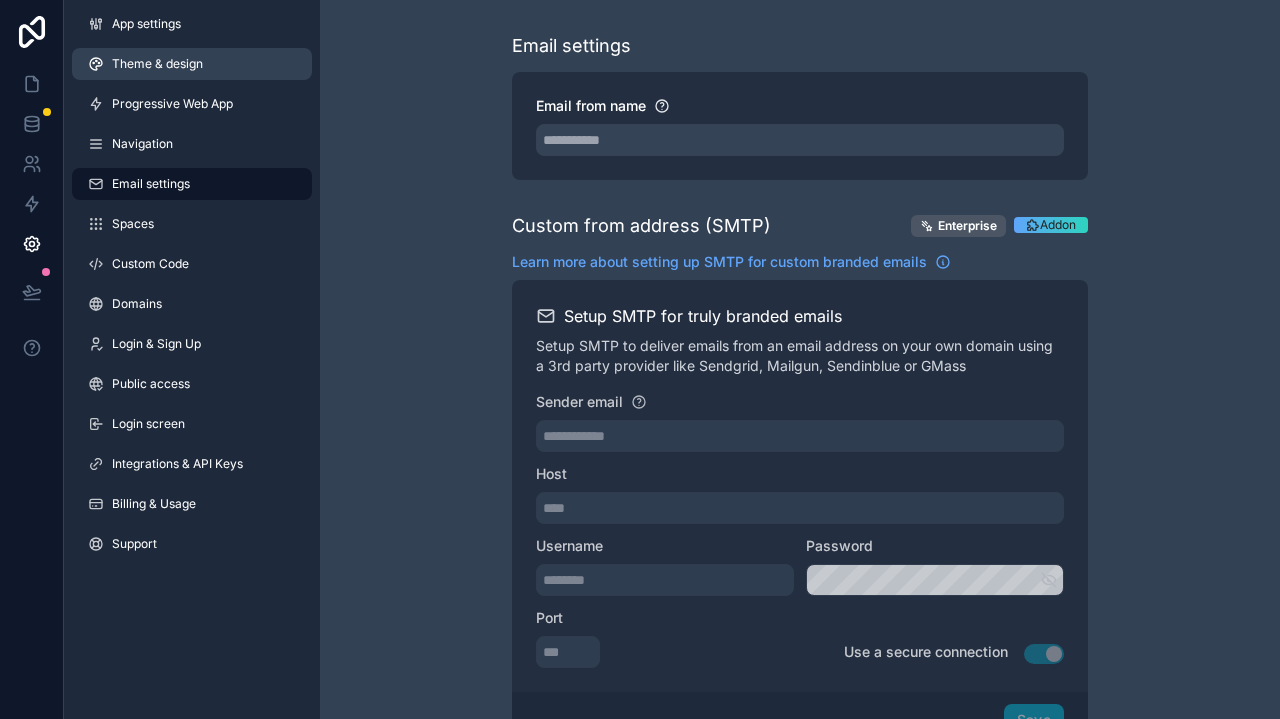 click on "Theme & design" at bounding box center [192, 64] 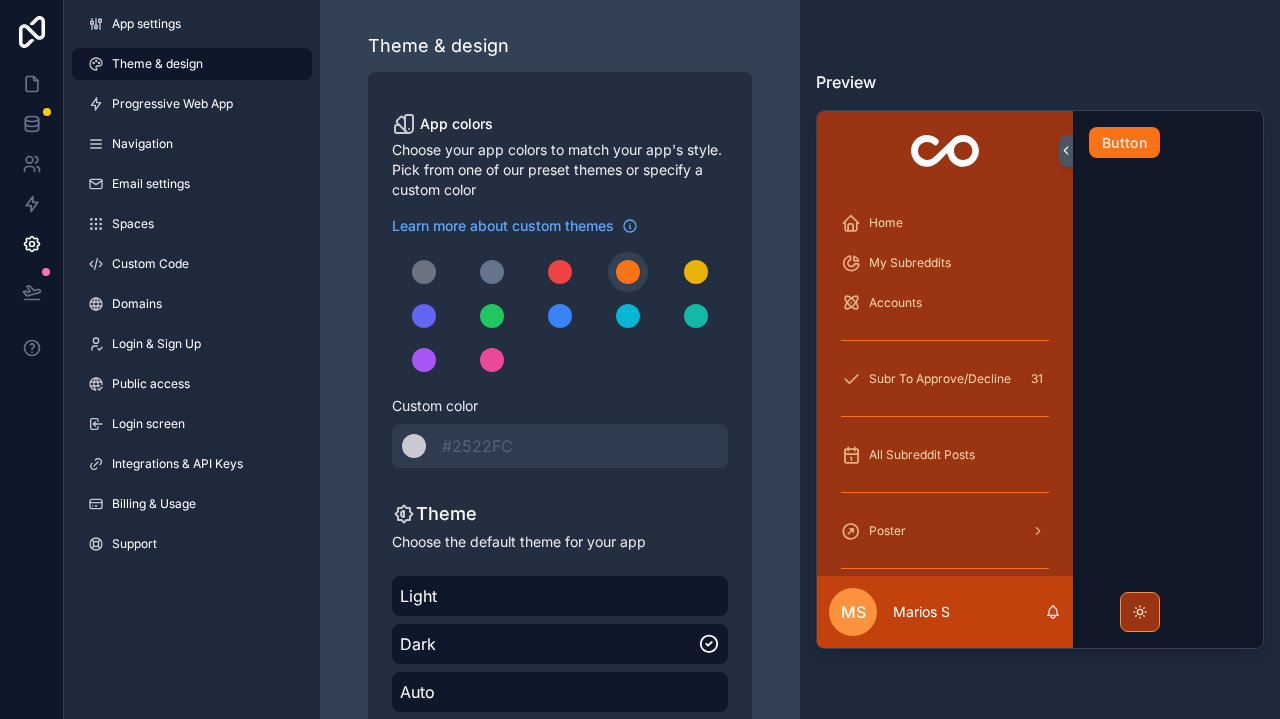 click on "App settings Theme & design Progressive Web App Navigation Email settings Spaces Custom Code Domains Login & Sign Up Public access Login screen Integrations & API Keys Billing & Usage Support" at bounding box center [192, 288] 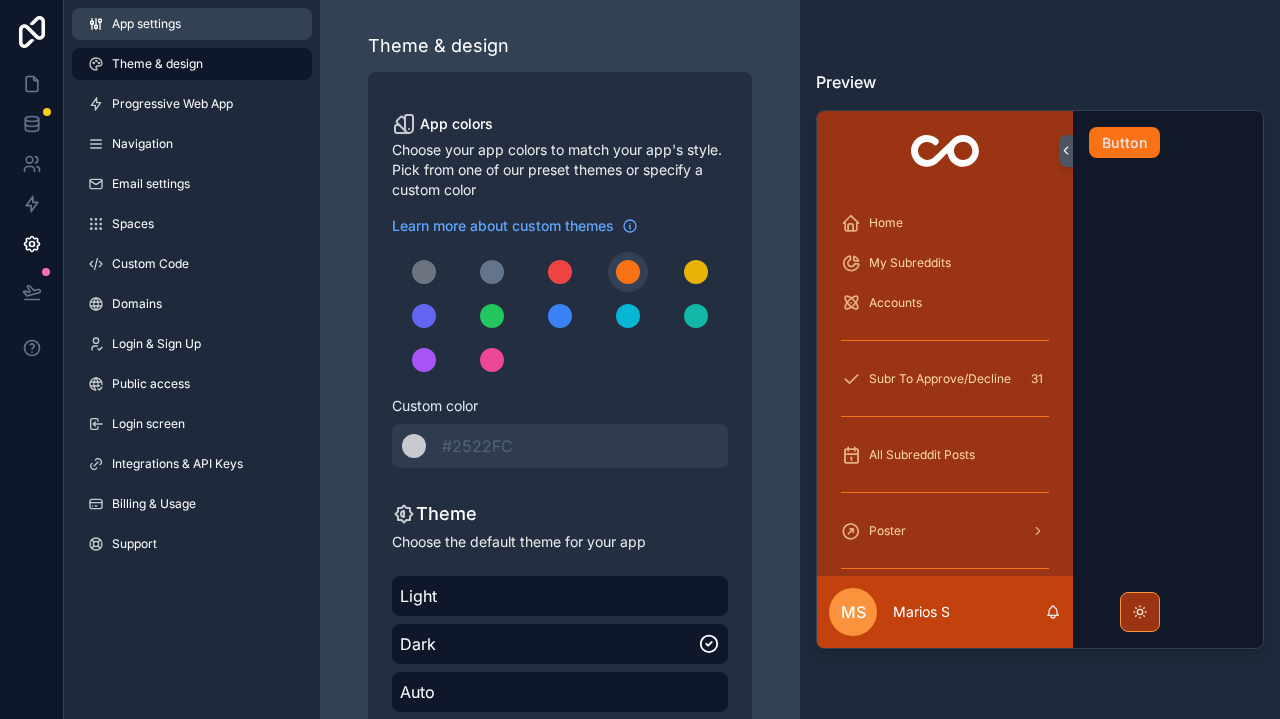 click on "App settings" at bounding box center (192, 24) 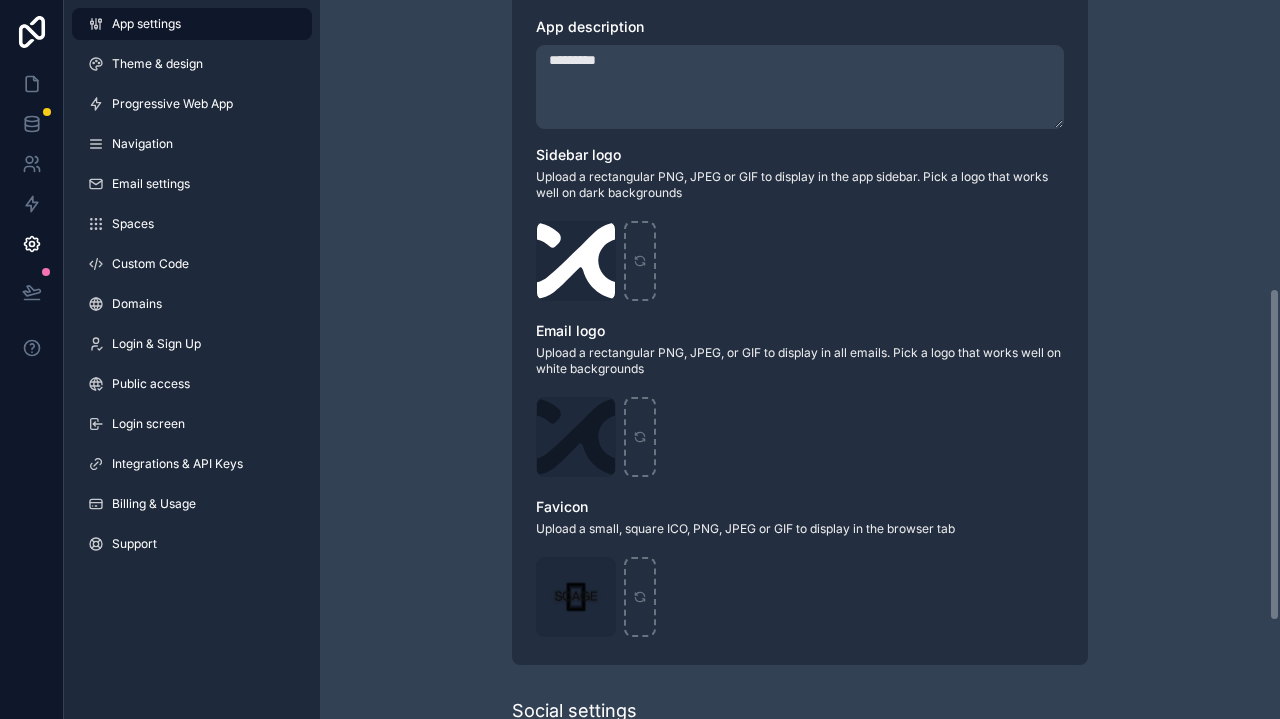 scroll, scrollTop: 423, scrollLeft: 0, axis: vertical 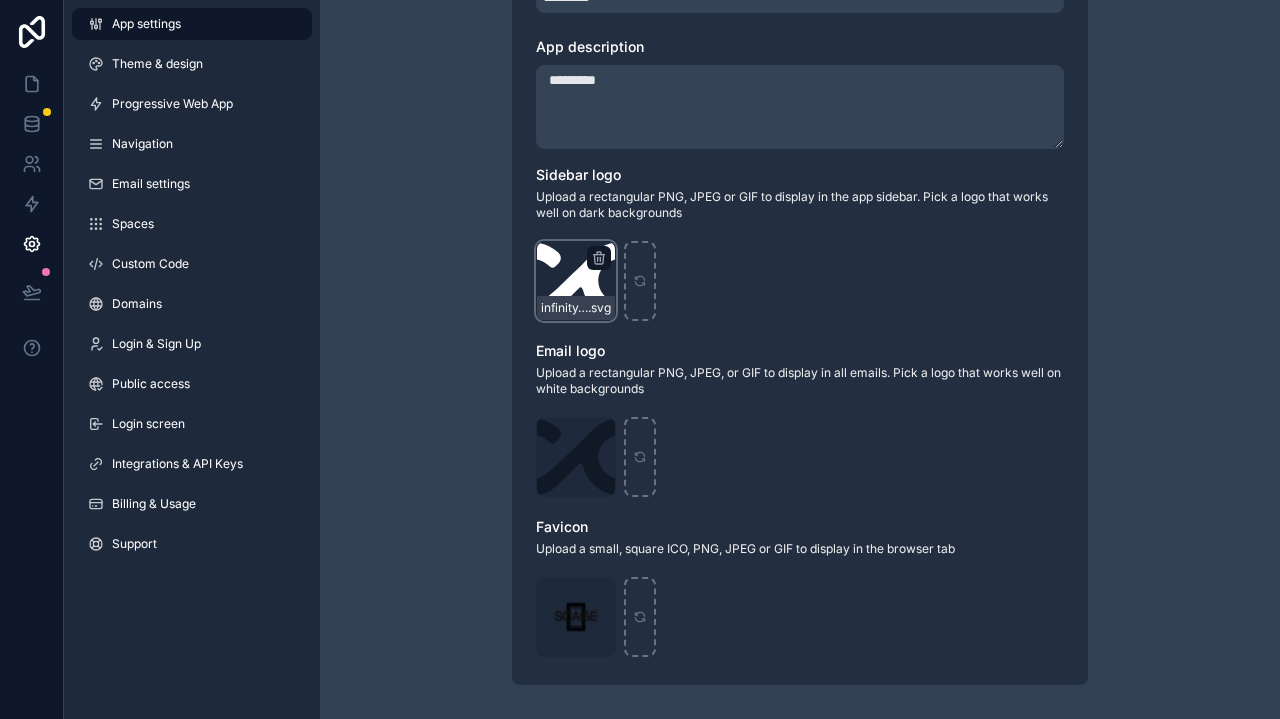 click on "infinity_white_rounded .svg" at bounding box center [576, 308] 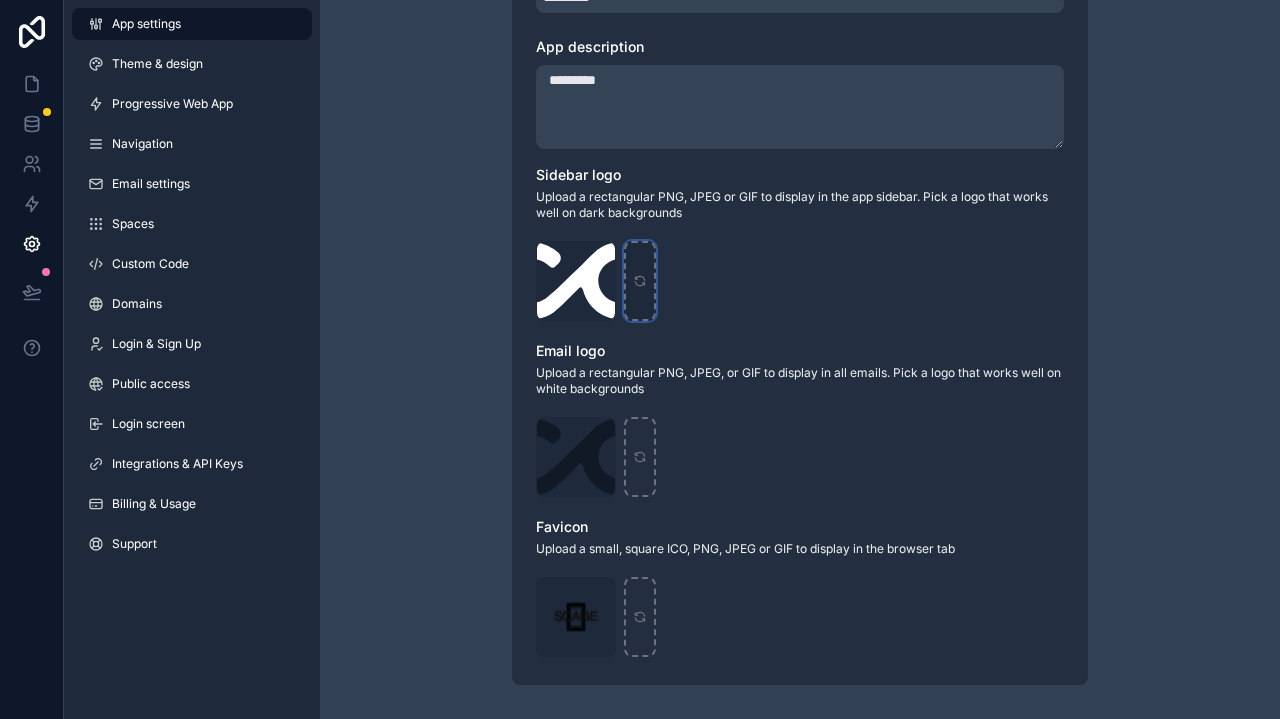 click at bounding box center (640, 281) 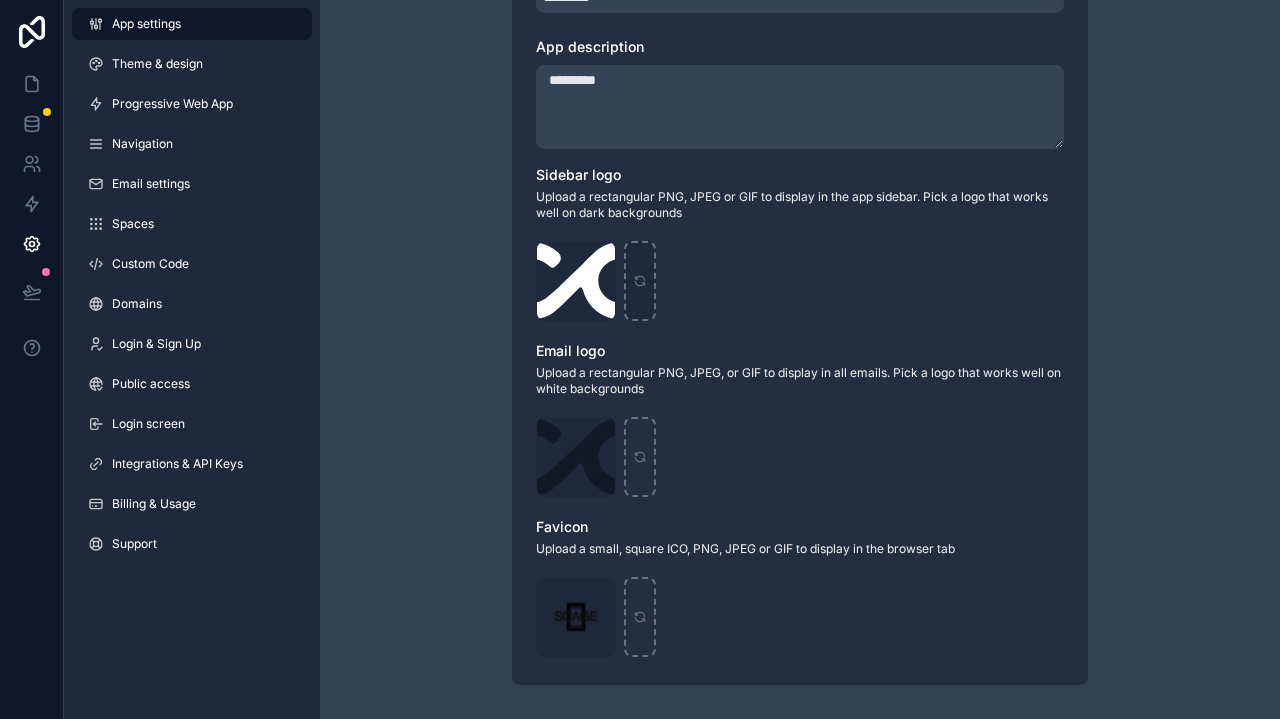 type on "**********" 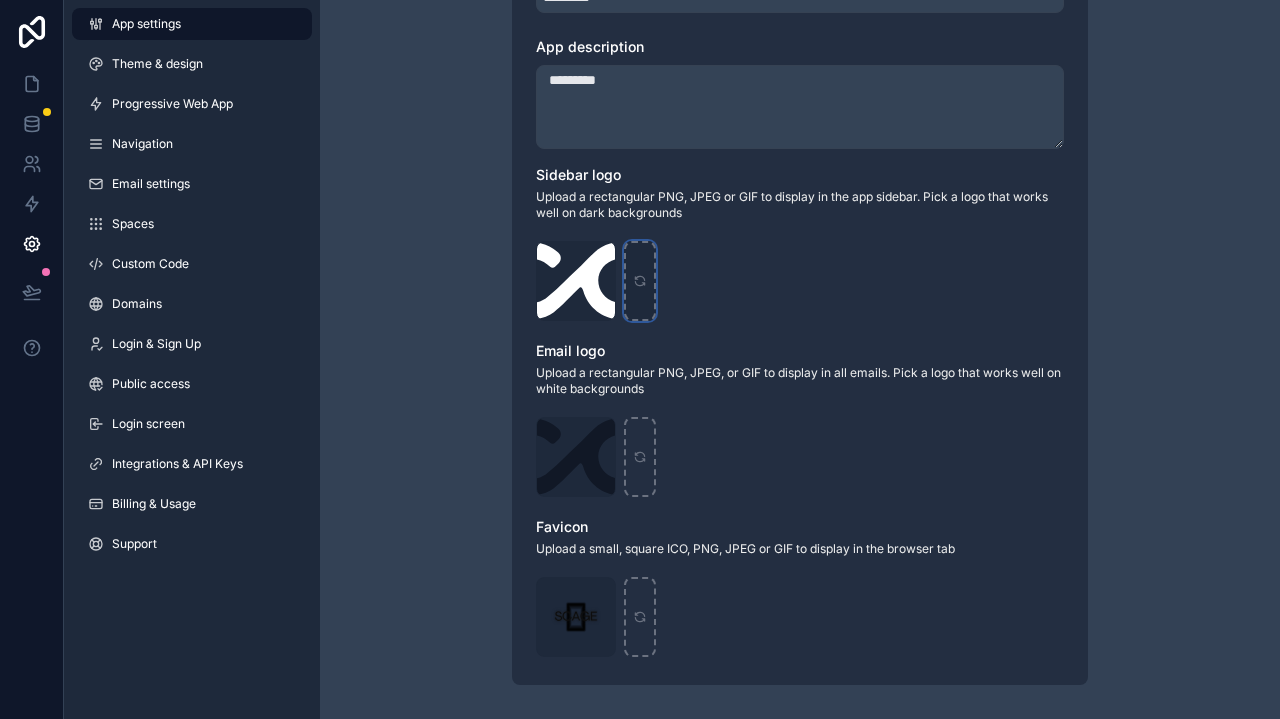 click 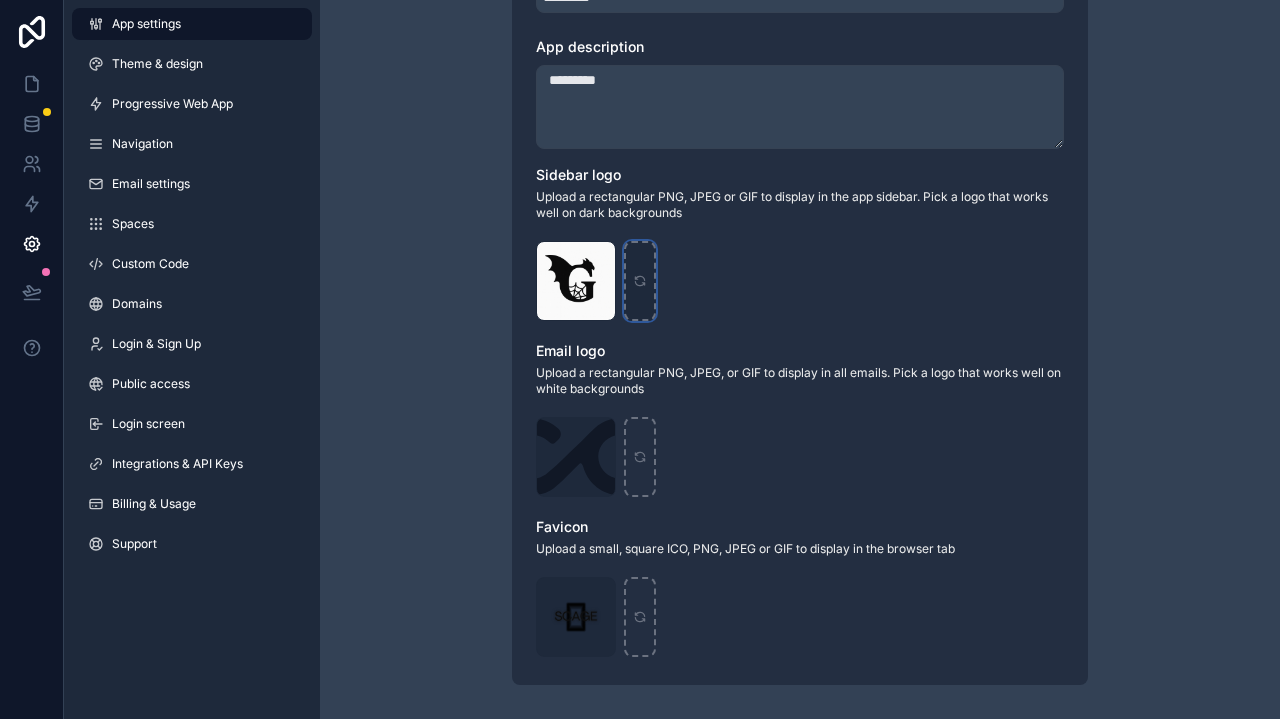 click at bounding box center [640, 281] 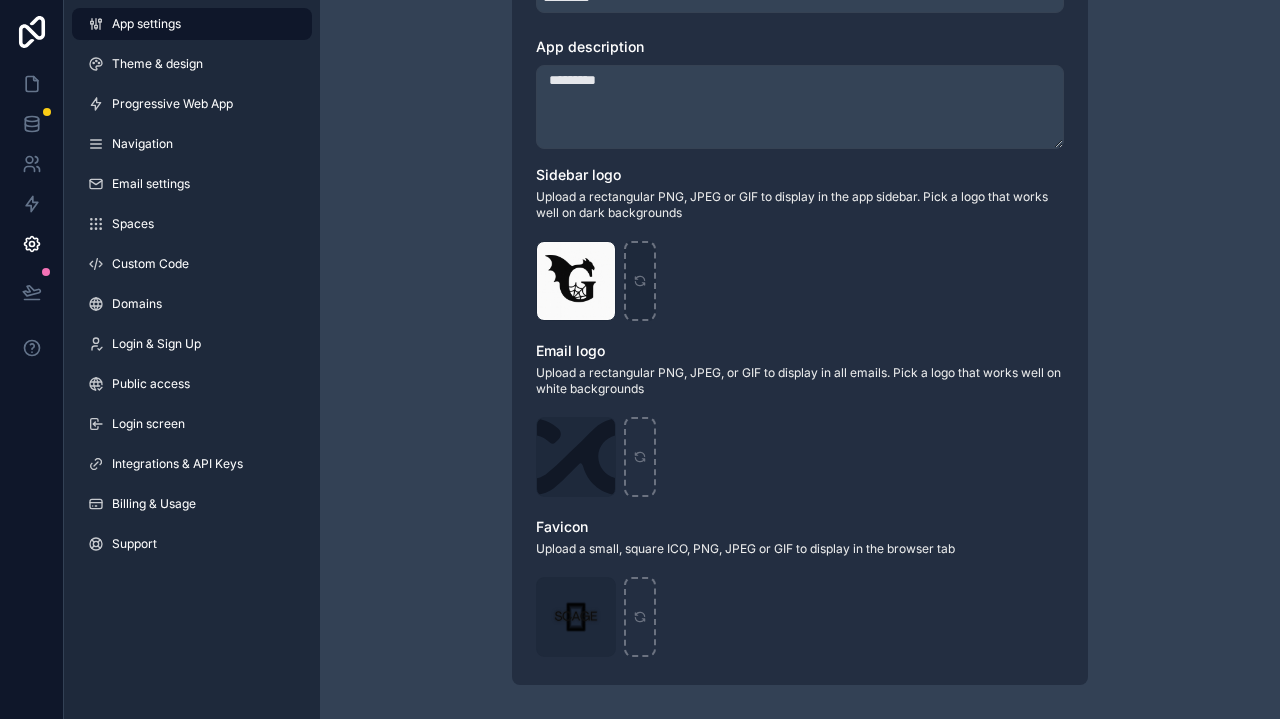 type on "**********" 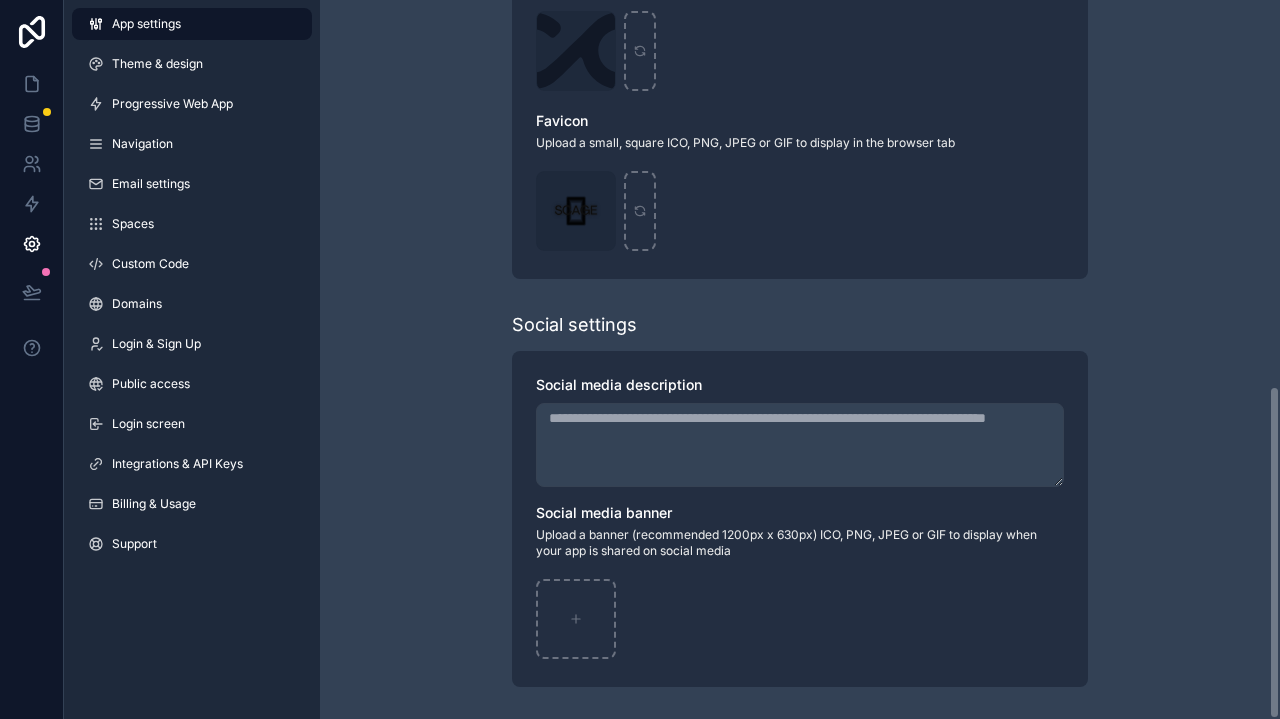 scroll, scrollTop: 829, scrollLeft: 0, axis: vertical 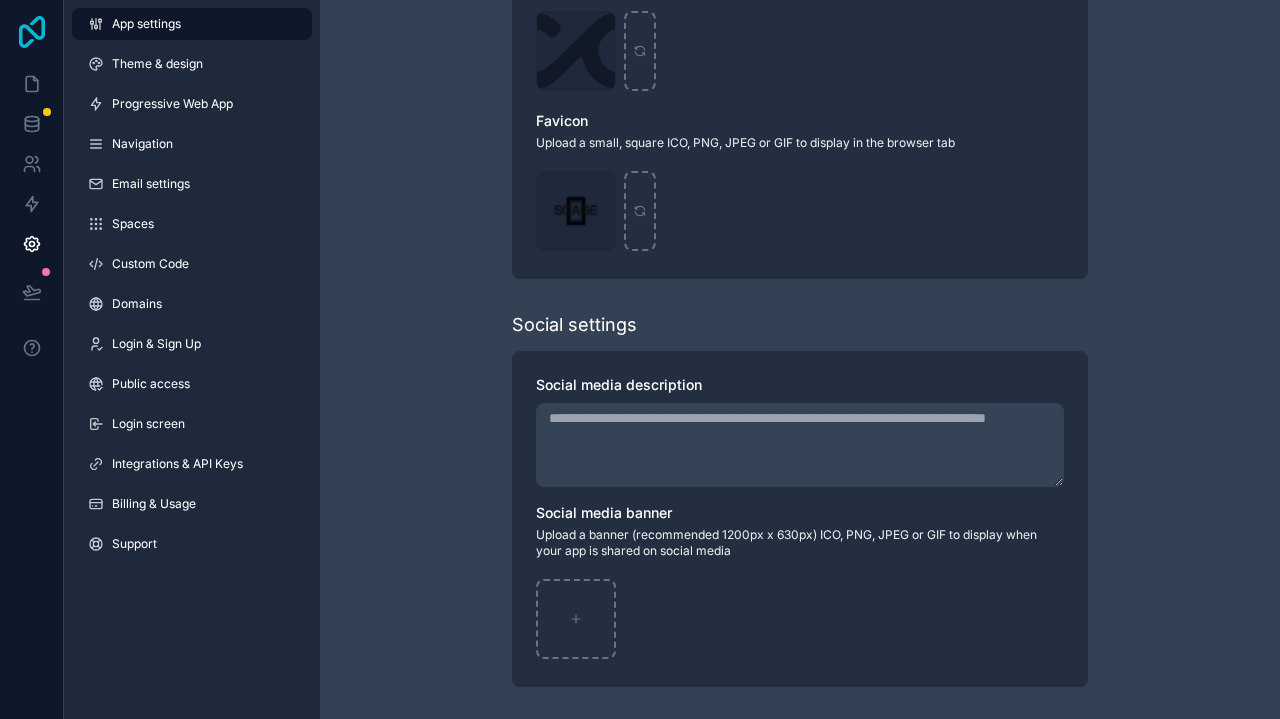 click 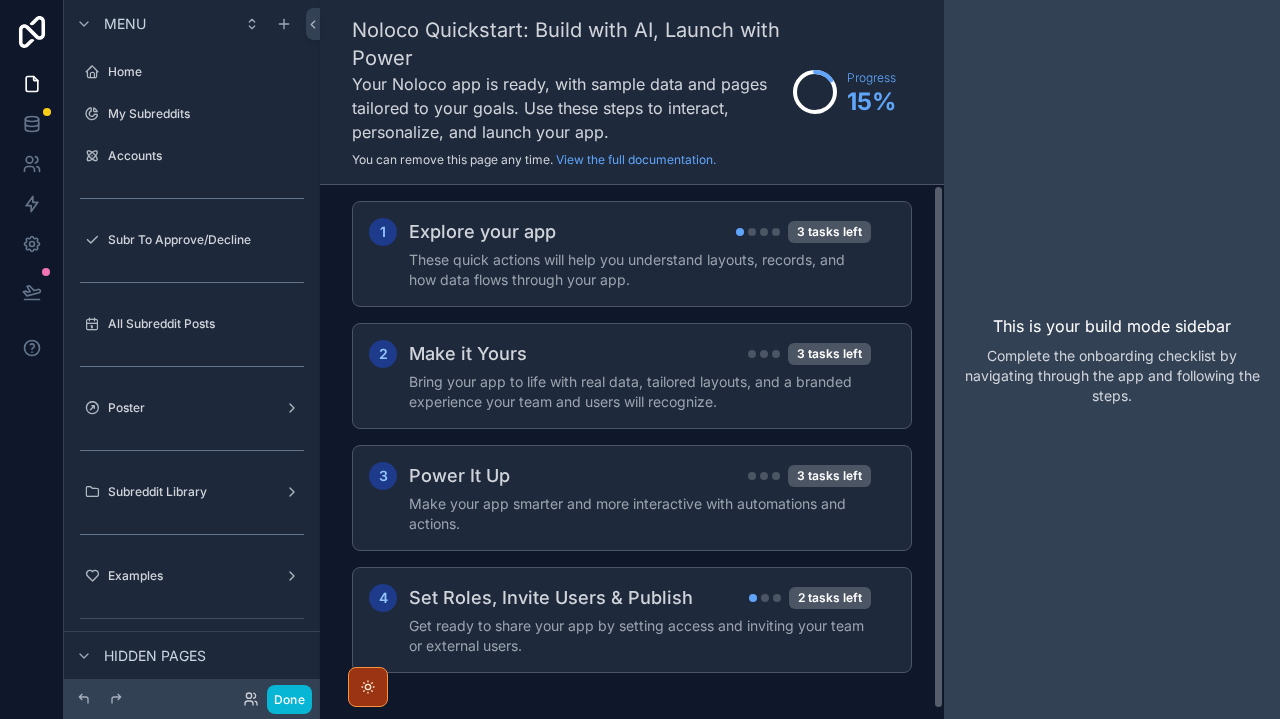 scroll, scrollTop: 0, scrollLeft: 0, axis: both 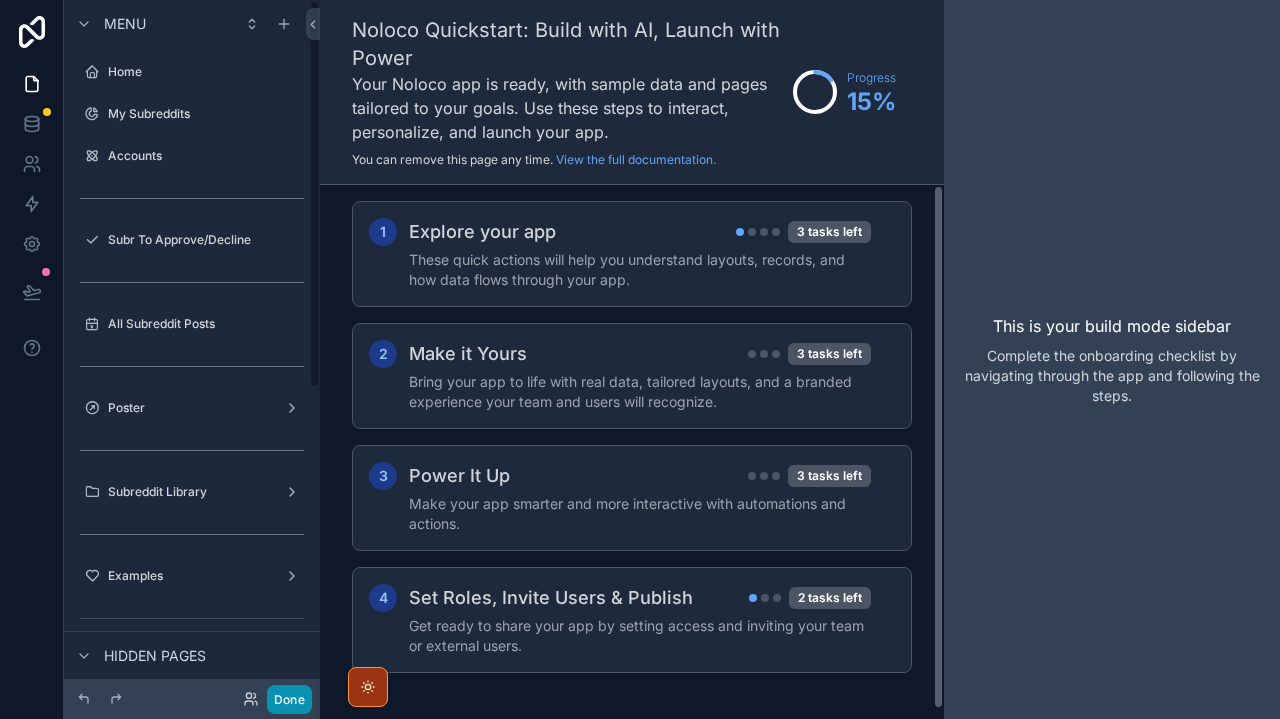click on "Done" at bounding box center [289, 699] 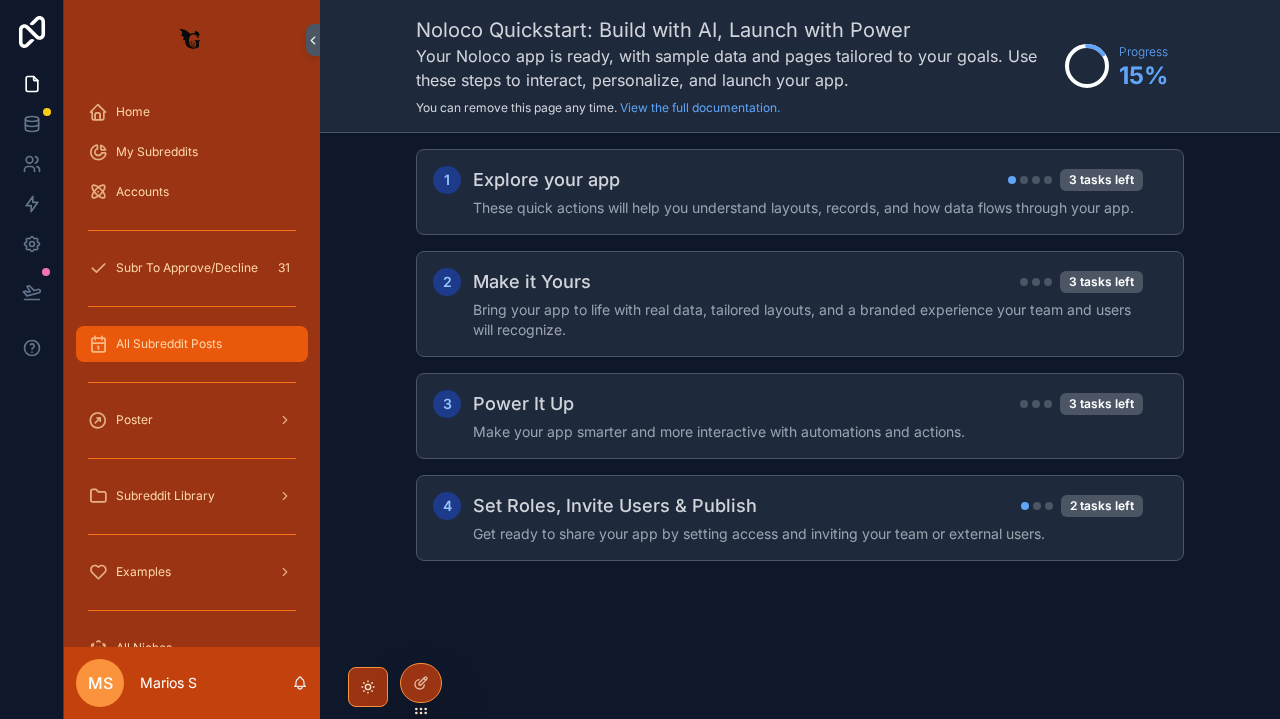 click on "All Subreddit Posts" at bounding box center (192, 344) 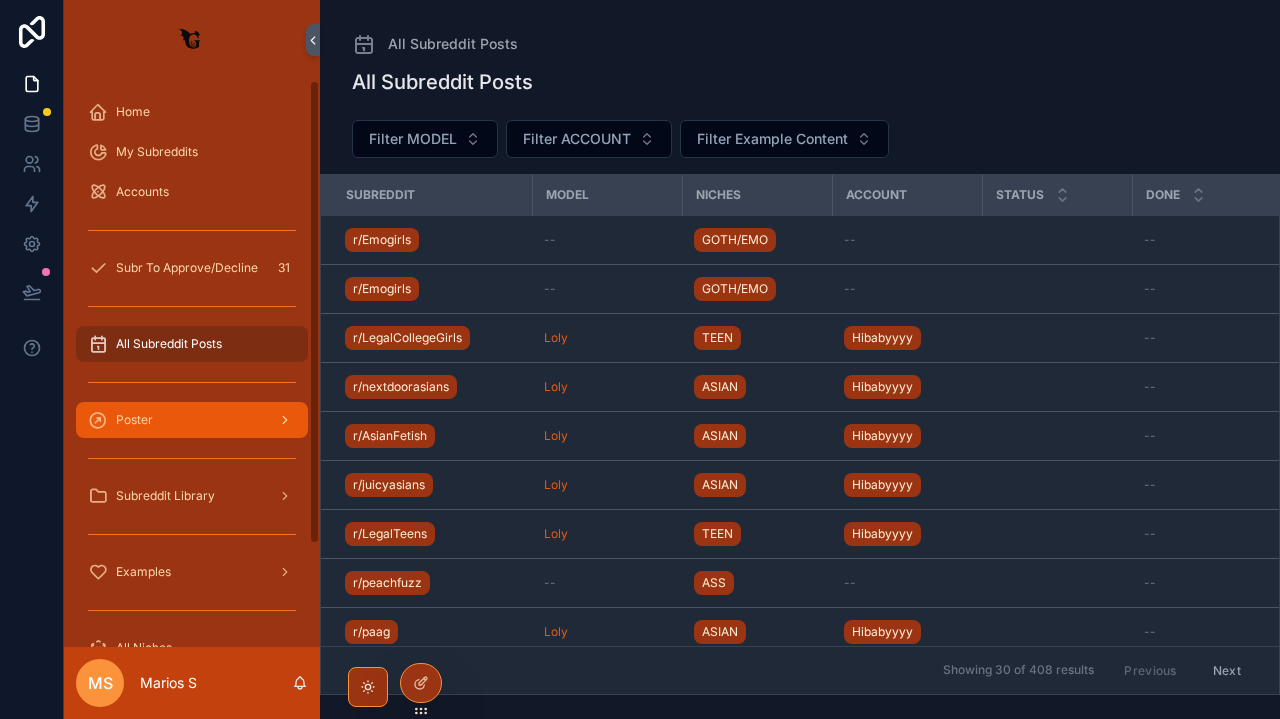 scroll, scrollTop: 0, scrollLeft: 0, axis: both 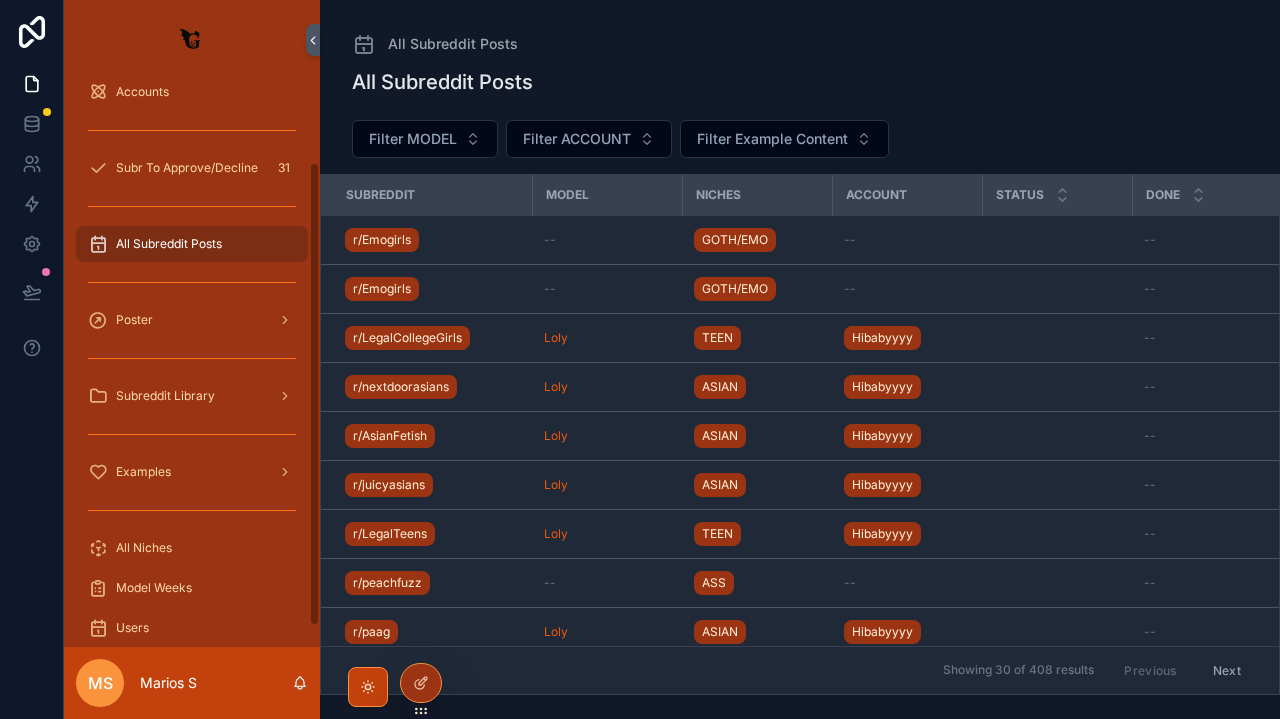 click at bounding box center [368, 687] 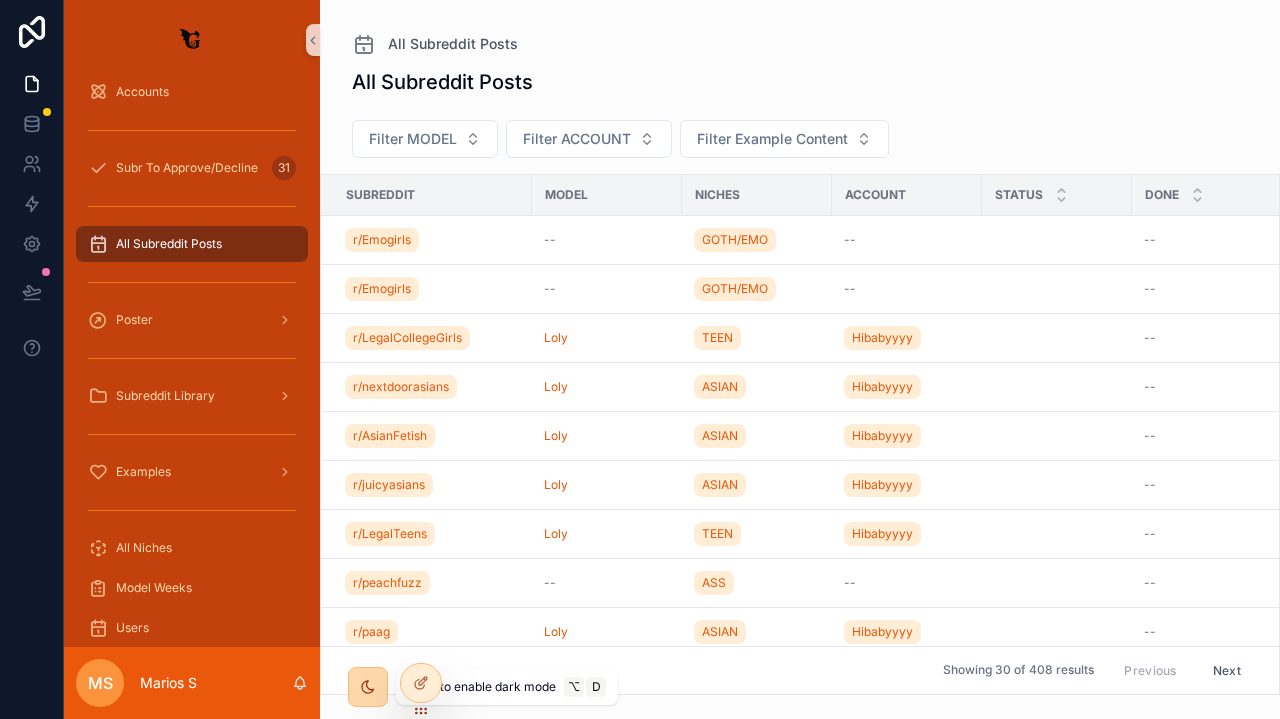 click 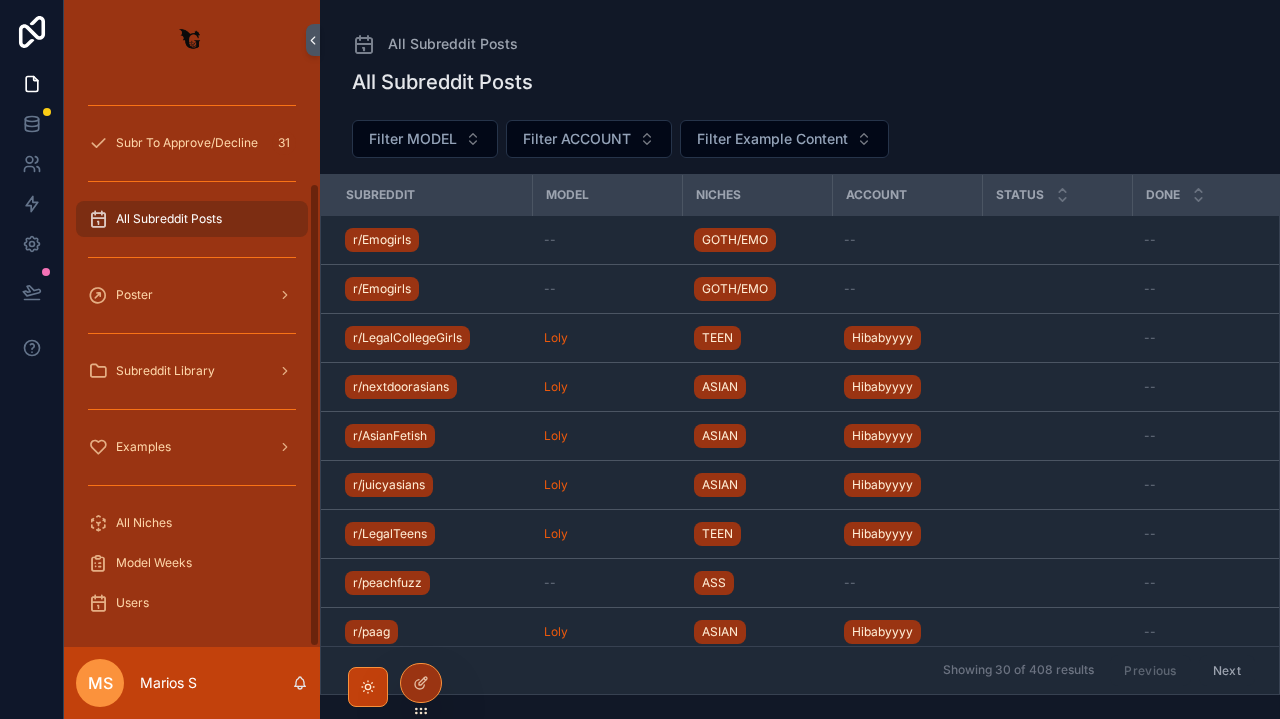 scroll, scrollTop: 125, scrollLeft: 0, axis: vertical 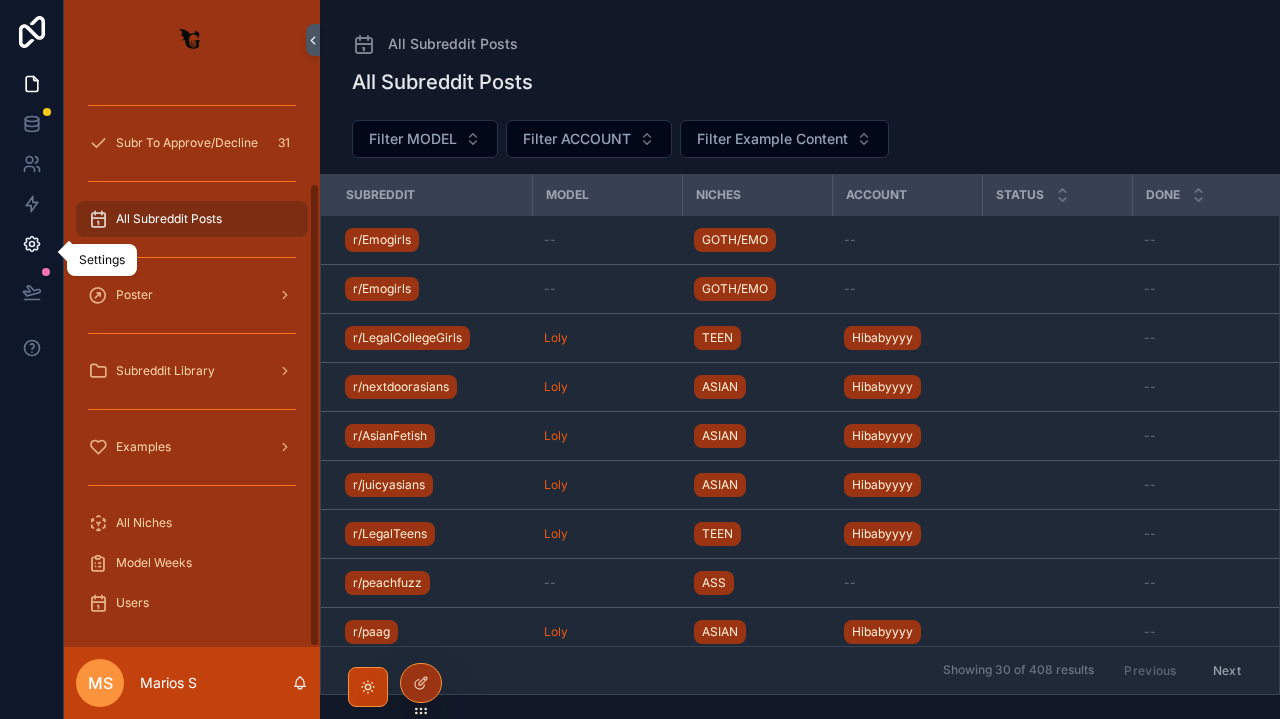 click at bounding box center (31, 244) 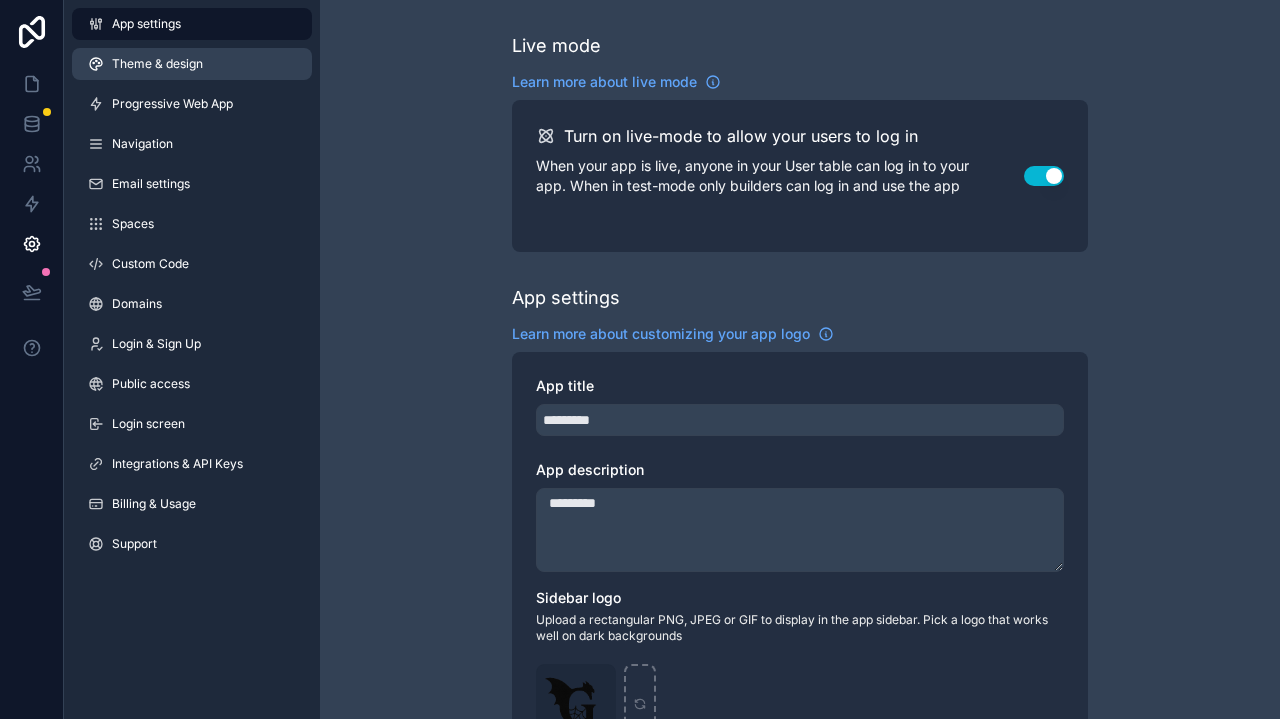click on "Theme & design" at bounding box center (192, 64) 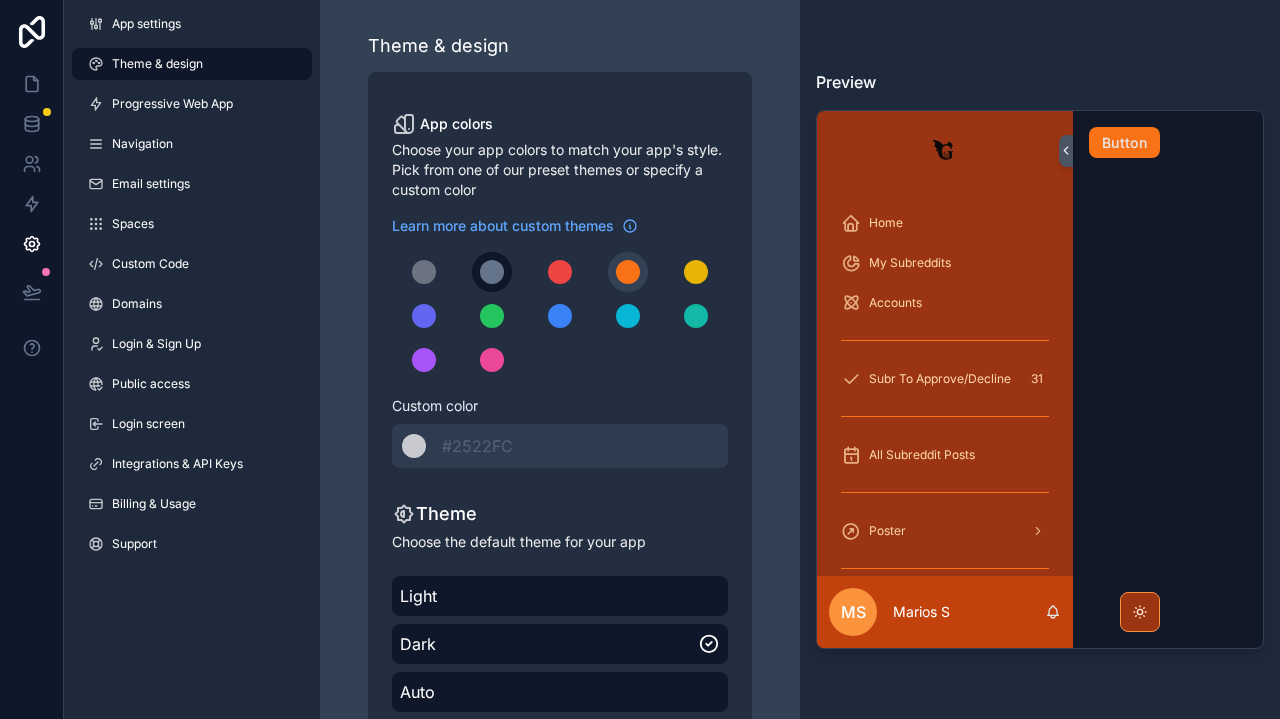 click at bounding box center [492, 272] 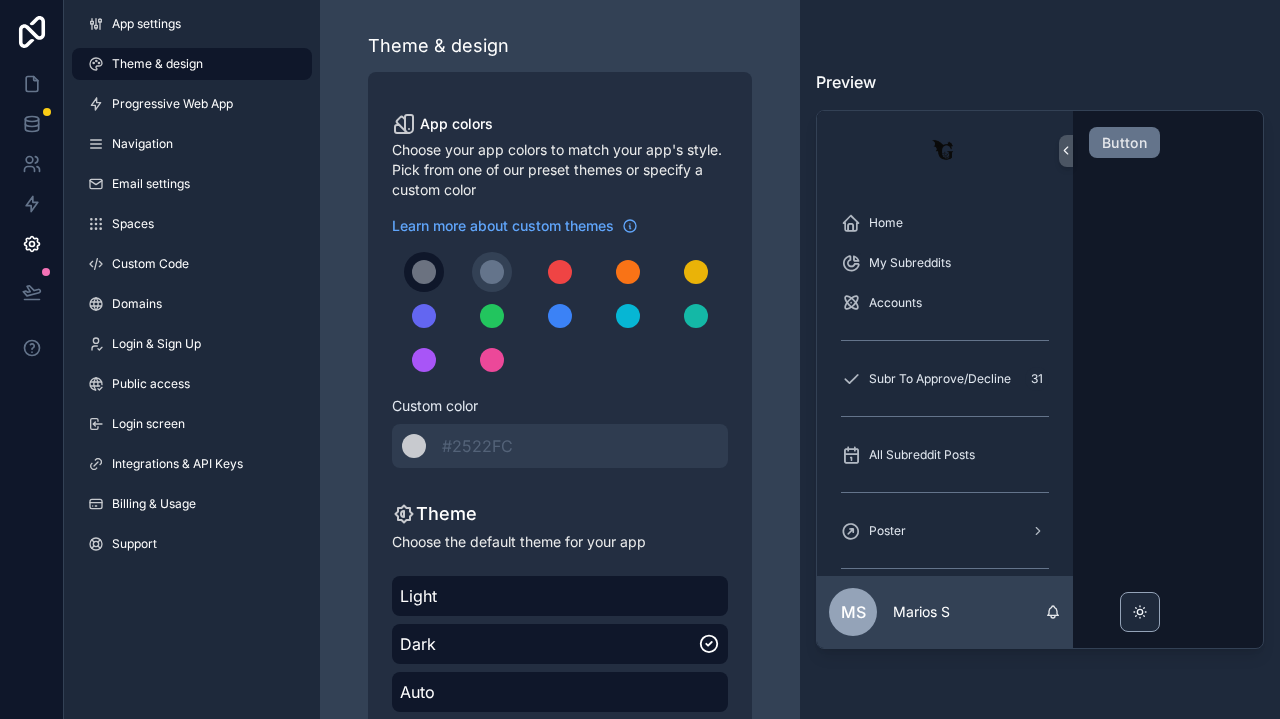 click at bounding box center (424, 272) 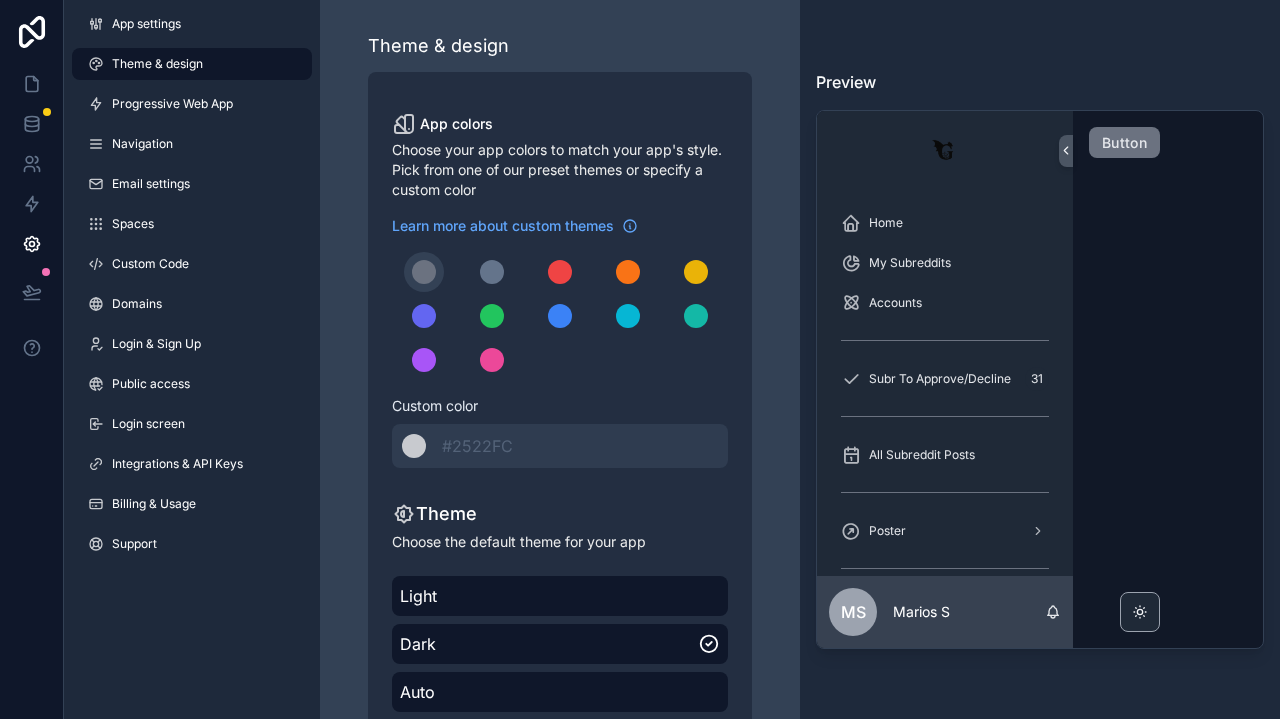 click at bounding box center (560, 316) 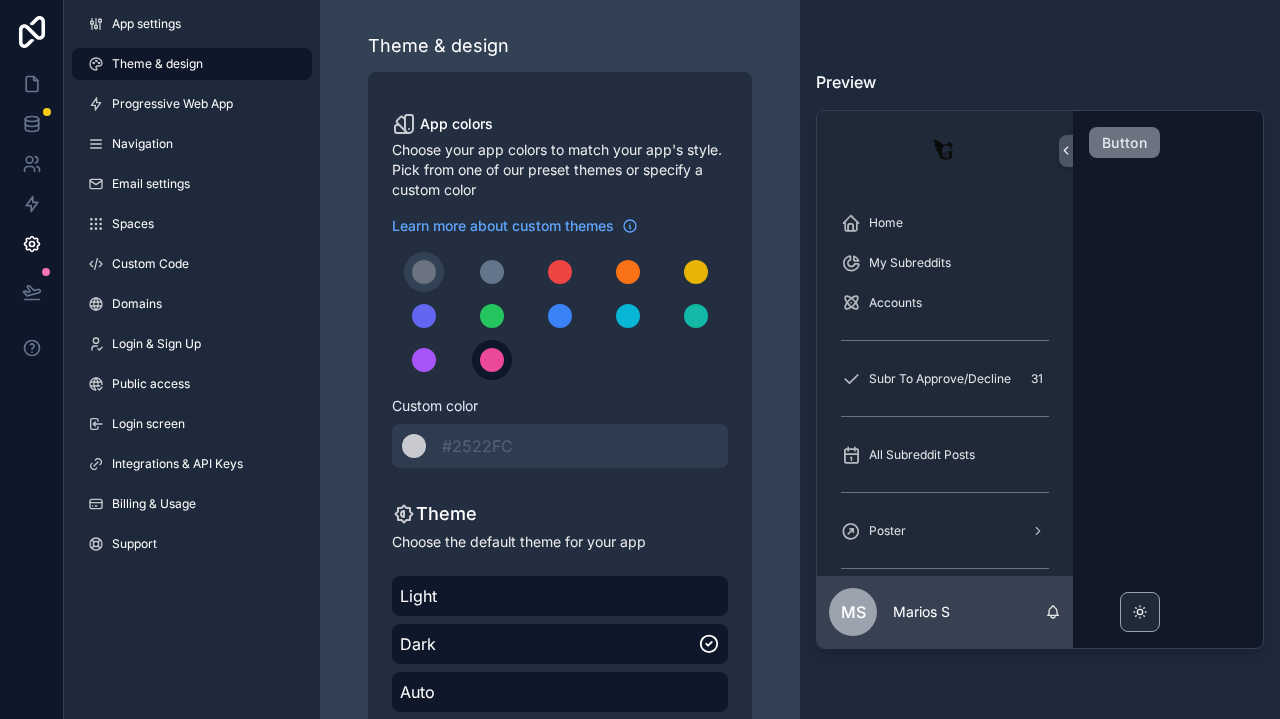 click at bounding box center [492, 360] 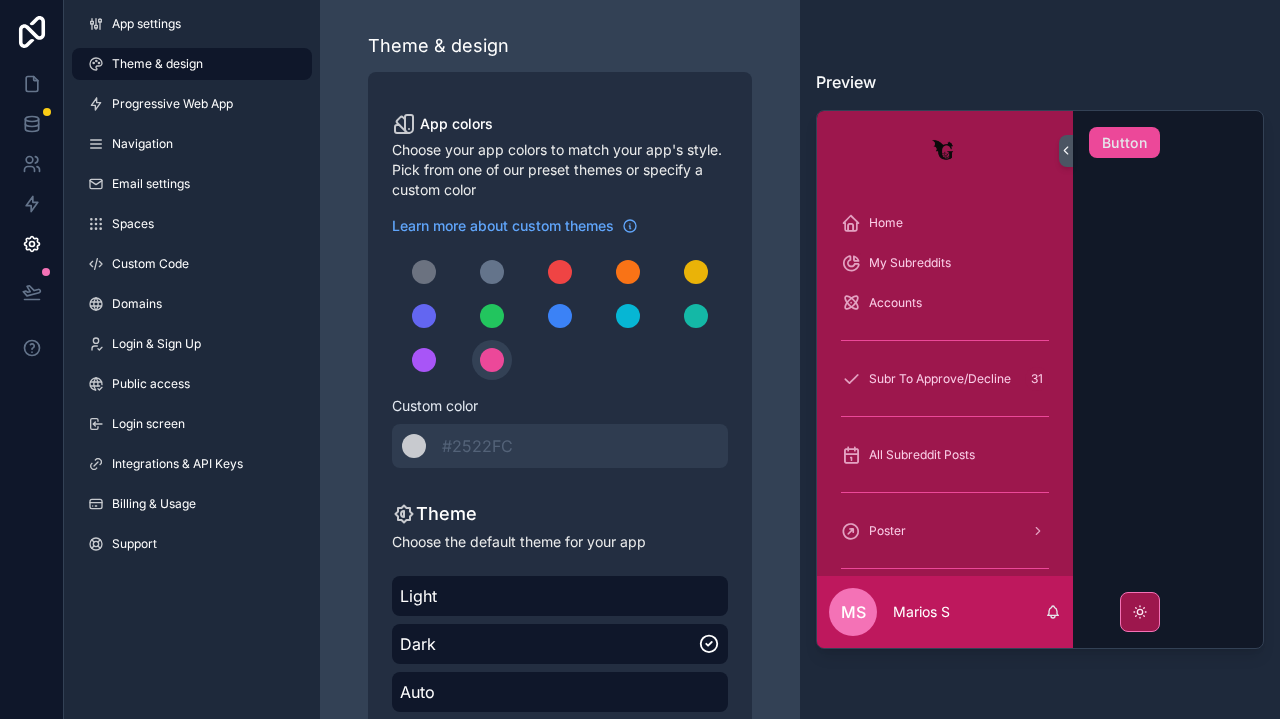 click at bounding box center (560, 316) 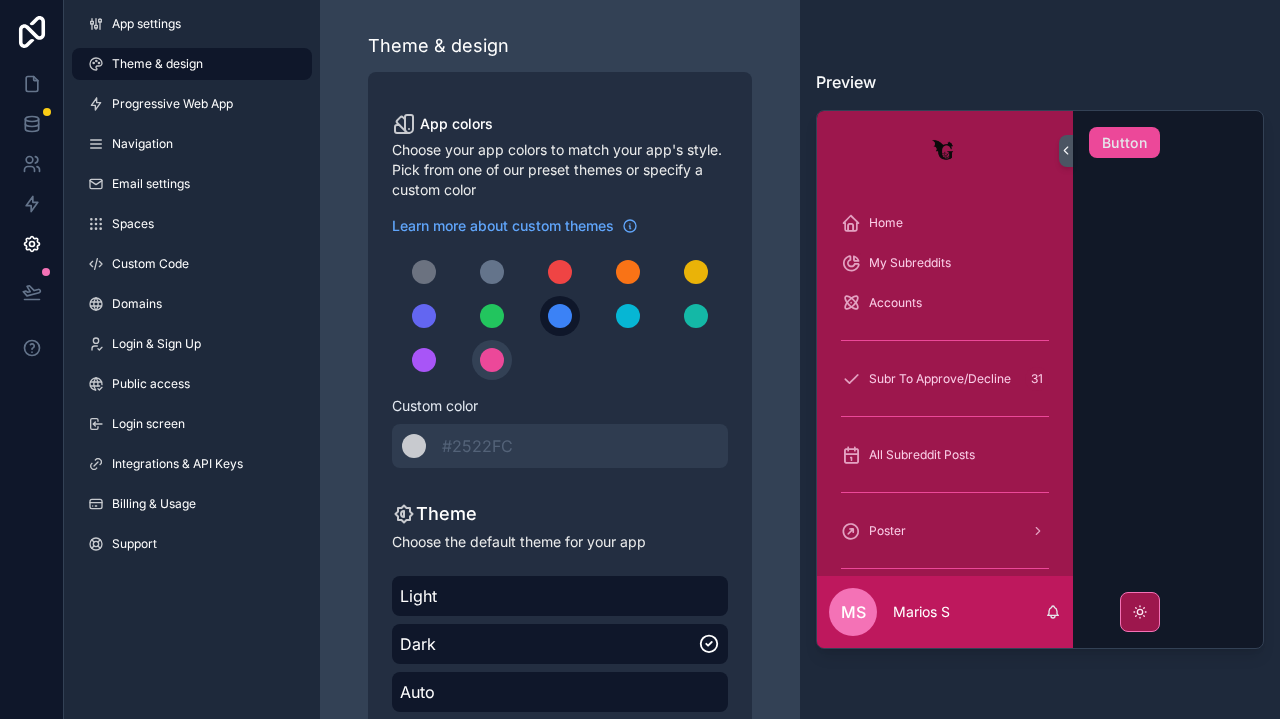 click at bounding box center [560, 316] 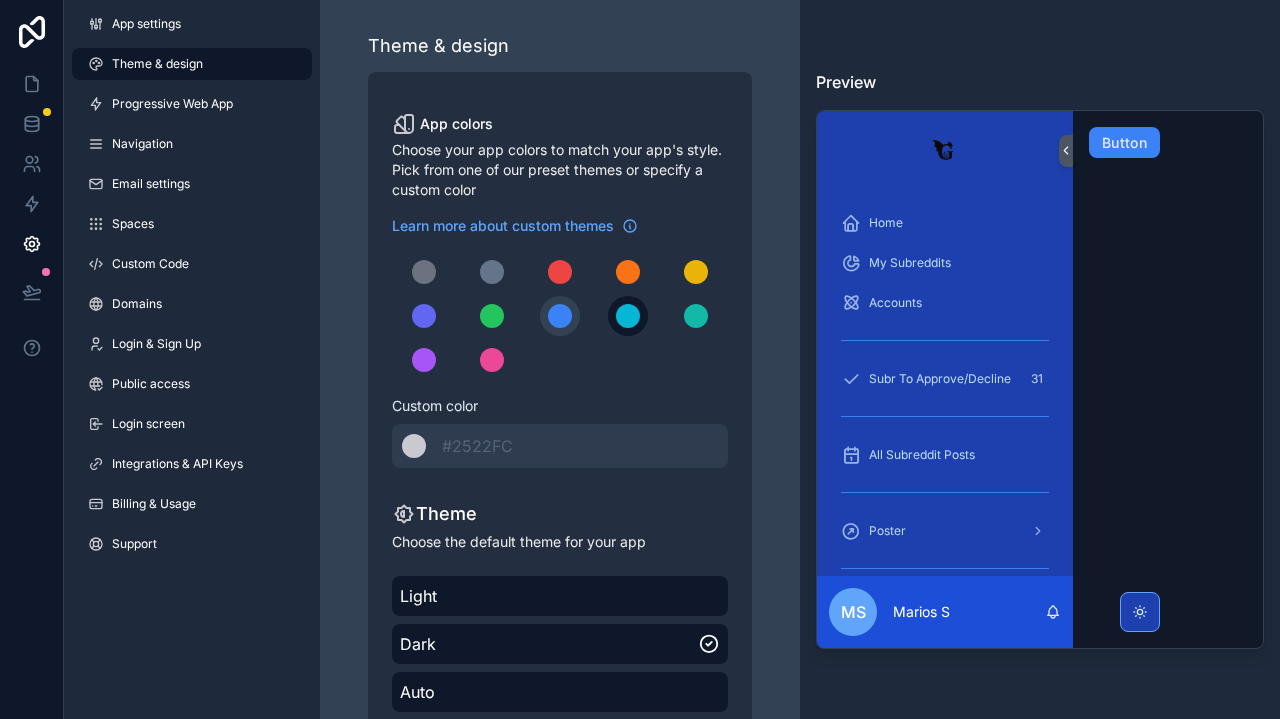 click at bounding box center (628, 316) 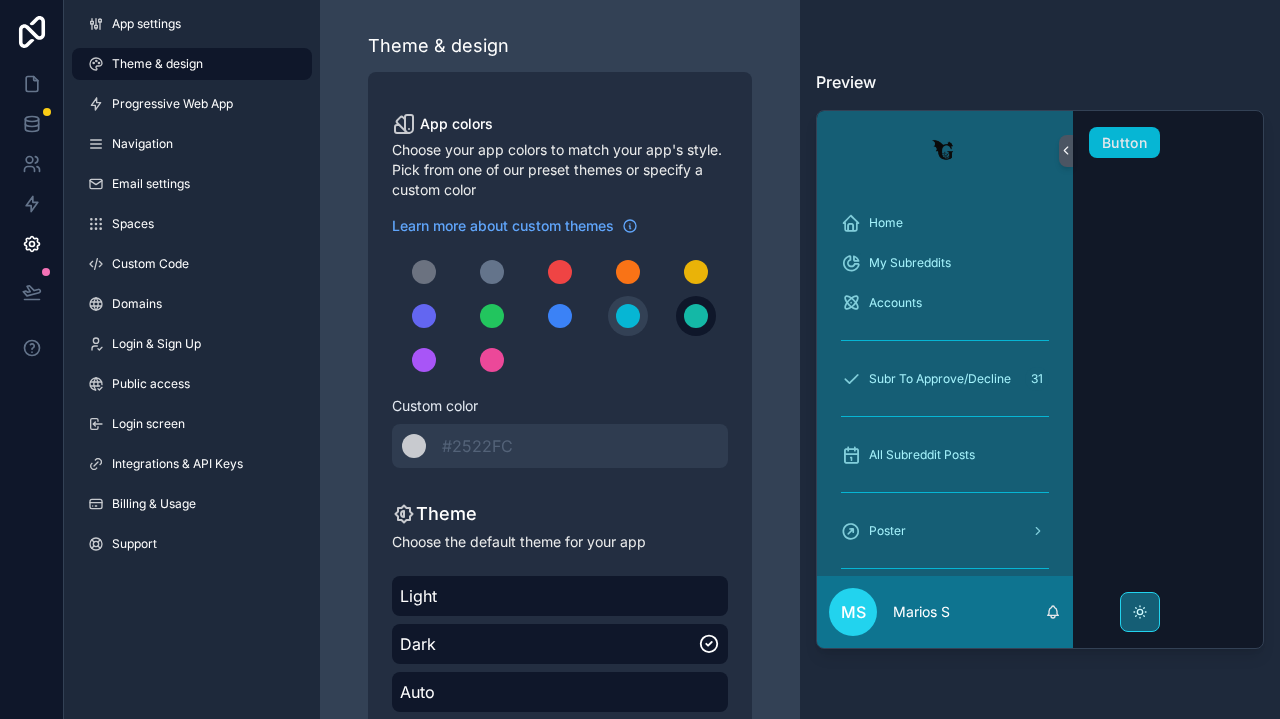 click at bounding box center (696, 316) 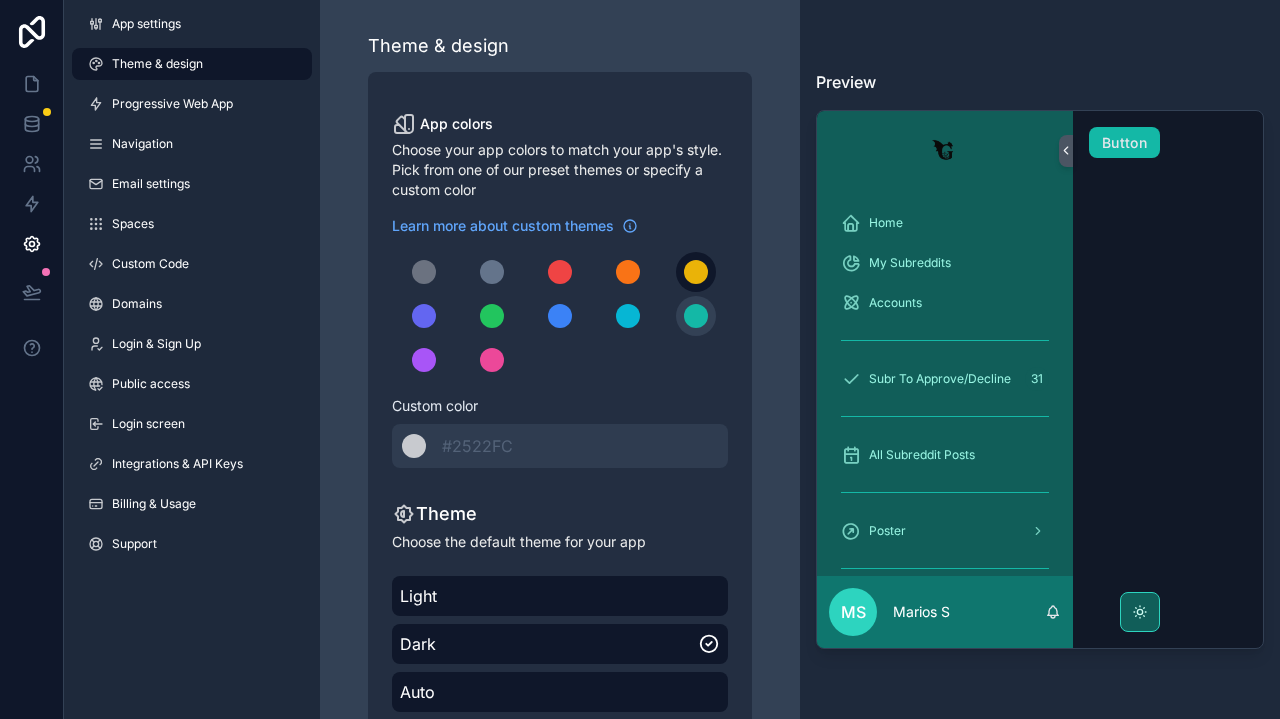 click at bounding box center [696, 272] 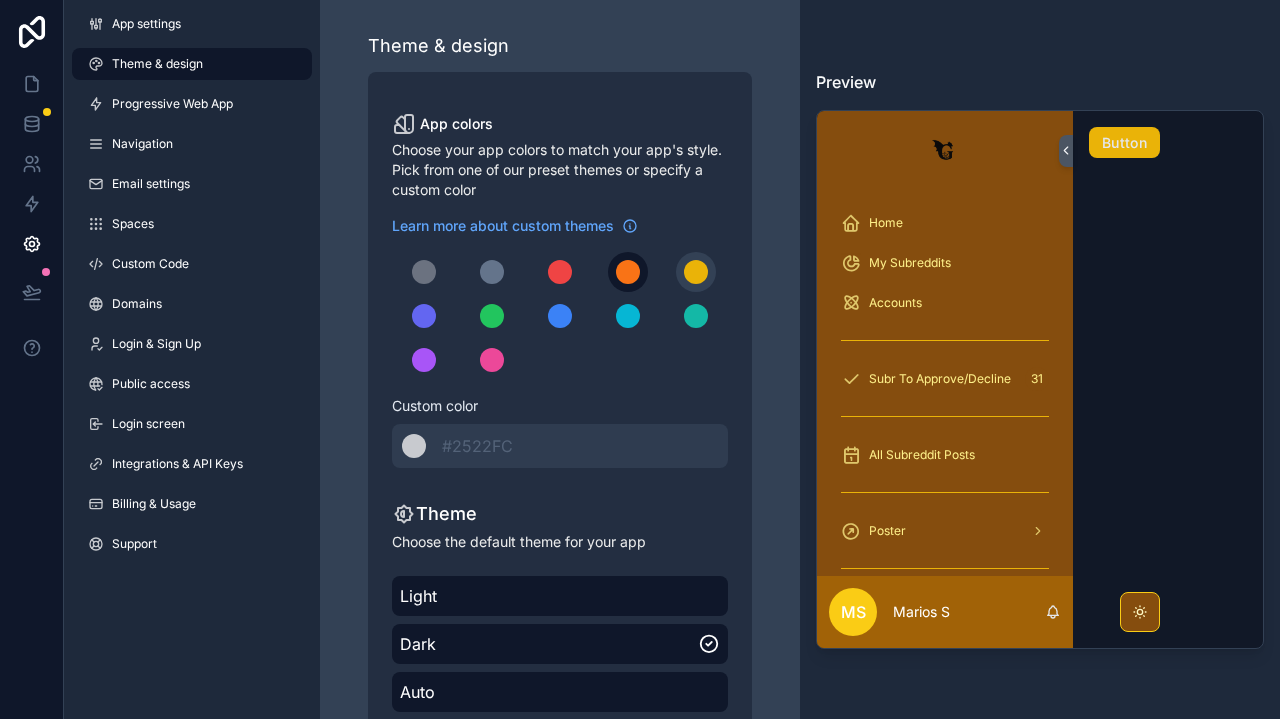 click at bounding box center (628, 272) 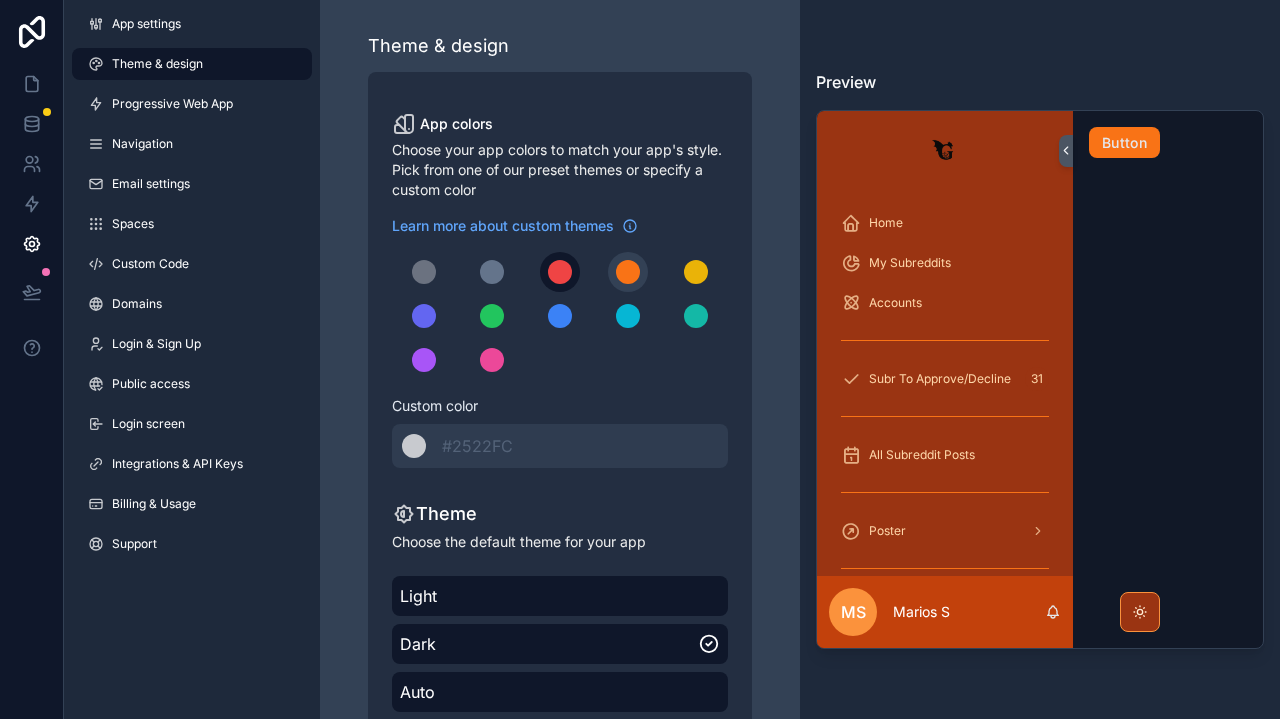 click at bounding box center [560, 272] 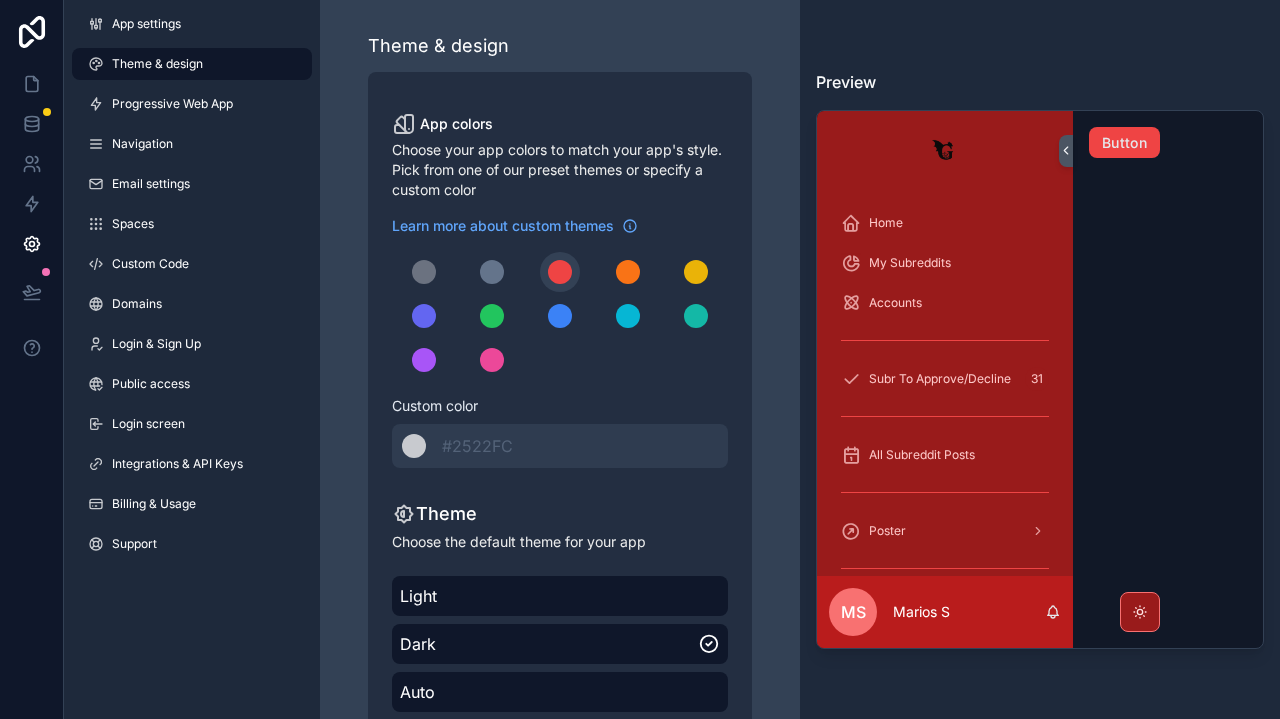 click at bounding box center [560, 316] 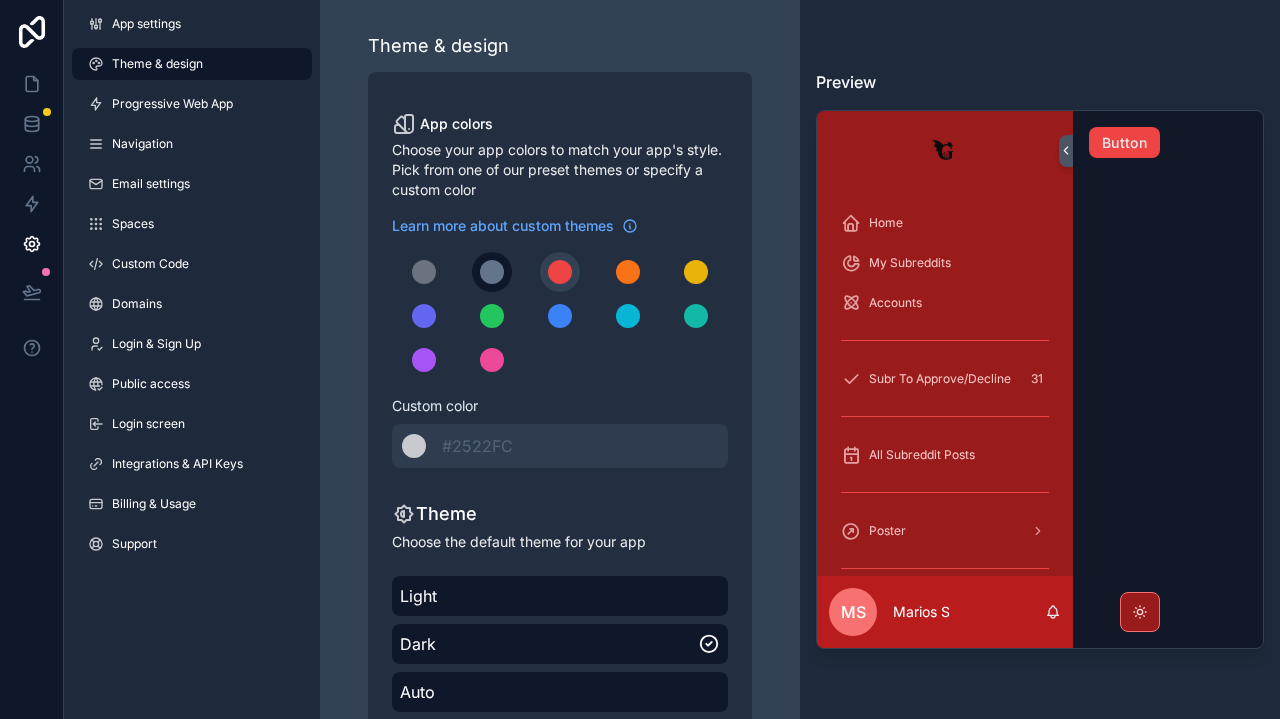 click at bounding box center [492, 272] 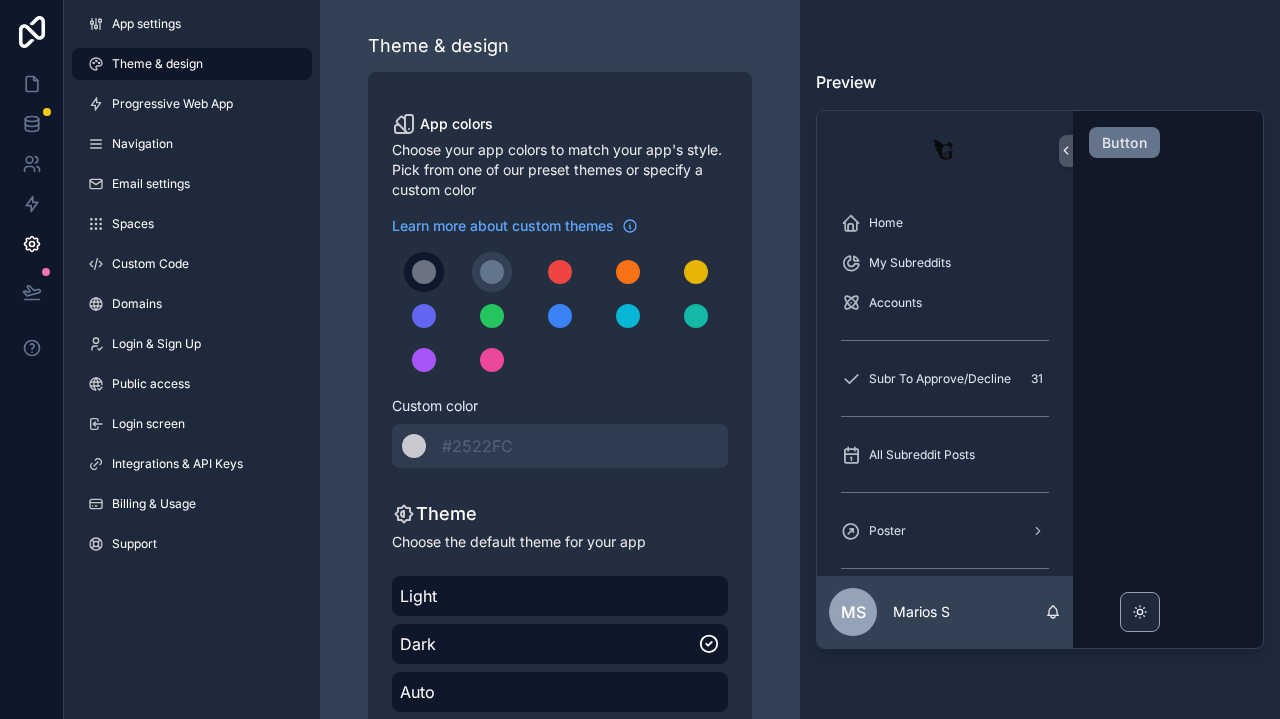 click at bounding box center (424, 272) 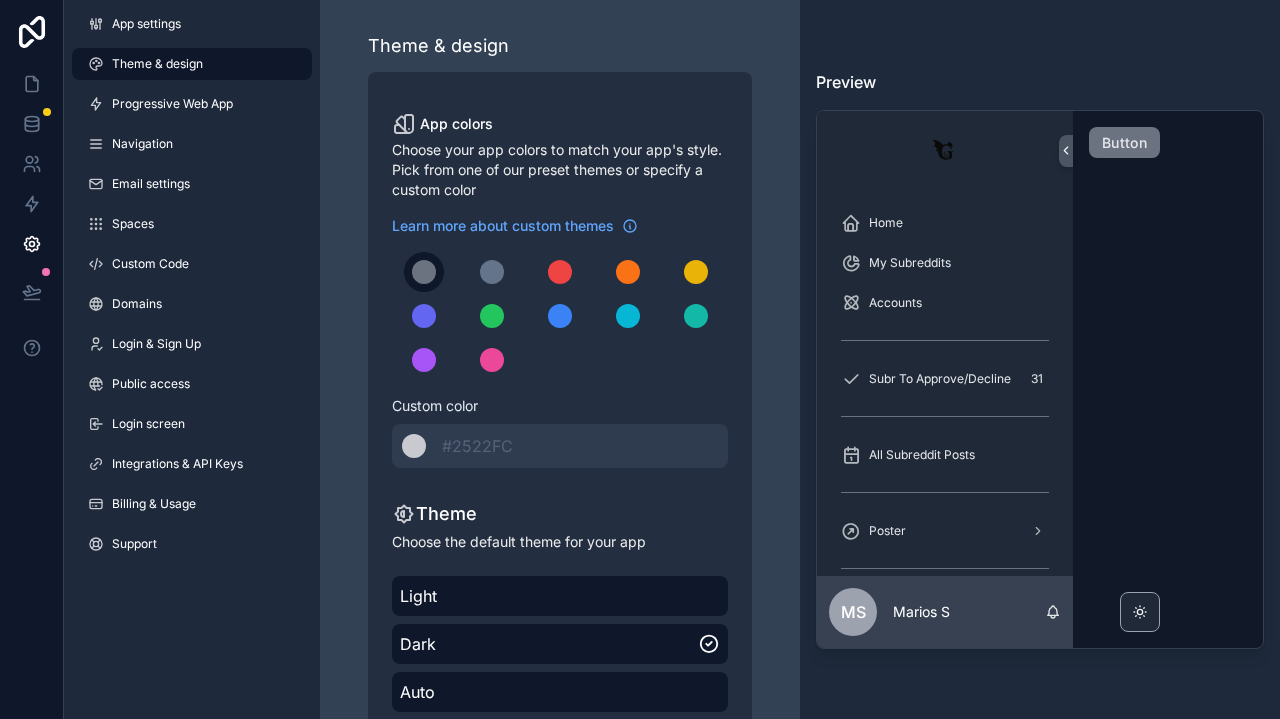 click at bounding box center (424, 272) 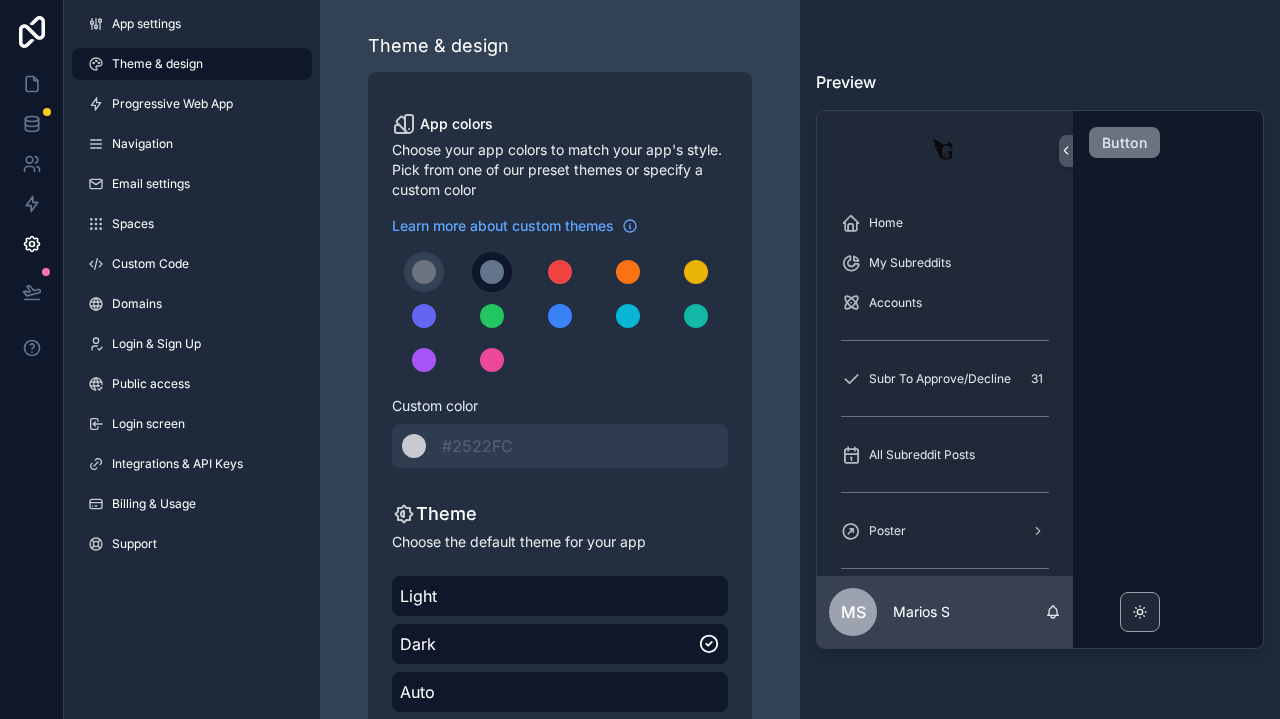 click at bounding box center (492, 272) 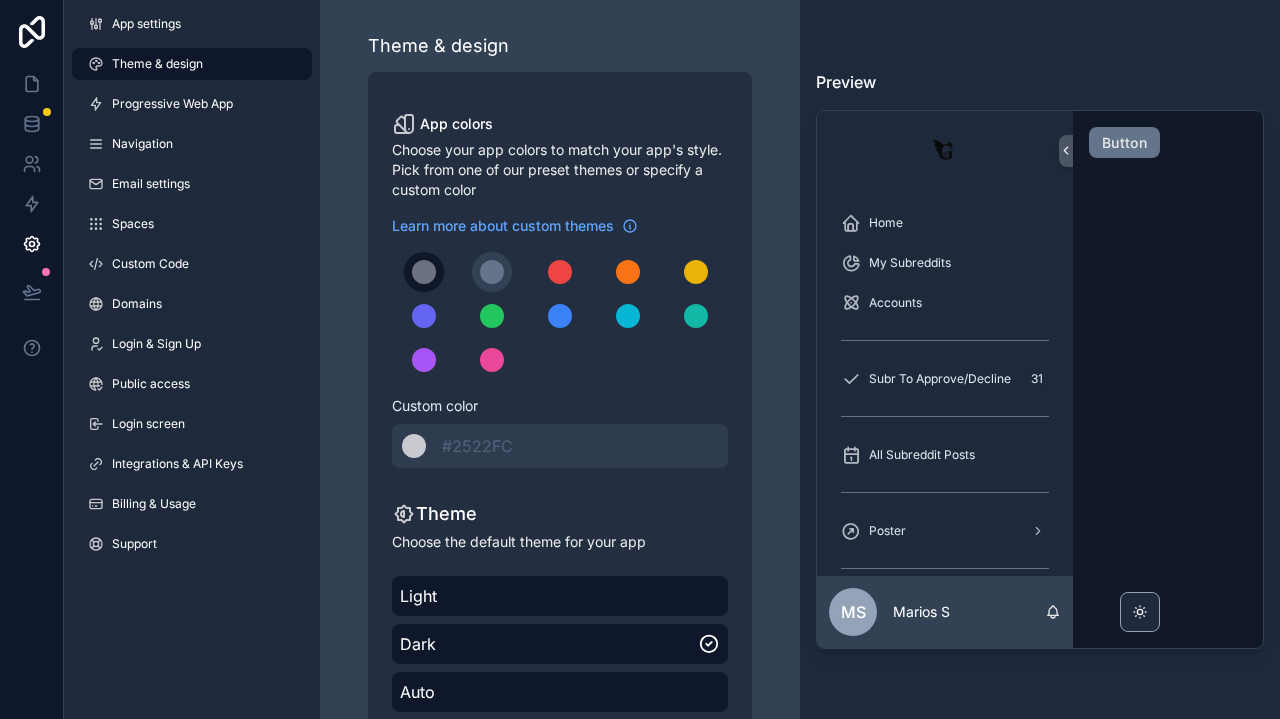 click at bounding box center (424, 272) 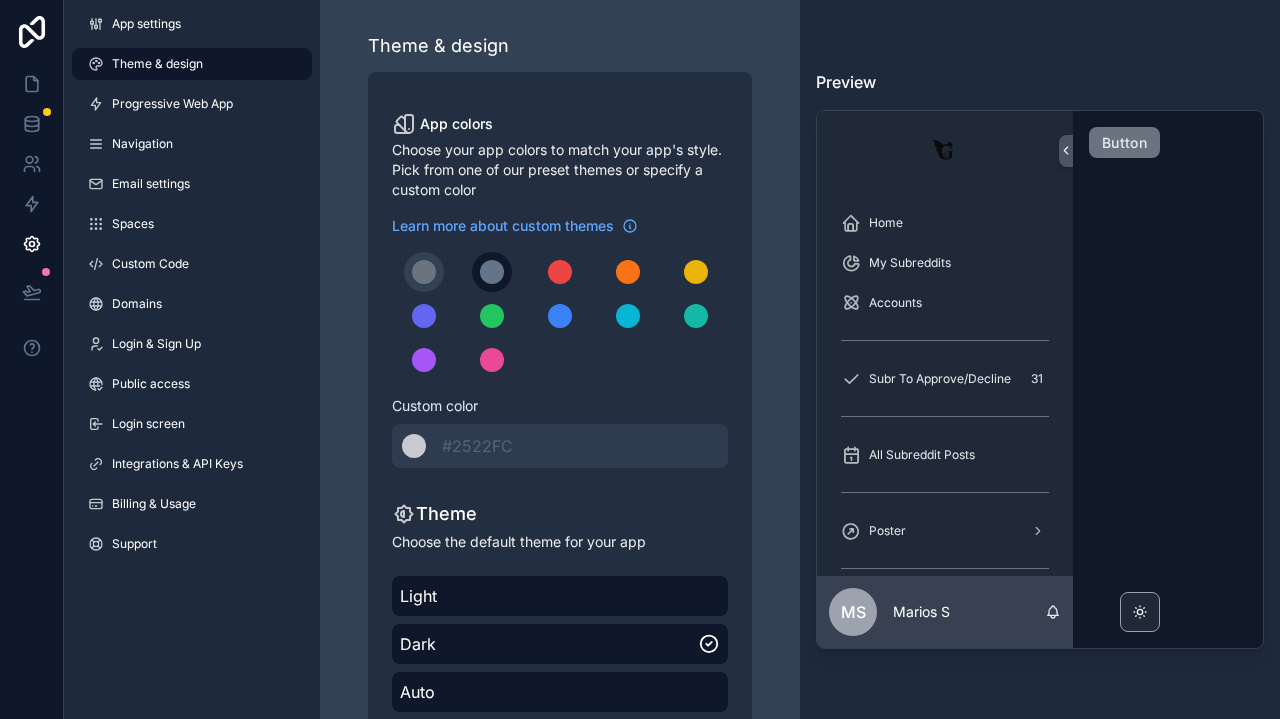 click at bounding box center [492, 272] 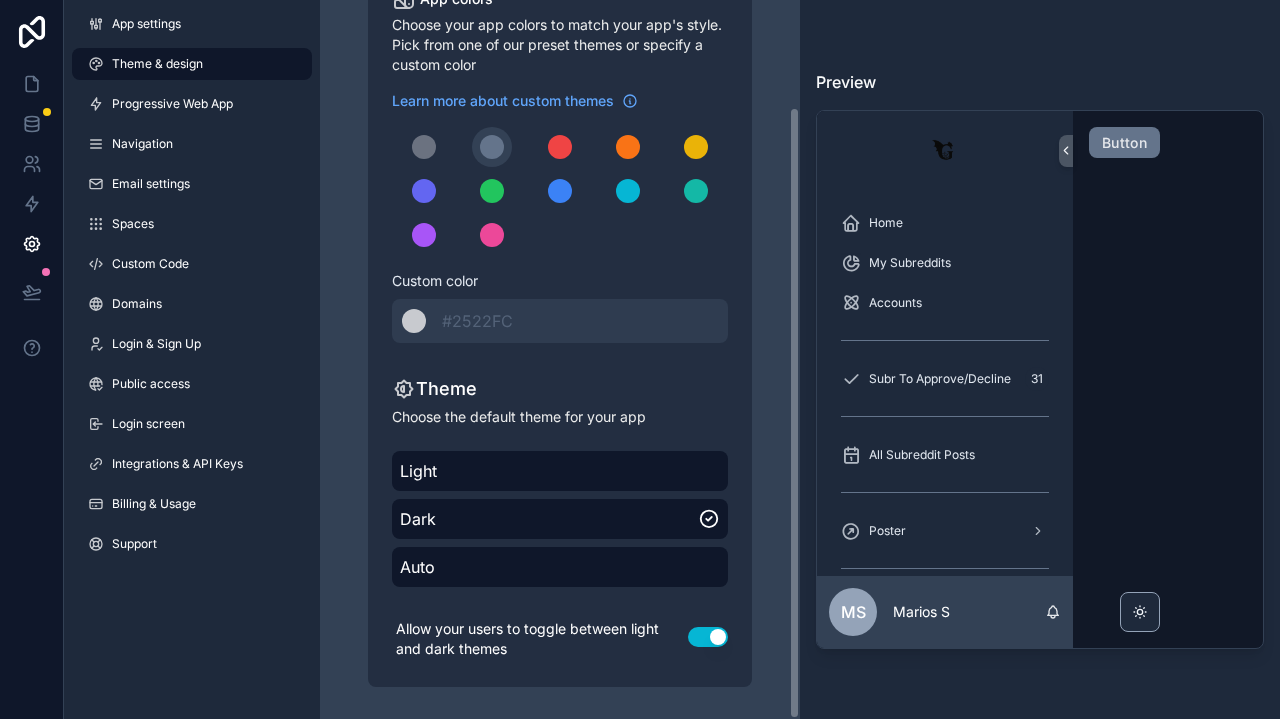 scroll, scrollTop: 125, scrollLeft: 0, axis: vertical 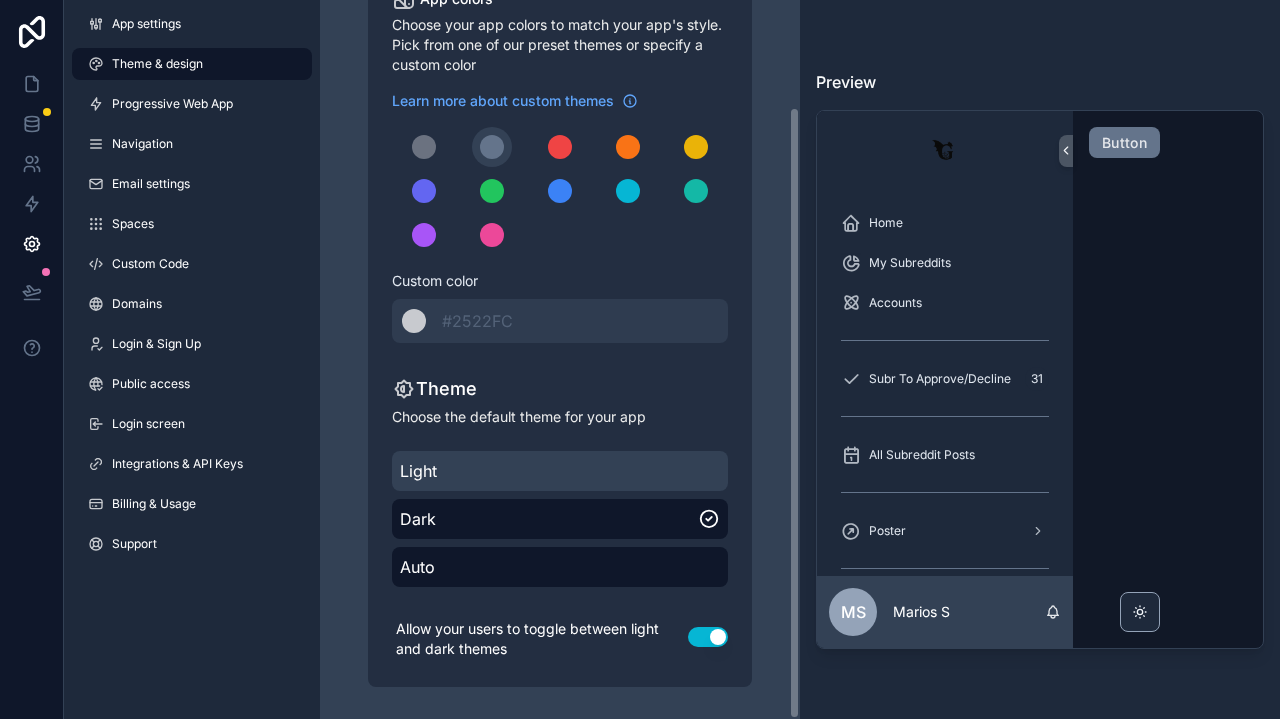 click on "Light" at bounding box center [560, 471] 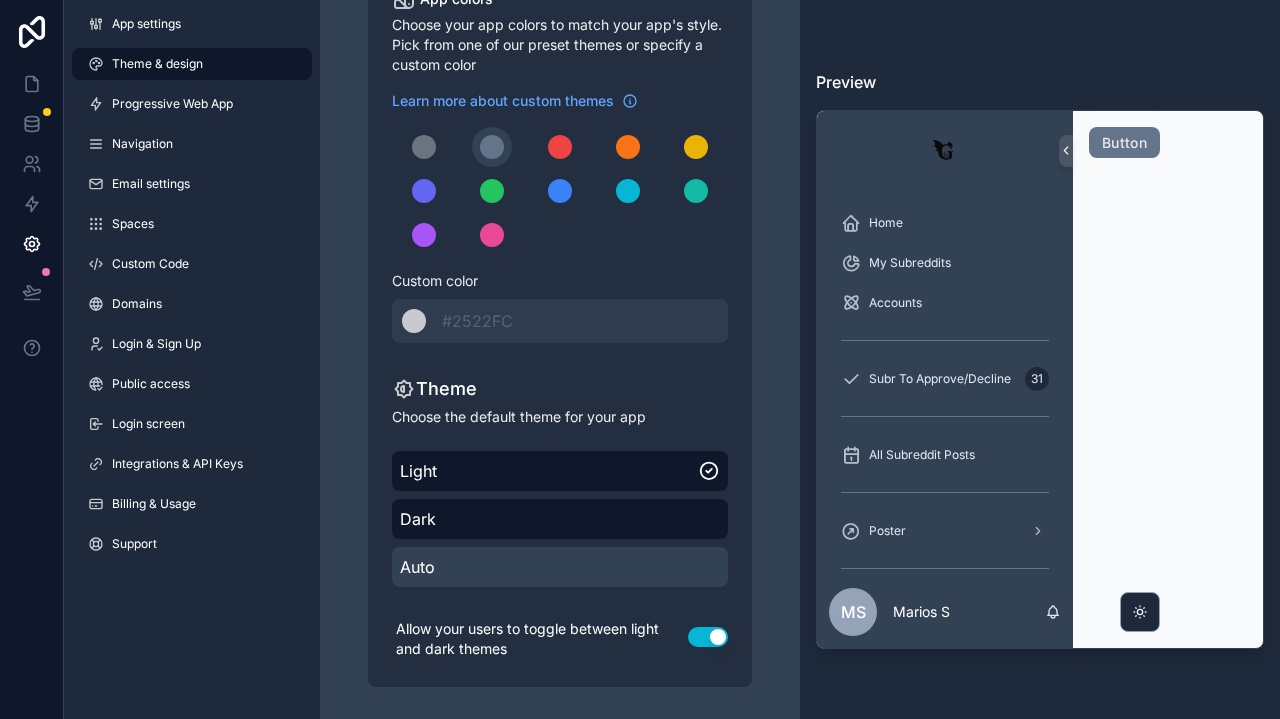 click on "Auto" at bounding box center [560, 567] 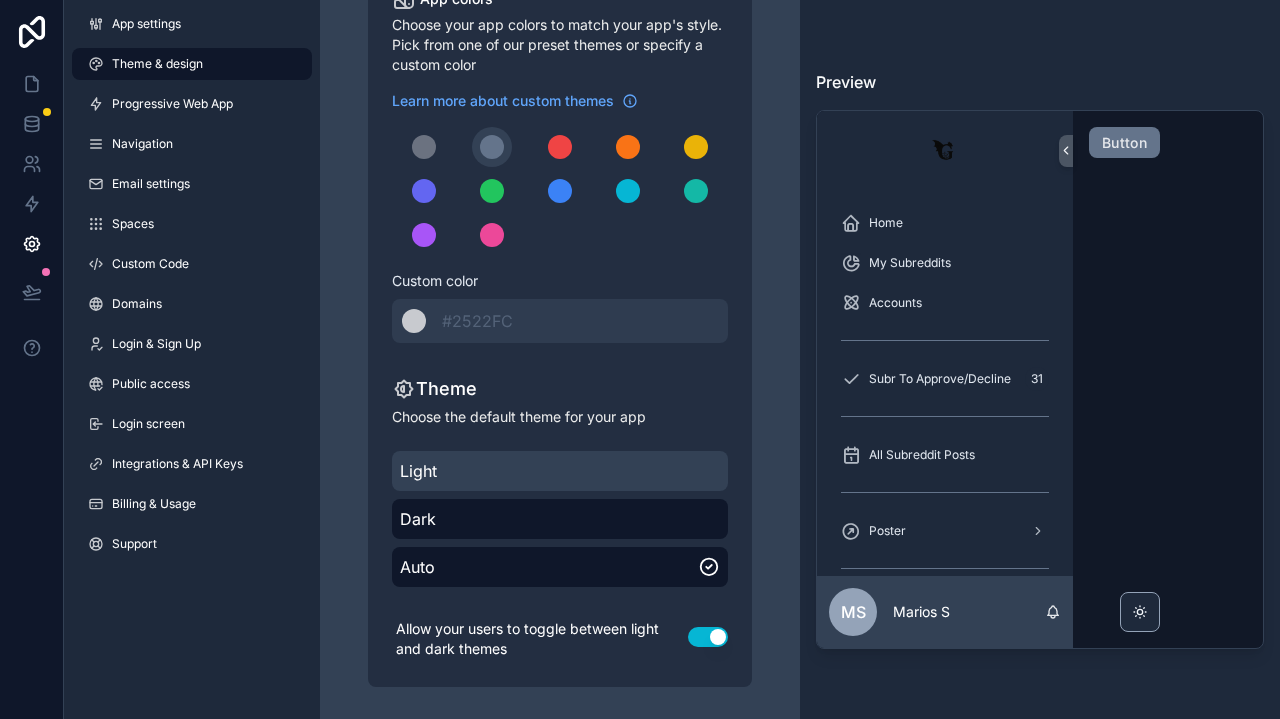 click on "Light" at bounding box center (560, 471) 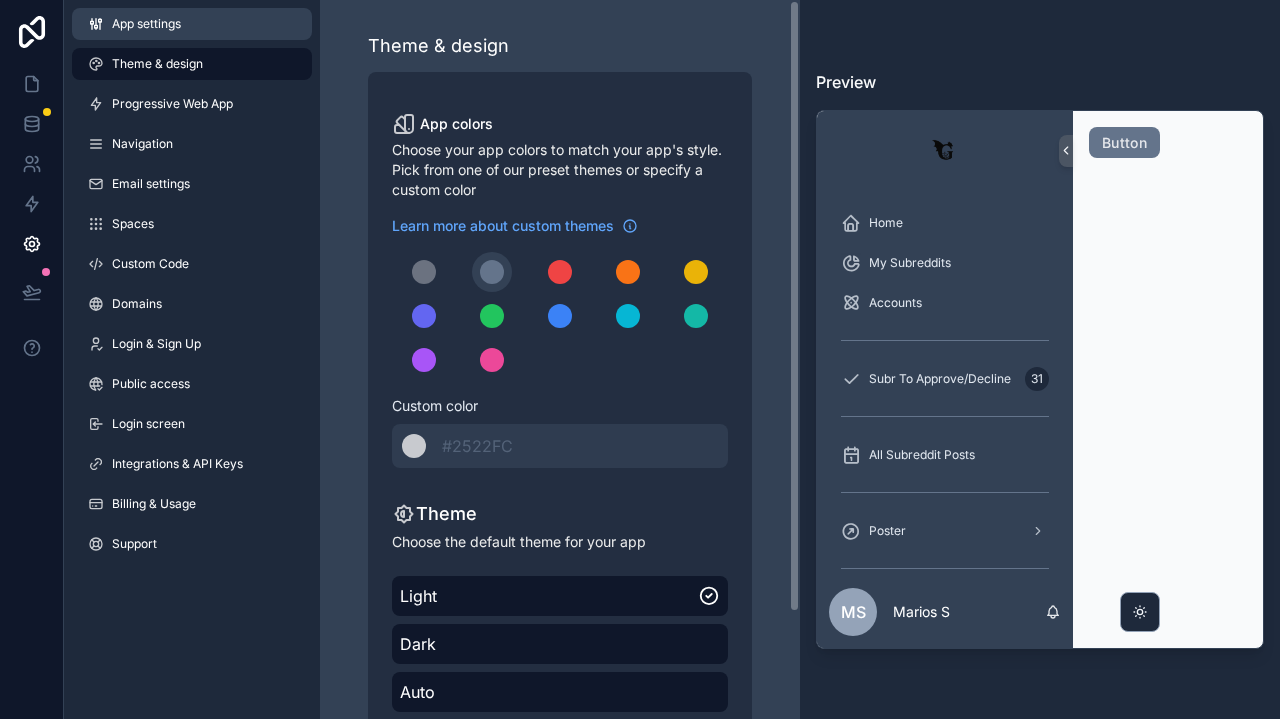 scroll, scrollTop: 0, scrollLeft: 0, axis: both 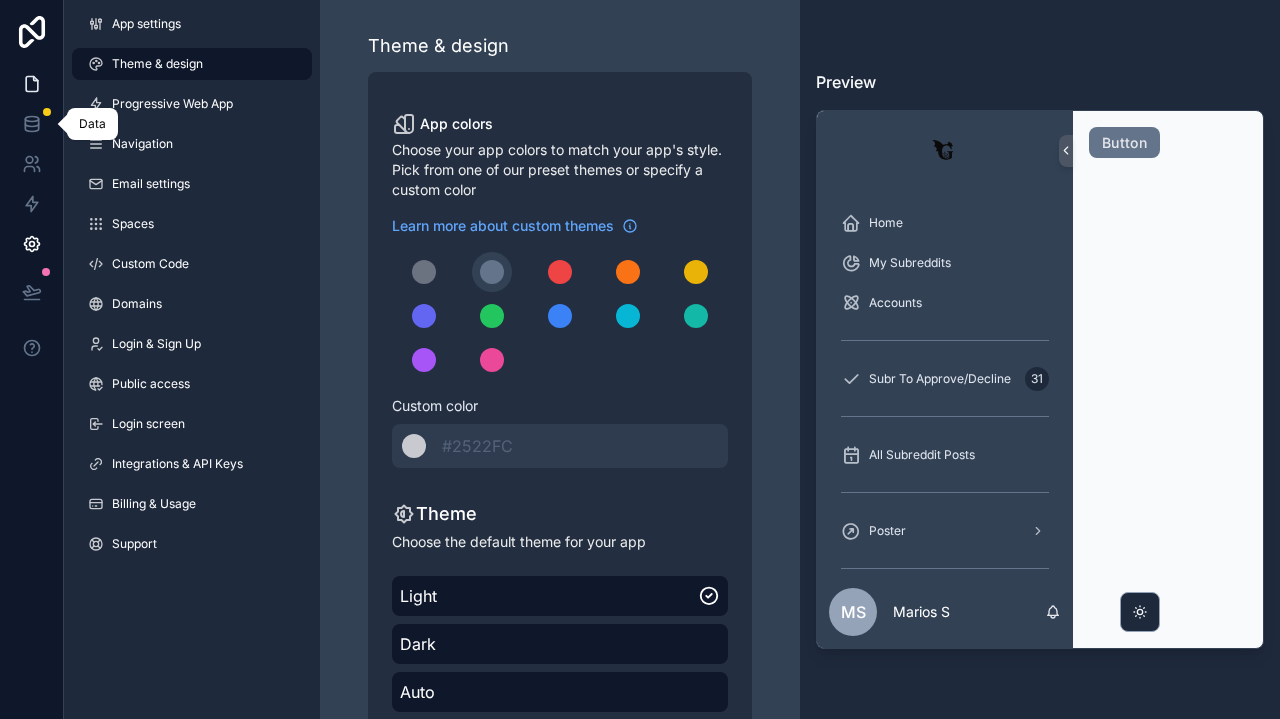 click 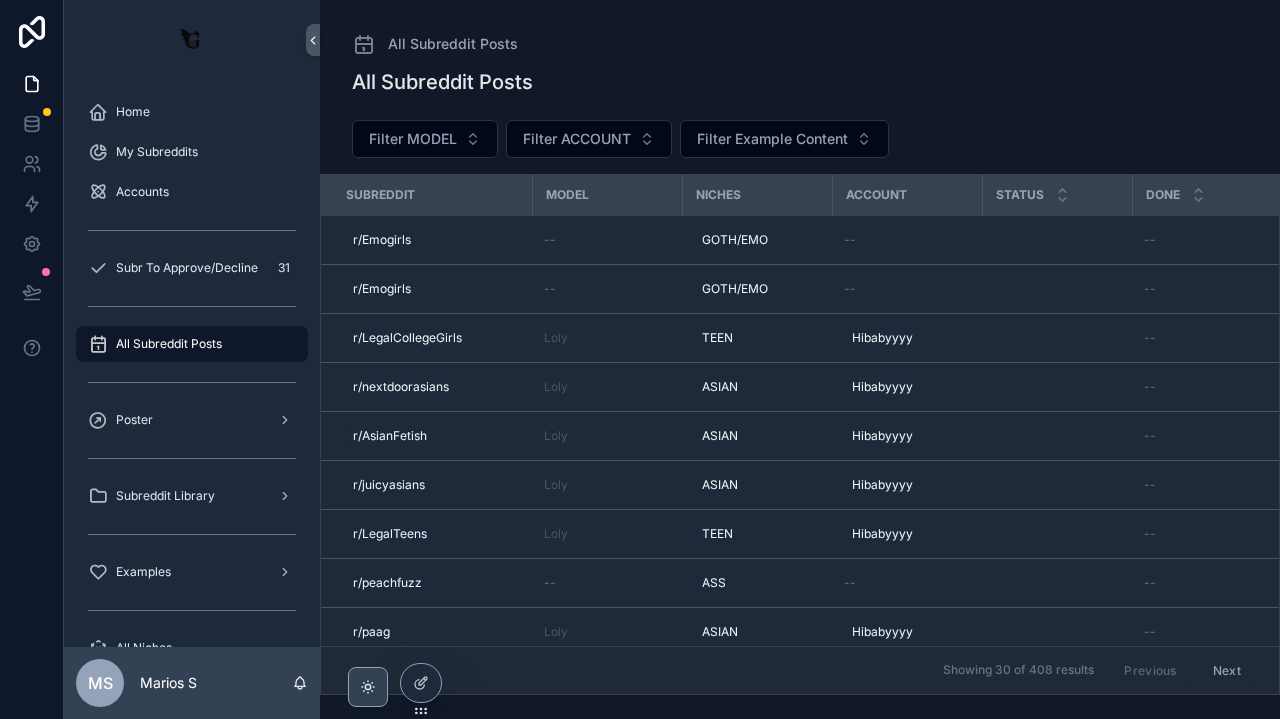 click at bounding box center (368, 687) 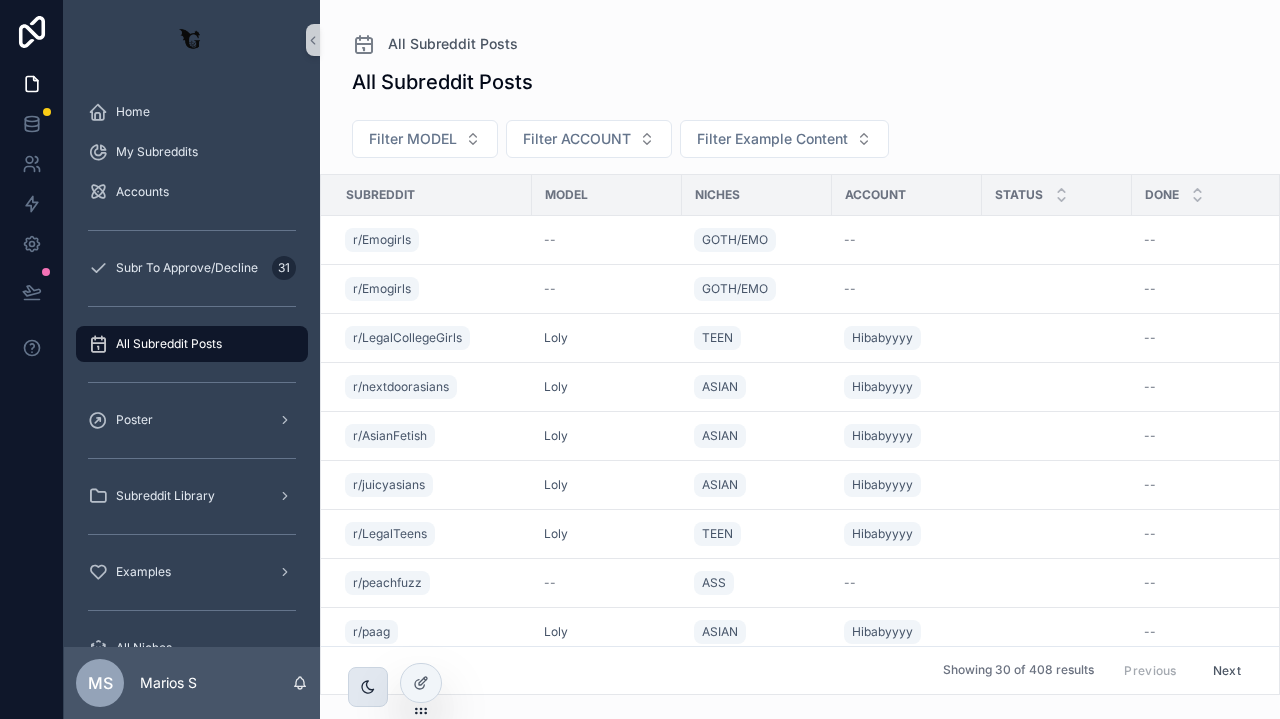 click at bounding box center (368, 687) 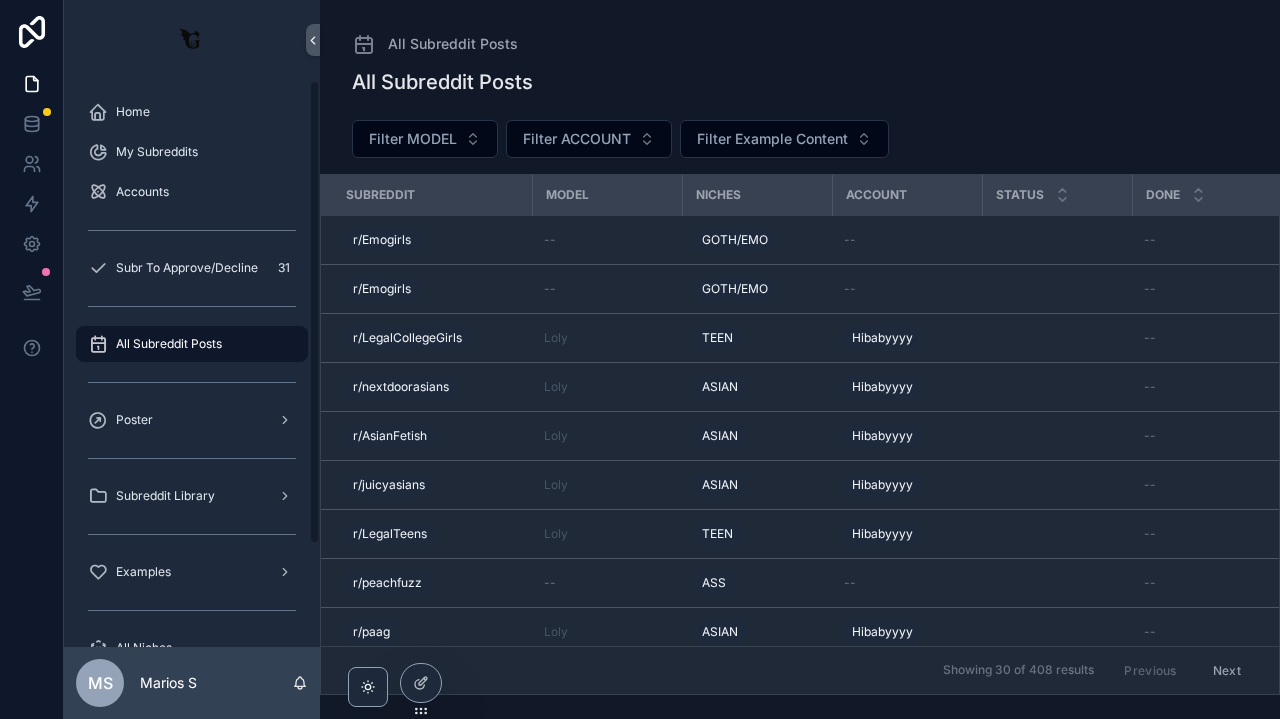 scroll, scrollTop: 46, scrollLeft: 0, axis: vertical 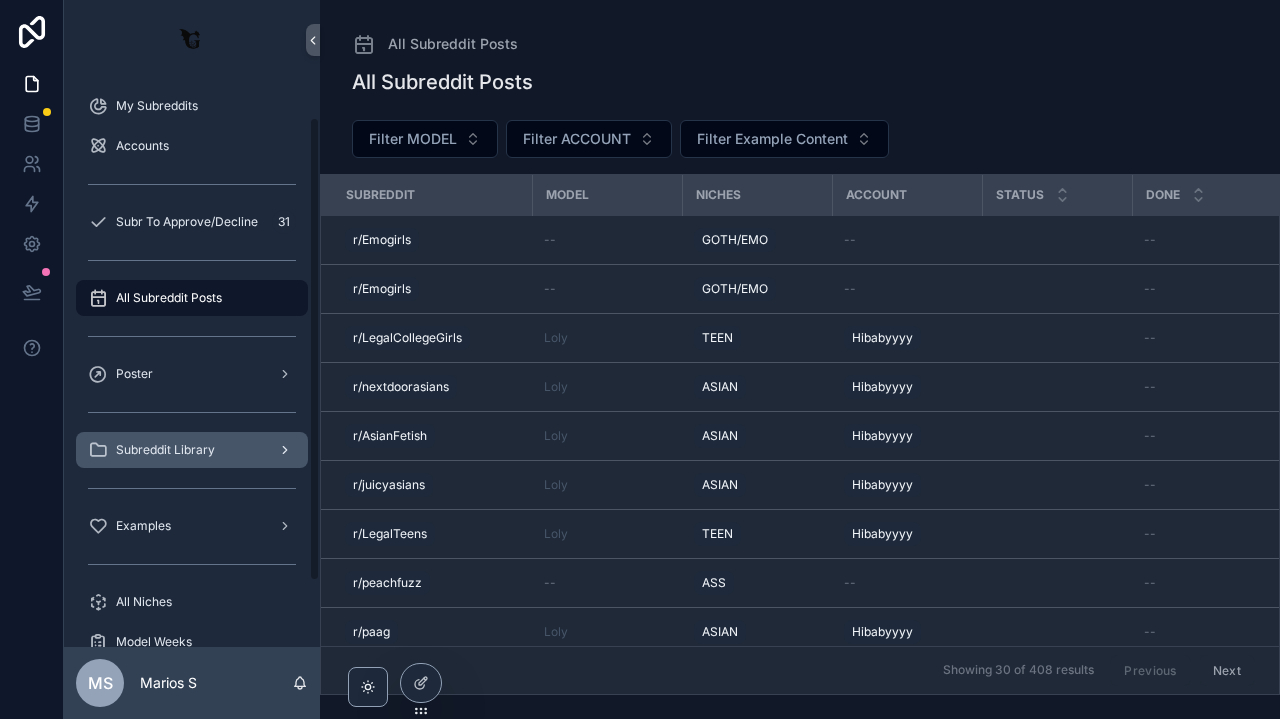 click on "Subreddit Library" at bounding box center [165, 450] 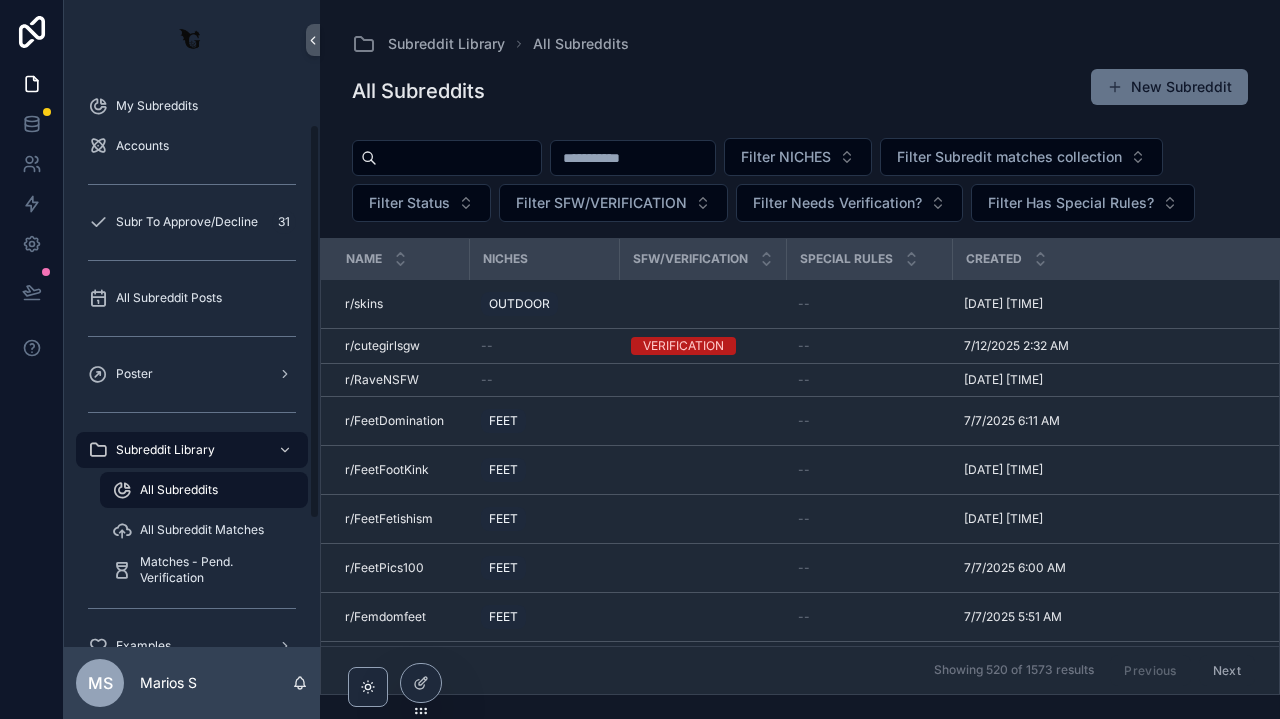 scroll, scrollTop: 95, scrollLeft: 0, axis: vertical 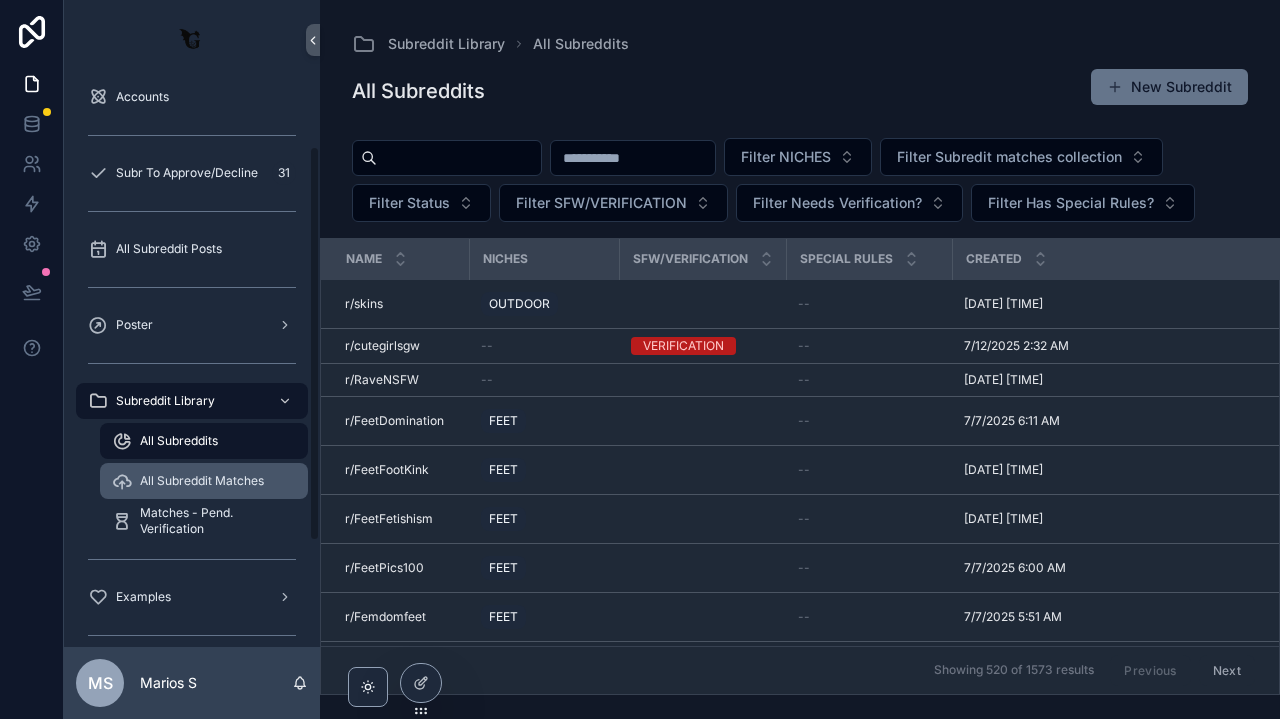 click on "All Subreddit Matches" at bounding box center (204, 481) 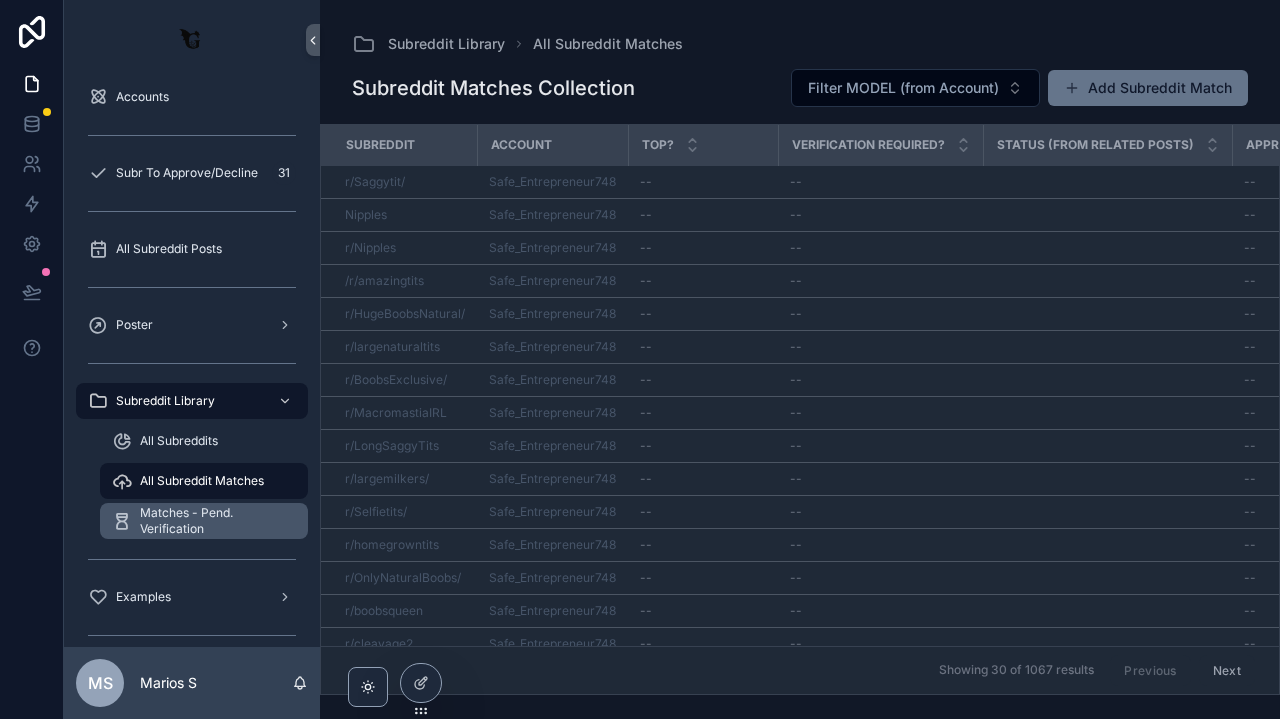click on "Matches - Pend. Verification" at bounding box center (214, 521) 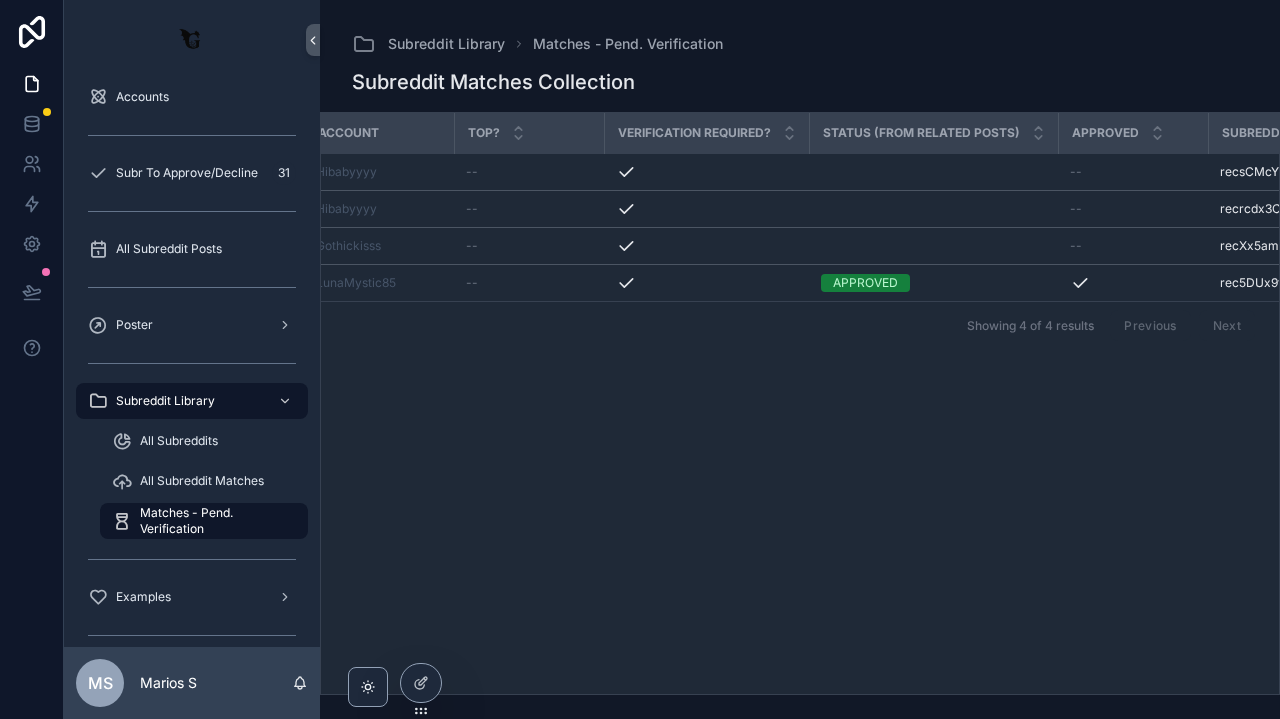 scroll, scrollTop: 0, scrollLeft: 184, axis: horizontal 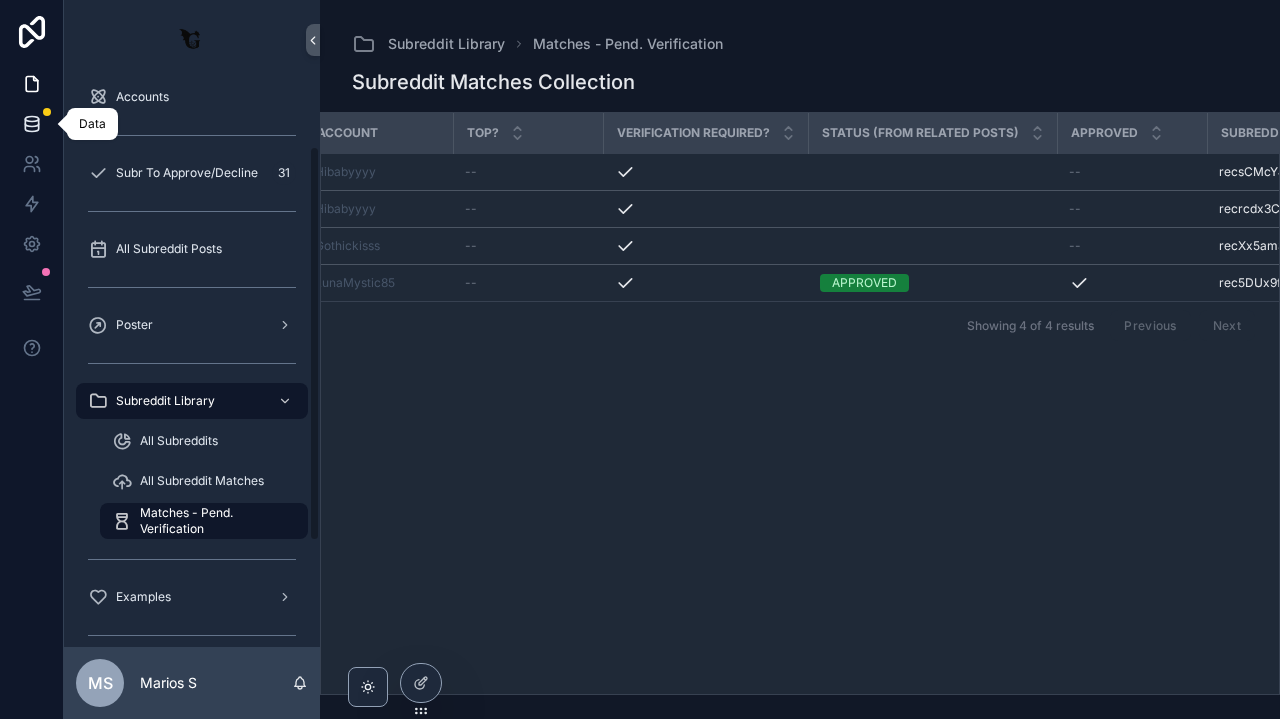 click 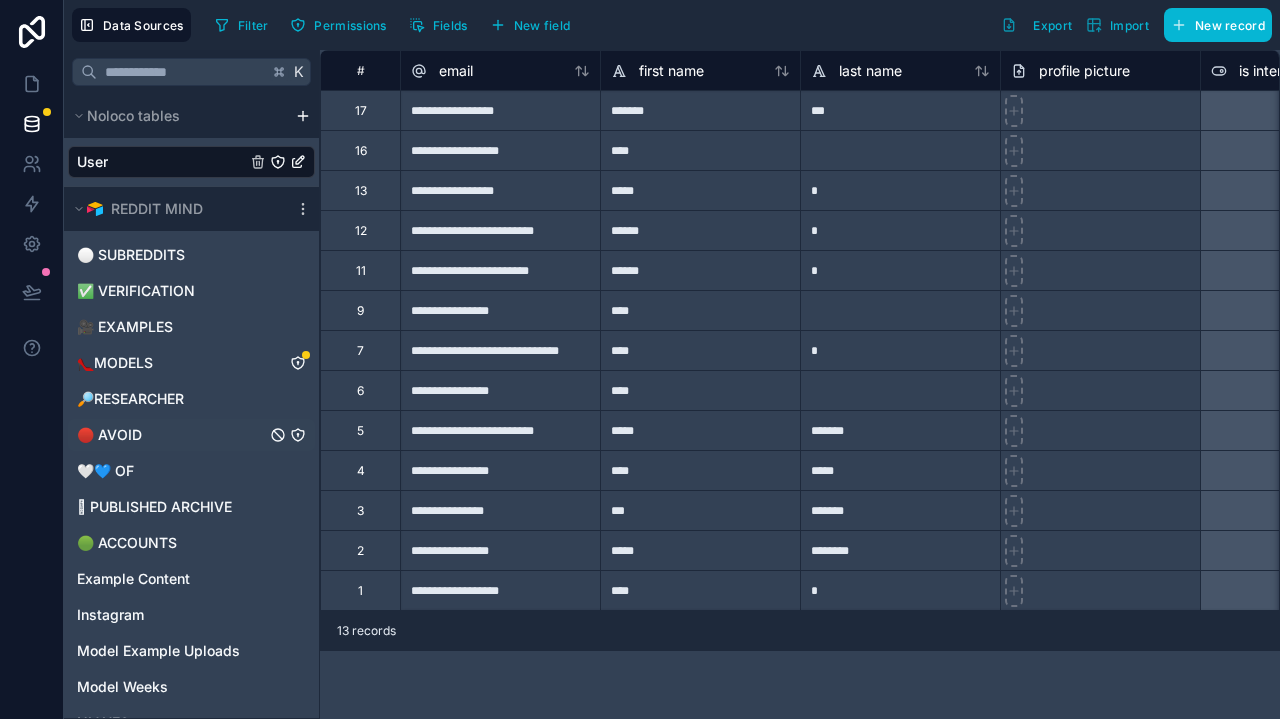 click on "🔴 AVOID" at bounding box center (191, 435) 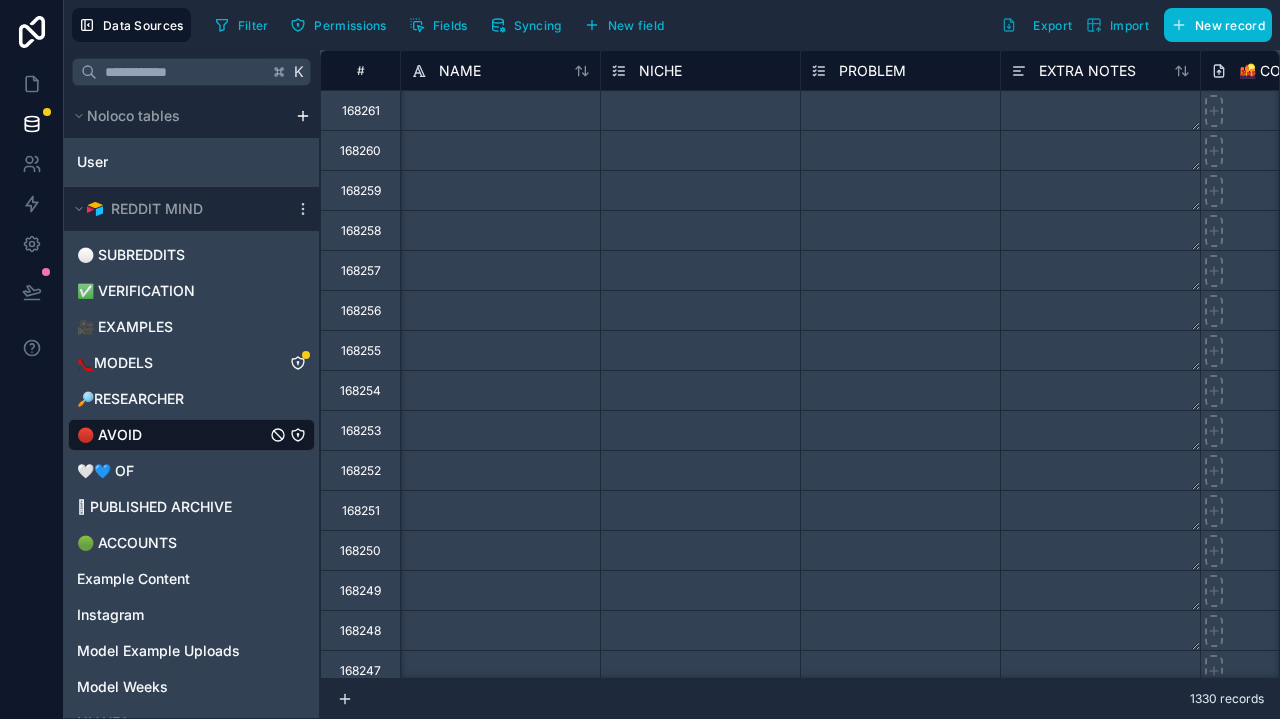 scroll, scrollTop: 0, scrollLeft: 0, axis: both 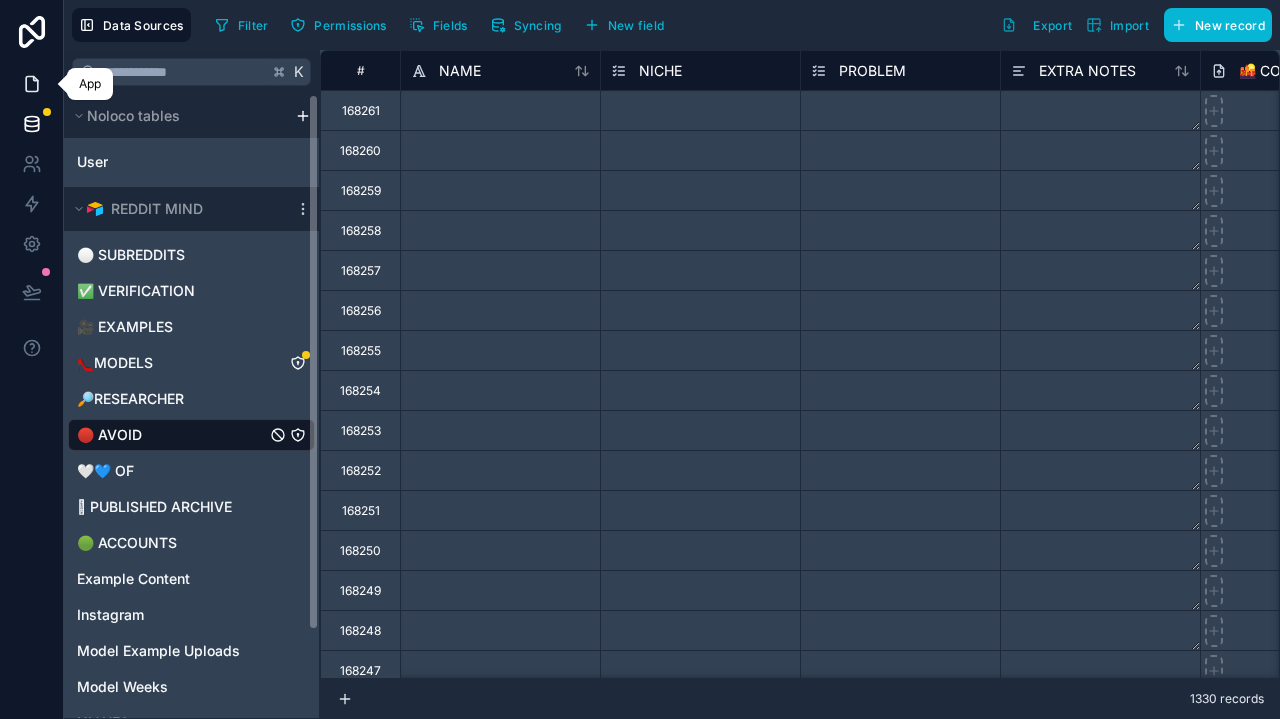 click 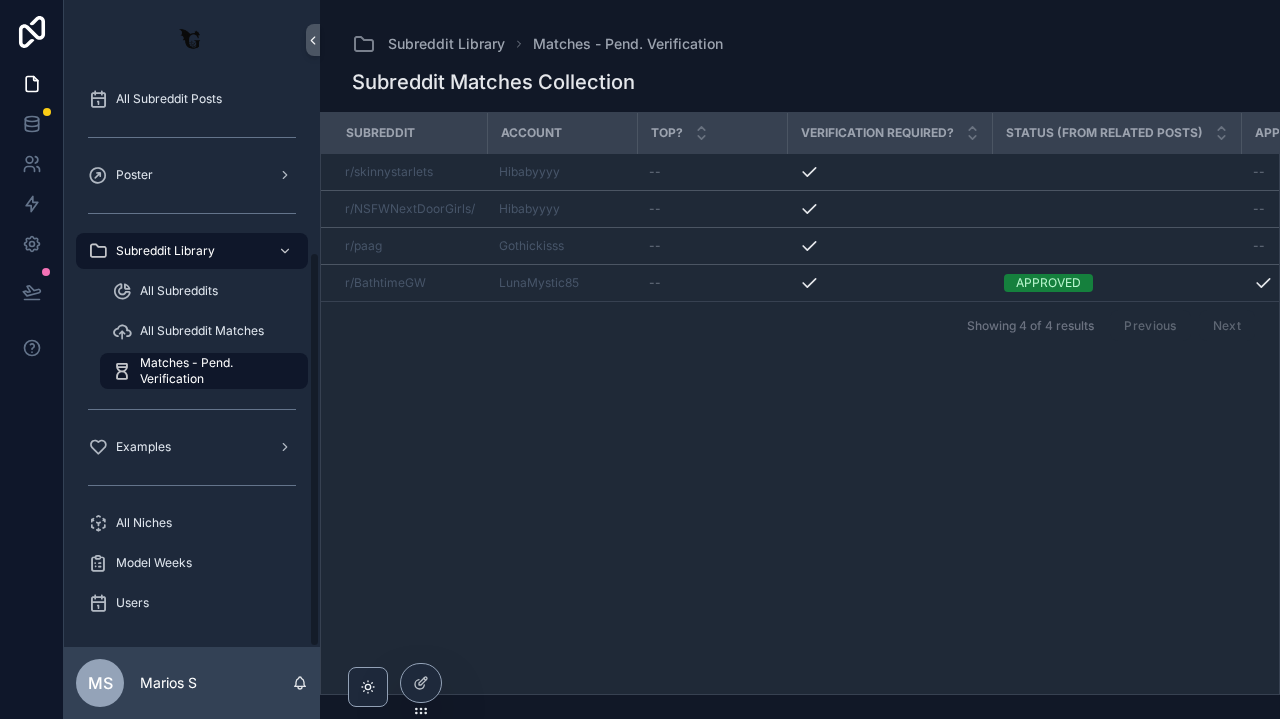 scroll, scrollTop: 245, scrollLeft: 0, axis: vertical 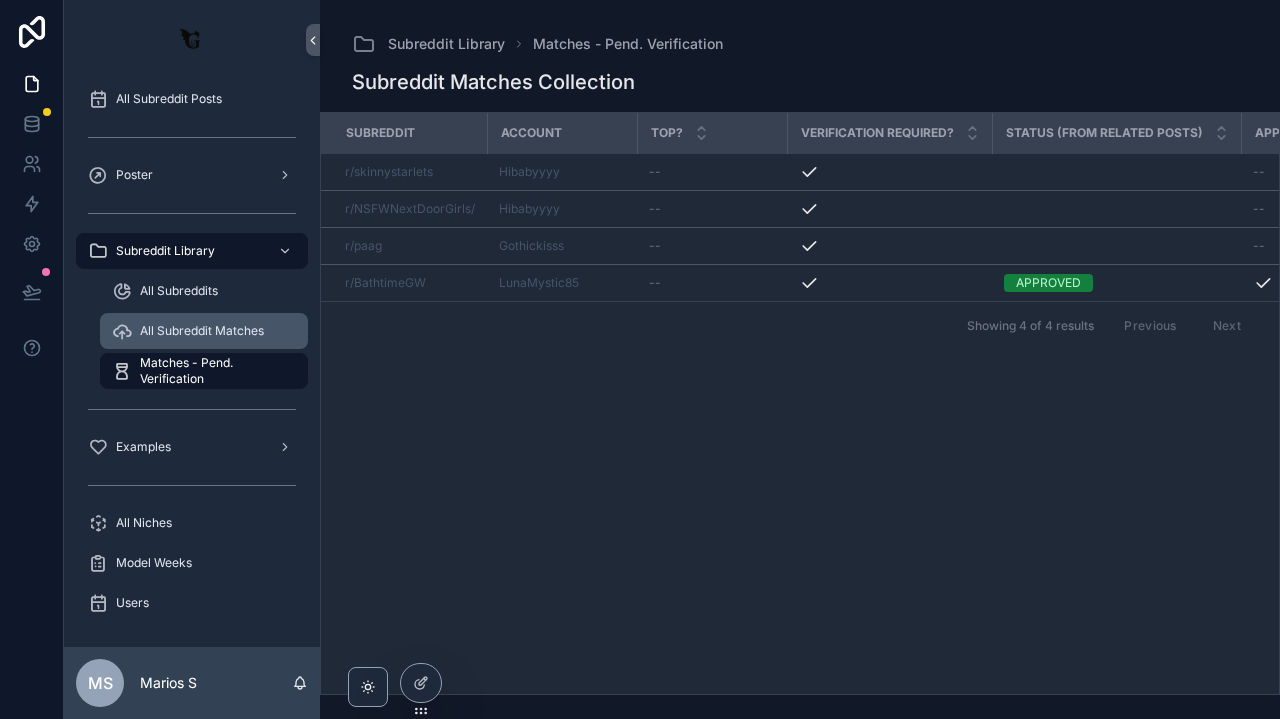 click on "All Subreddit Matches" at bounding box center [204, 331] 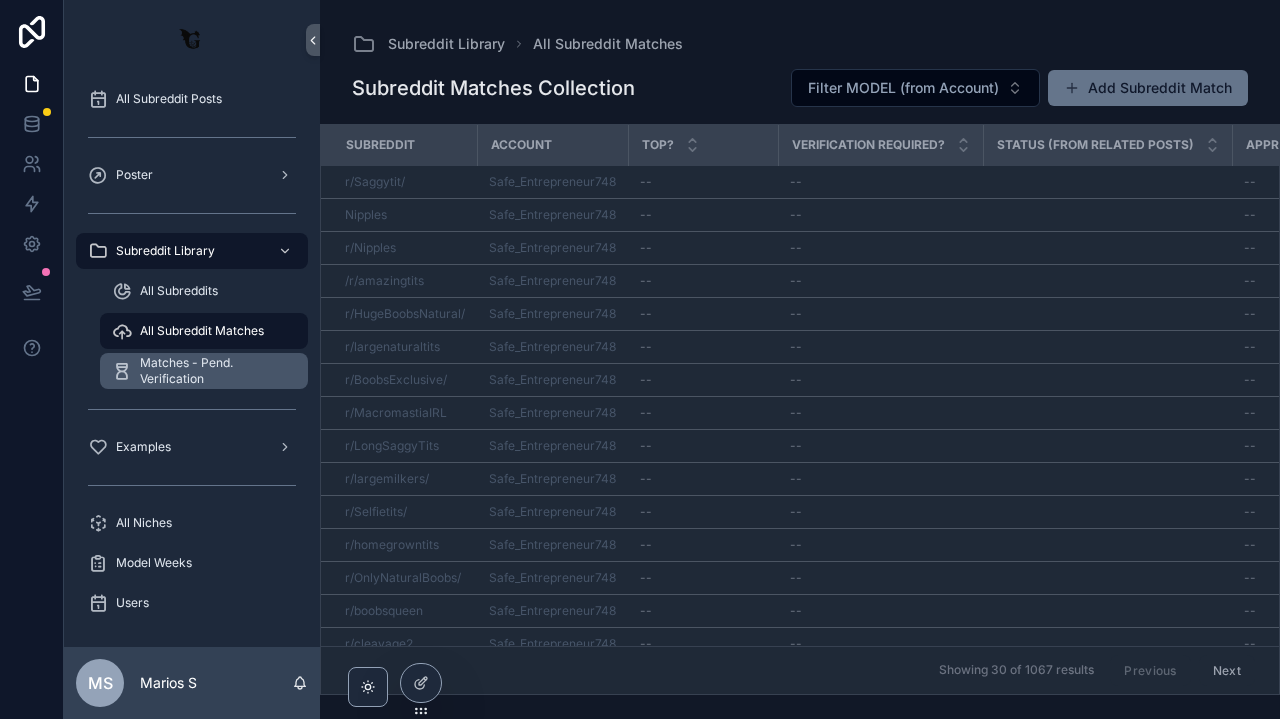 click on "Matches - Pend. Verification" at bounding box center (214, 371) 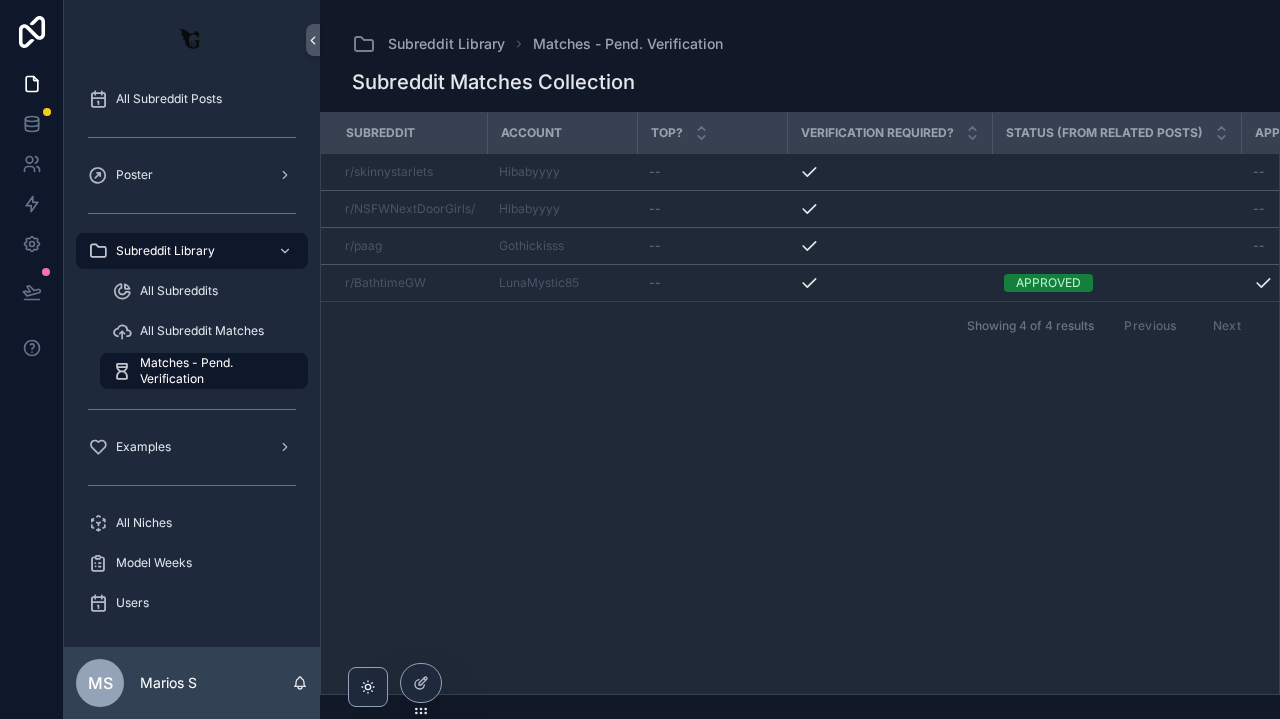 scroll, scrollTop: 0, scrollLeft: 0, axis: both 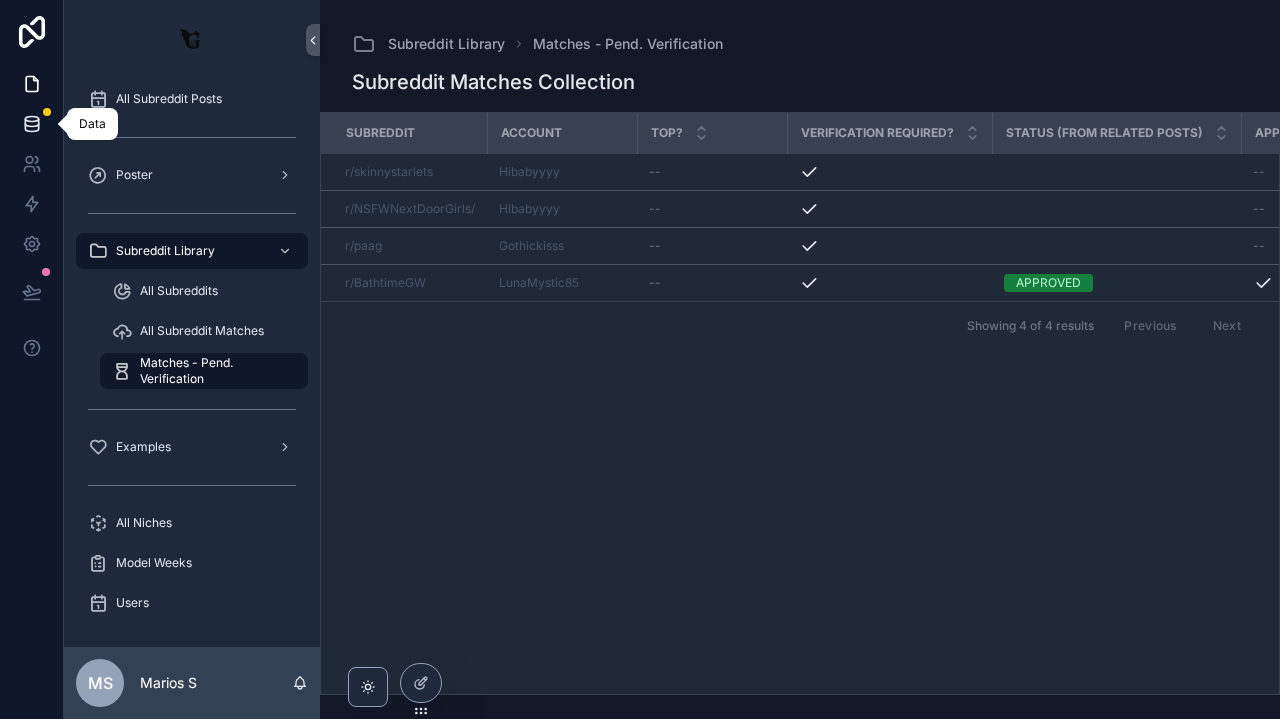 click 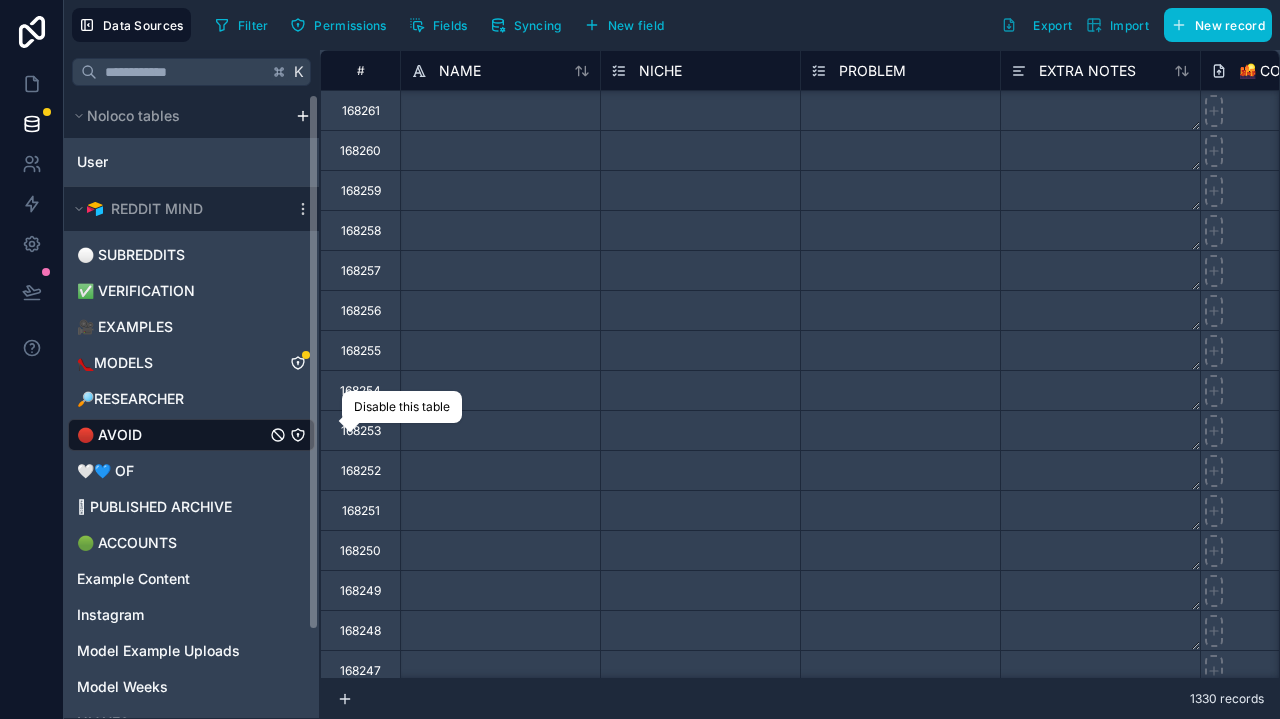 scroll, scrollTop: 0, scrollLeft: 0, axis: both 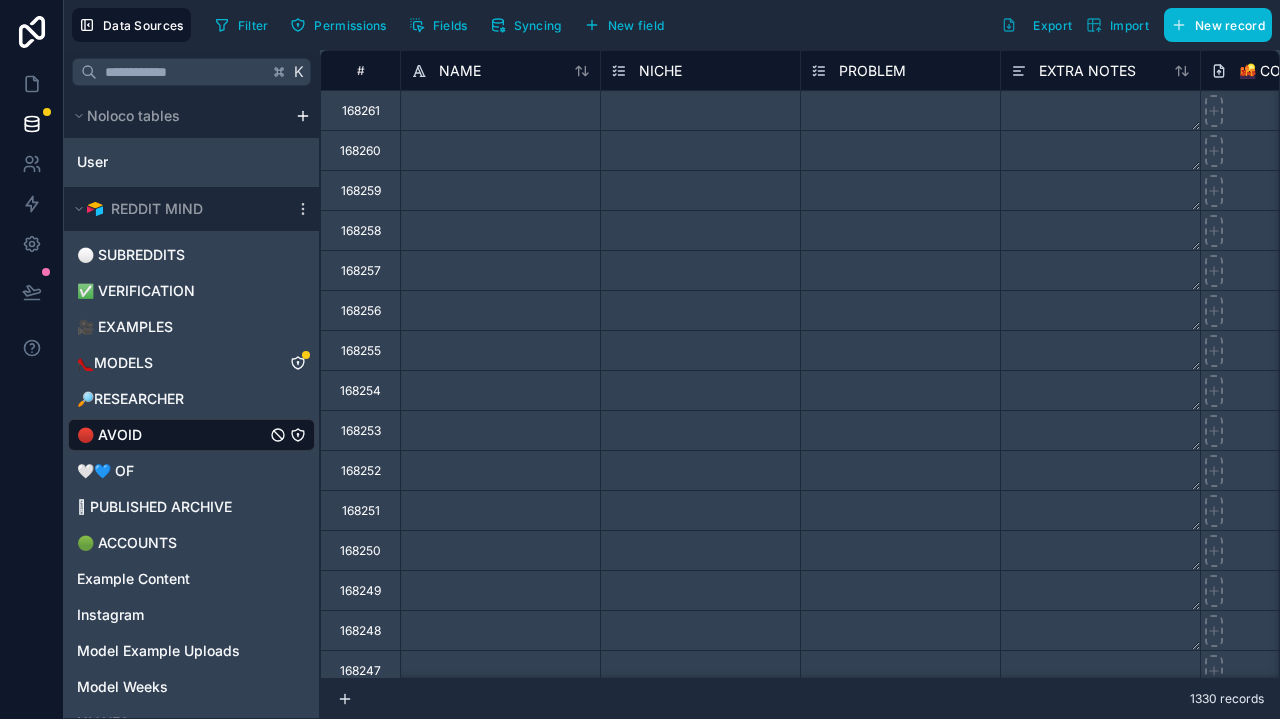 click 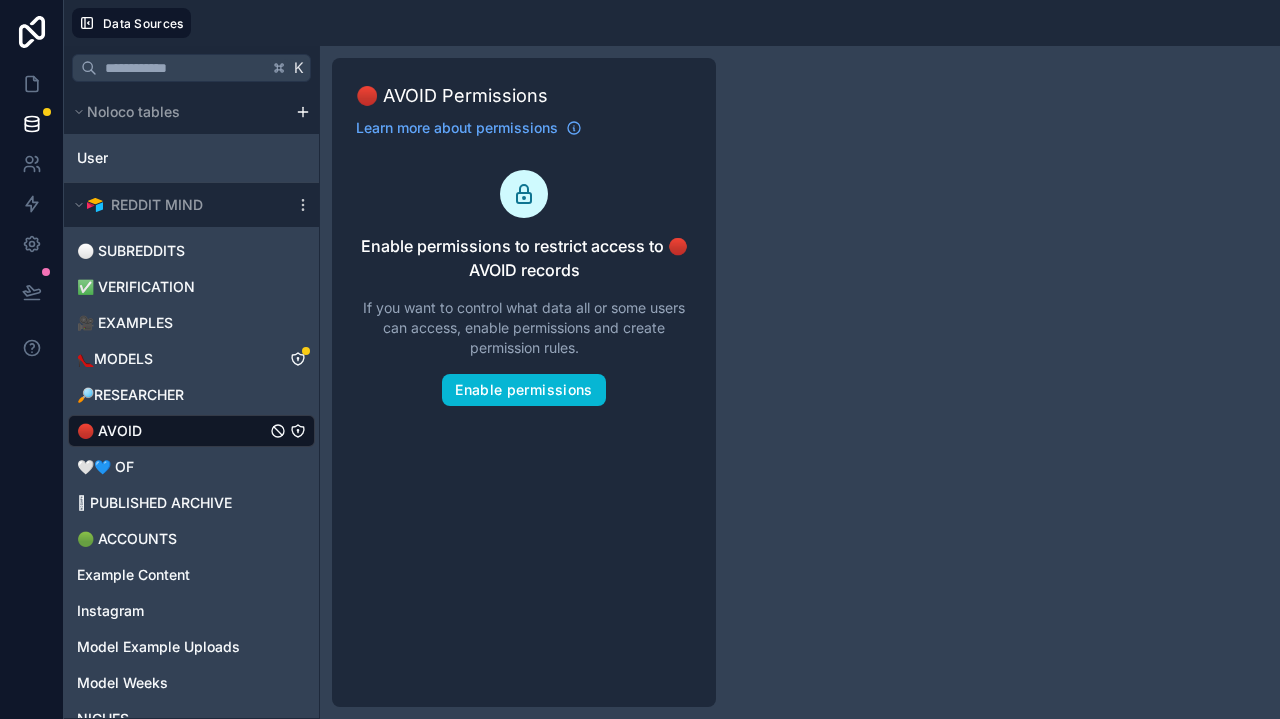 click on "🔴 AVOID" at bounding box center (191, 431) 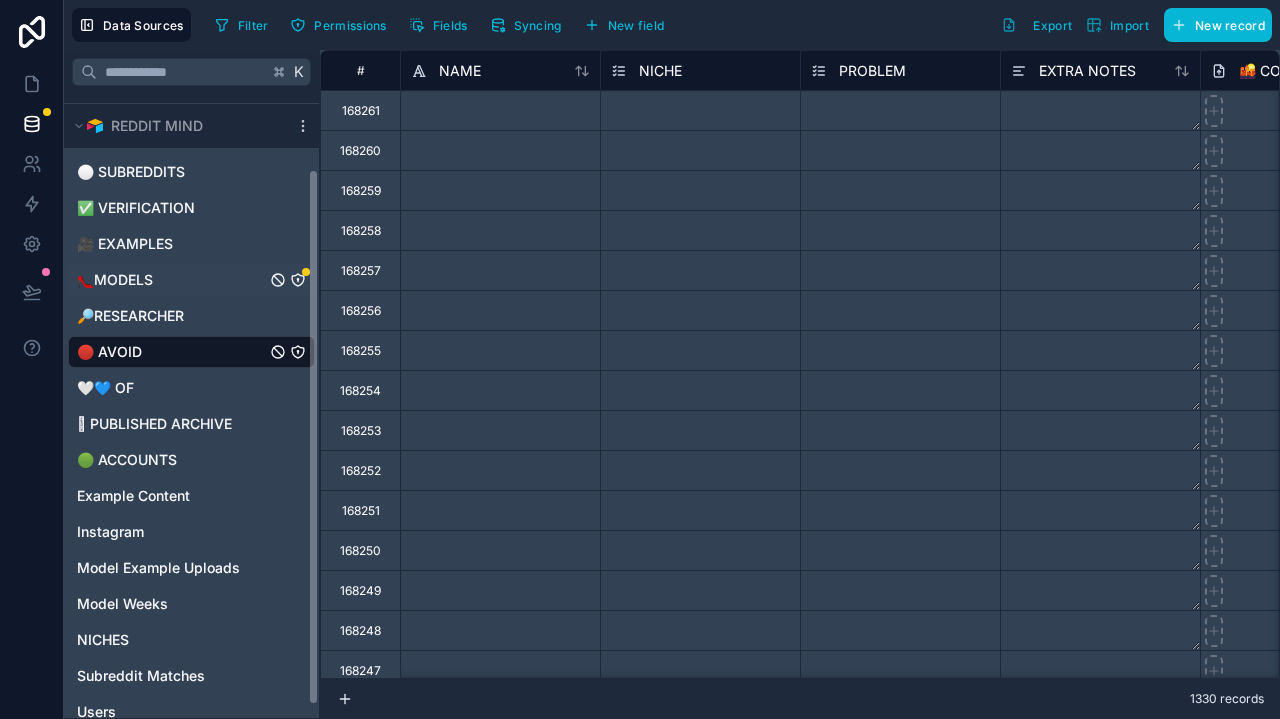 scroll, scrollTop: 88, scrollLeft: 0, axis: vertical 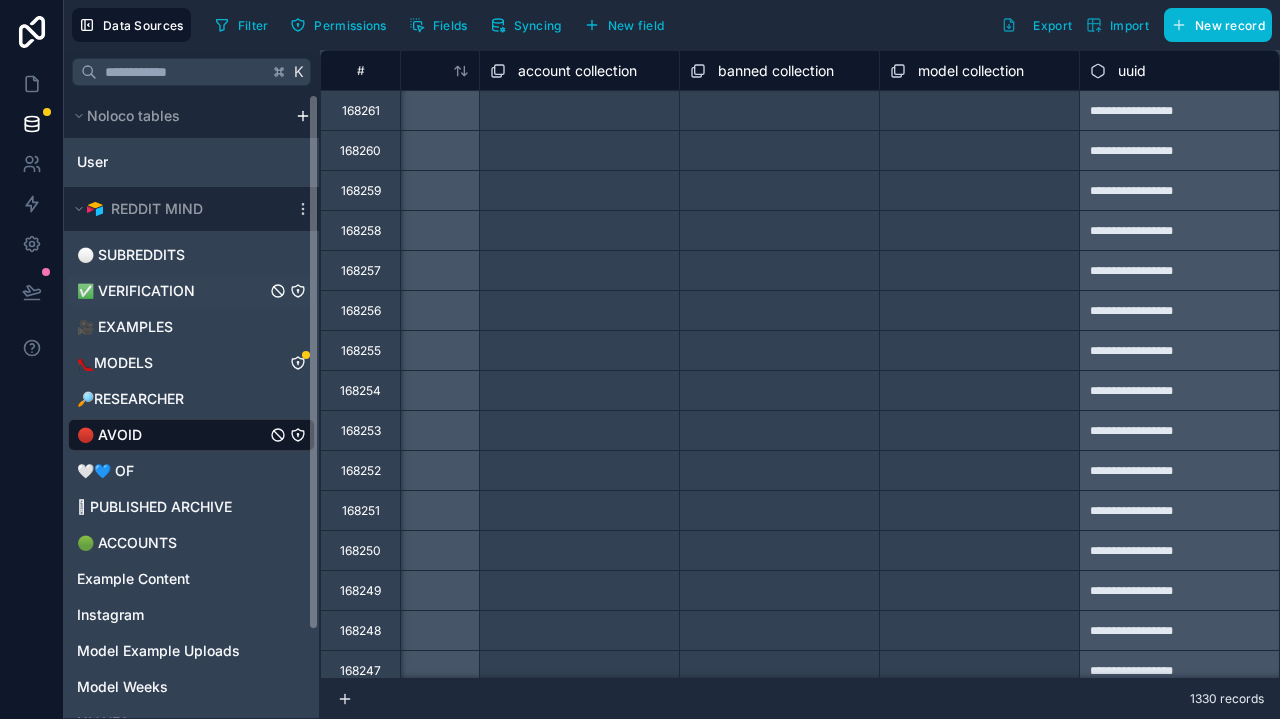 click on "✅ VERIFICATION" at bounding box center [136, 291] 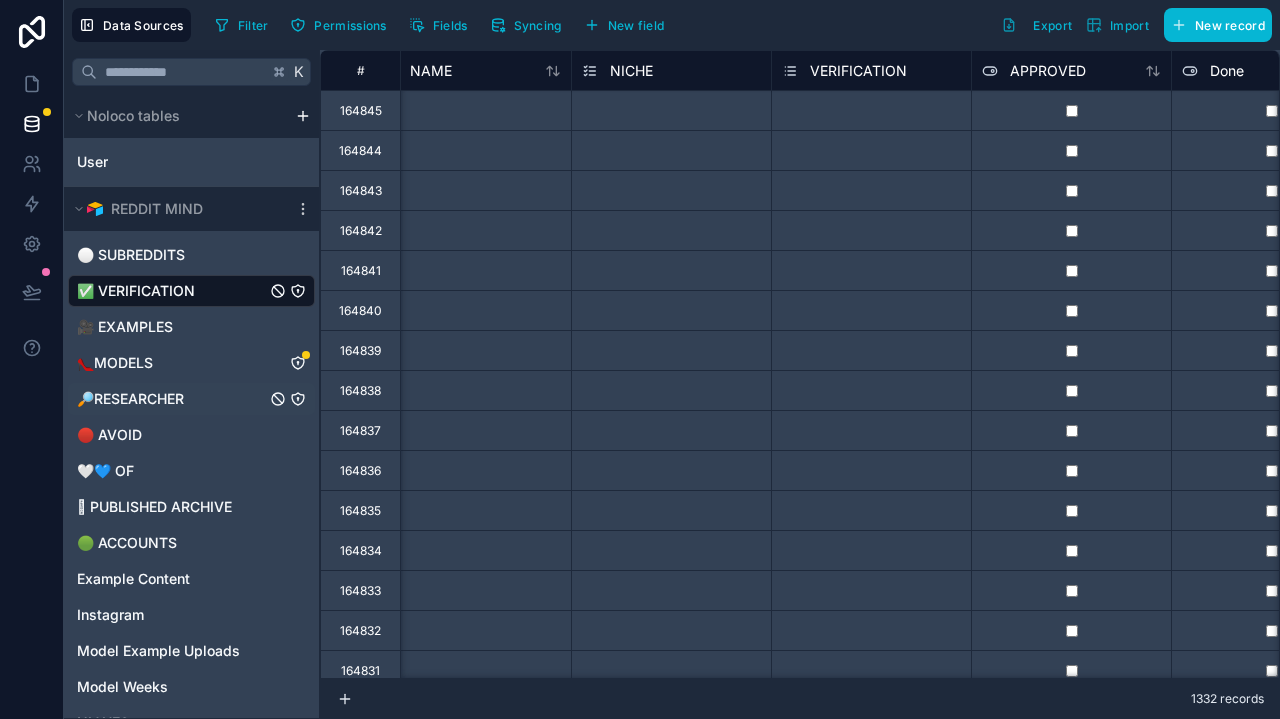 scroll, scrollTop: 0, scrollLeft: 36, axis: horizontal 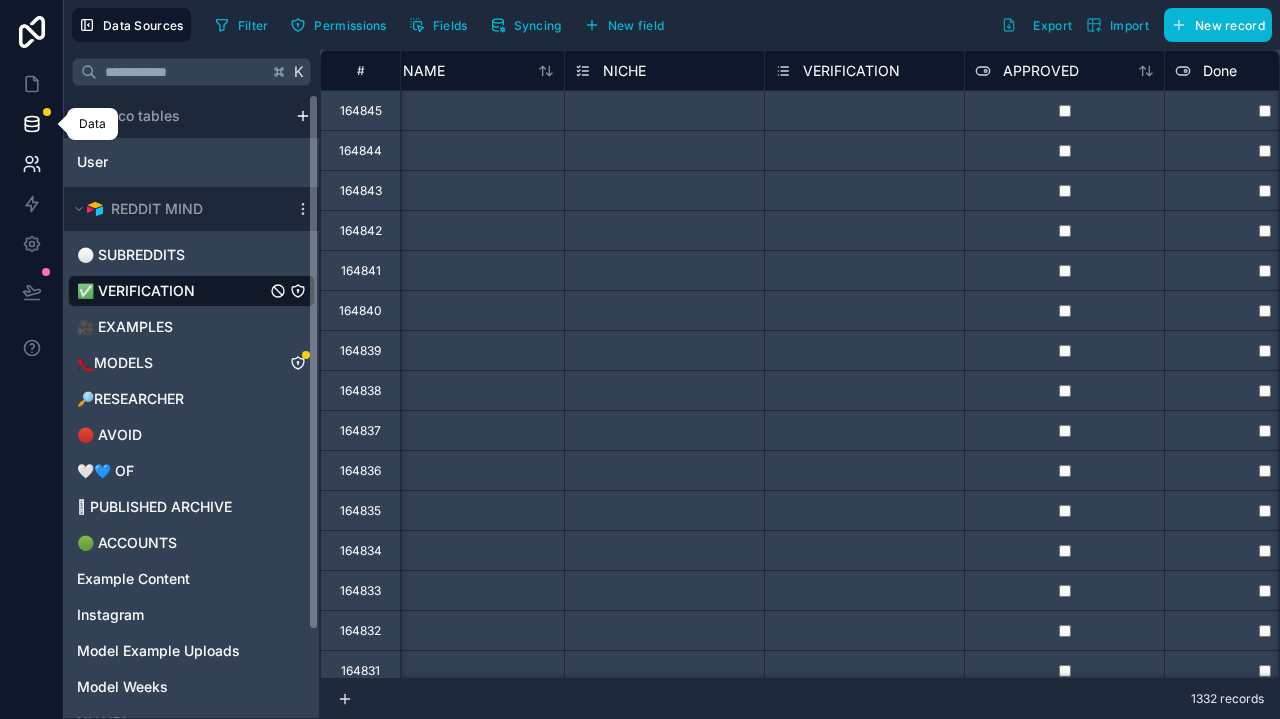 click 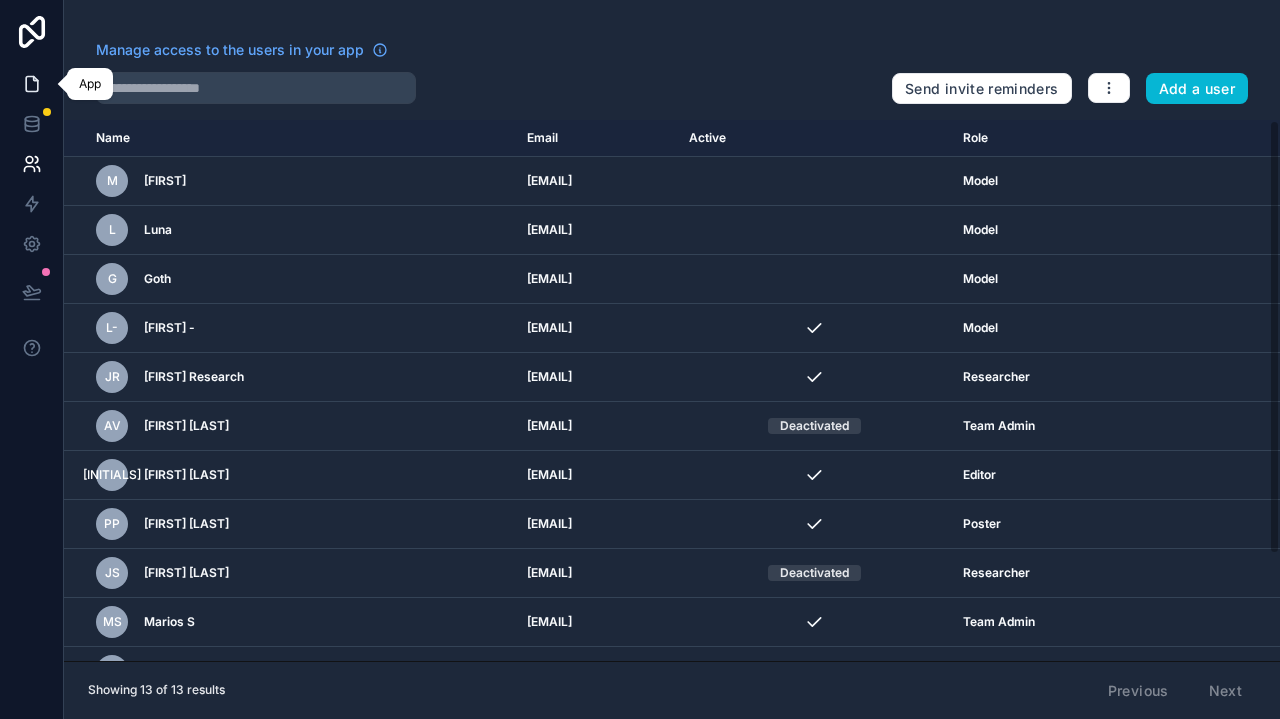 click 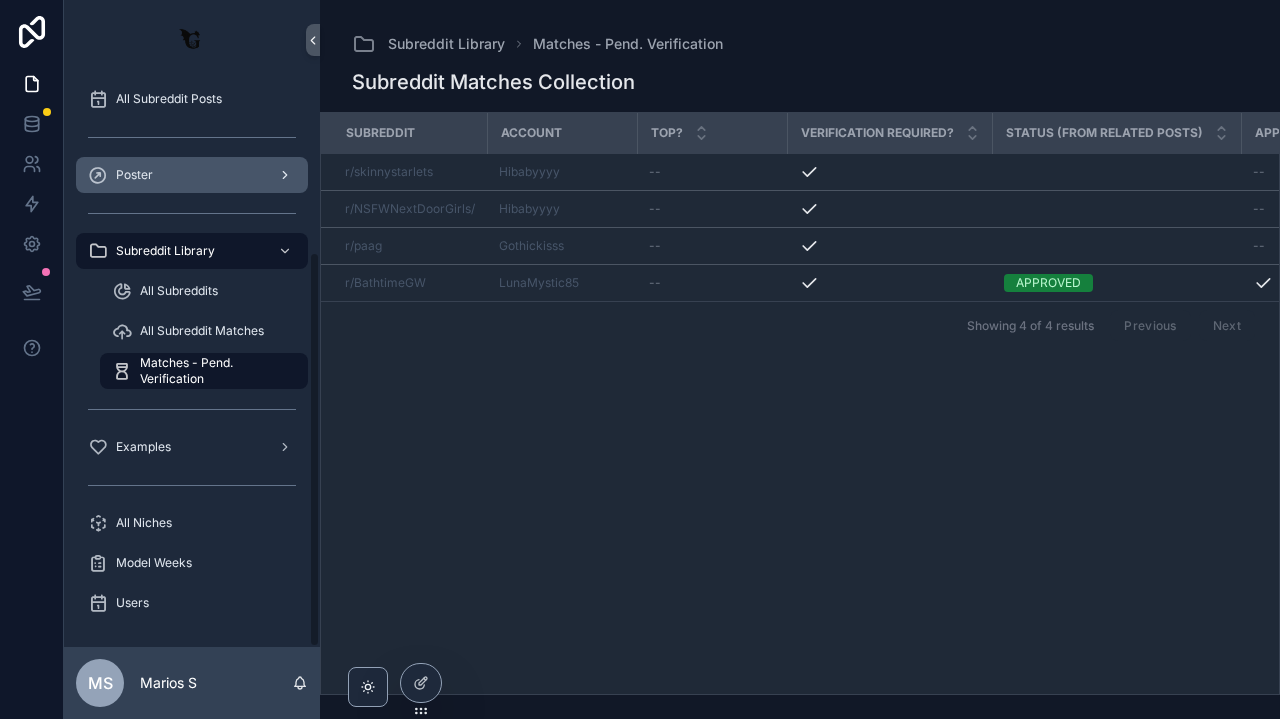 scroll, scrollTop: 245, scrollLeft: 0, axis: vertical 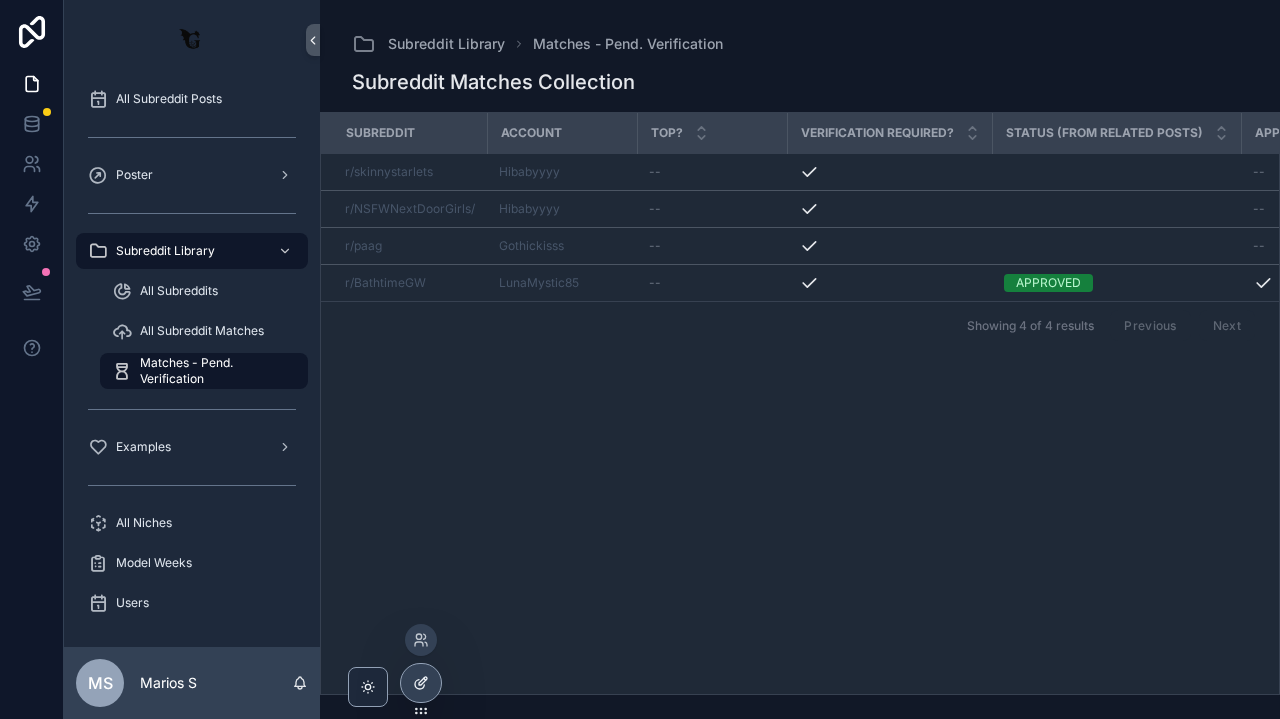 click at bounding box center (421, 683) 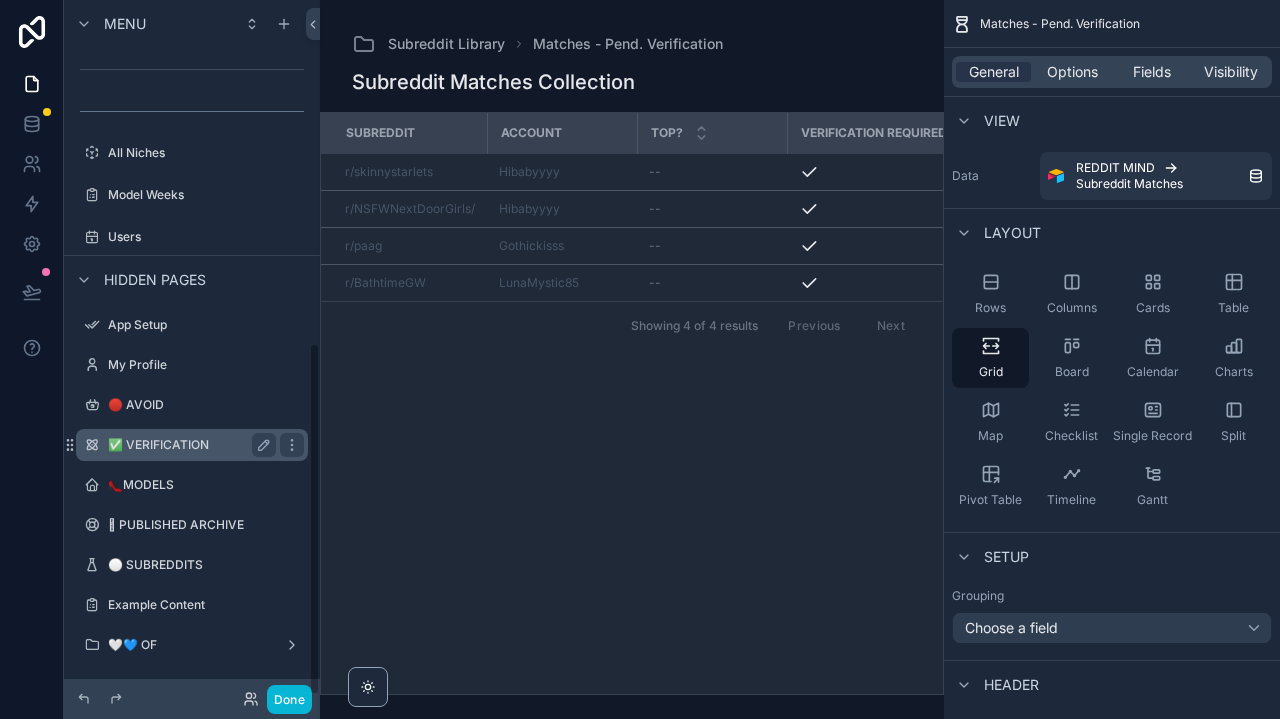 scroll, scrollTop: 675, scrollLeft: 0, axis: vertical 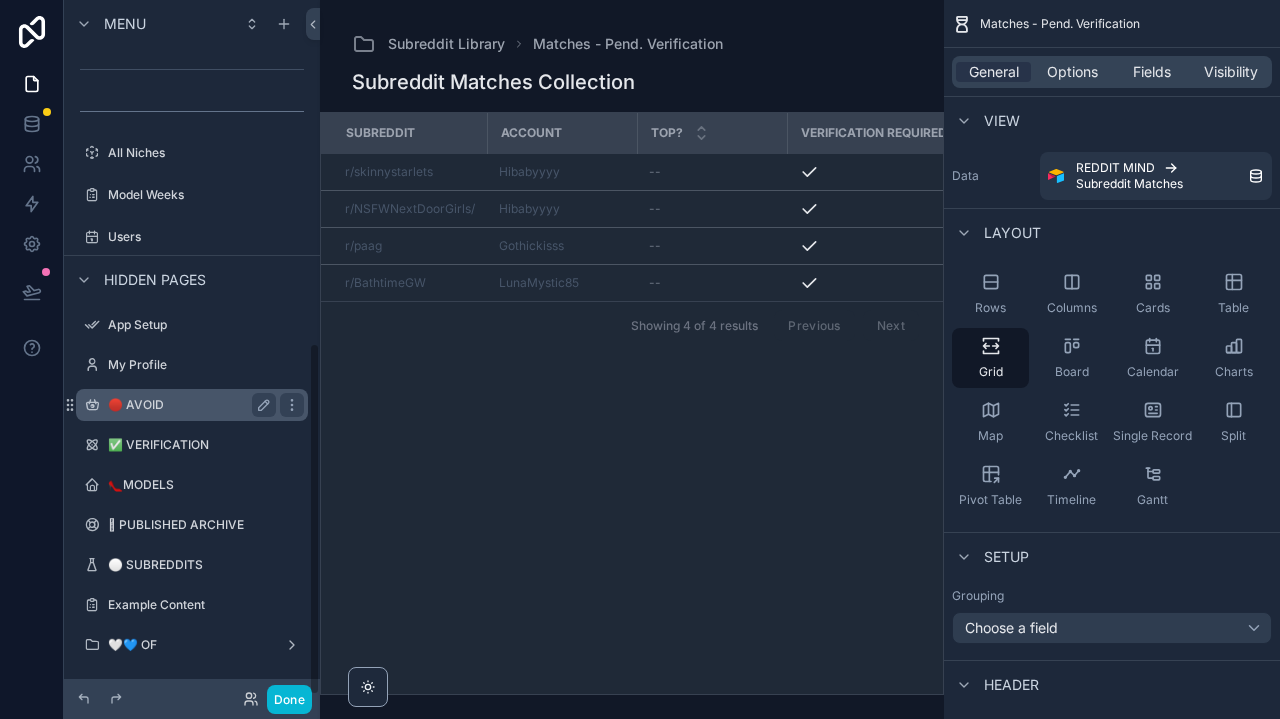 click on "🔴 AVOID" at bounding box center [192, 405] 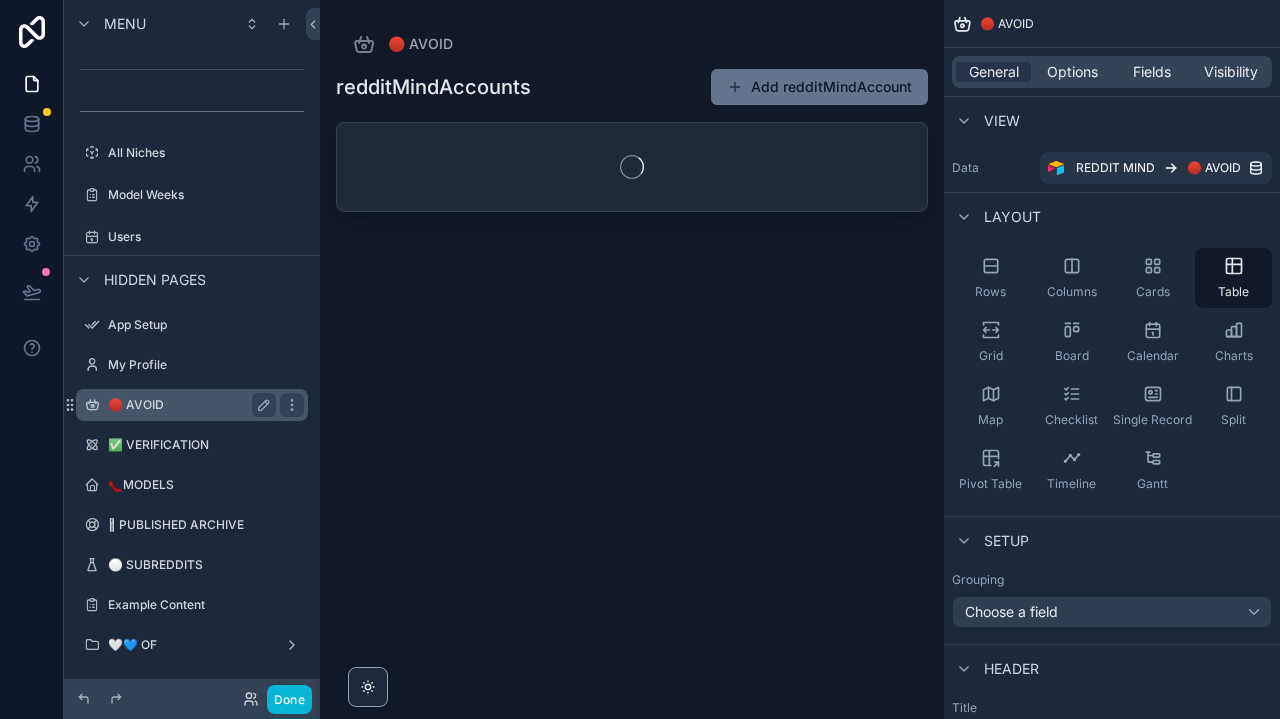 scroll, scrollTop: 549, scrollLeft: 0, axis: vertical 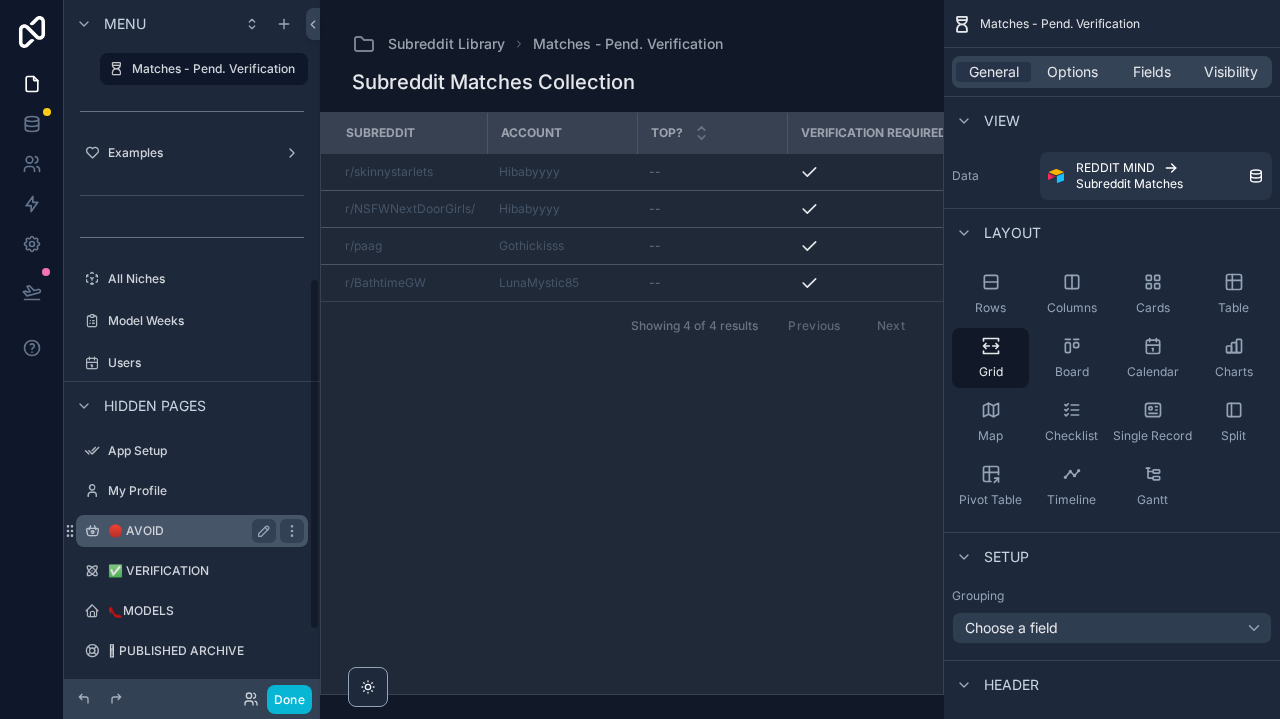 click on "🔴 AVOID" at bounding box center (192, 531) 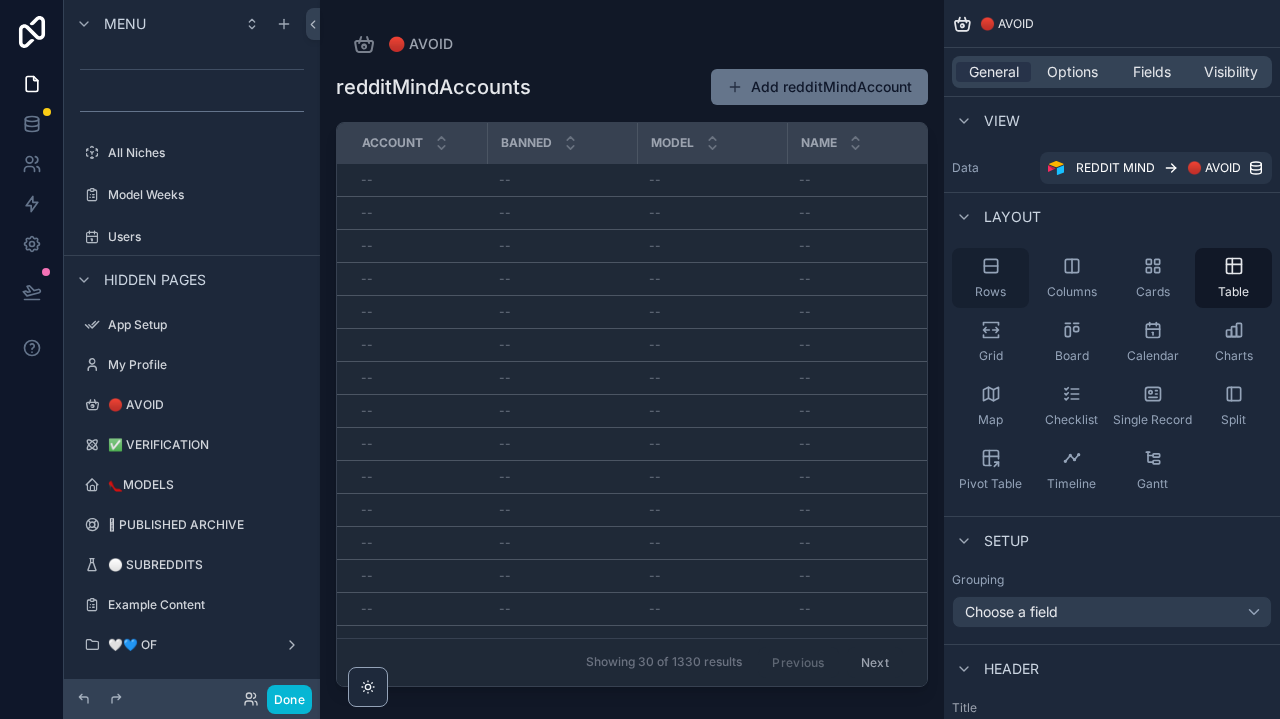 click on "Rows" at bounding box center [990, 278] 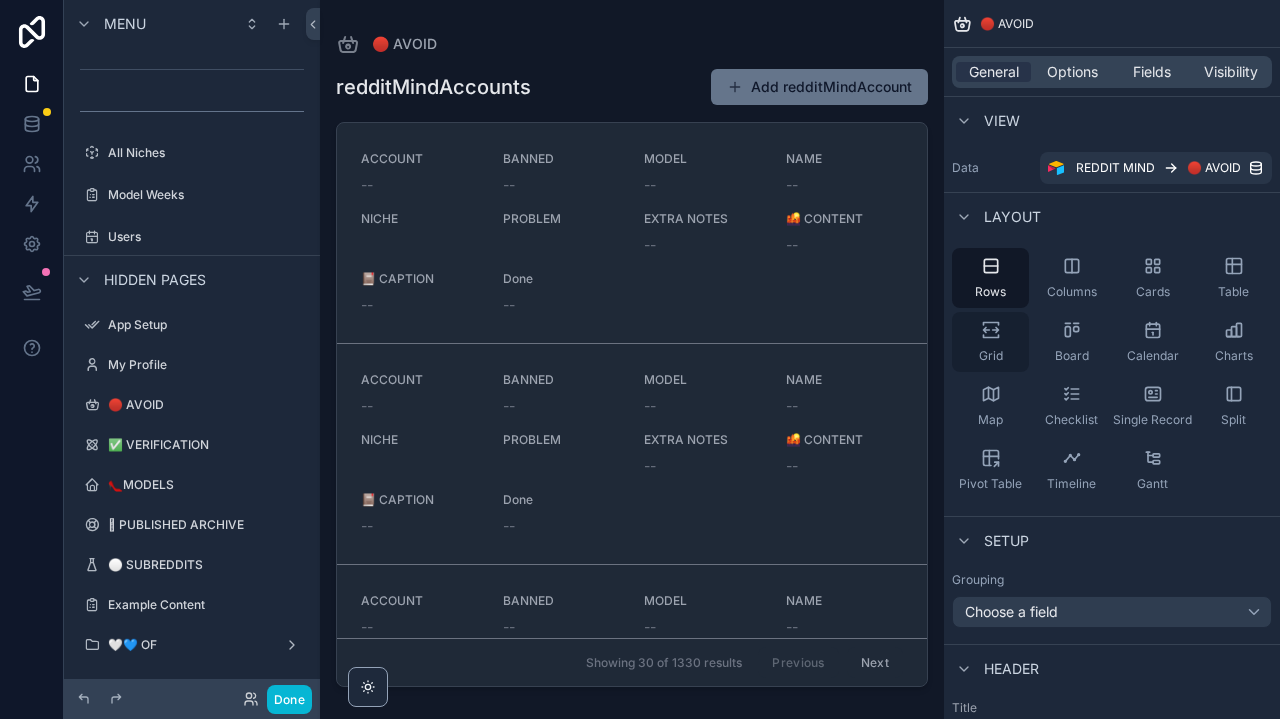 click on "Grid" at bounding box center [990, 342] 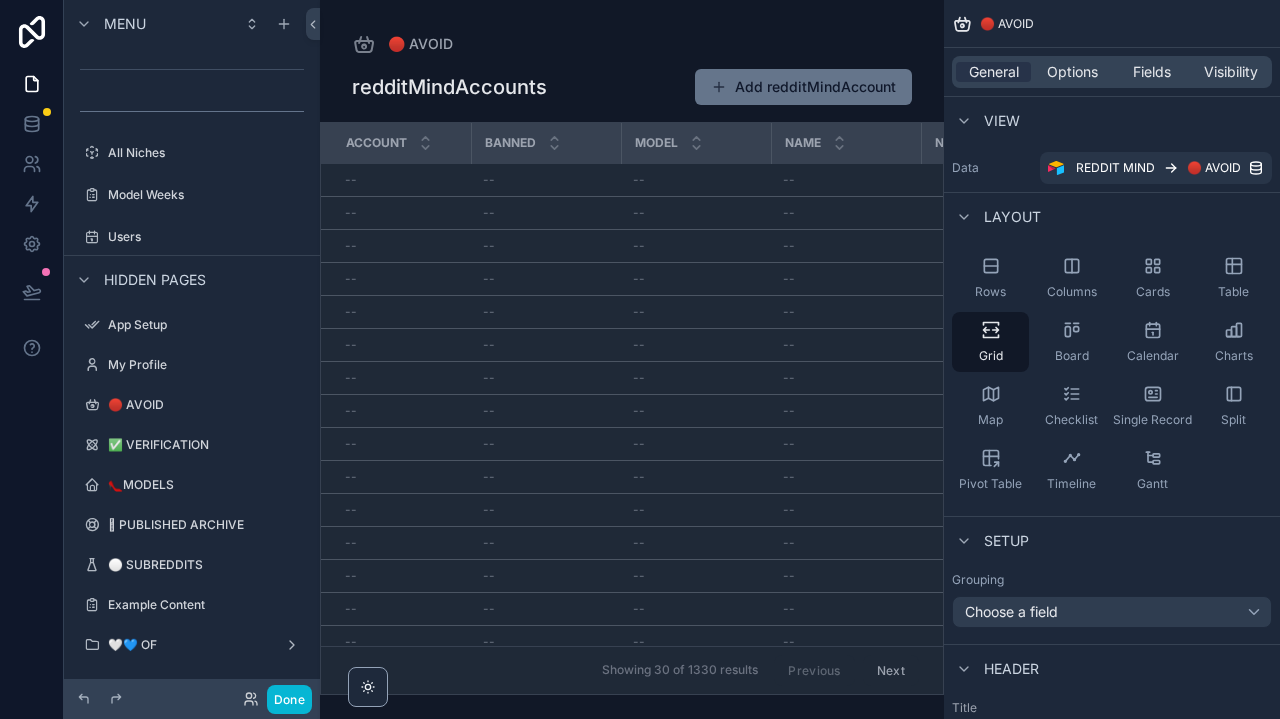 scroll, scrollTop: 0, scrollLeft: 0, axis: both 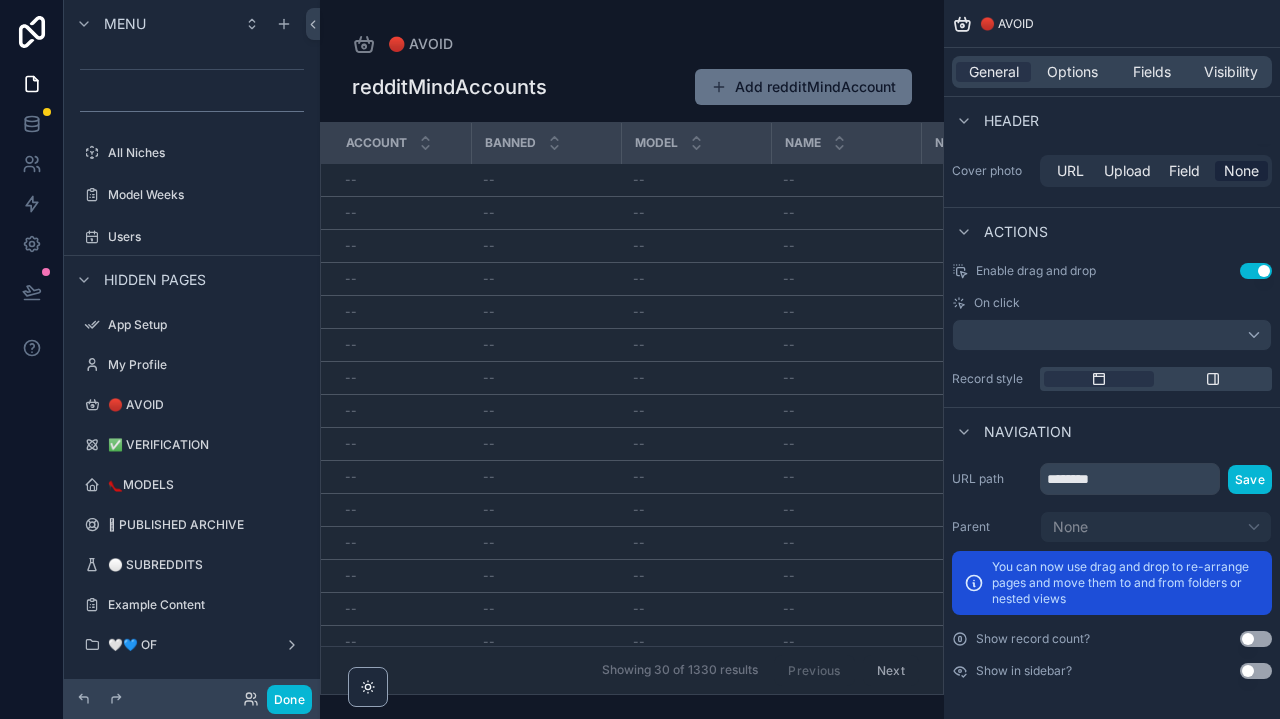 click on "Use setting" at bounding box center [1256, 671] 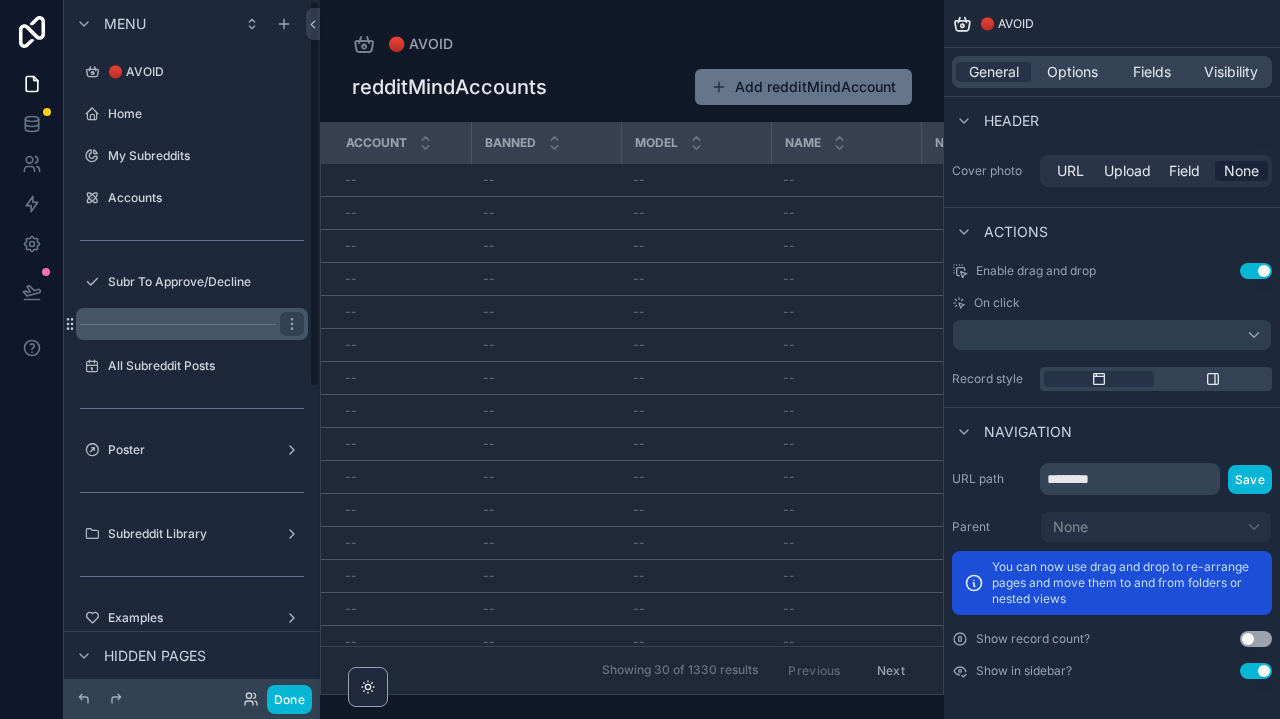 scroll, scrollTop: 0, scrollLeft: 0, axis: both 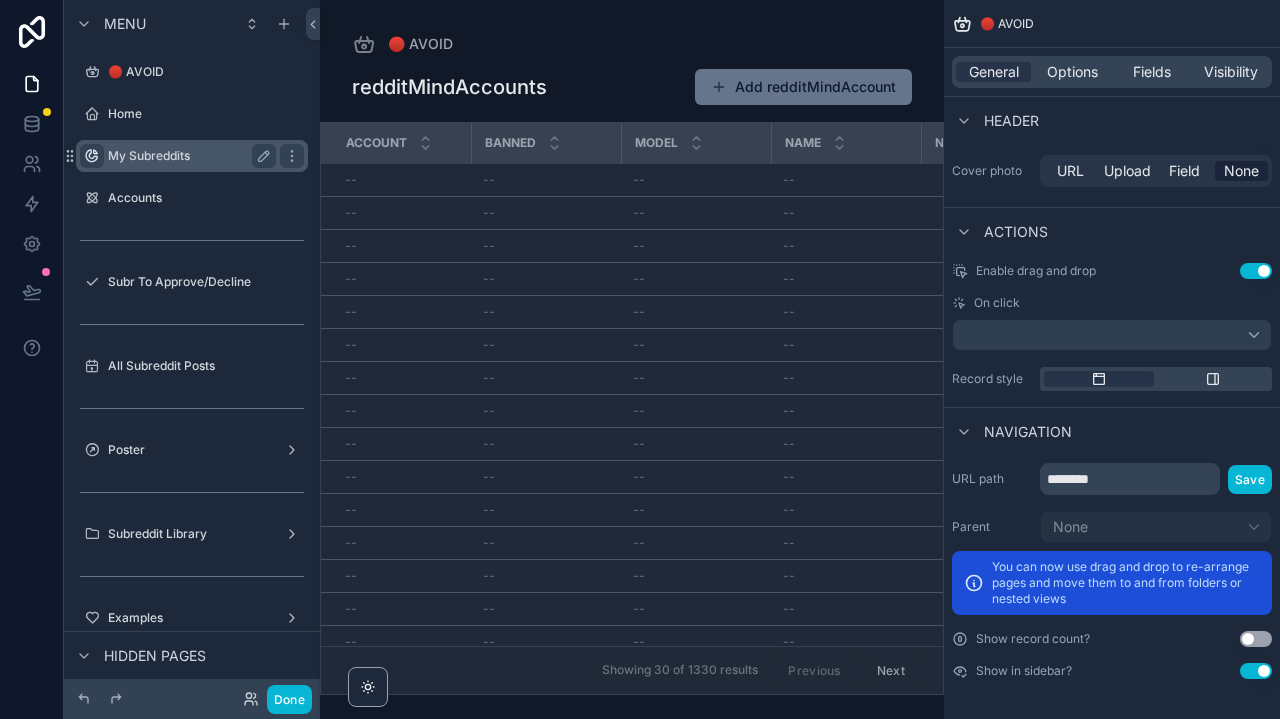 drag, startPoint x: 69, startPoint y: 71, endPoint x: 88, endPoint y: 154, distance: 85.146935 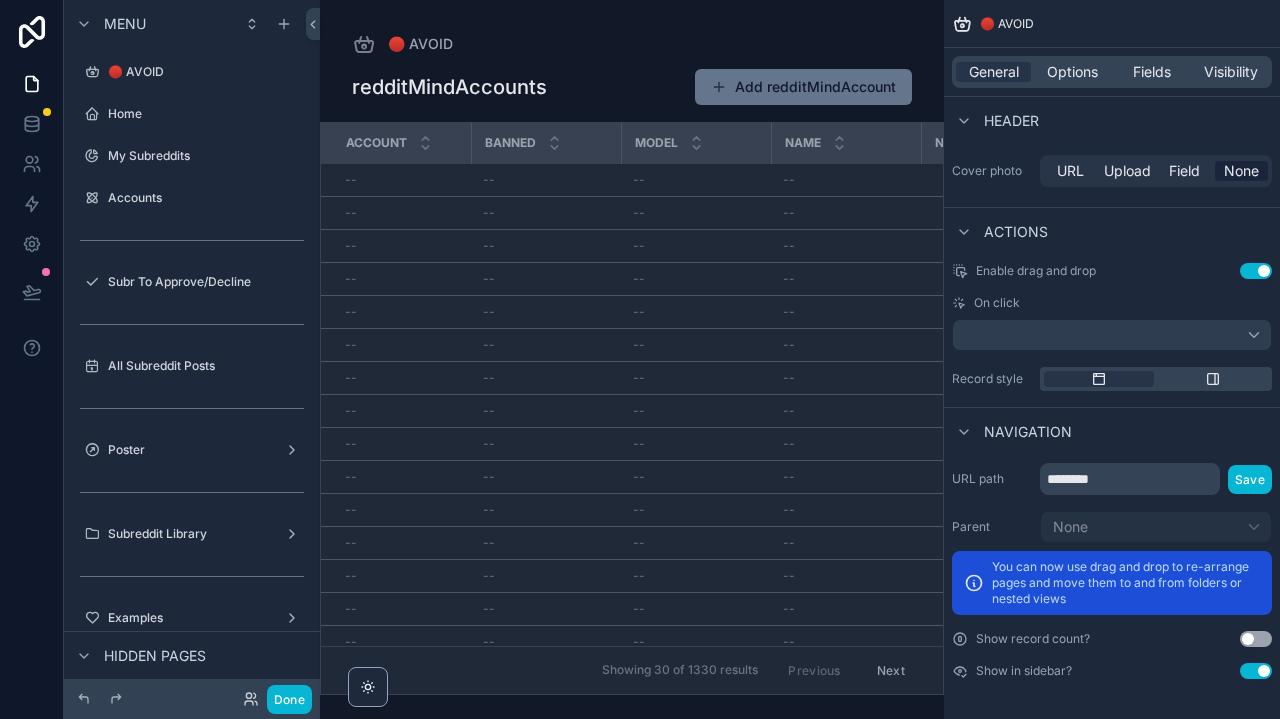 drag, startPoint x: 72, startPoint y: 72, endPoint x: 65, endPoint y: 59, distance: 14.764823 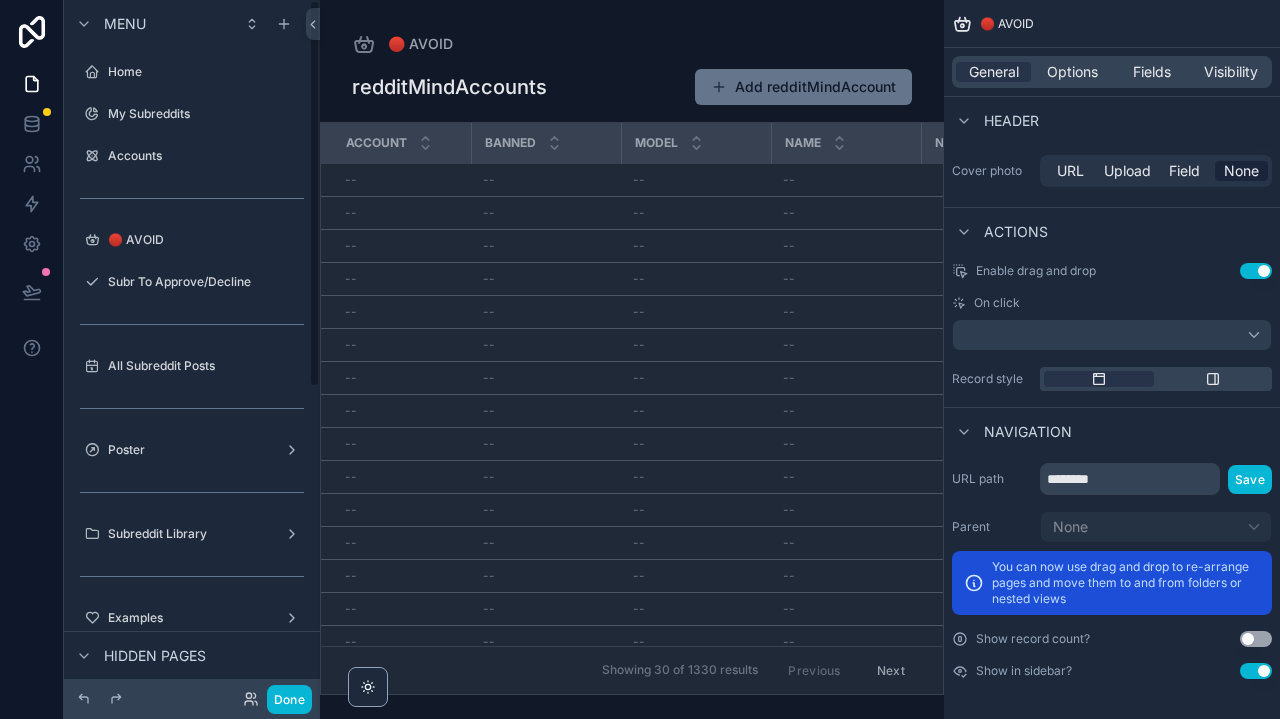 click at bounding box center (192, 260) 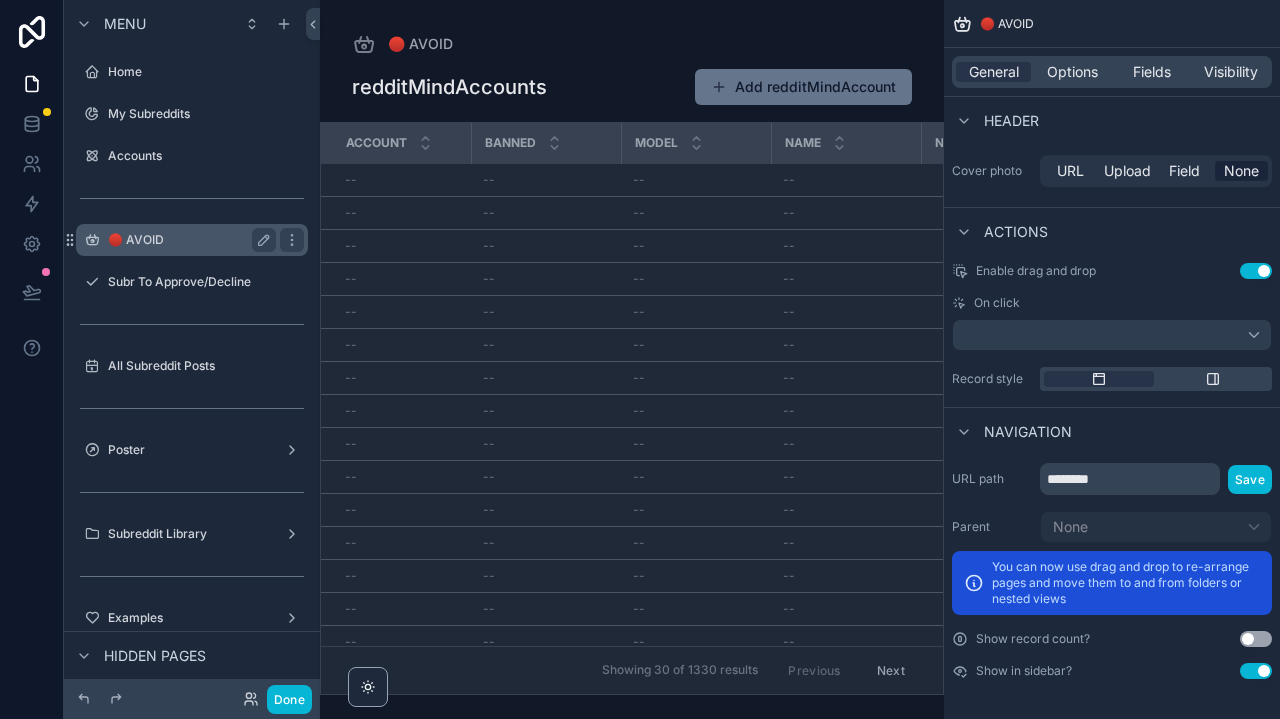 click on "🔴 AVOID" at bounding box center (188, 240) 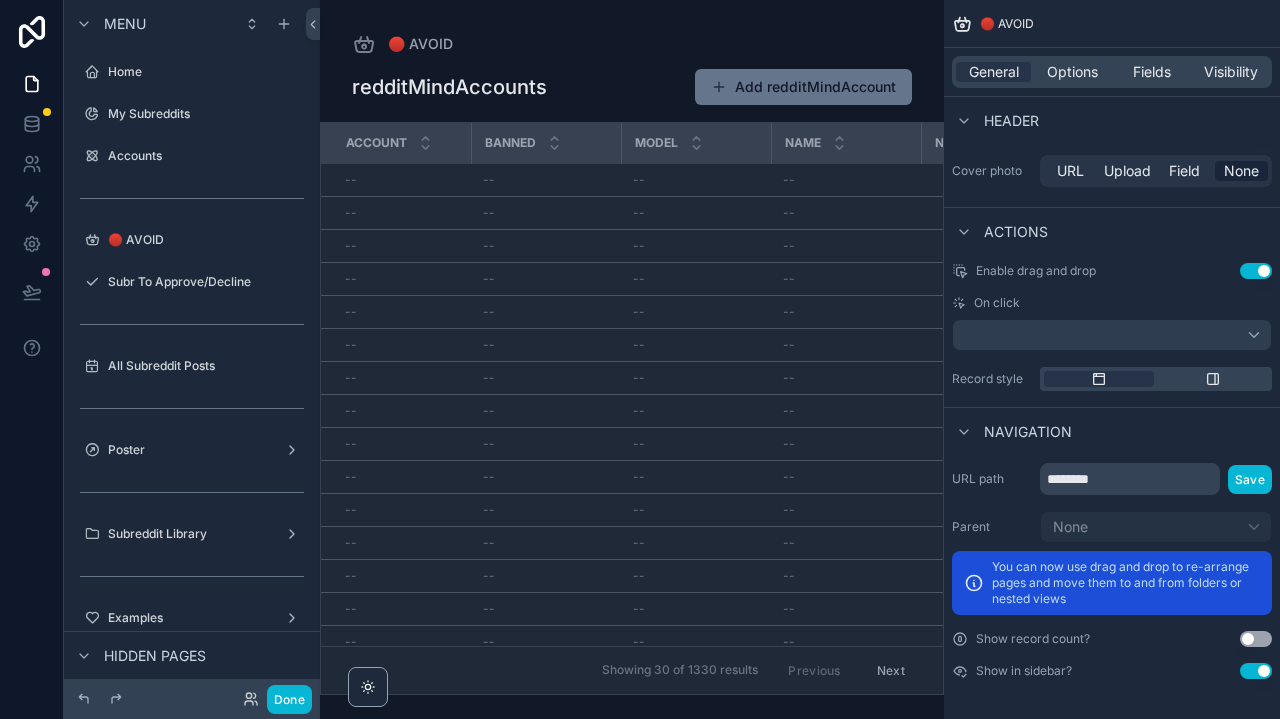 scroll, scrollTop: 0, scrollLeft: 0, axis: both 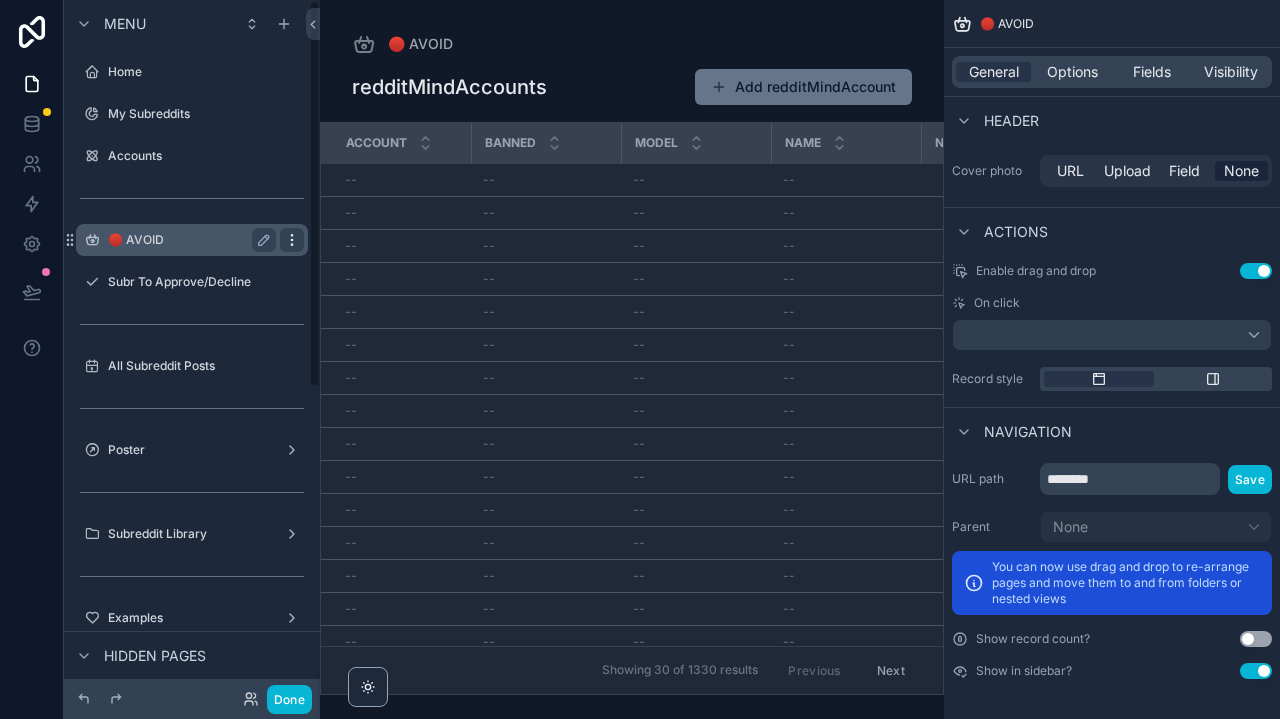 click 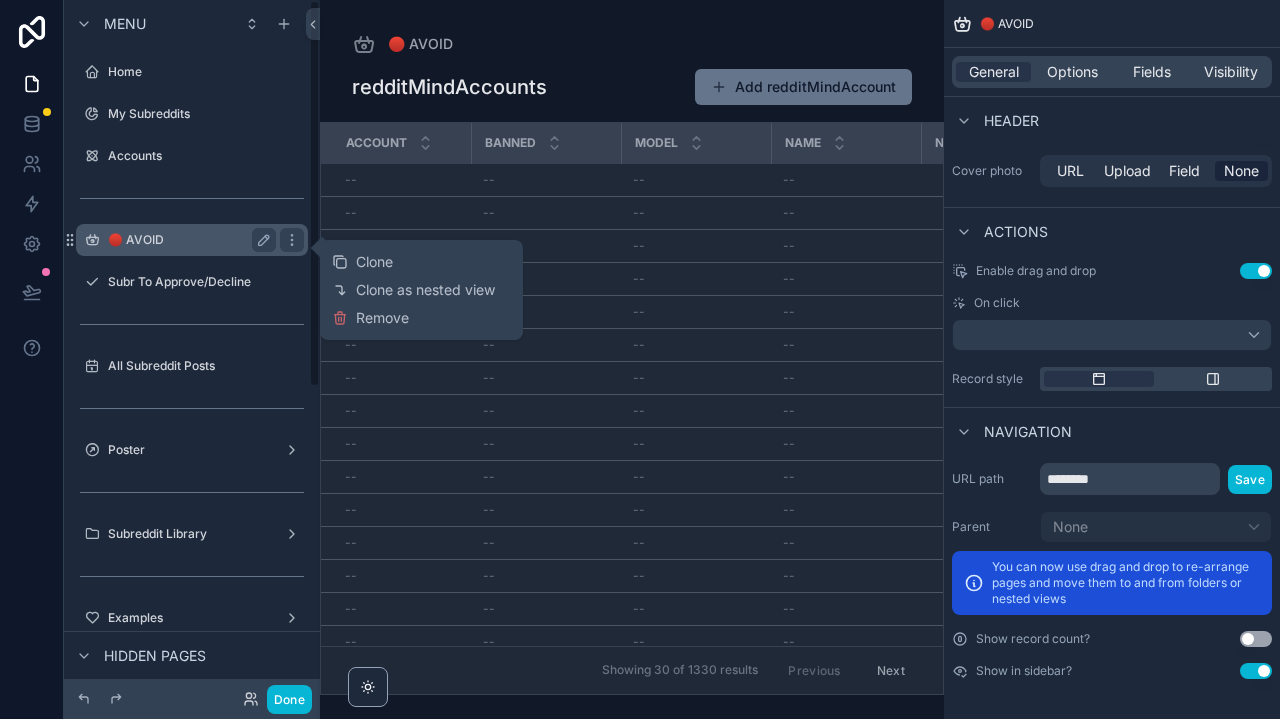 click on "🔴 AVOID" at bounding box center [192, 240] 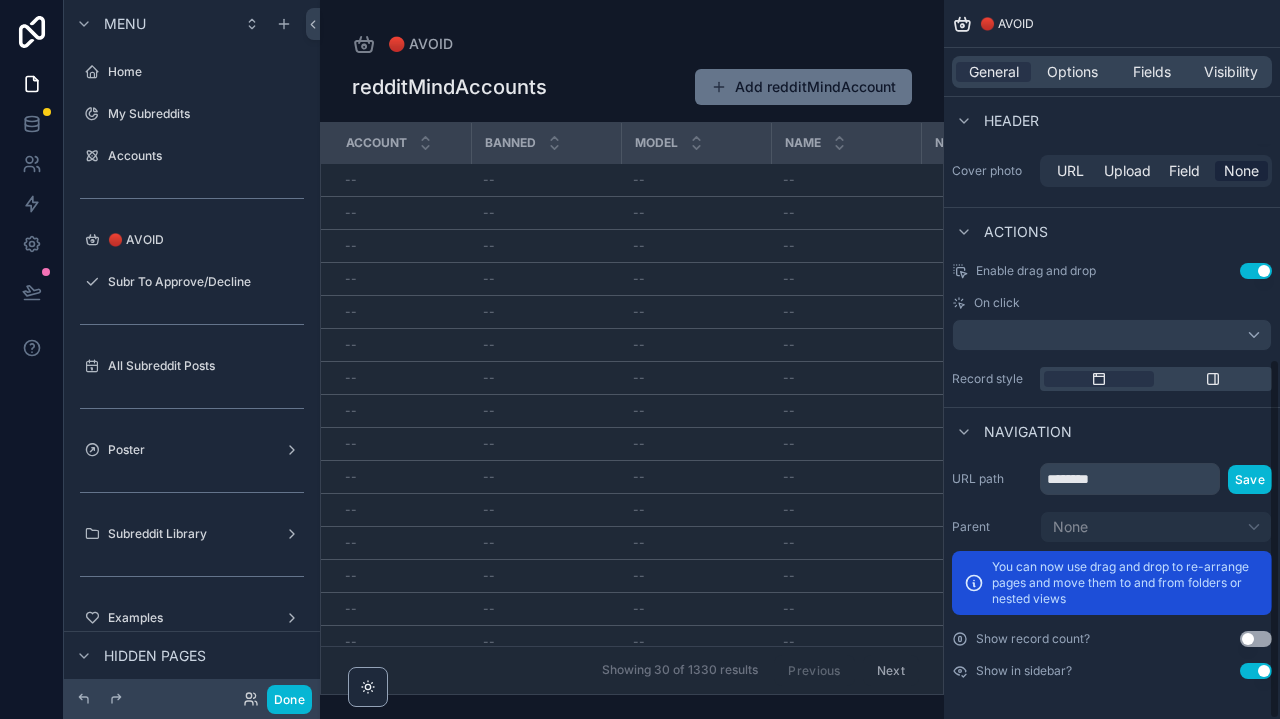 scroll, scrollTop: 0, scrollLeft: 0, axis: both 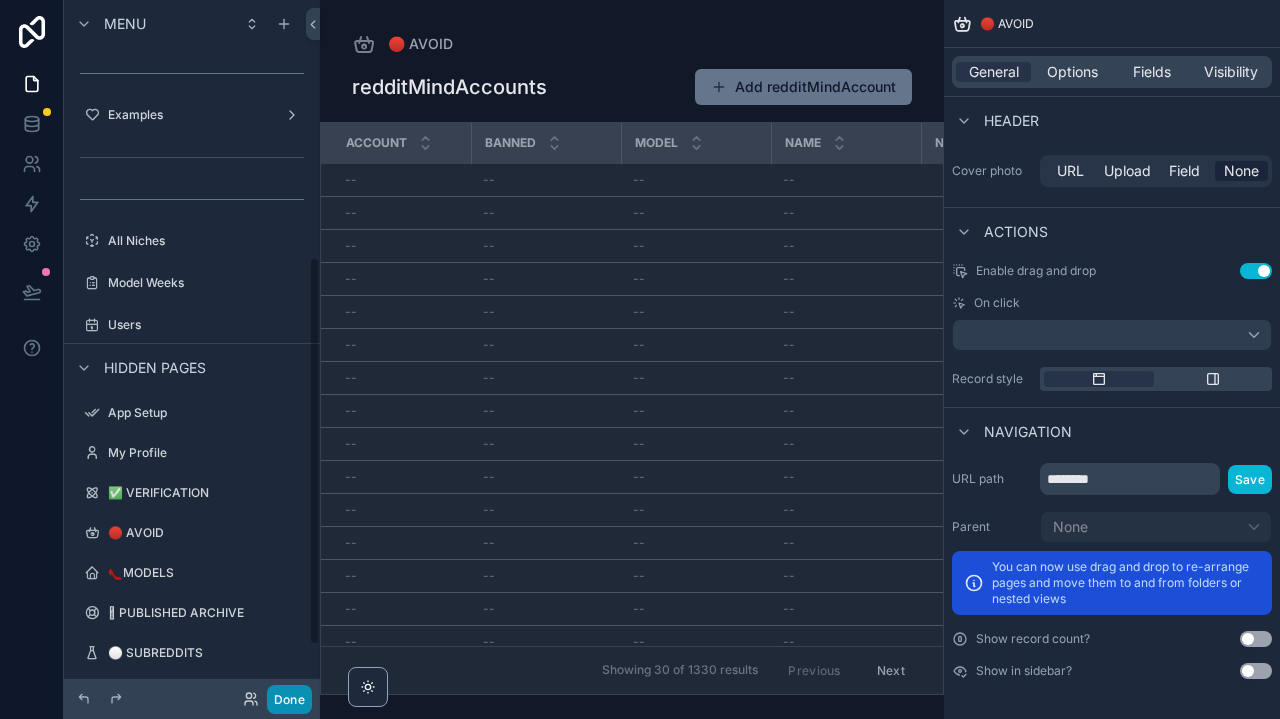 click on "Done" at bounding box center [289, 699] 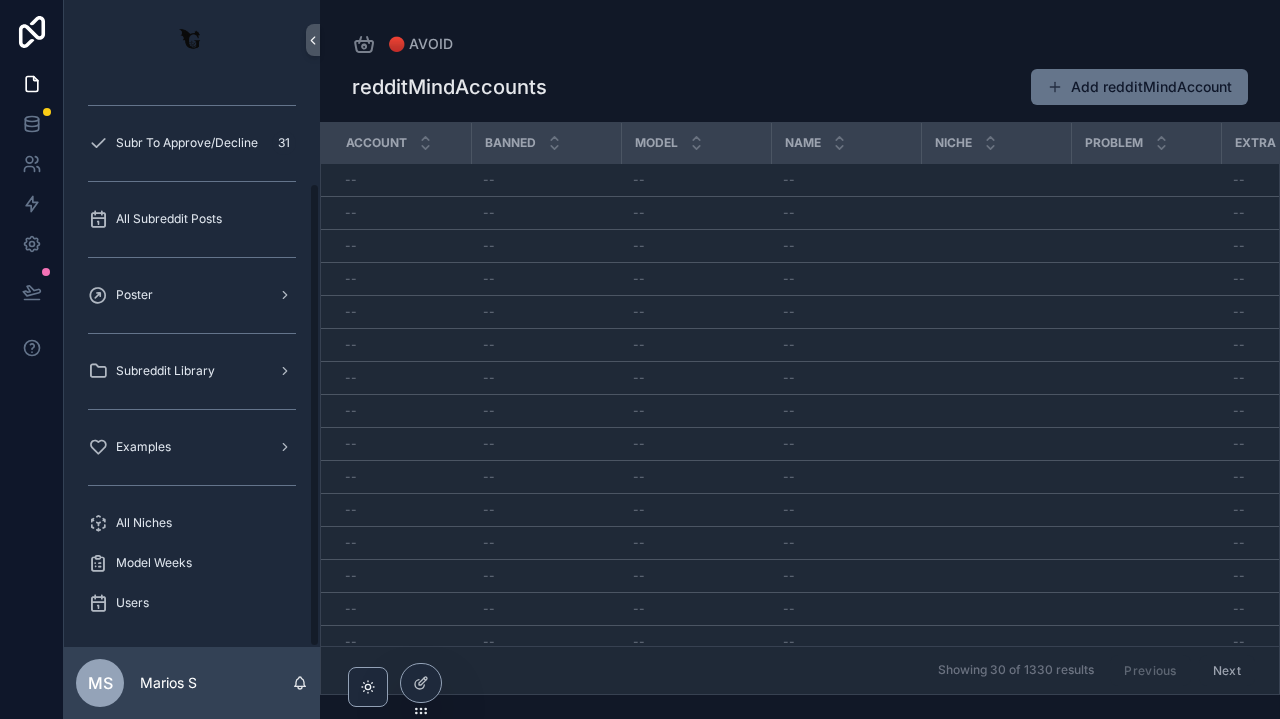 scroll, scrollTop: 125, scrollLeft: 0, axis: vertical 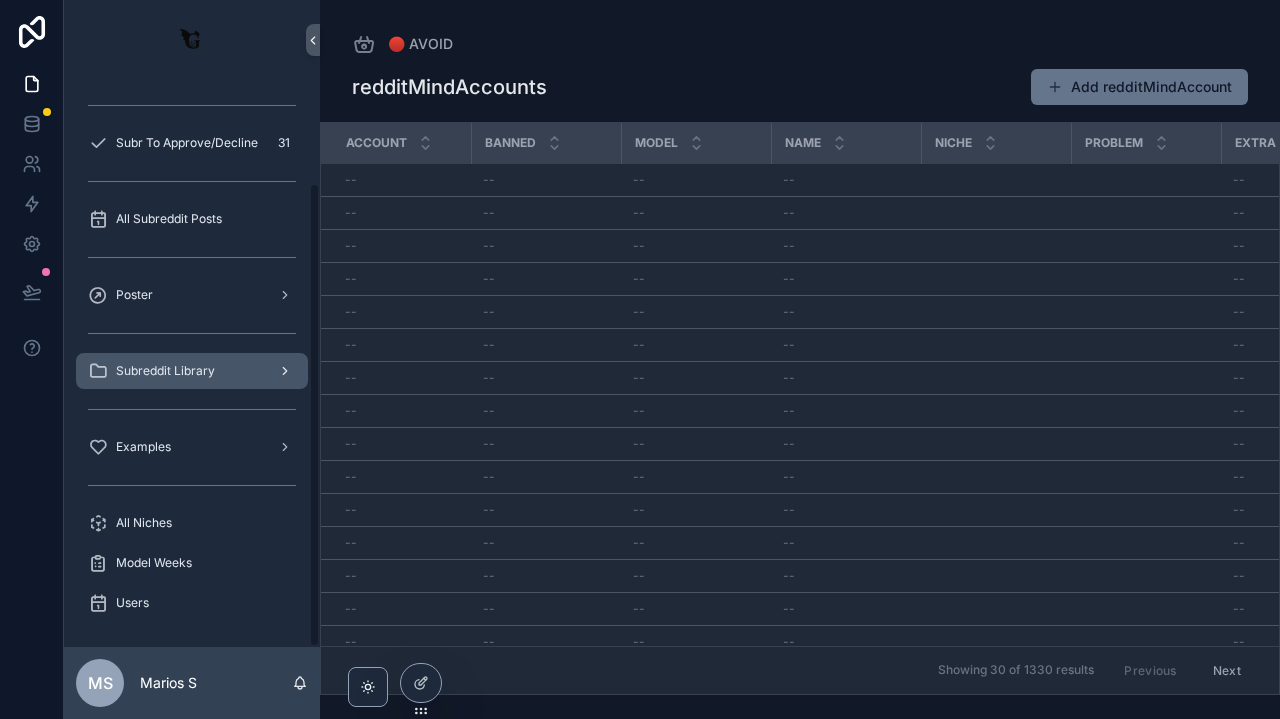 click on "Subreddit Library" at bounding box center (192, 371) 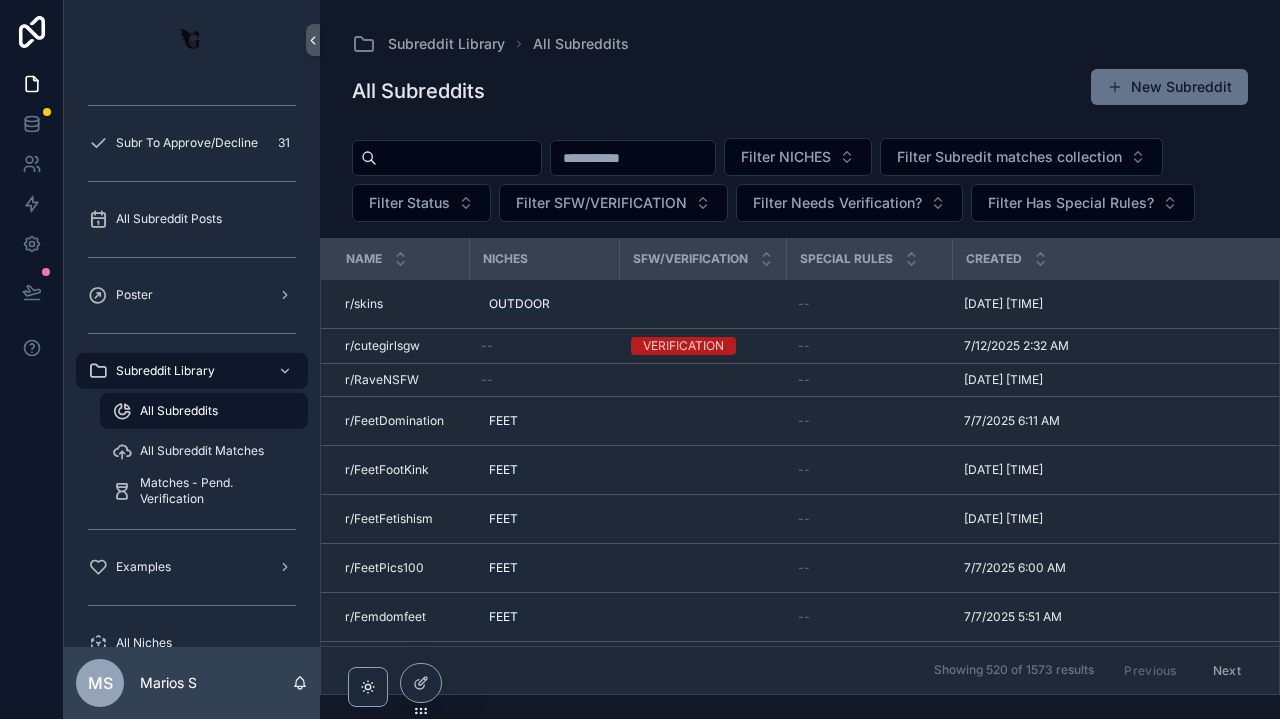 click on "All Subreddit Matches" at bounding box center [204, 451] 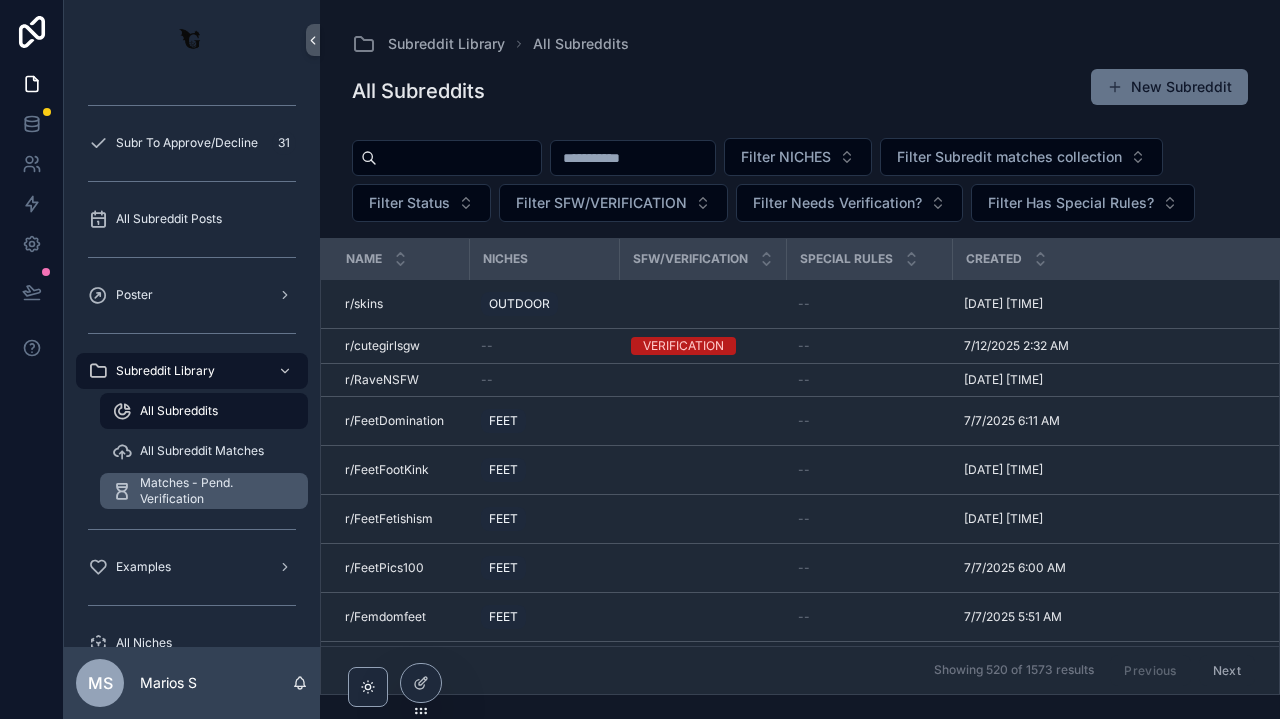 click on "Matches - Pend. Verification" at bounding box center [214, 491] 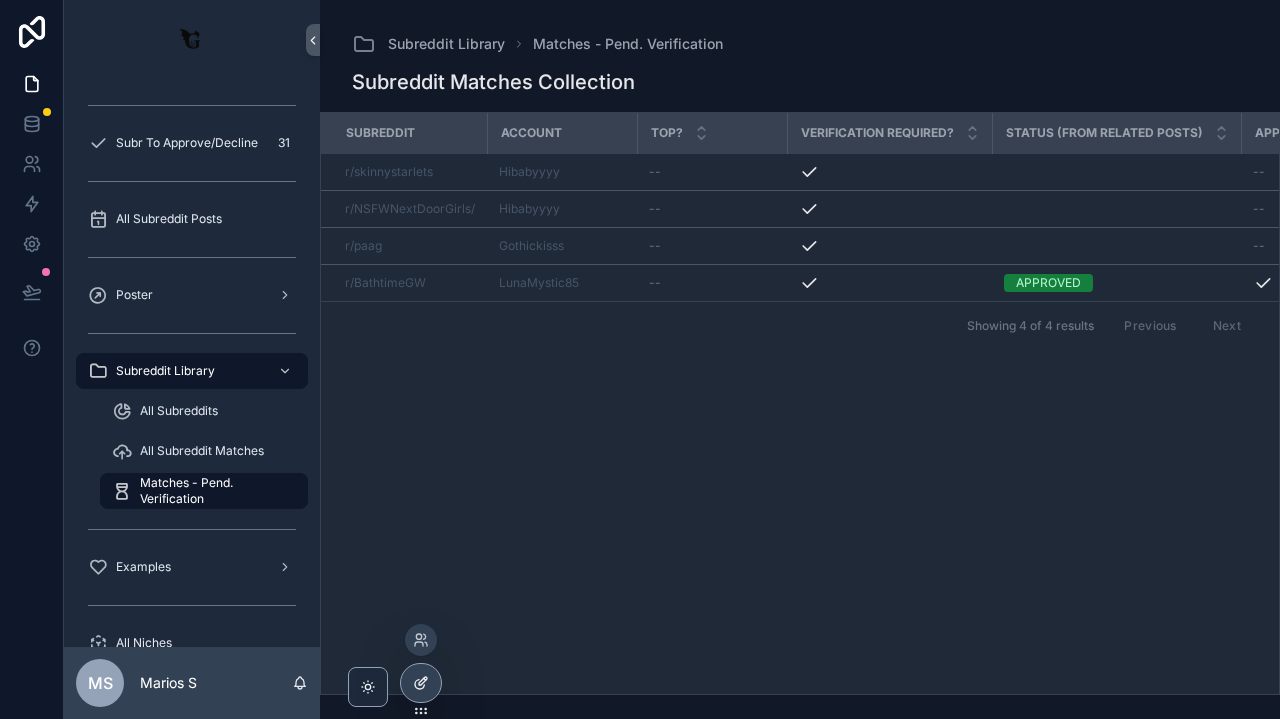click 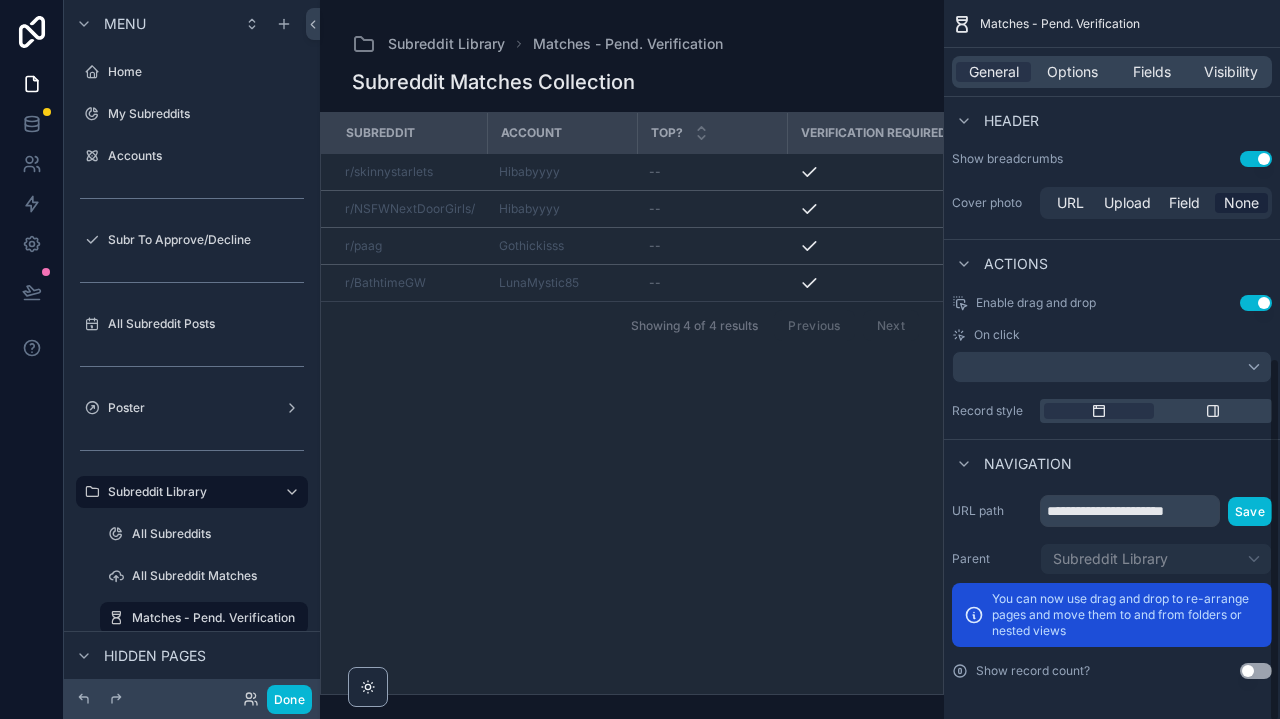 scroll, scrollTop: 701, scrollLeft: 0, axis: vertical 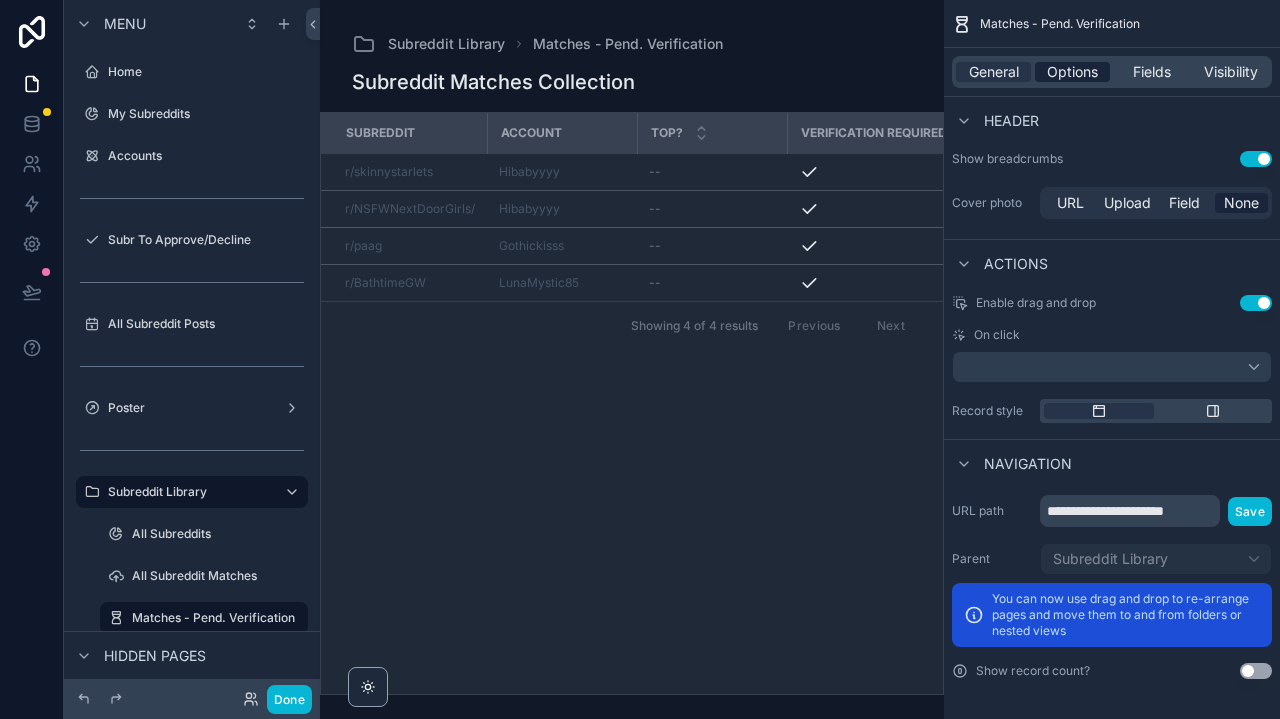 click on "Options" at bounding box center [1072, 72] 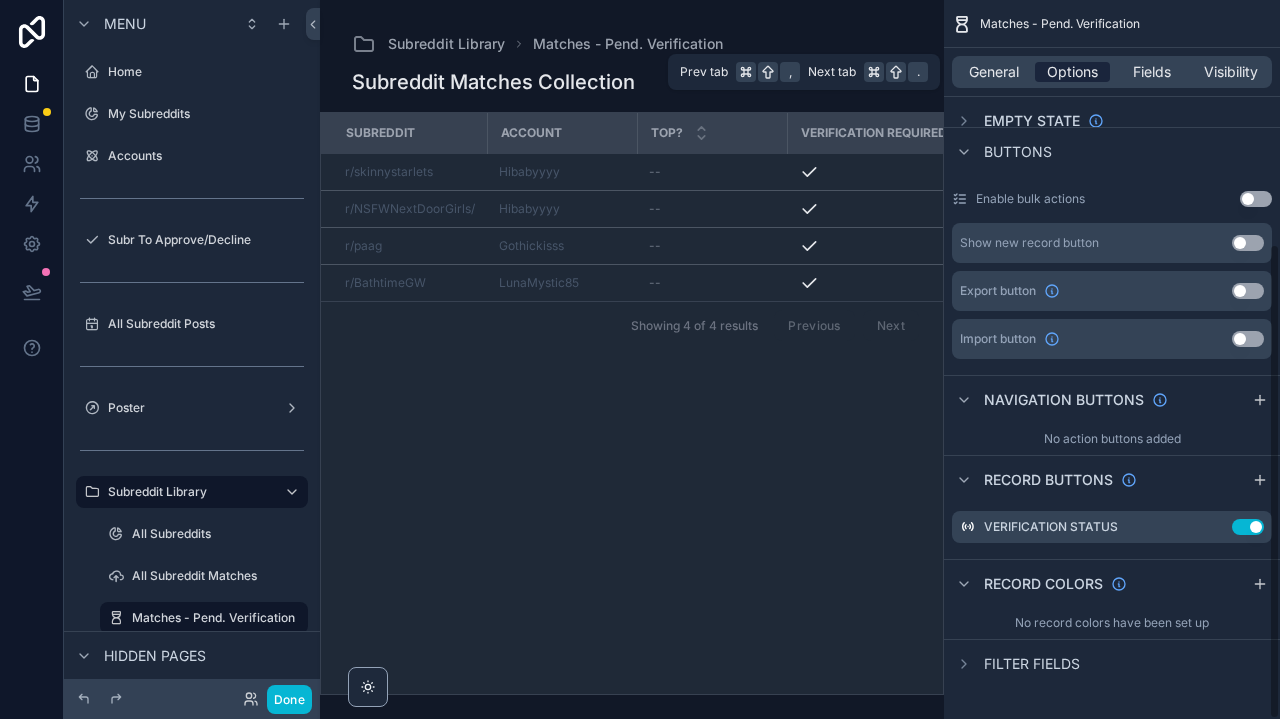 scroll, scrollTop: 369, scrollLeft: 0, axis: vertical 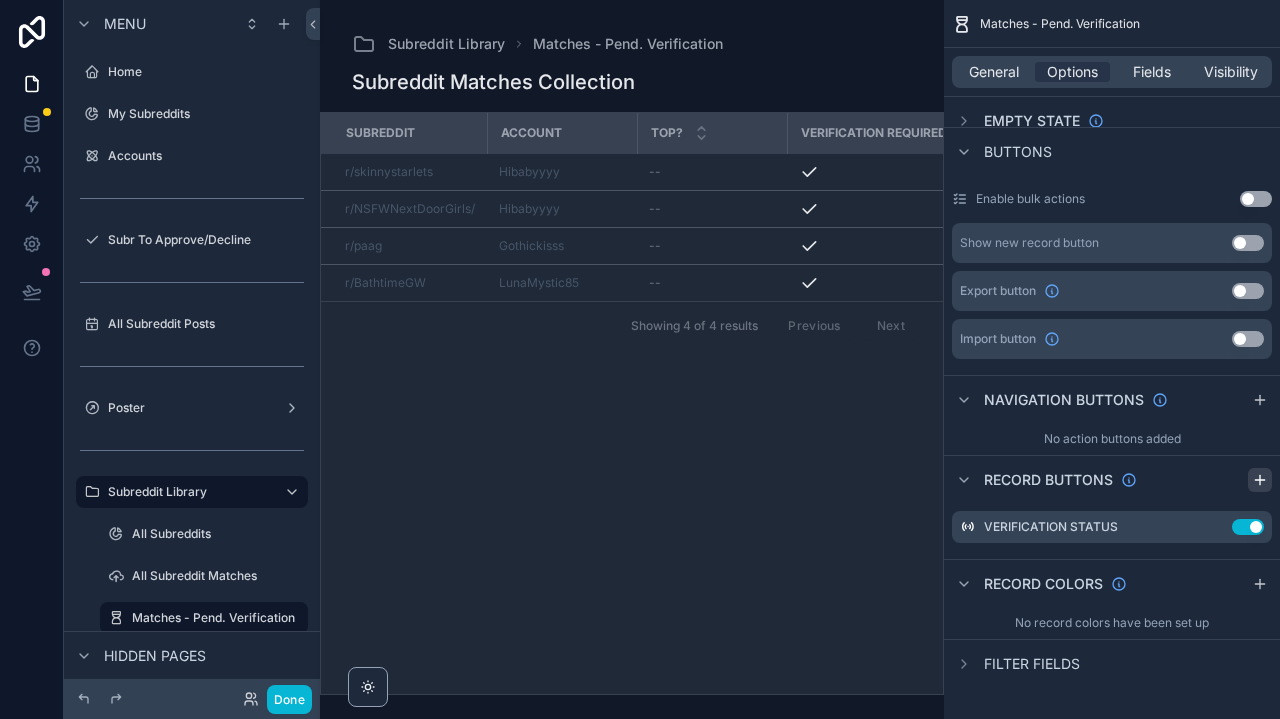 click 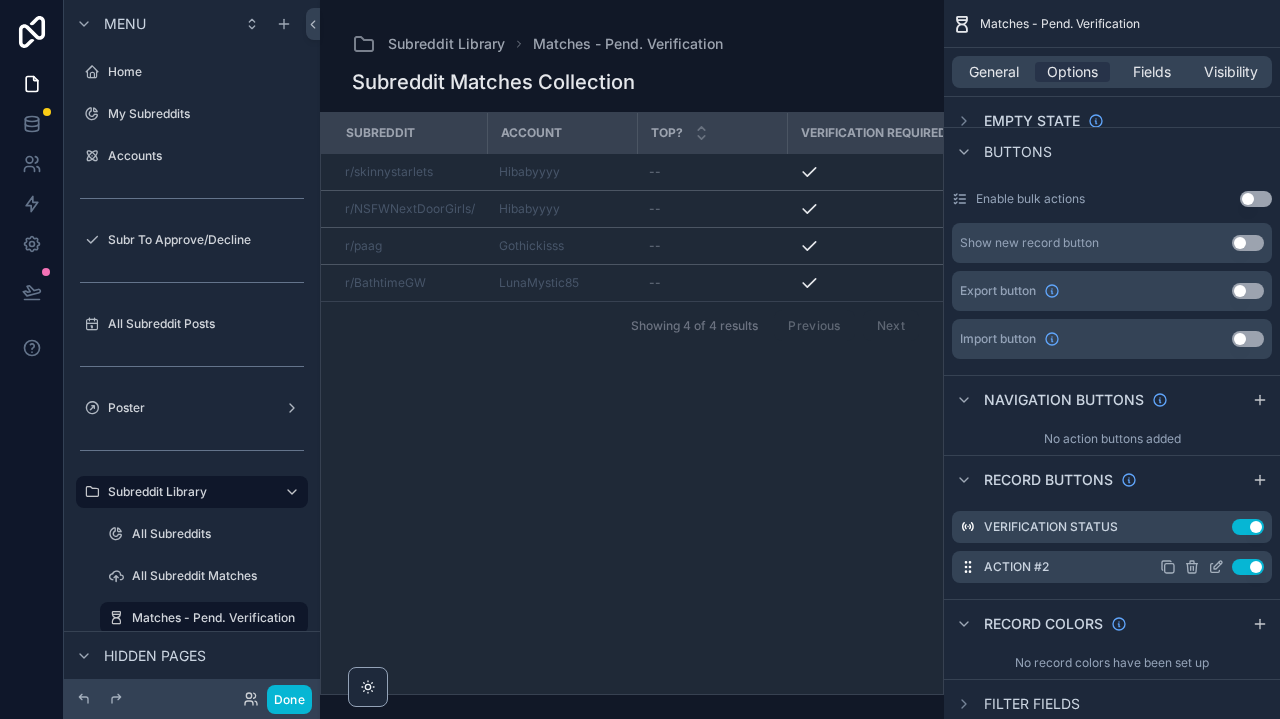 click 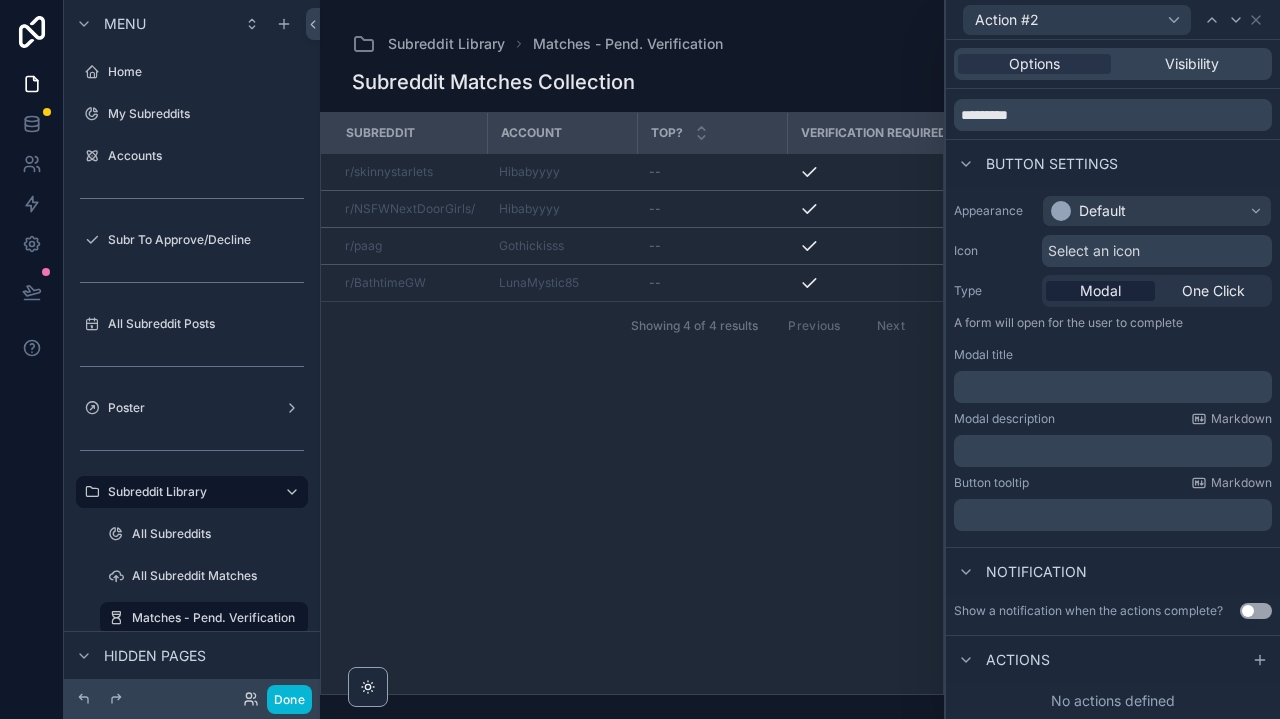 scroll, scrollTop: 62, scrollLeft: 0, axis: vertical 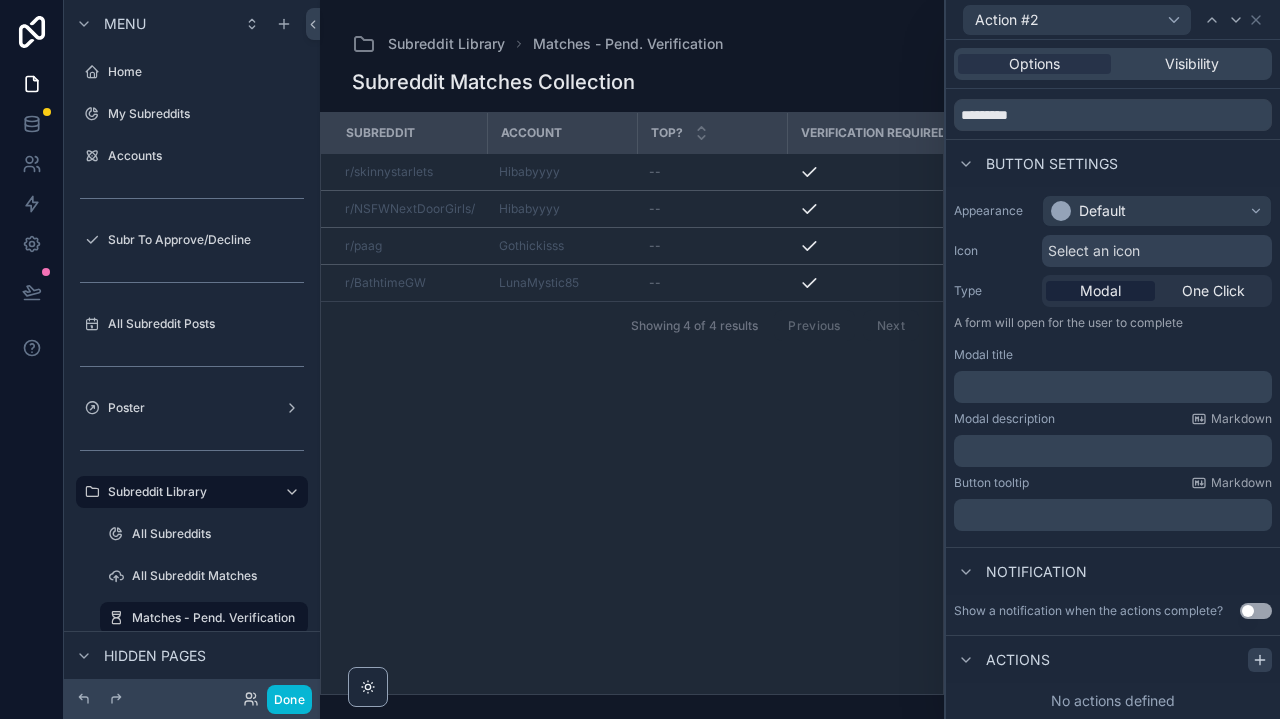 click 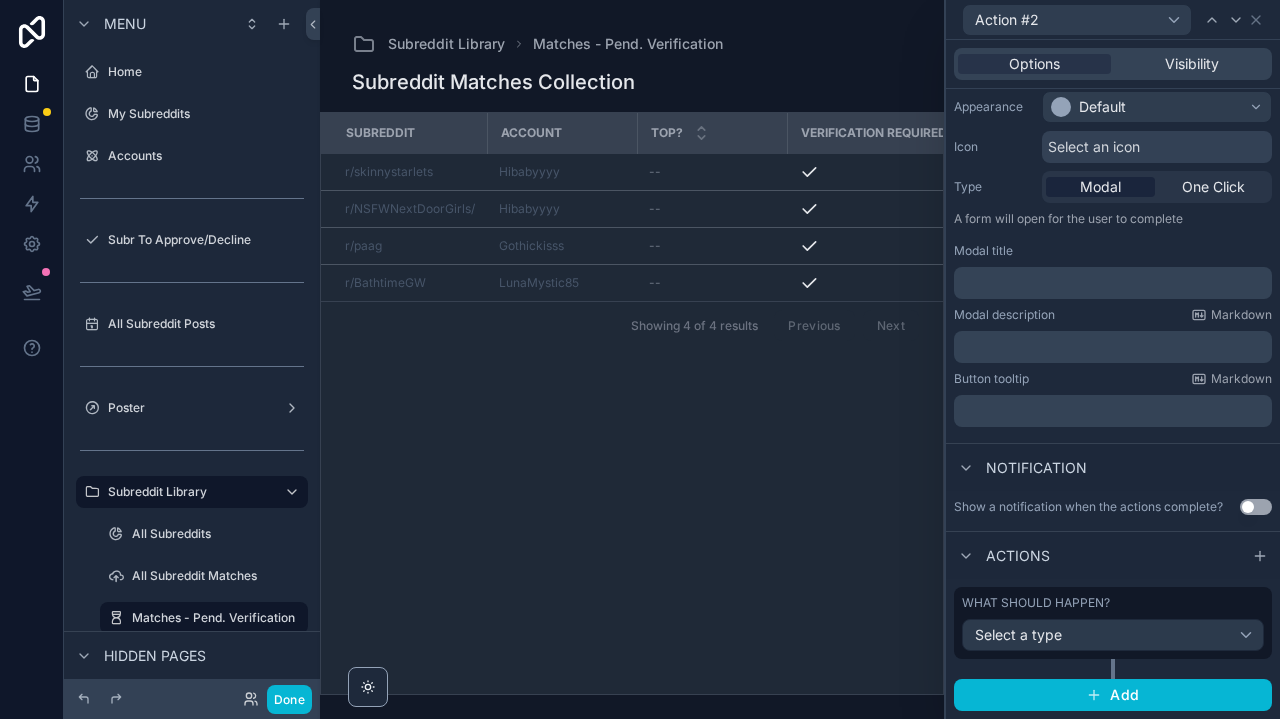 scroll, scrollTop: 165, scrollLeft: 0, axis: vertical 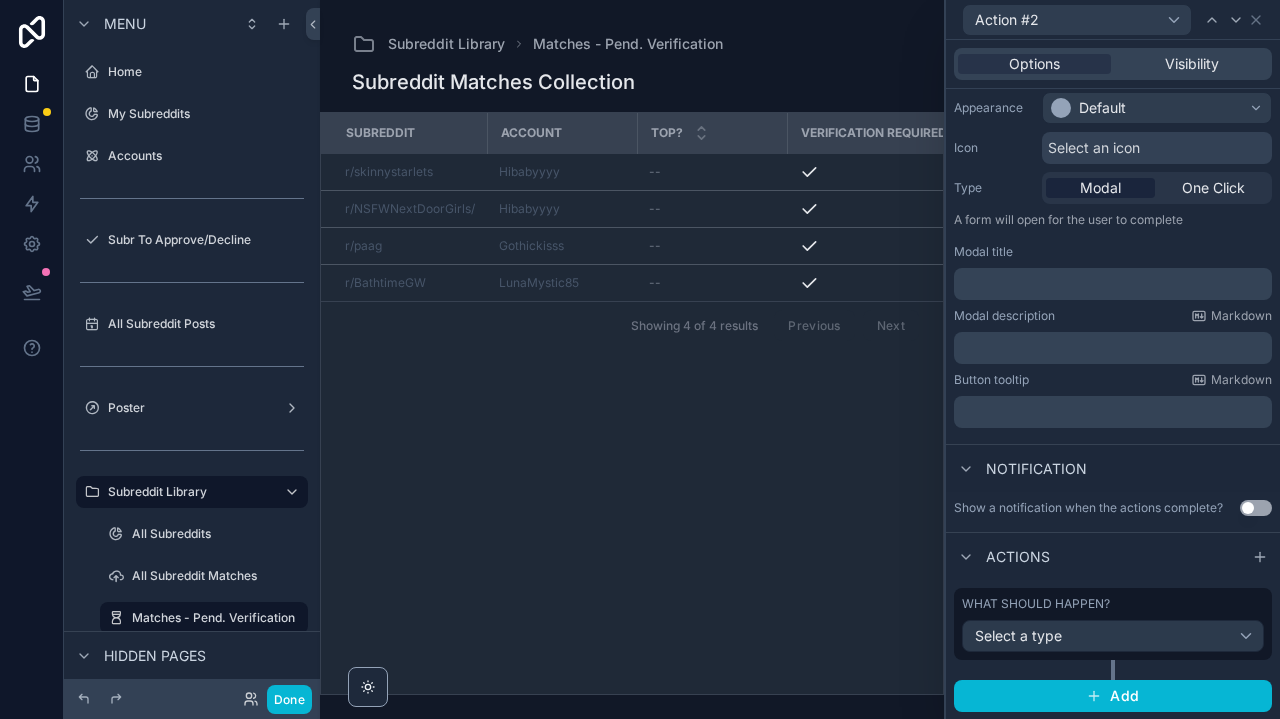 click on "Select a type" at bounding box center [1113, 636] 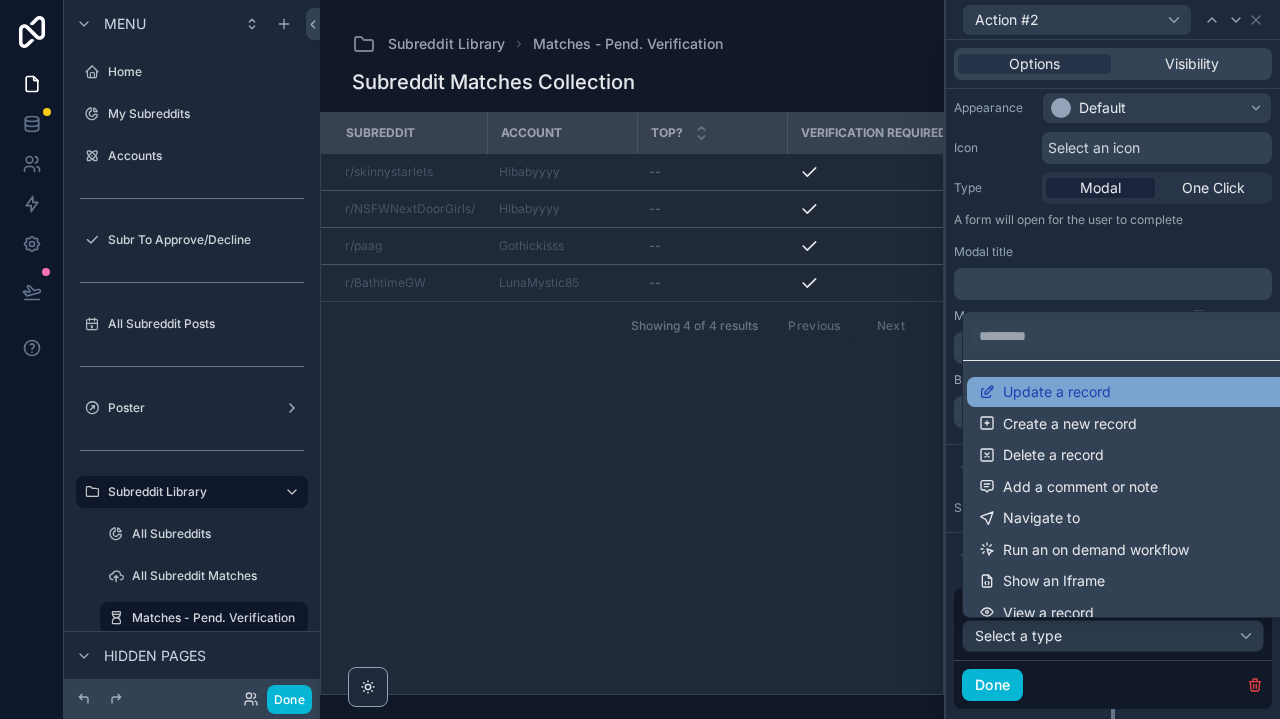 click on "Update a record" at bounding box center [1057, 392] 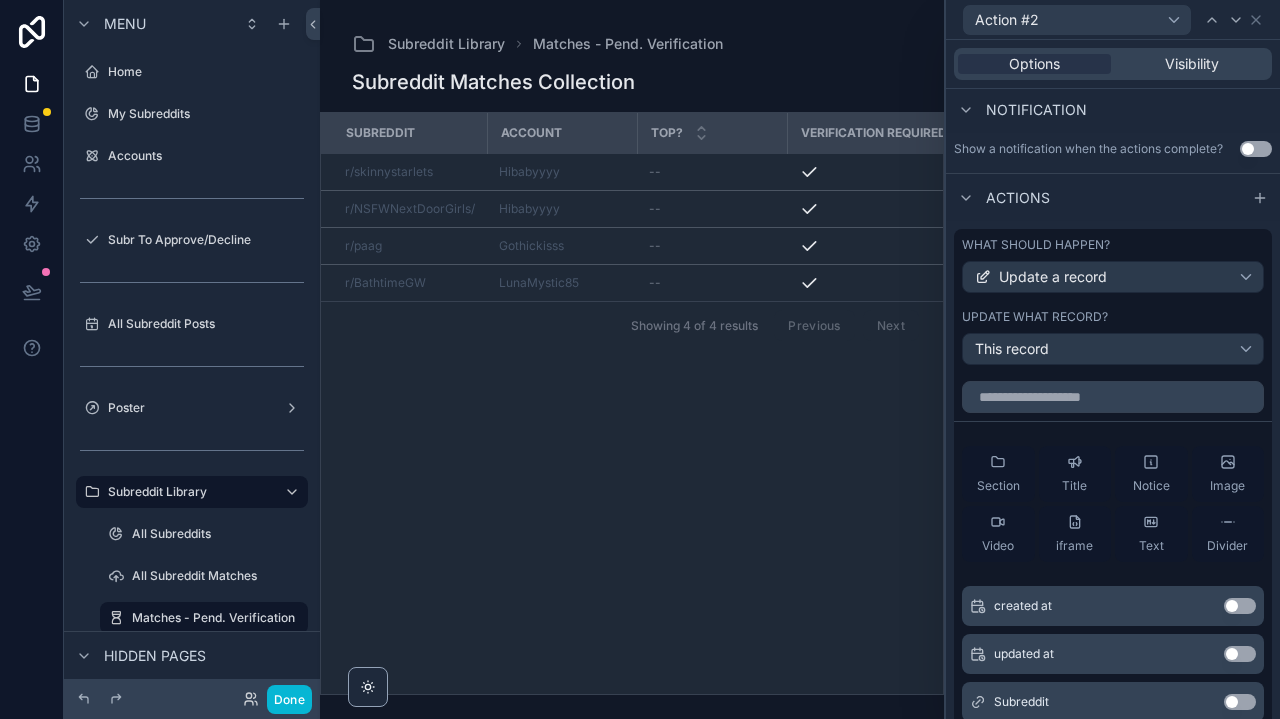 scroll, scrollTop: 595, scrollLeft: 0, axis: vertical 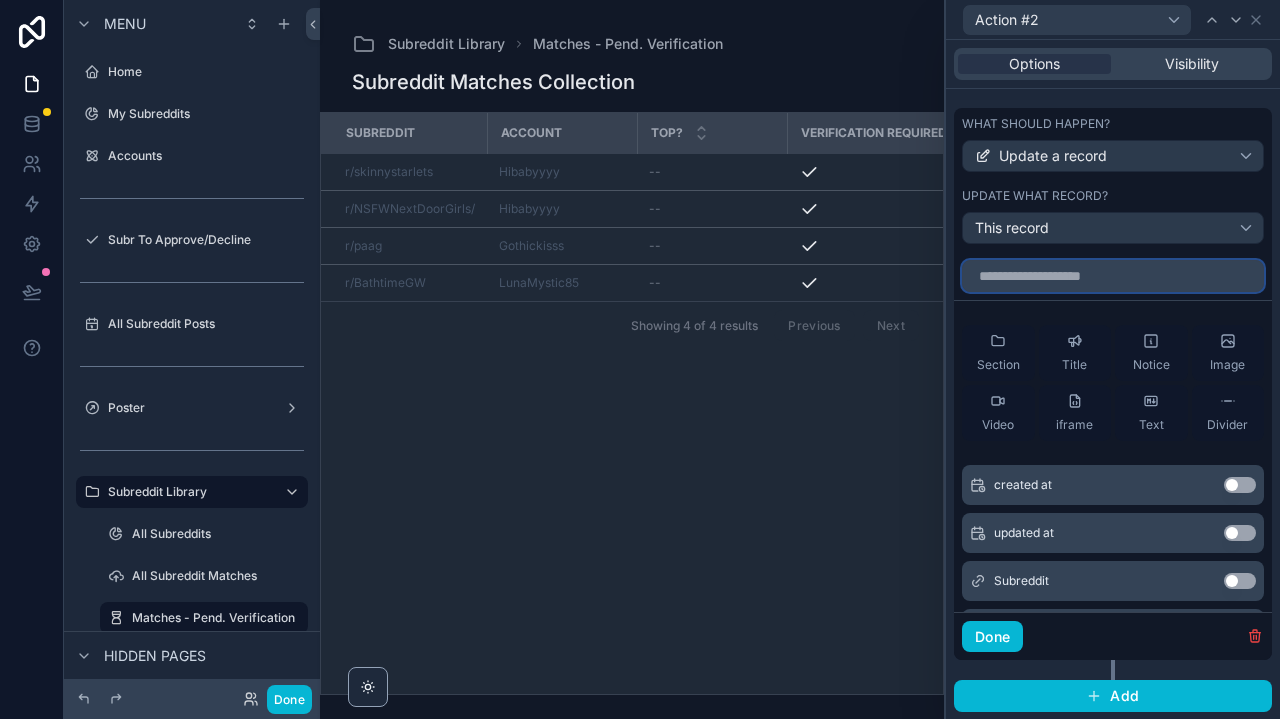 click at bounding box center [1113, 276] 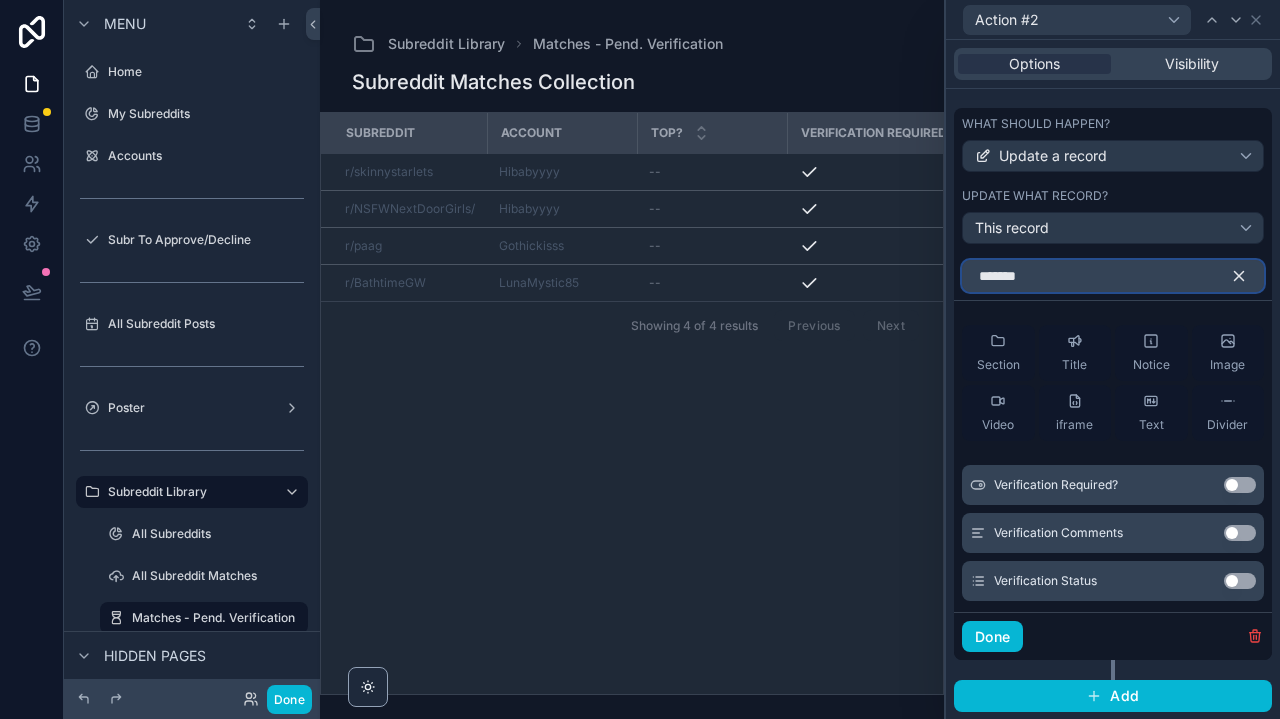 type on "*******" 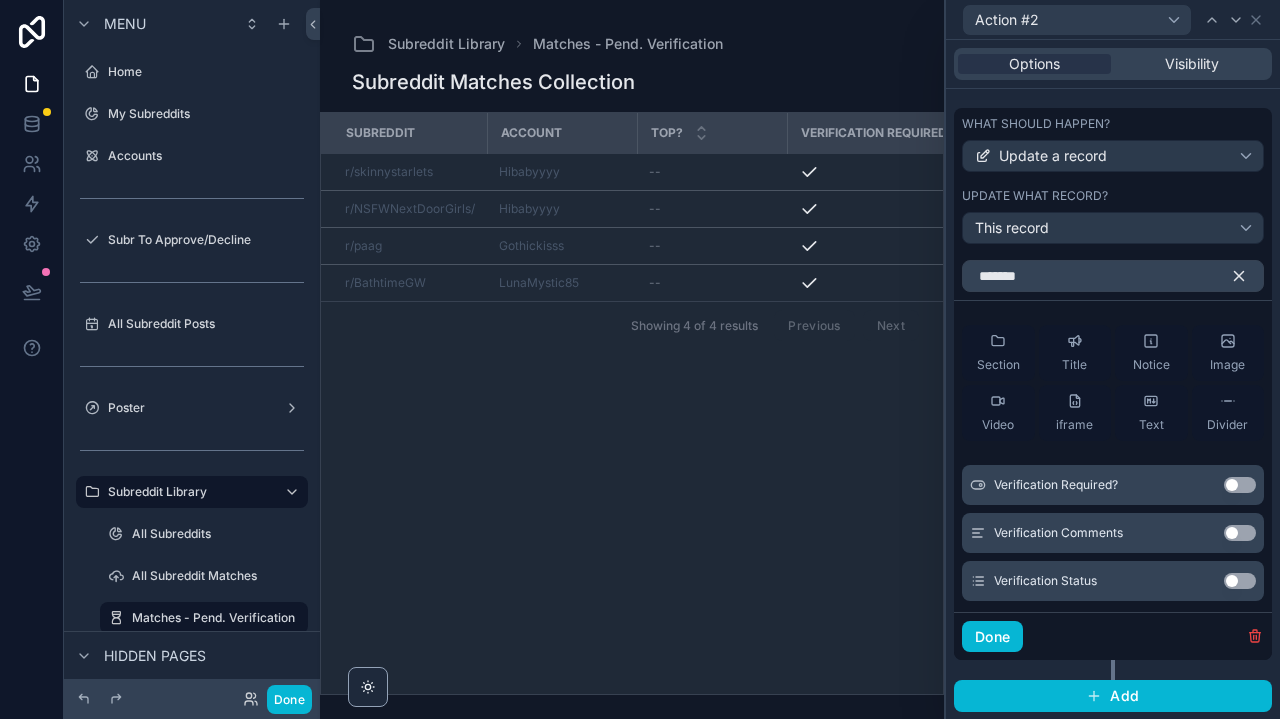 type 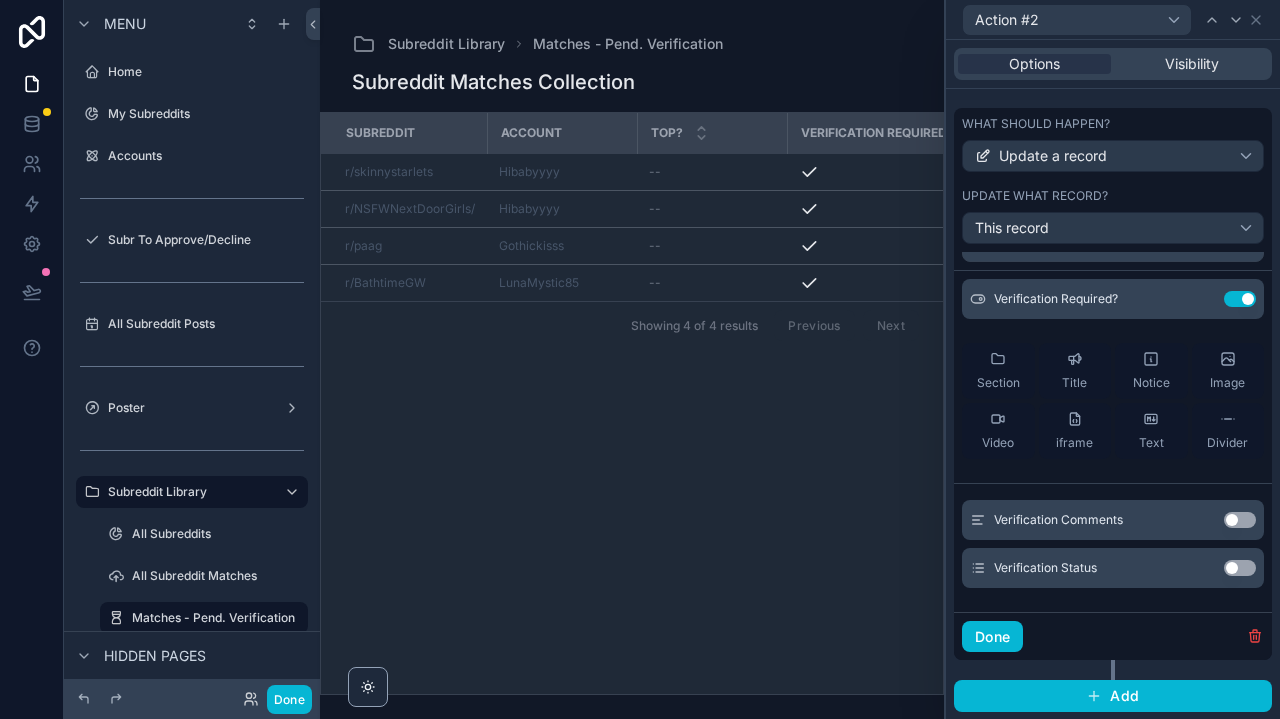 scroll, scrollTop: 30, scrollLeft: 0, axis: vertical 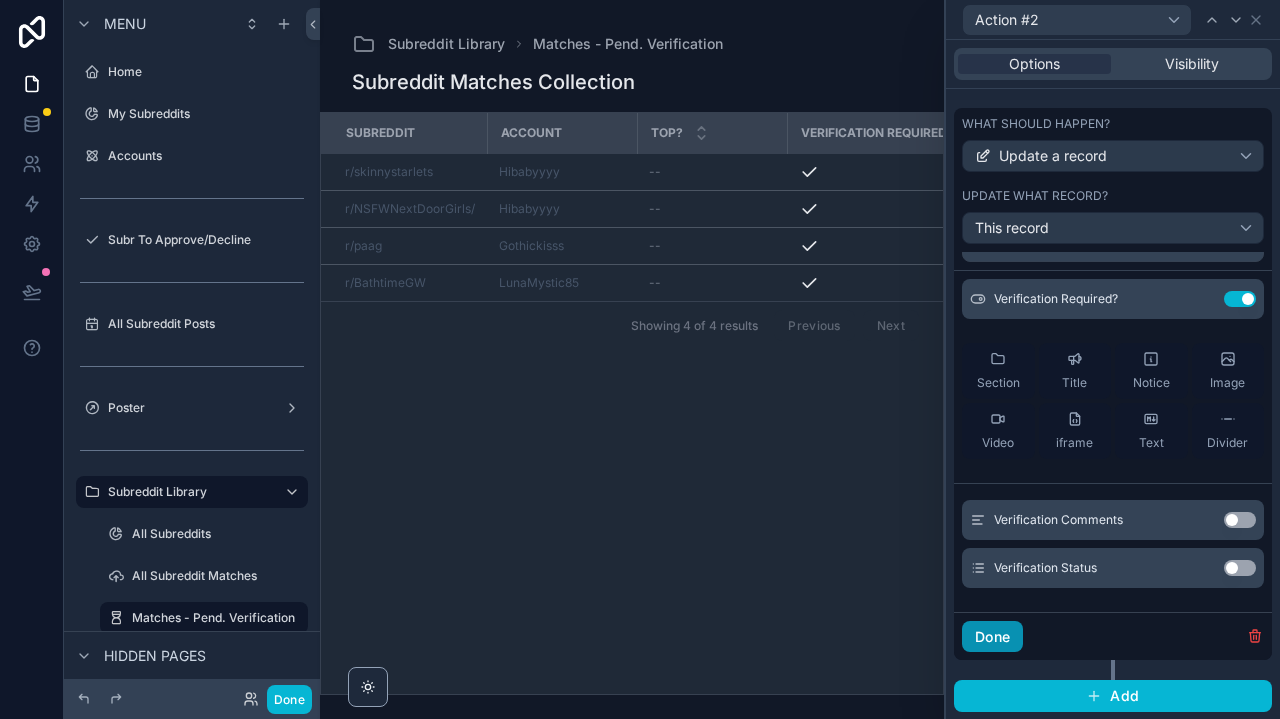 click on "Done" at bounding box center [992, 637] 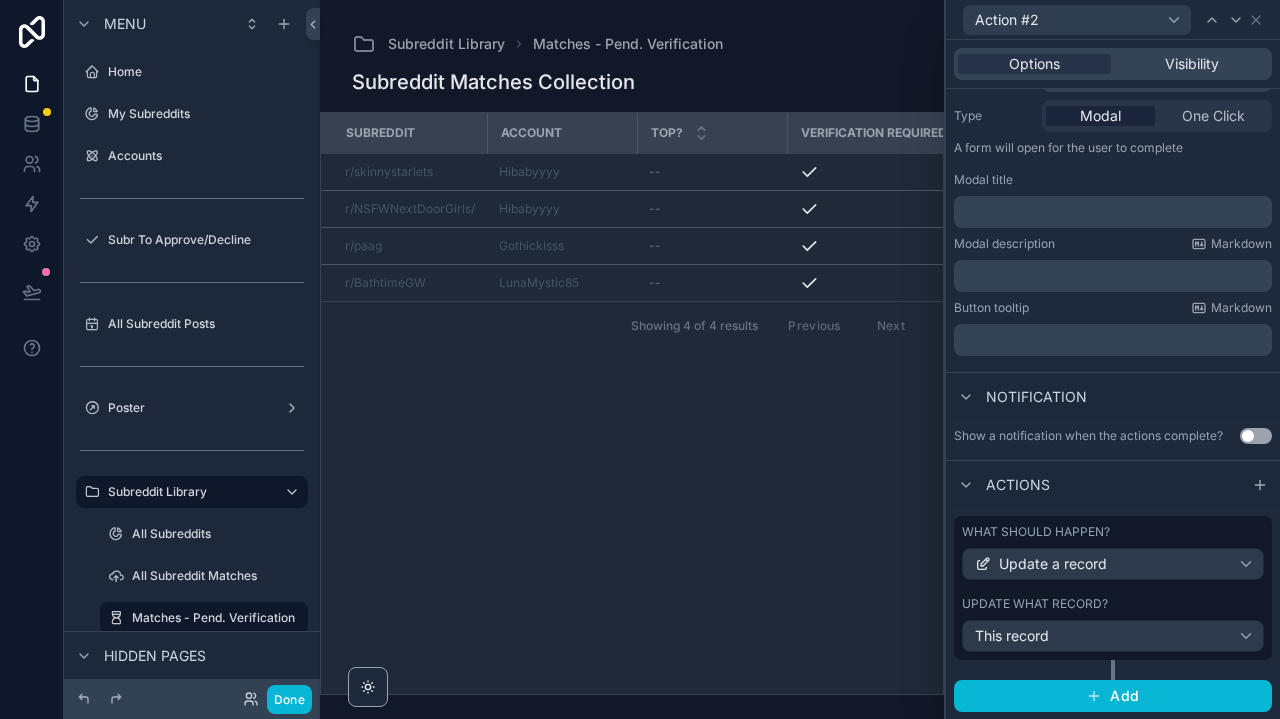 scroll, scrollTop: 0, scrollLeft: 0, axis: both 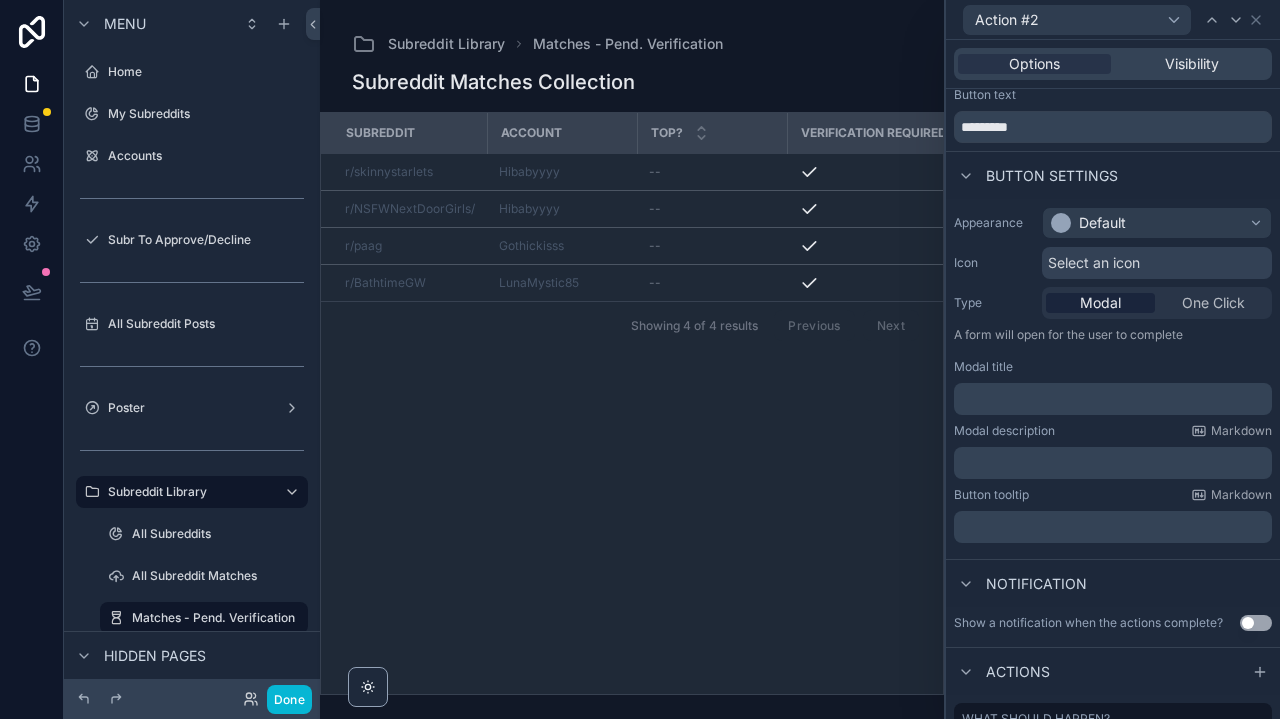 click on "Default" at bounding box center (1102, 223) 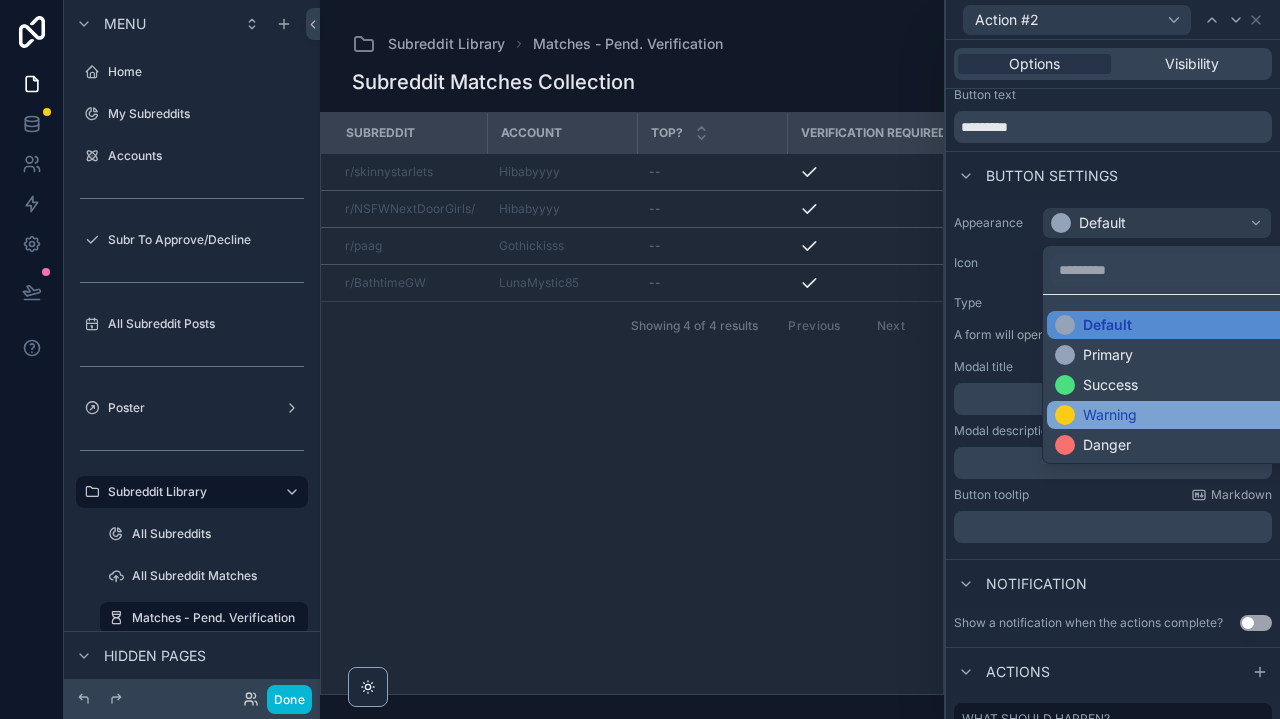 click on "Warning" at bounding box center (1110, 415) 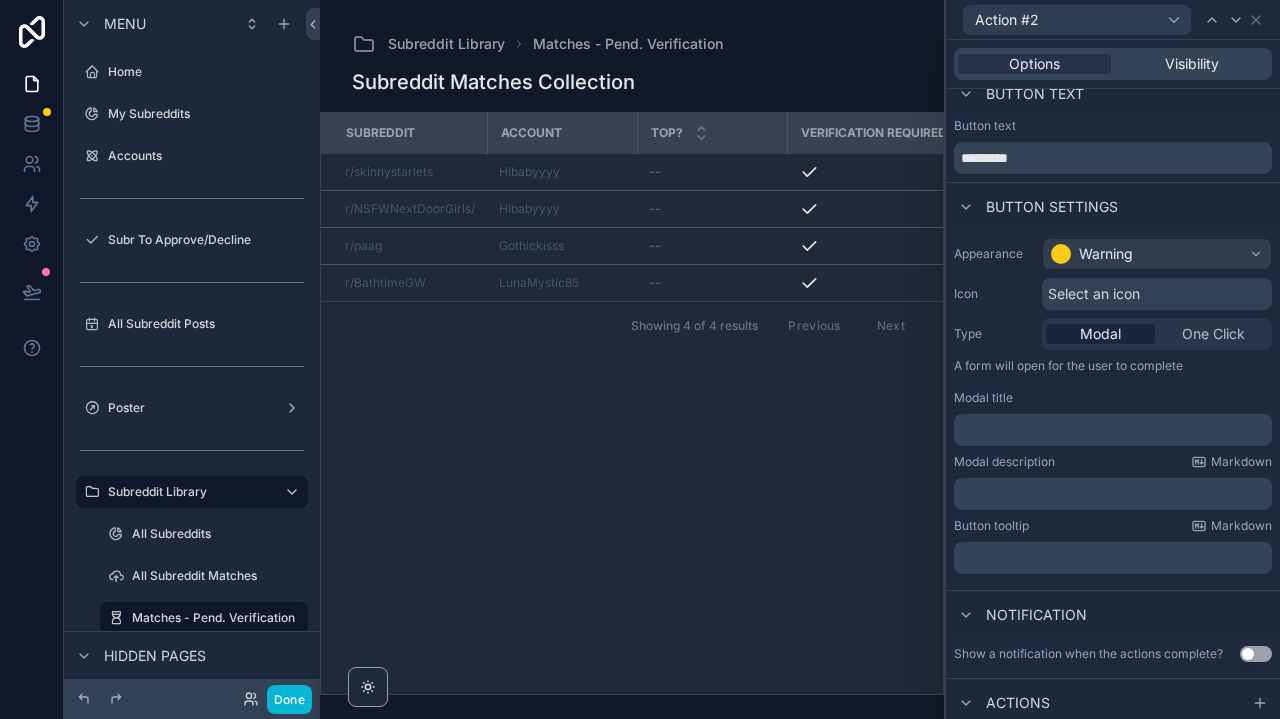 scroll, scrollTop: 2, scrollLeft: 0, axis: vertical 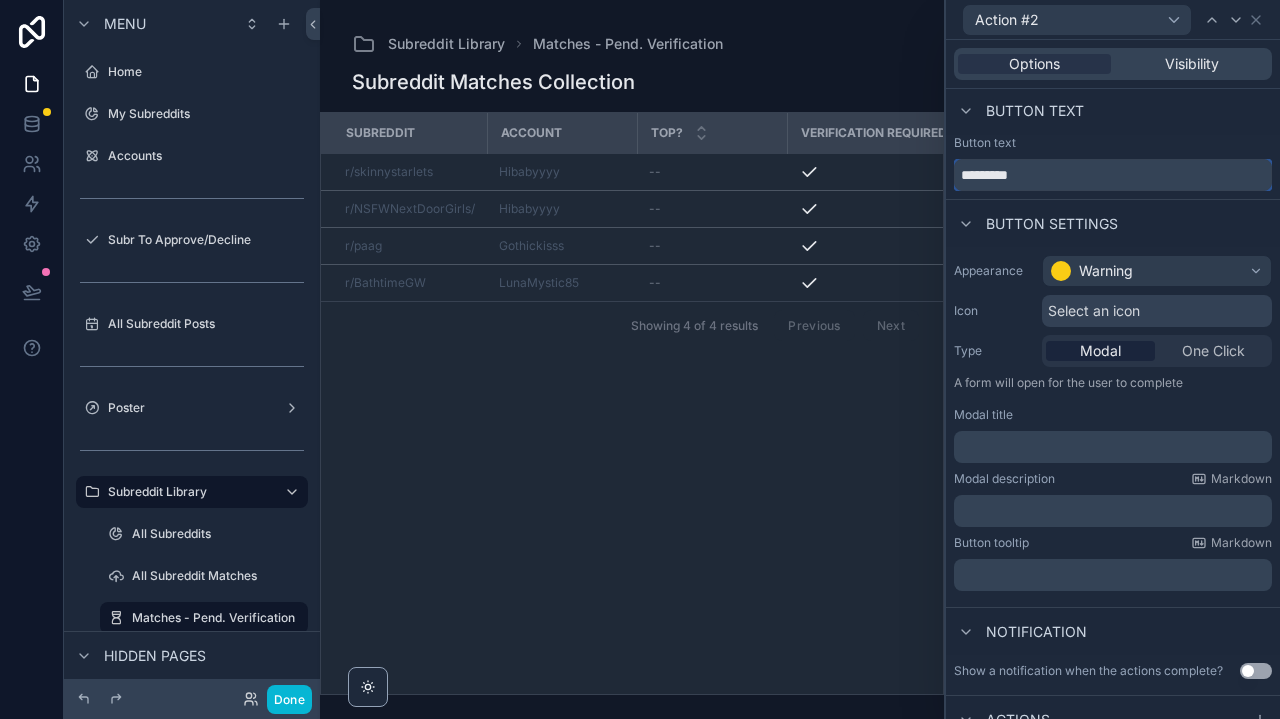 drag, startPoint x: 1024, startPoint y: 168, endPoint x: 939, endPoint y: 174, distance: 85.2115 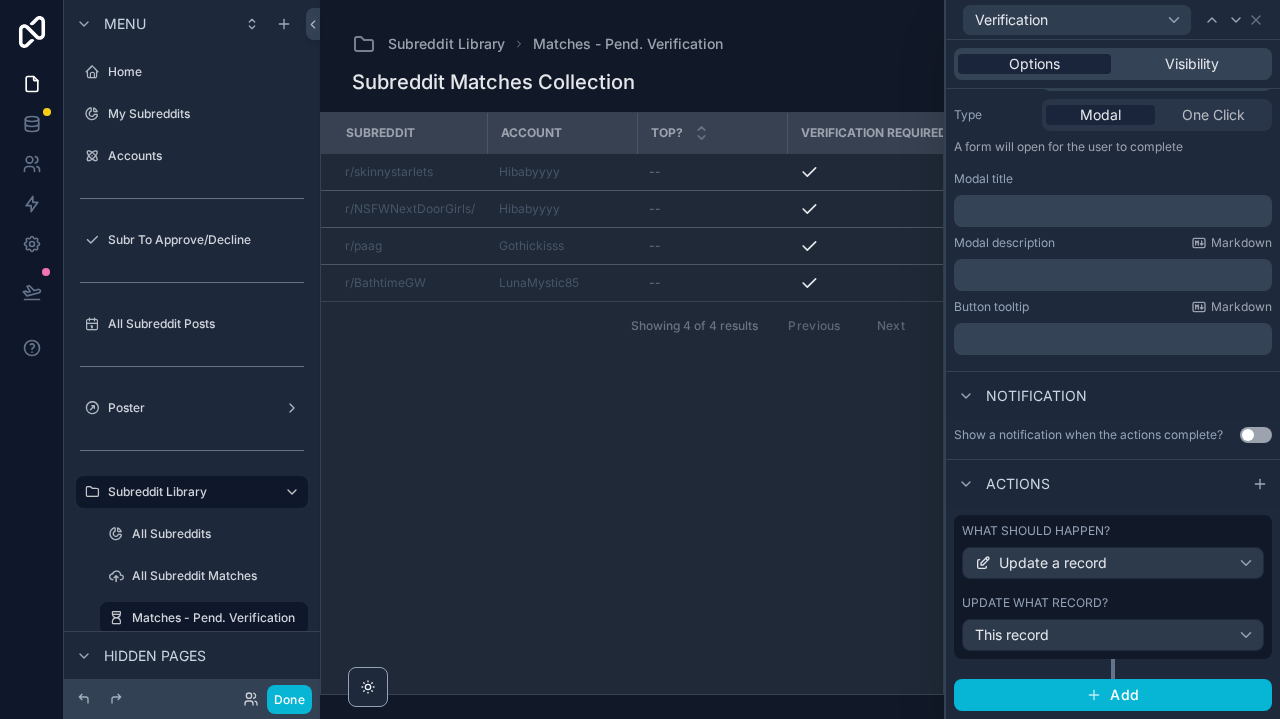 scroll, scrollTop: 237, scrollLeft: 0, axis: vertical 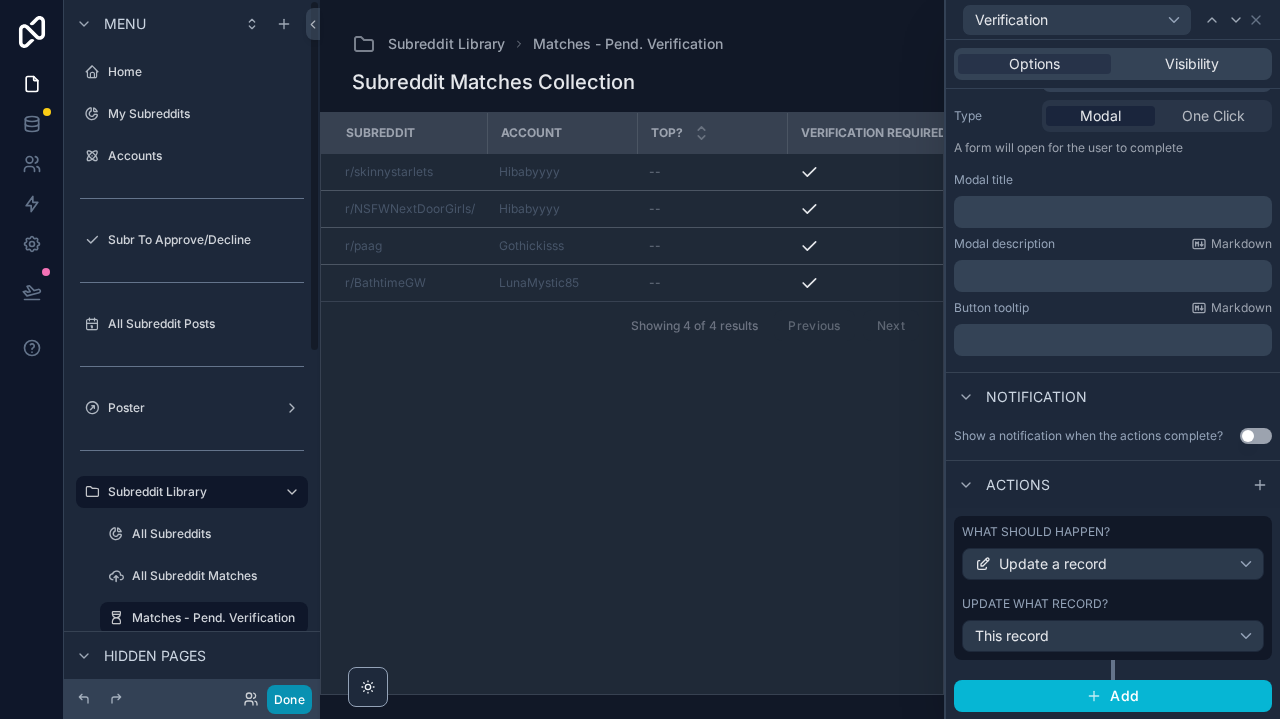 type on "**********" 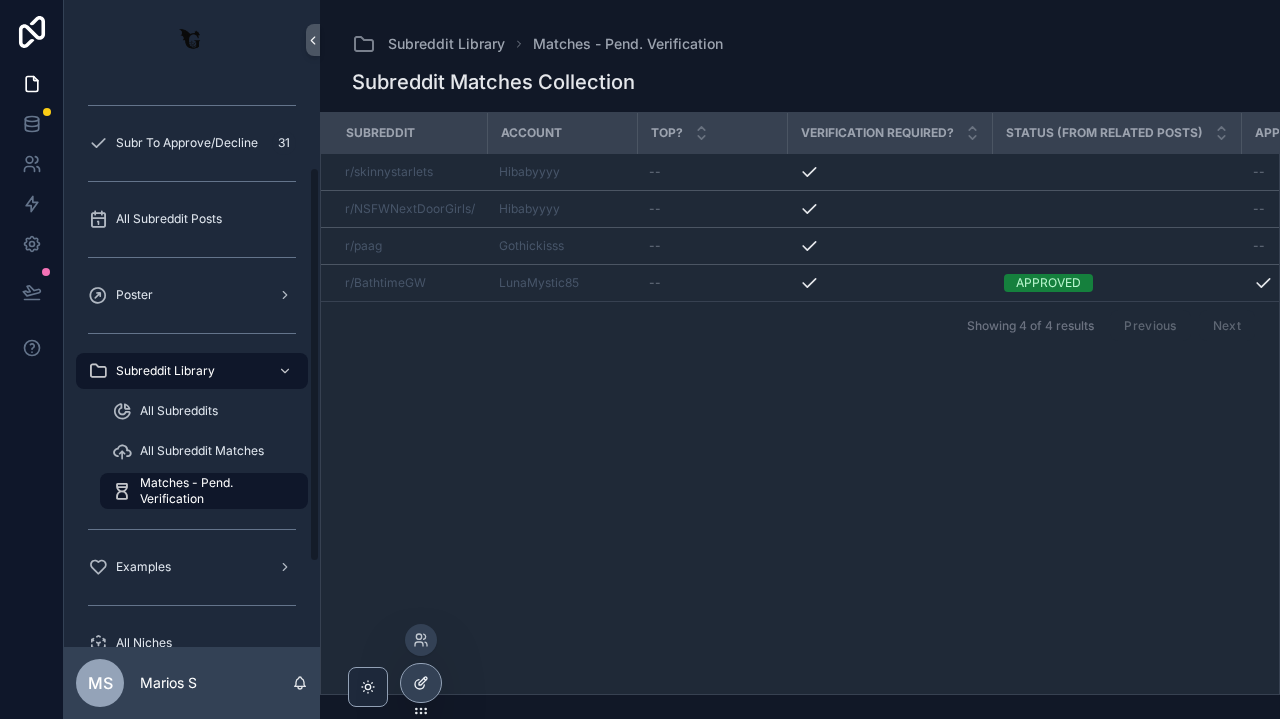 click 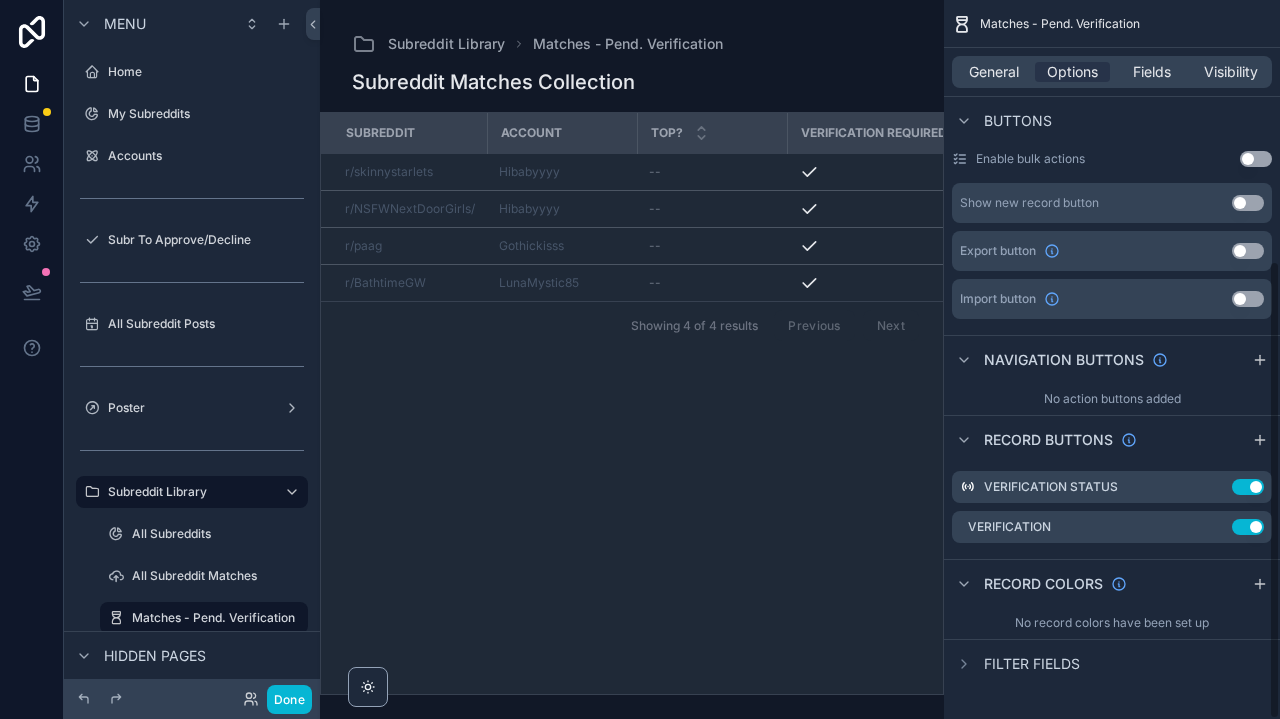 scroll, scrollTop: 409, scrollLeft: 0, axis: vertical 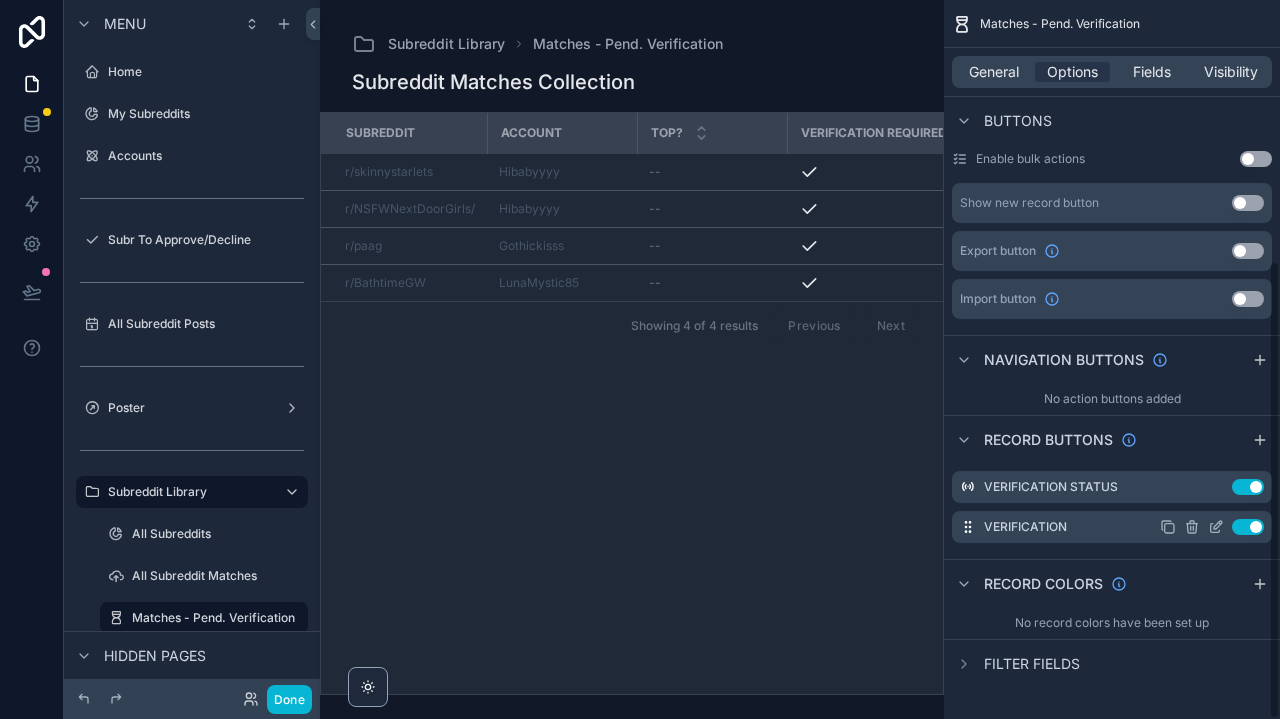 click 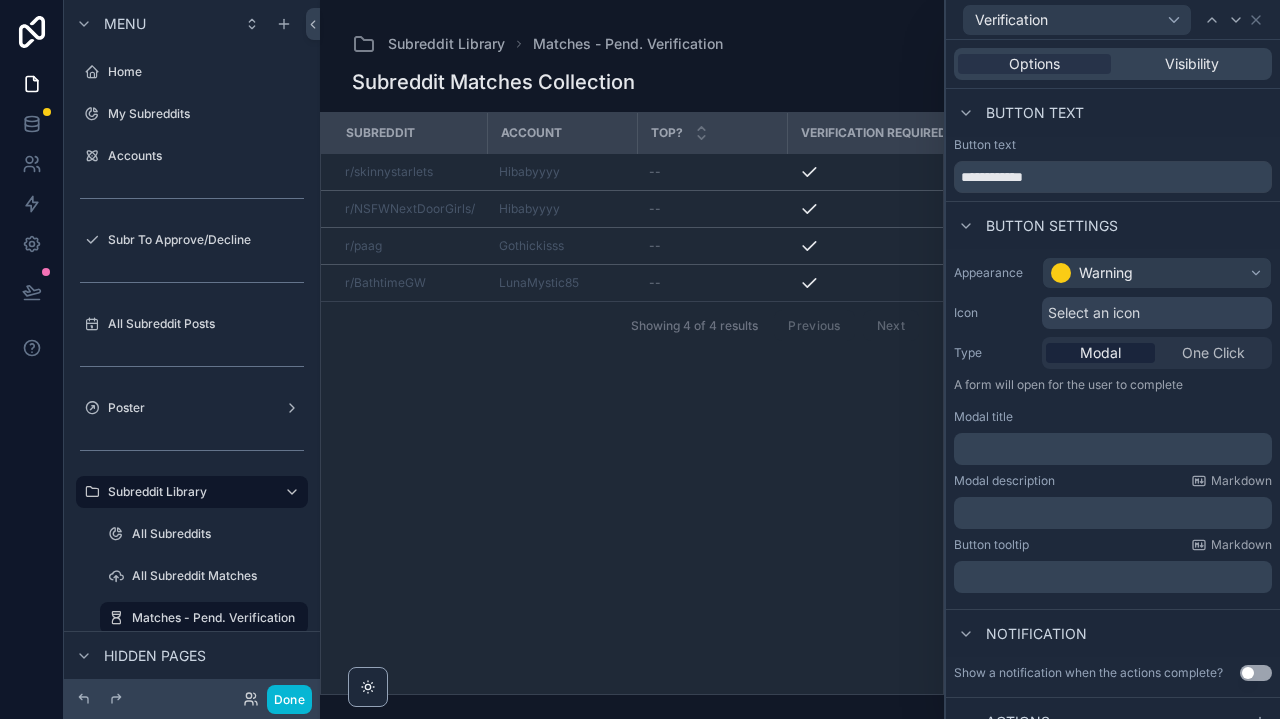 click on "Warning" at bounding box center [1157, 273] 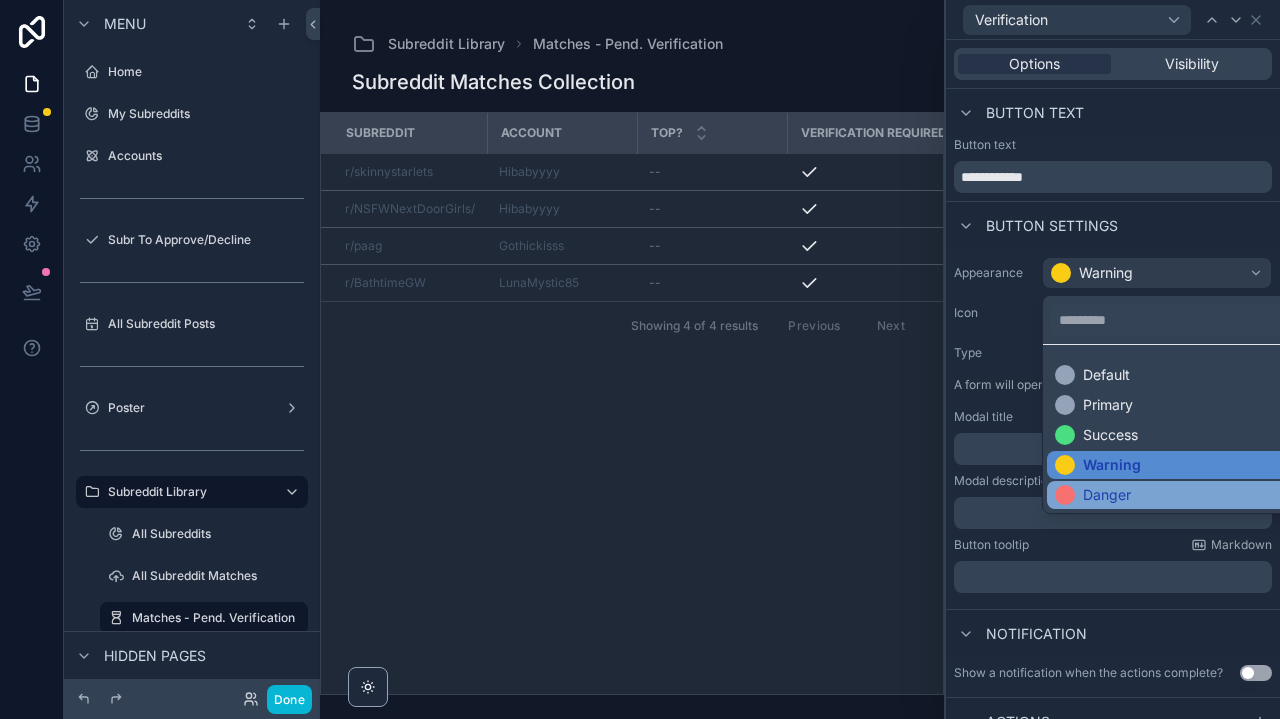 click on "Danger" at bounding box center [1107, 495] 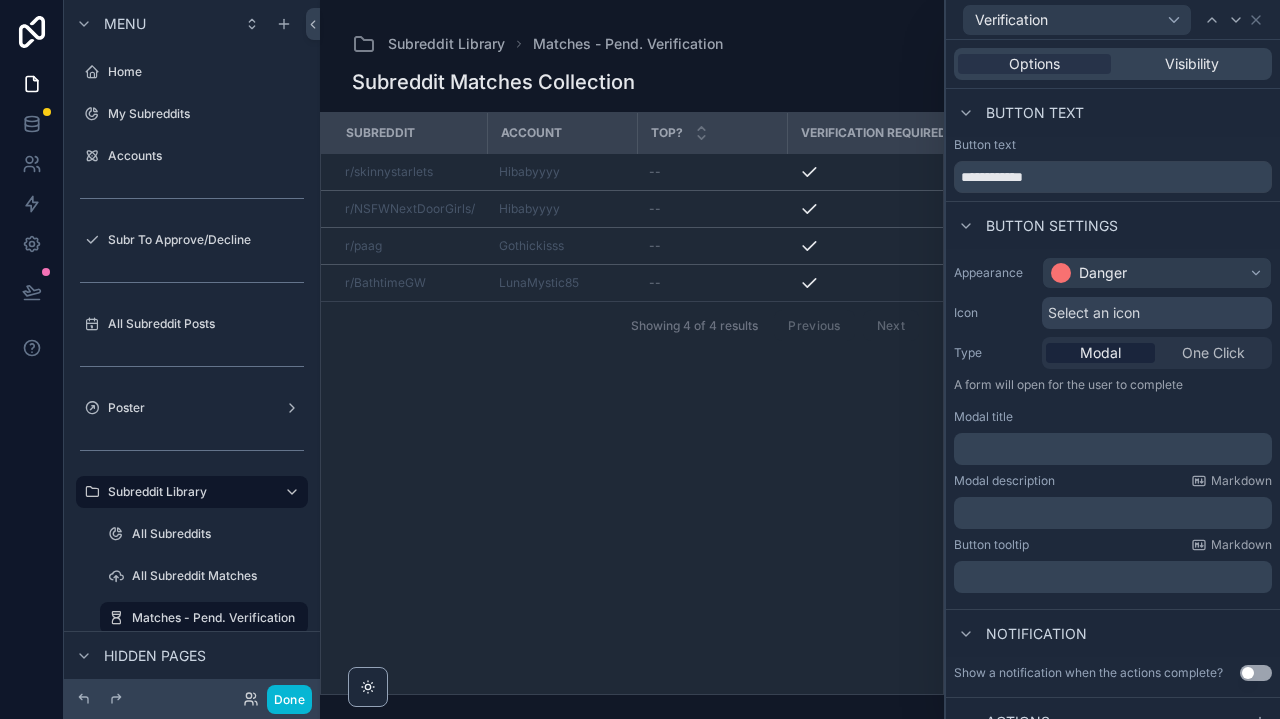scroll, scrollTop: -1, scrollLeft: 0, axis: vertical 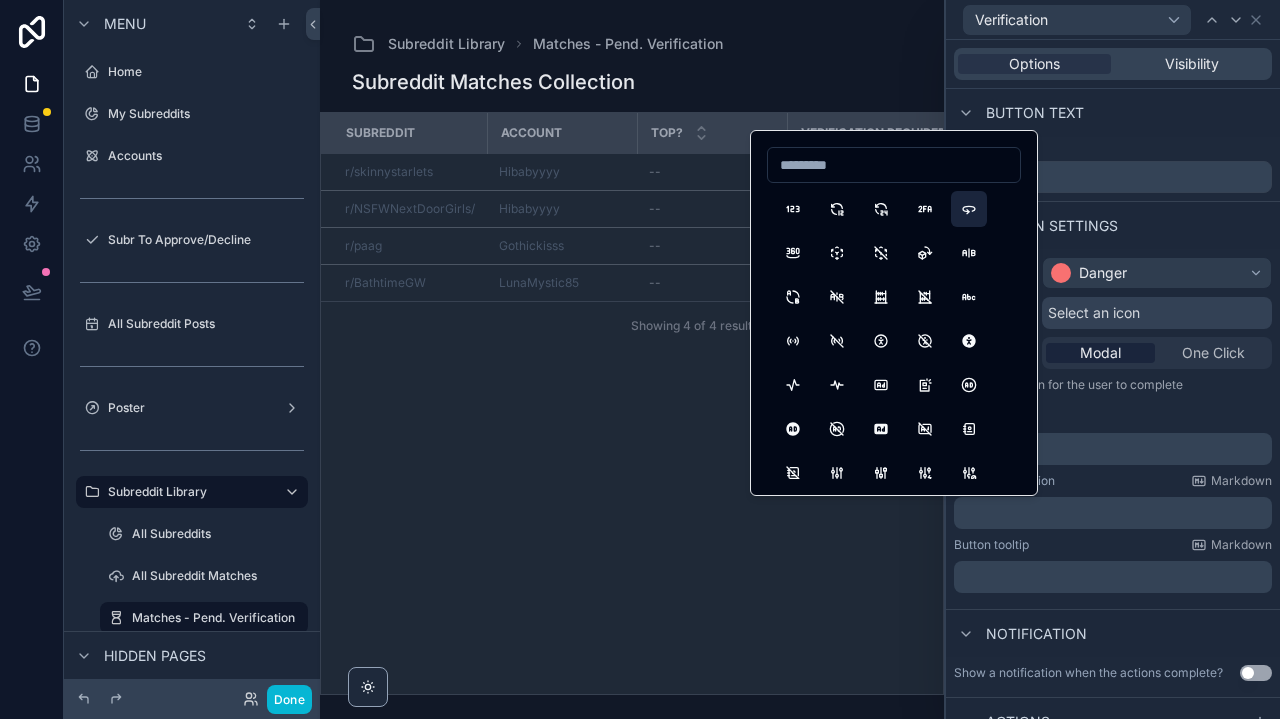 click at bounding box center (969, 209) 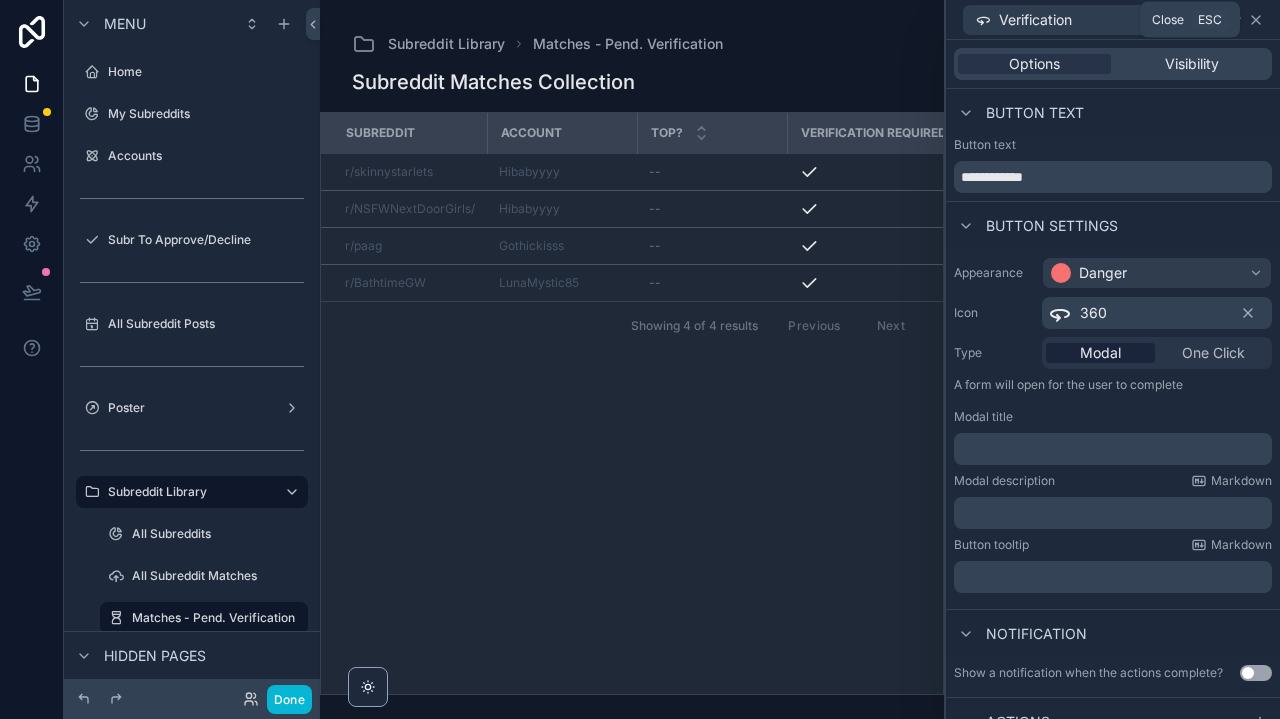 click 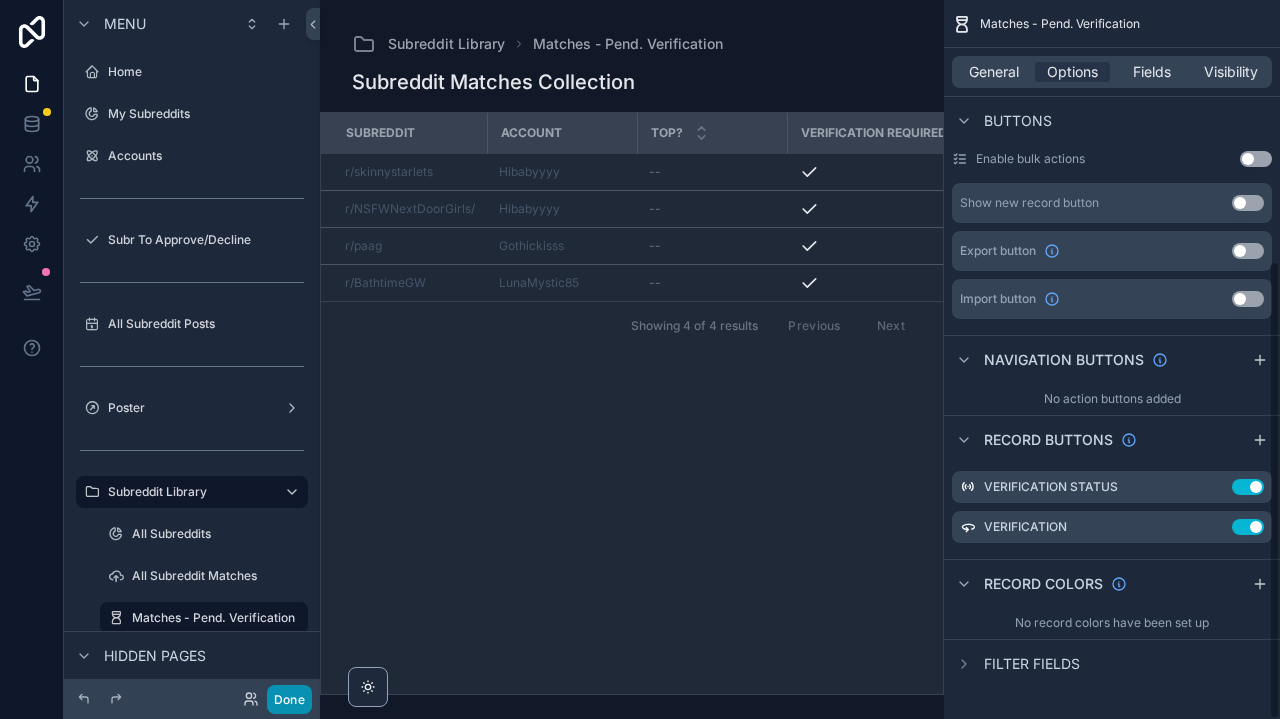 click on "Done" at bounding box center (289, 699) 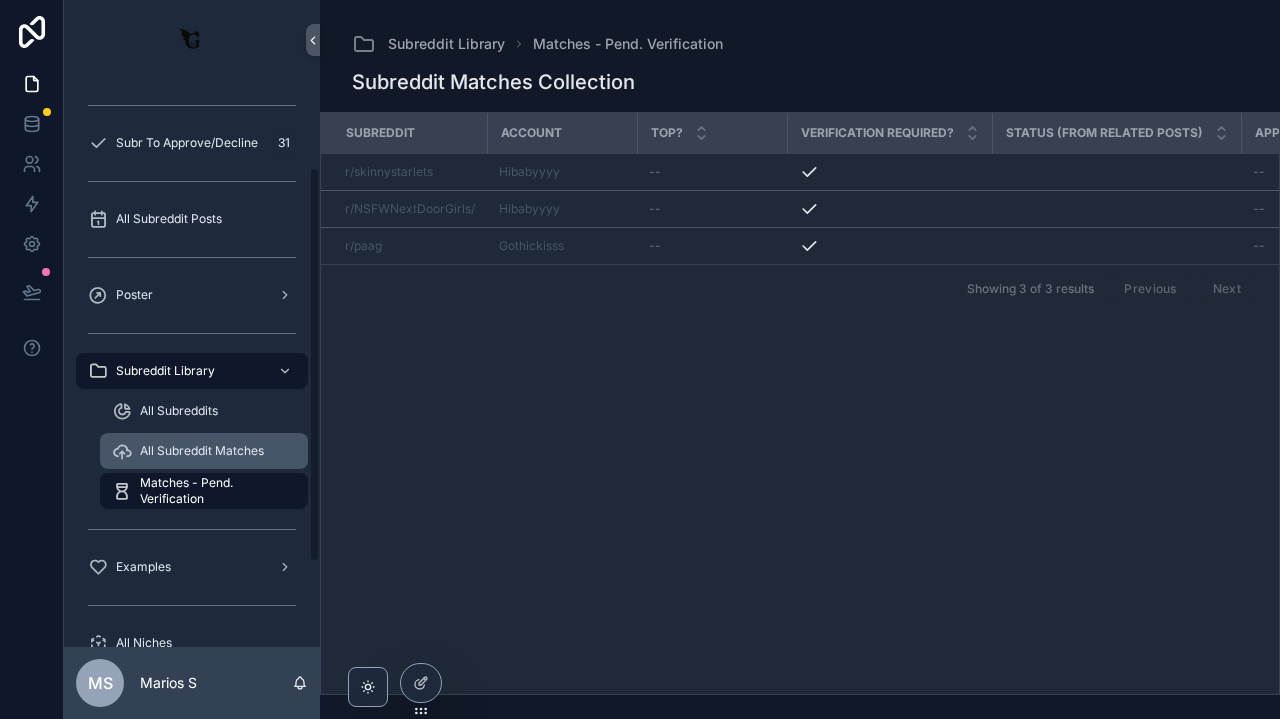 click on "All Subreddit Matches" at bounding box center (204, 451) 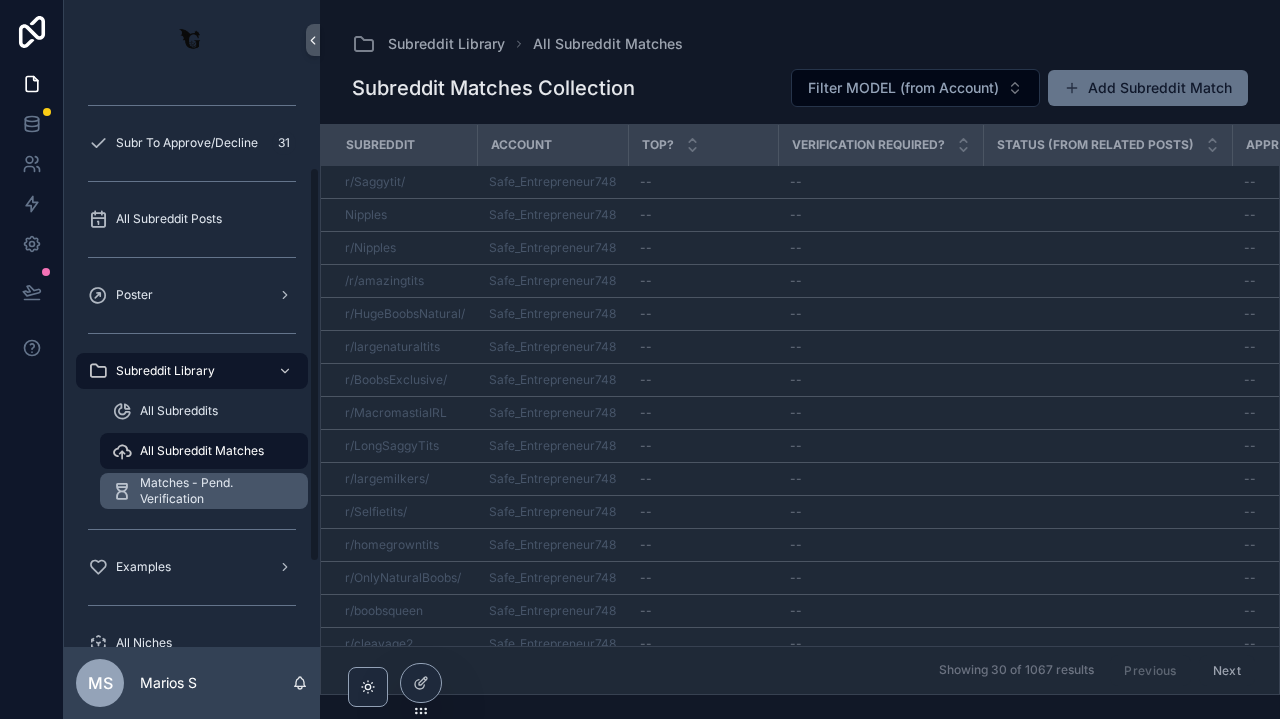 click on "Matches - Pend. Verification" at bounding box center [214, 491] 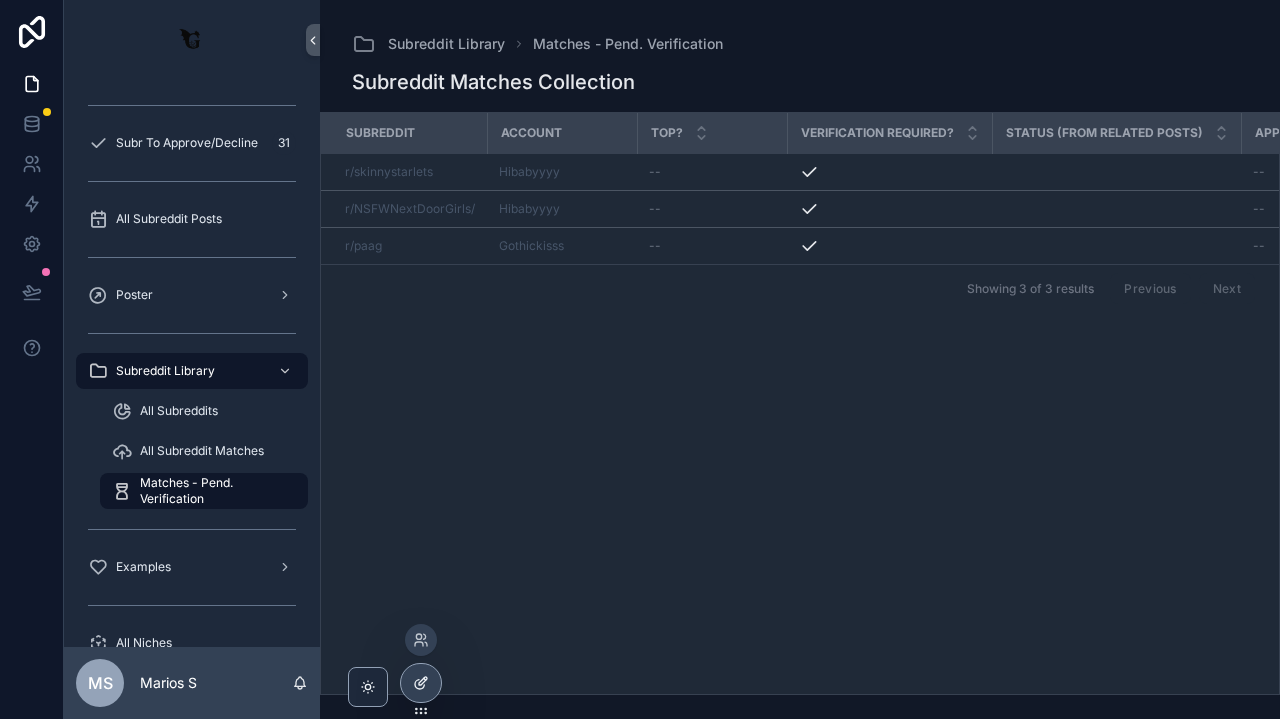 click at bounding box center [421, 683] 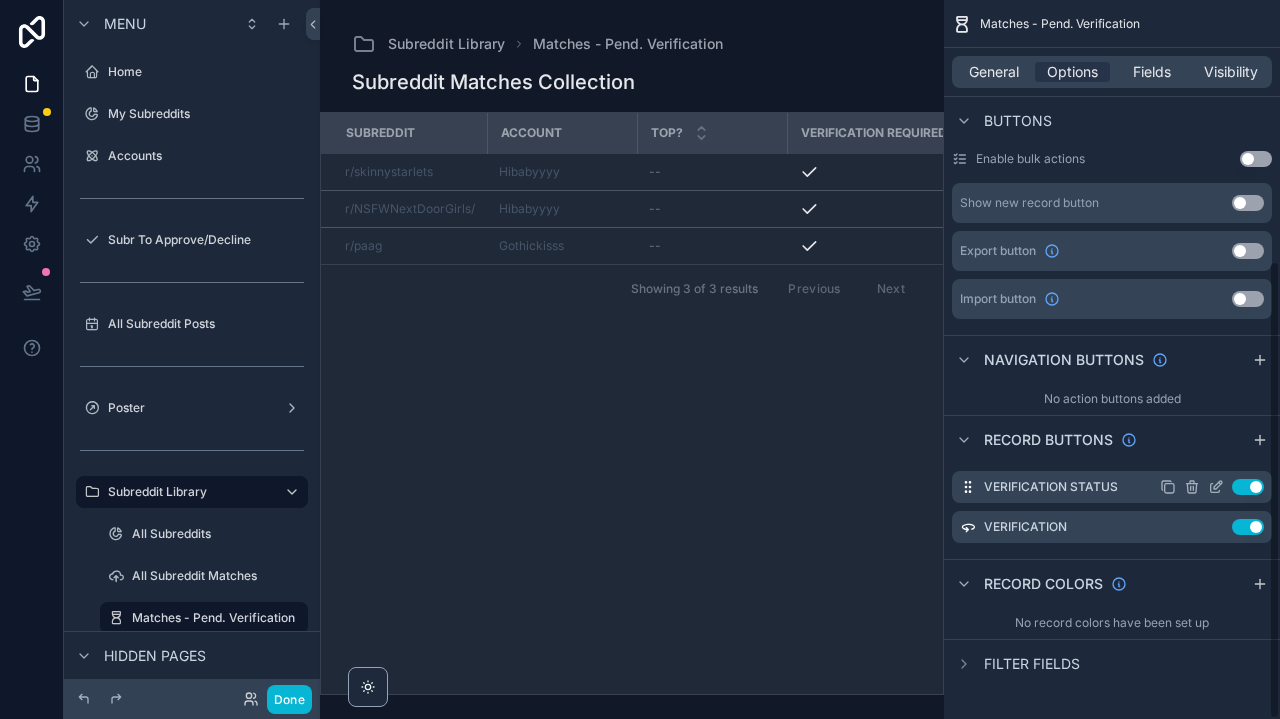scroll, scrollTop: 409, scrollLeft: 0, axis: vertical 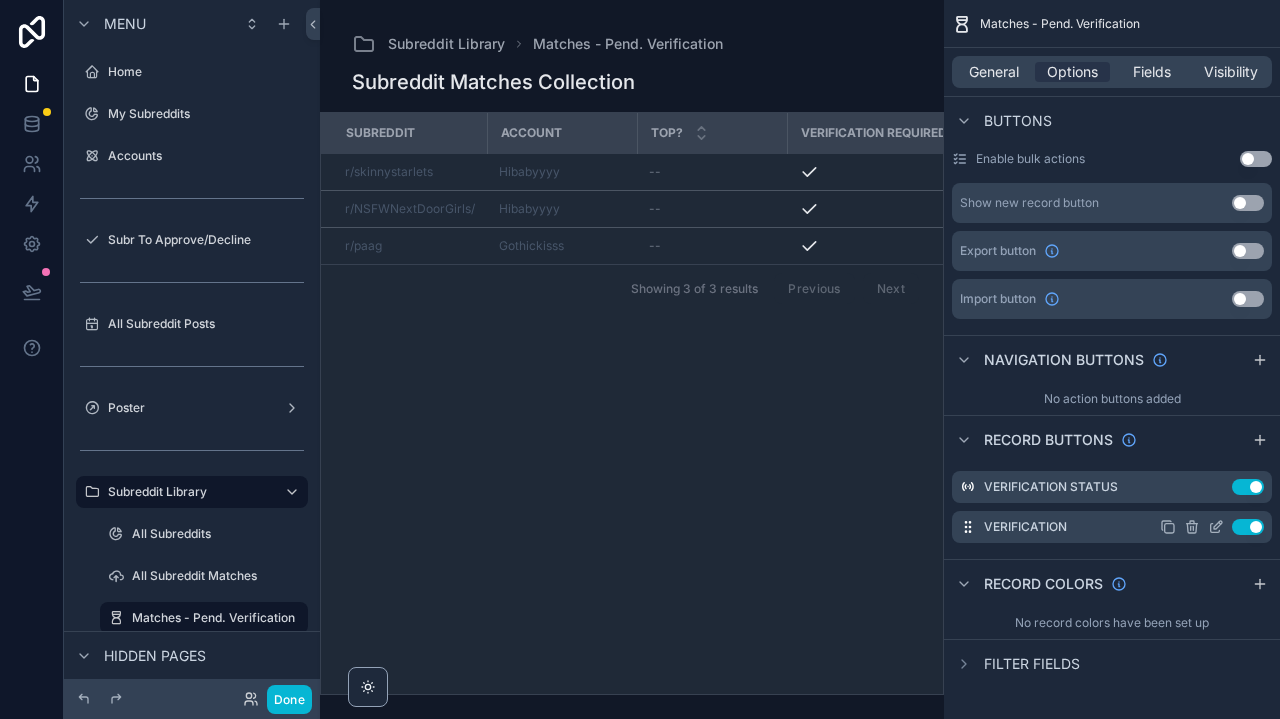 click 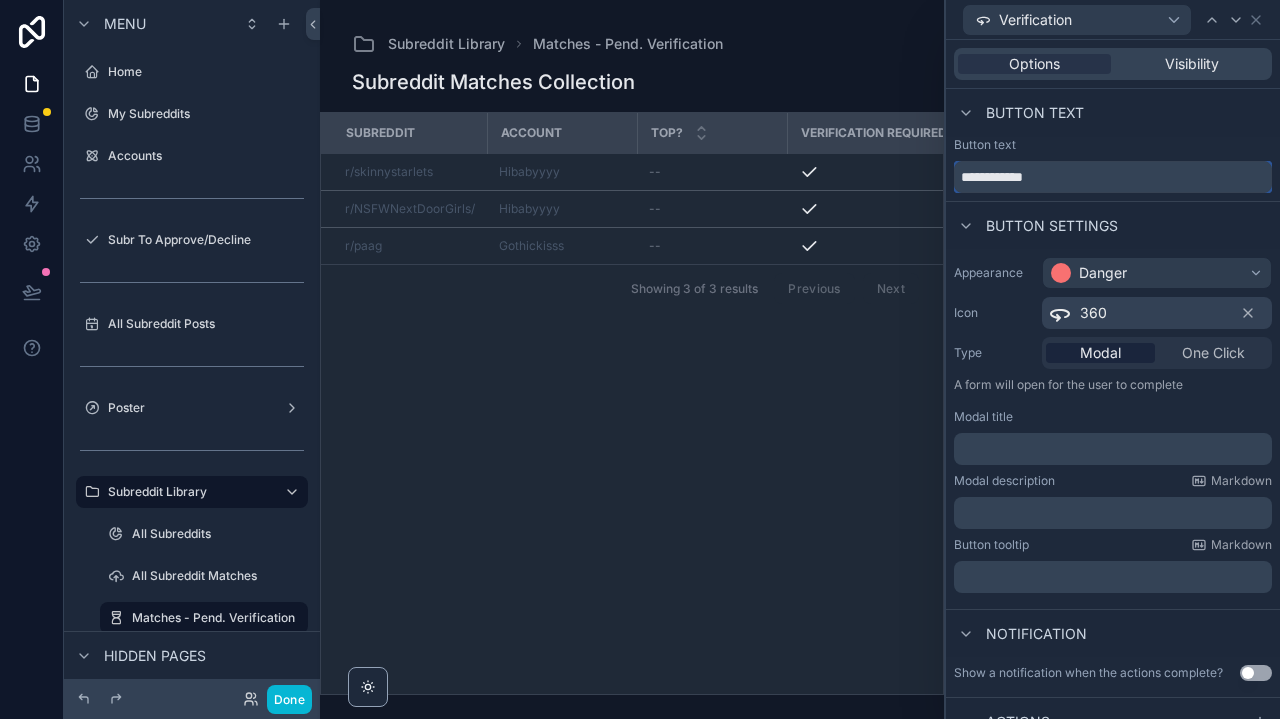 click on "**********" at bounding box center (1113, 177) 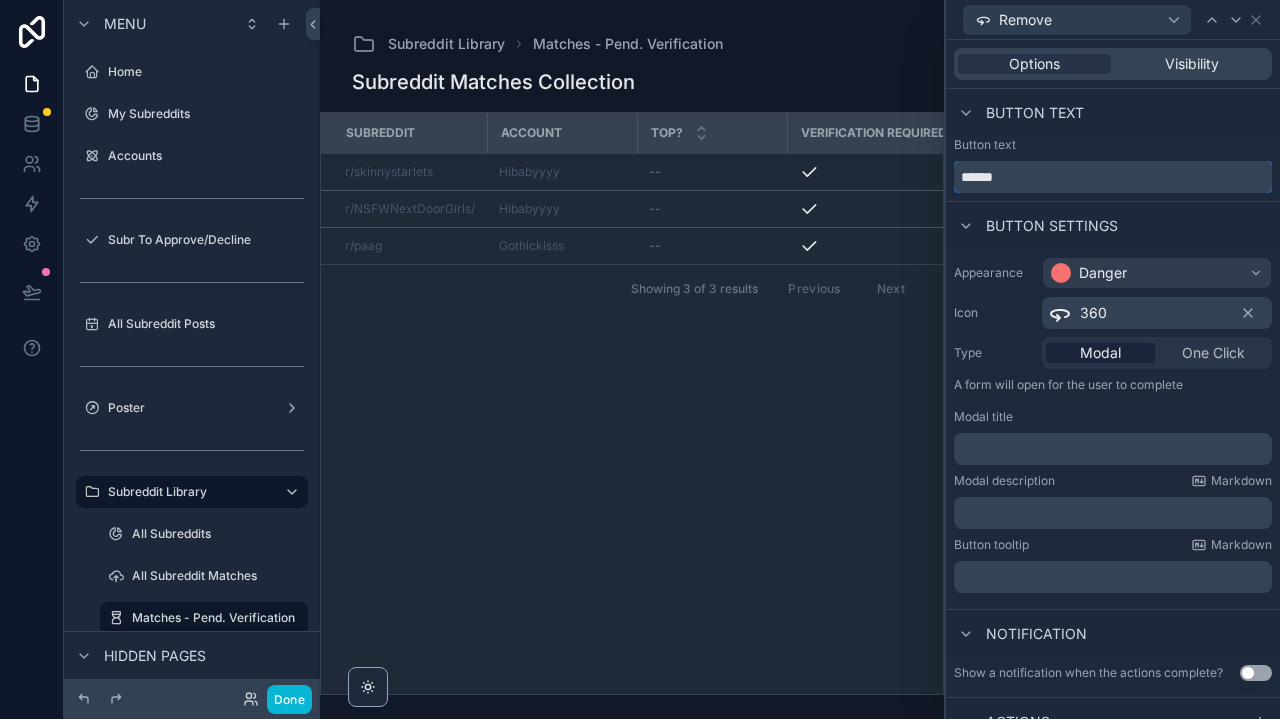 scroll, scrollTop: 0, scrollLeft: 0, axis: both 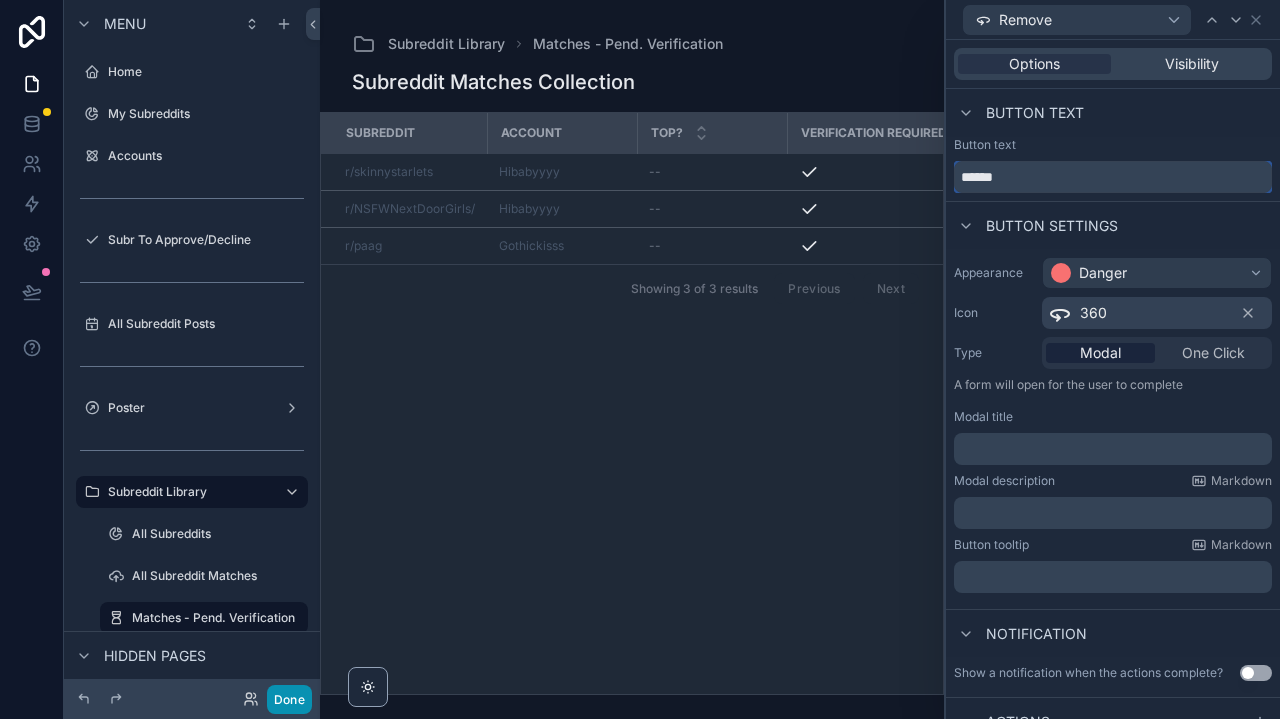type on "******" 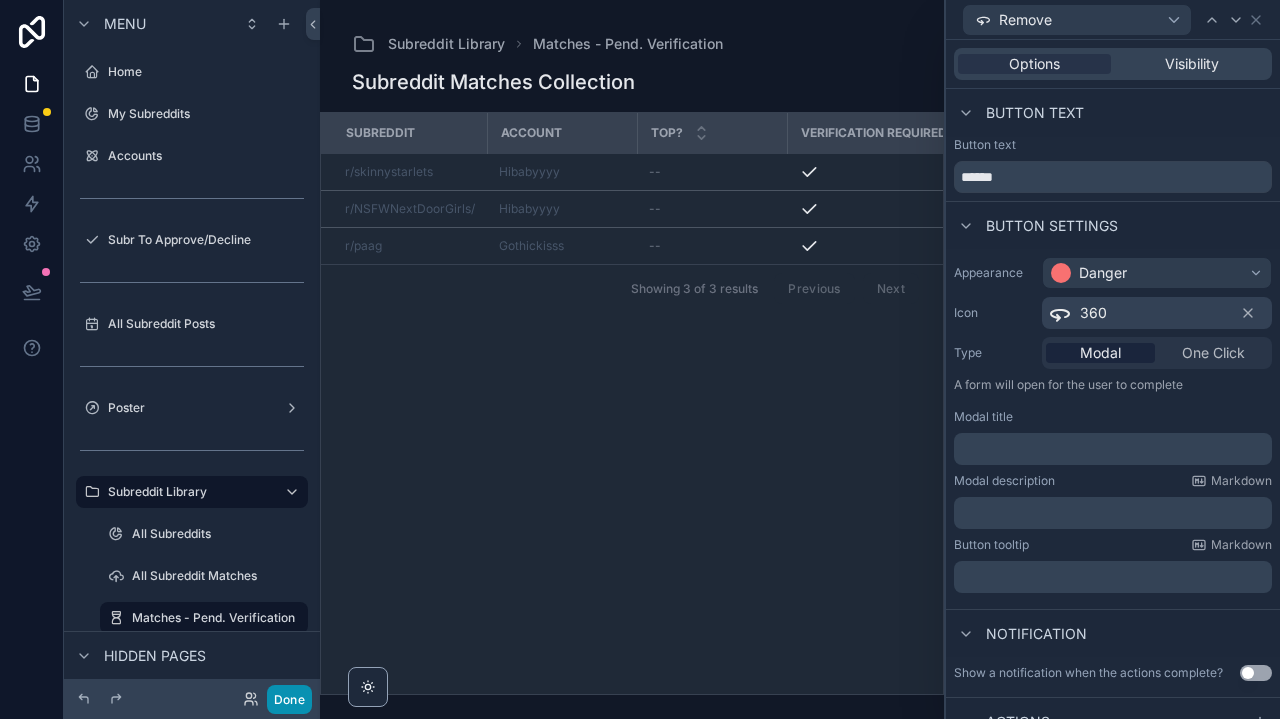click on "Done" at bounding box center [289, 699] 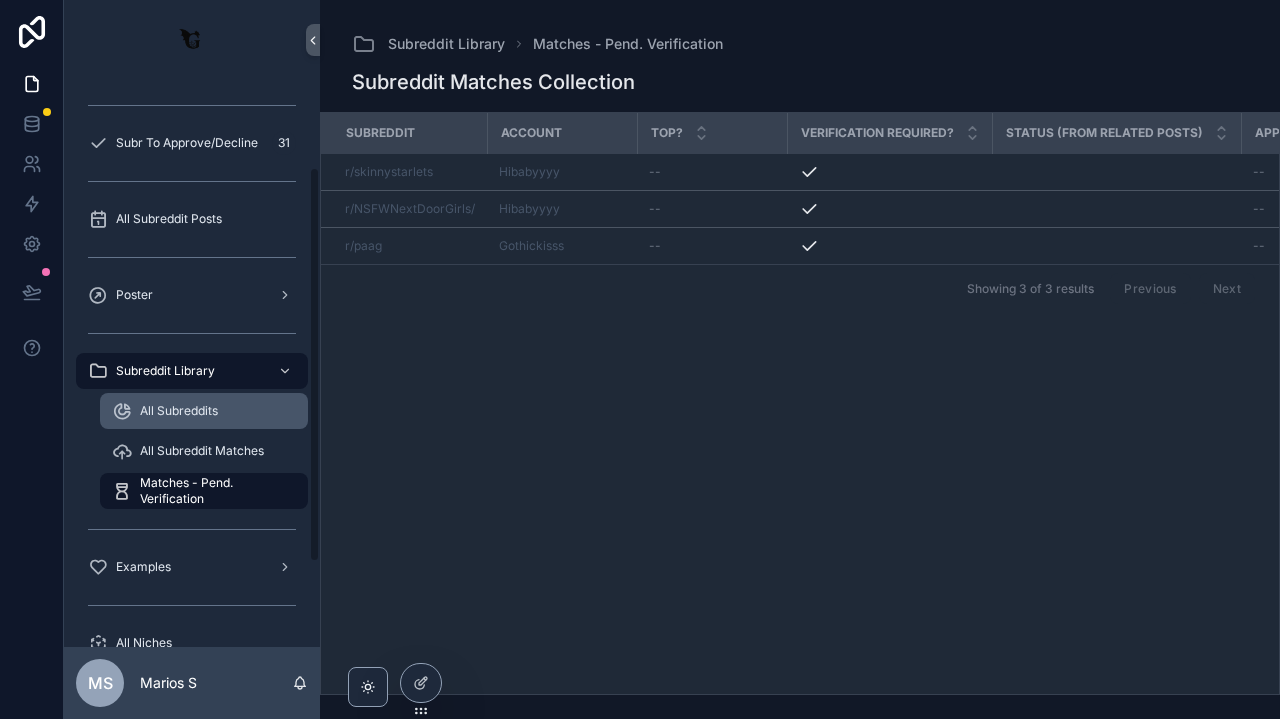 click on "All Subreddits" at bounding box center [204, 411] 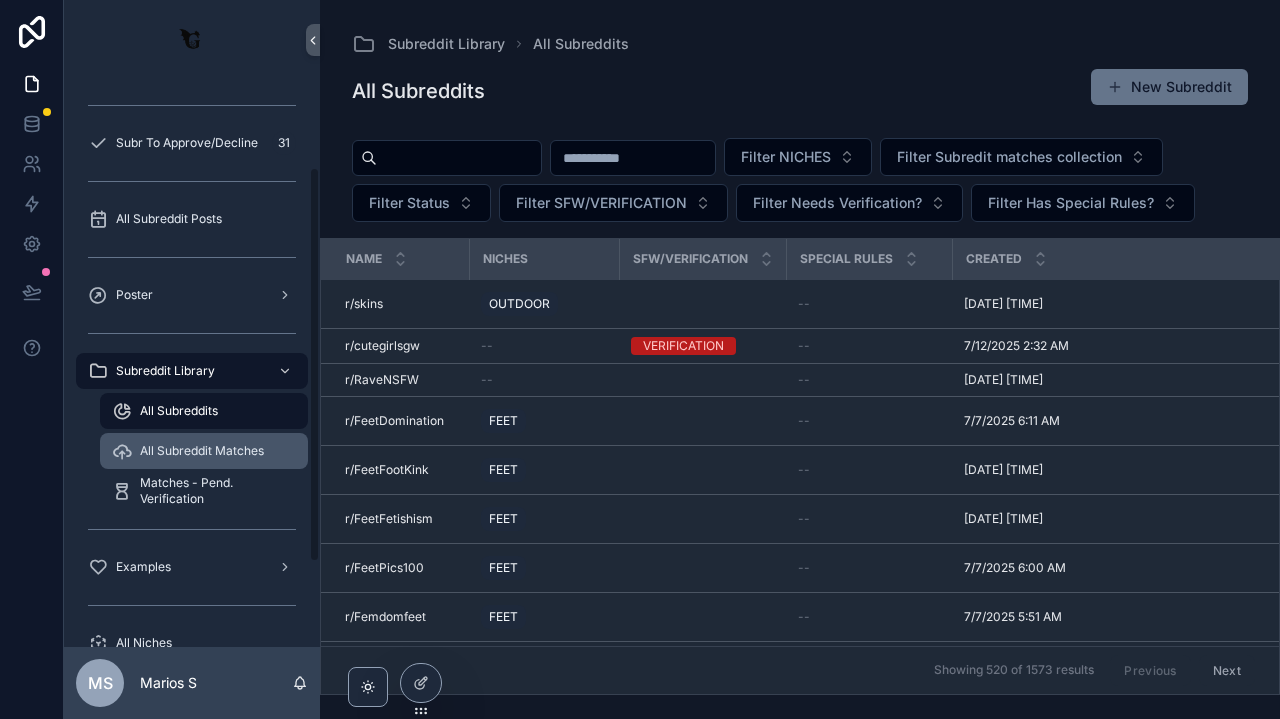 click on "All Subreddit Matches" at bounding box center (202, 451) 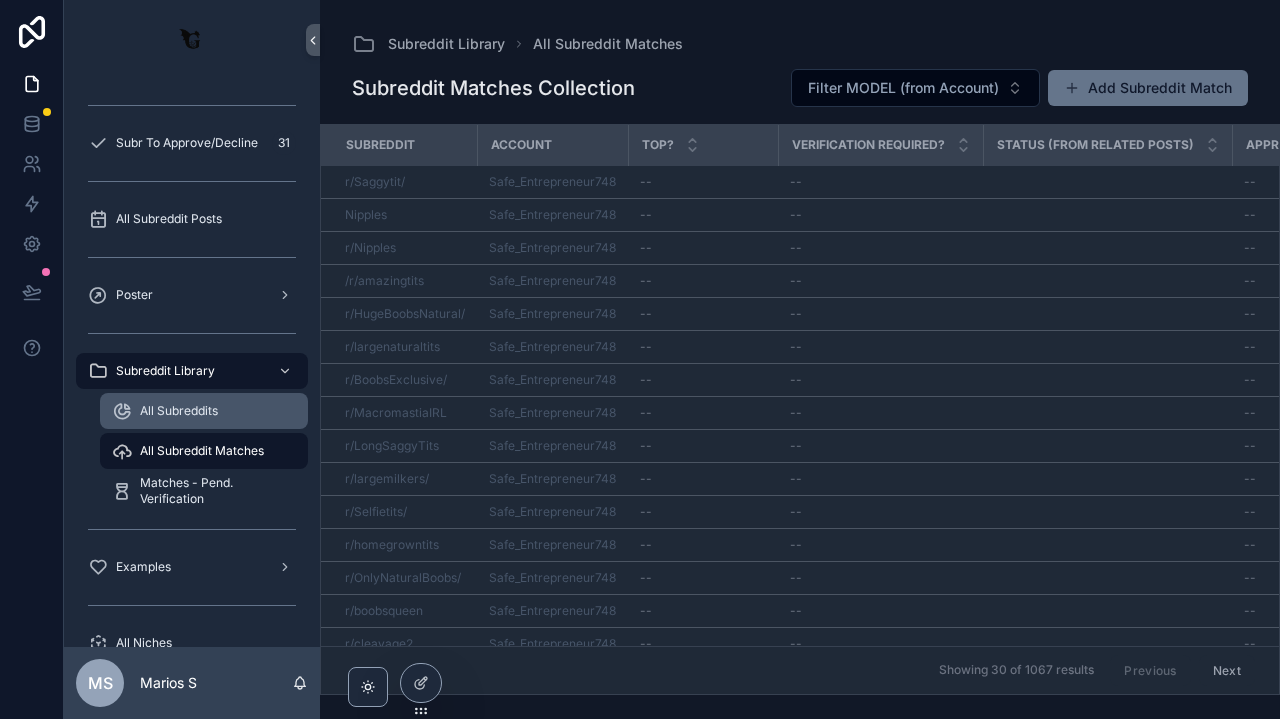 click on "All Subreddits" at bounding box center [204, 411] 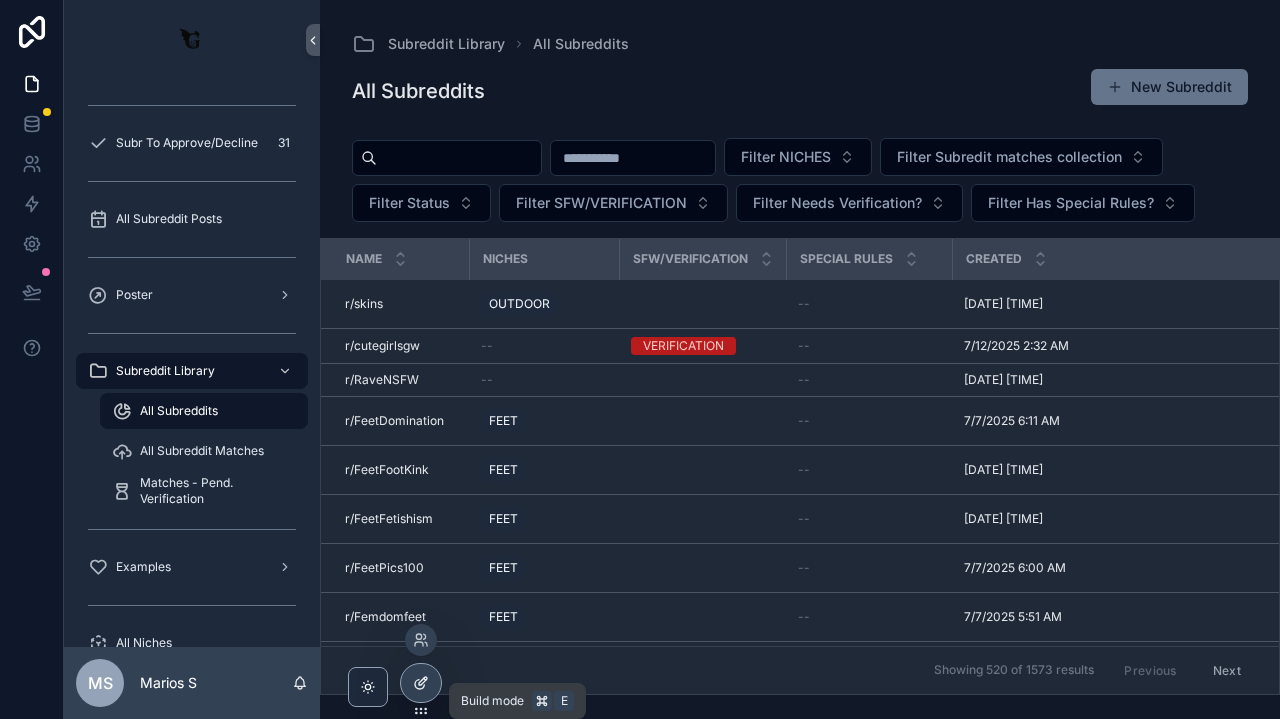 click at bounding box center (421, 683) 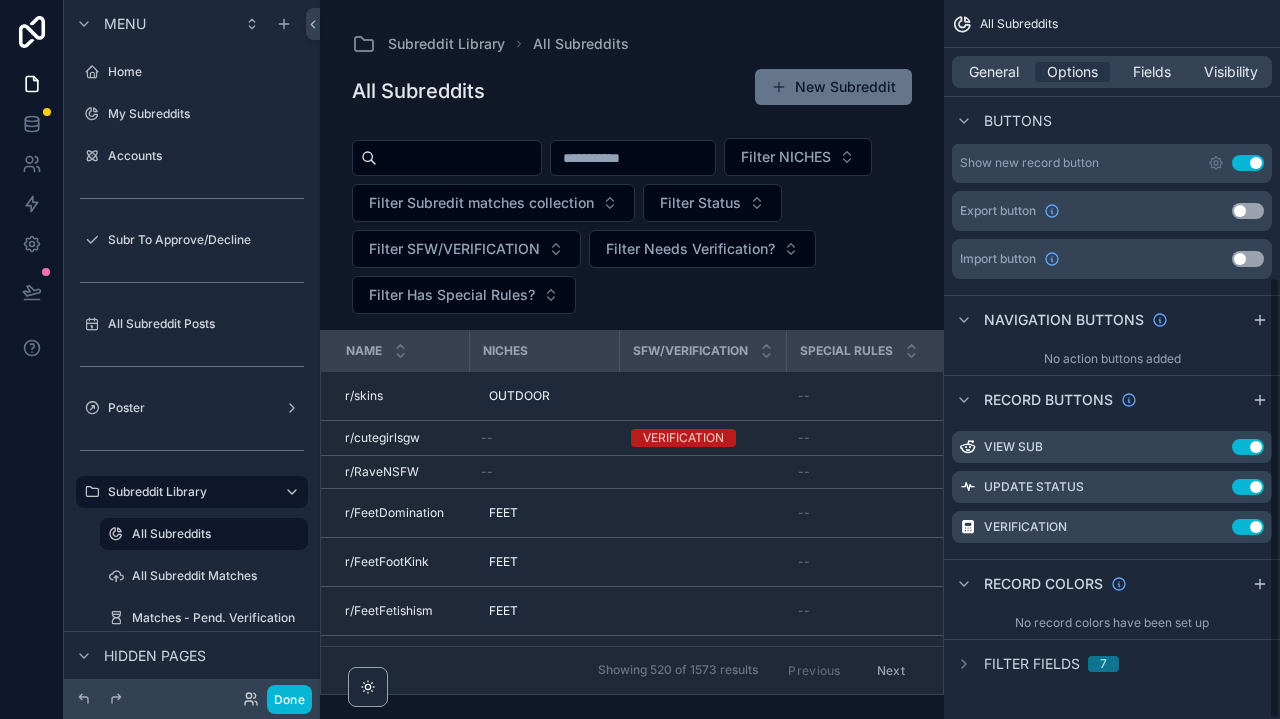 scroll, scrollTop: 449, scrollLeft: 0, axis: vertical 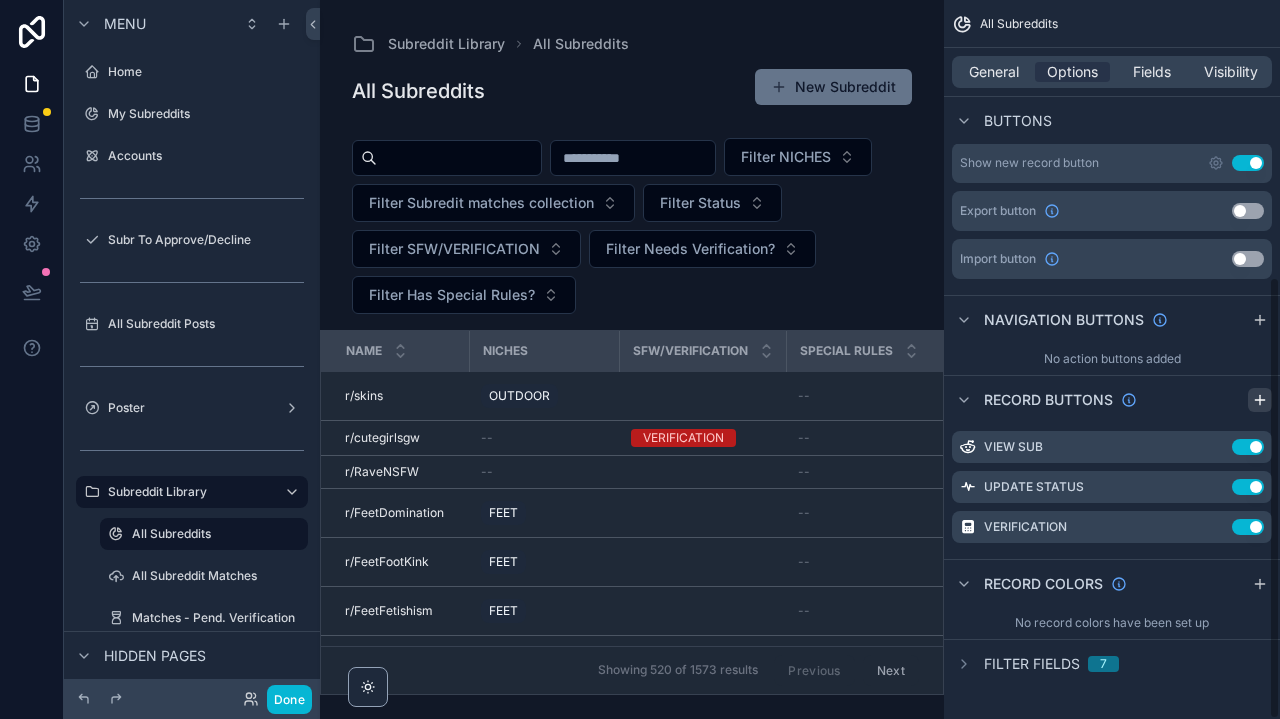 click on "All Subreddits General Options Fields Visibility Filter Relative filter   NAME is not empty Sort And Limit Sorting Default: most recently created Page size *** Paginate None Empty state Buttons Enable bulk actions Use setting Show new record button Use setting Export button Use setting Import button Use setting Navigation buttons No action buttons added Record buttons View Sub Use setting Update Status Use setting Verification Use setting Record colors No record colors have been set up Filter fields 7" at bounding box center [1112, 359] 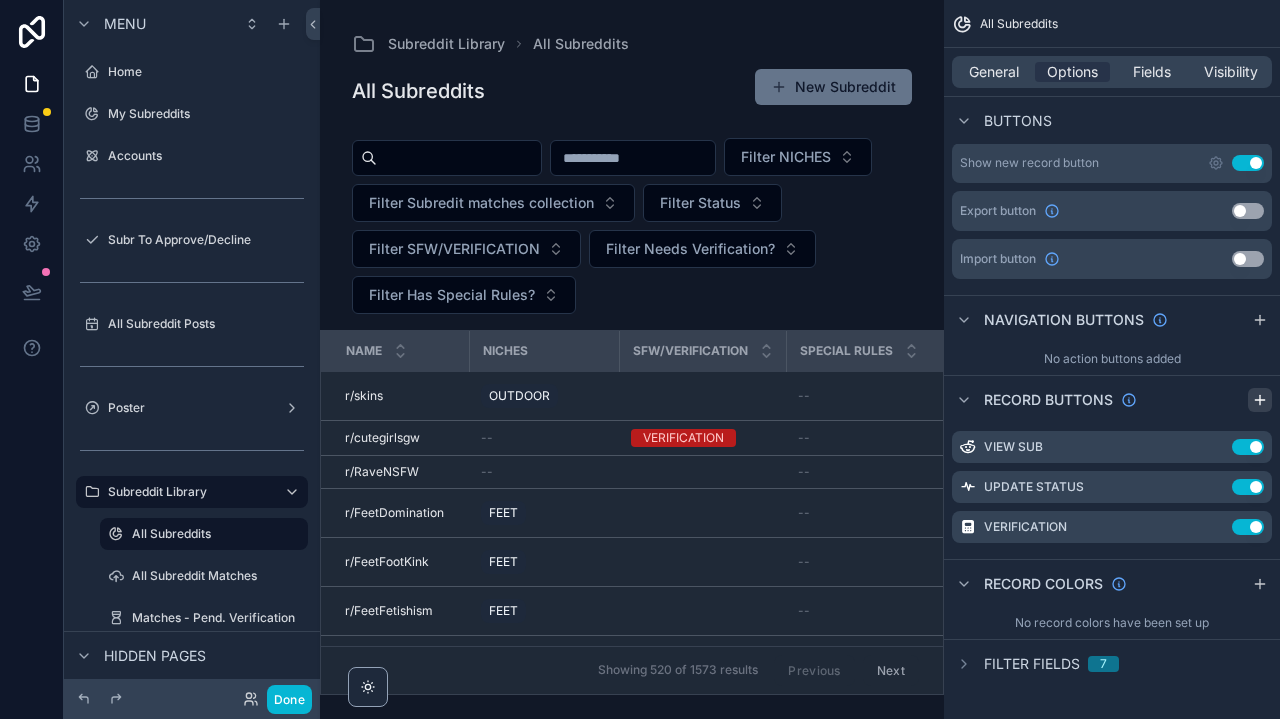 click 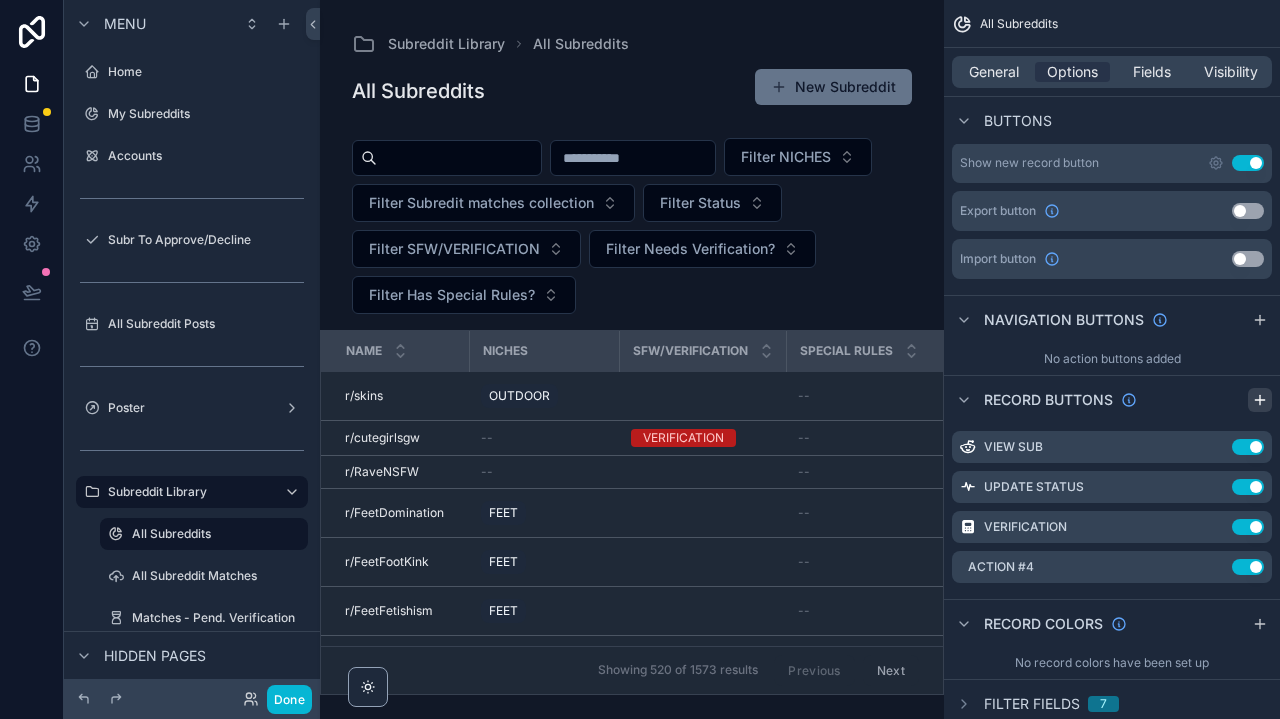 click 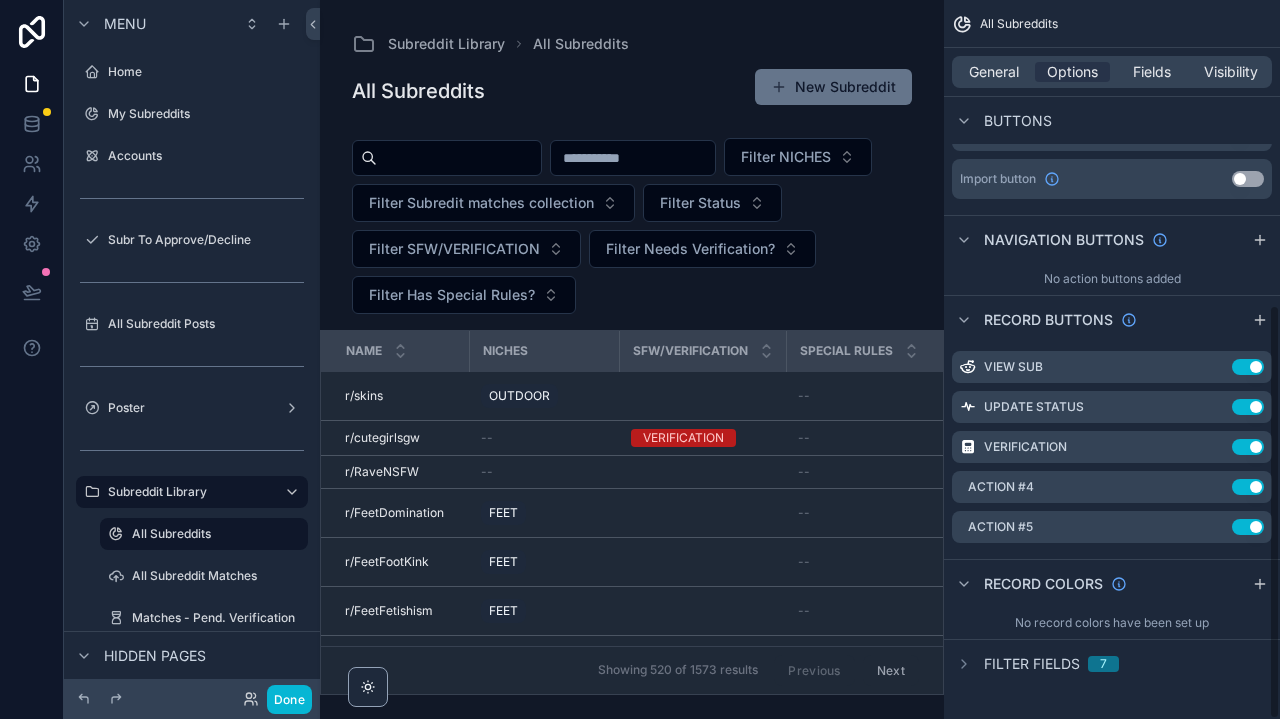 scroll, scrollTop: 529, scrollLeft: 0, axis: vertical 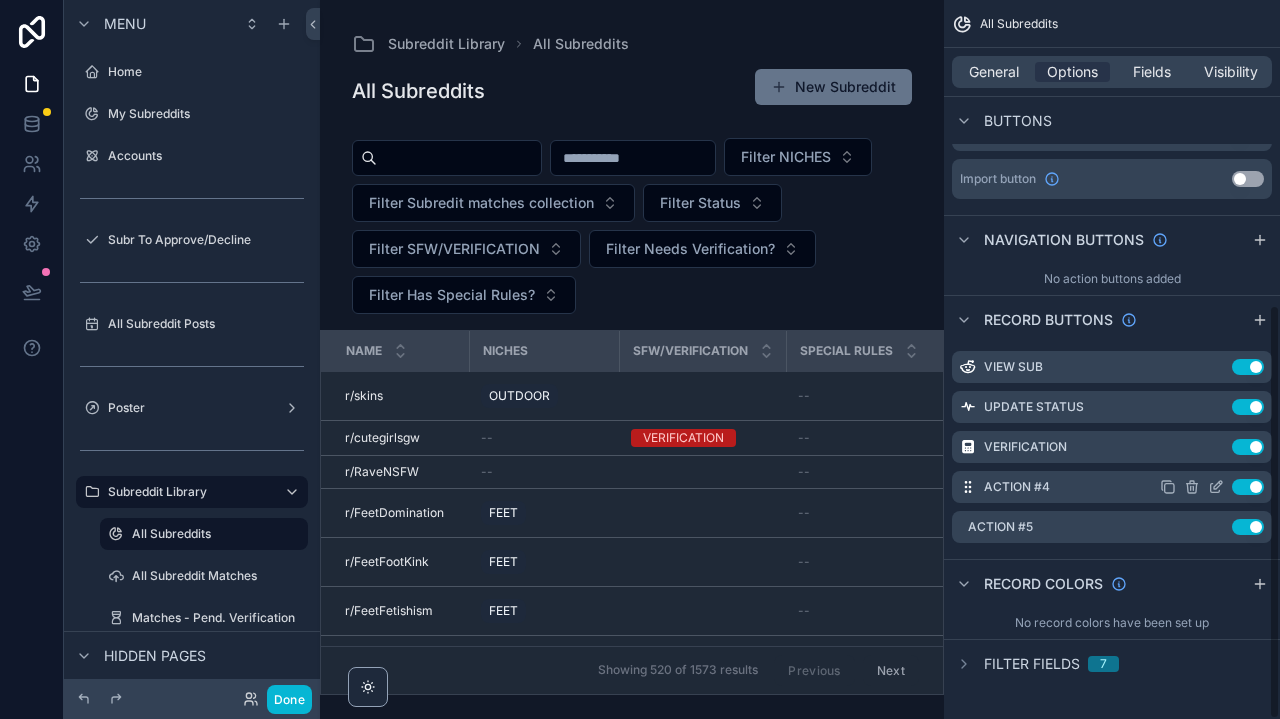 click 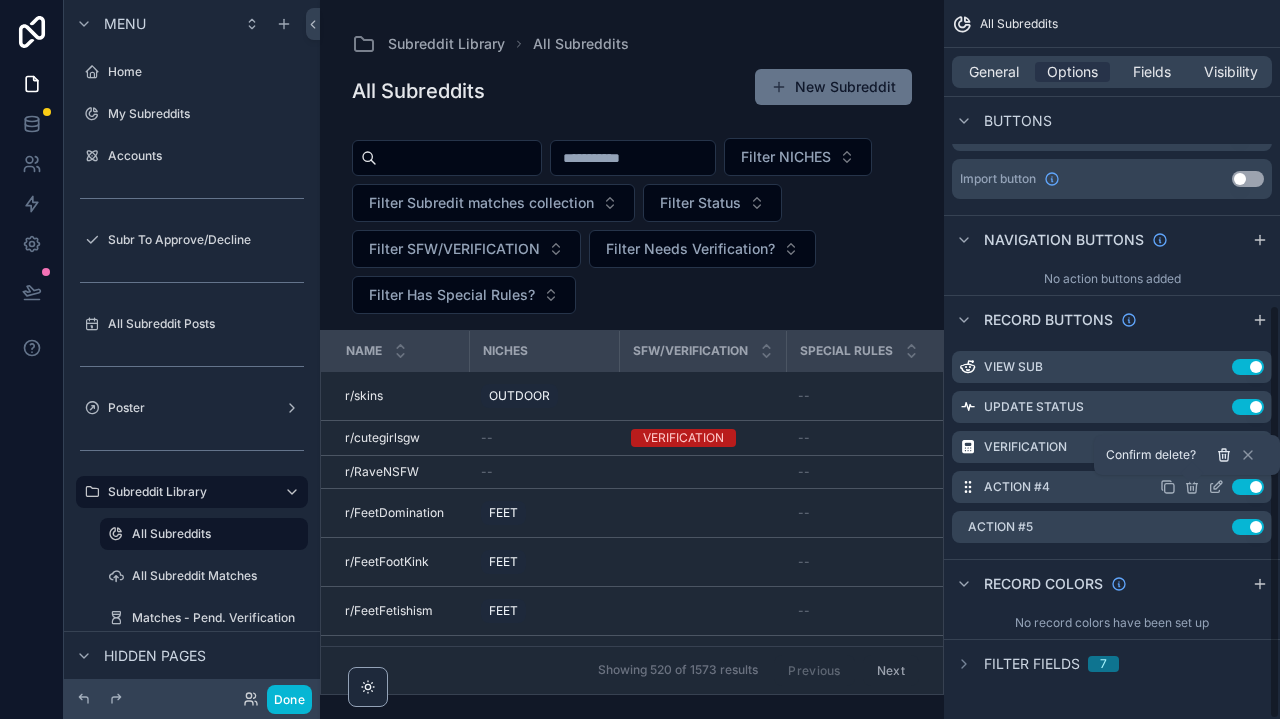 click 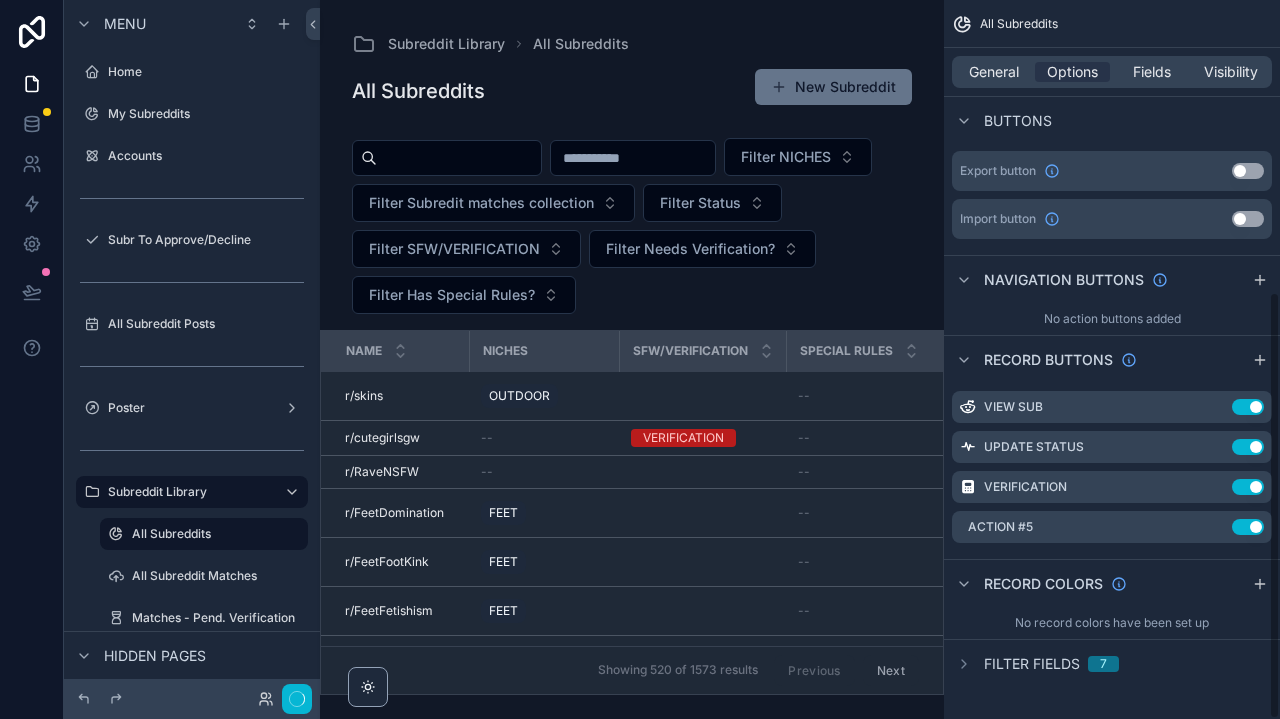 scroll, scrollTop: 489, scrollLeft: 0, axis: vertical 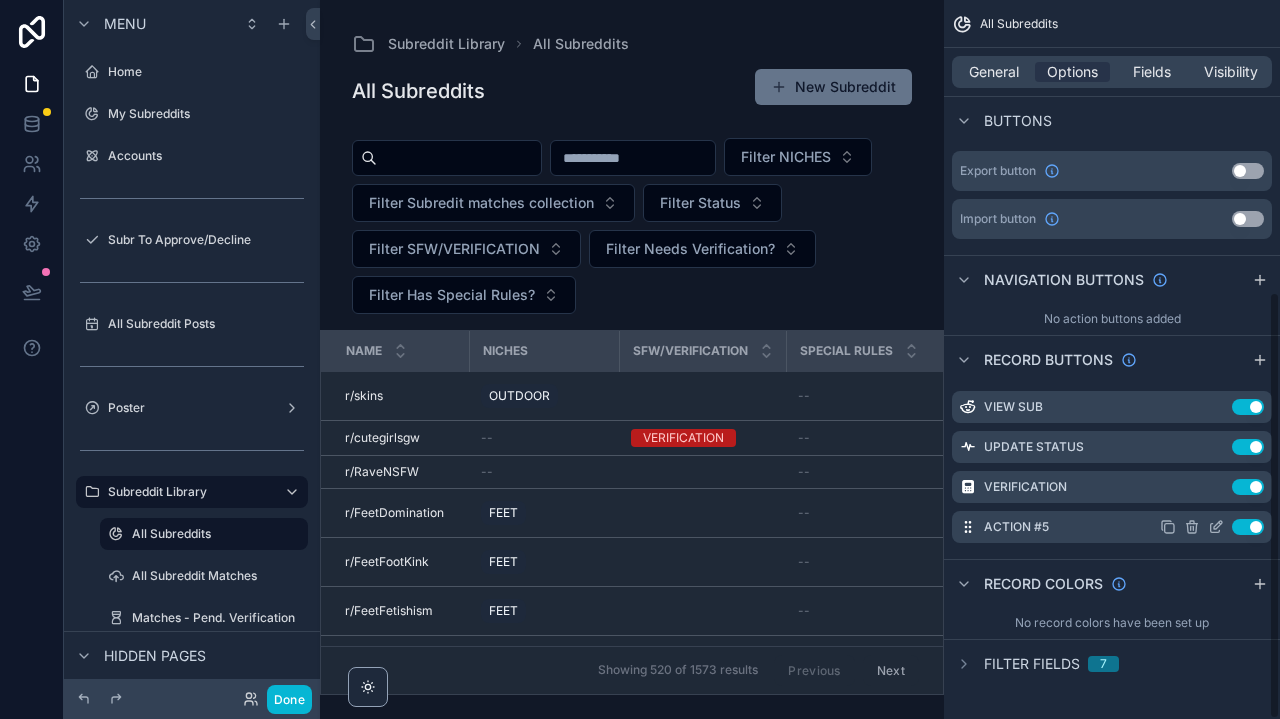 click 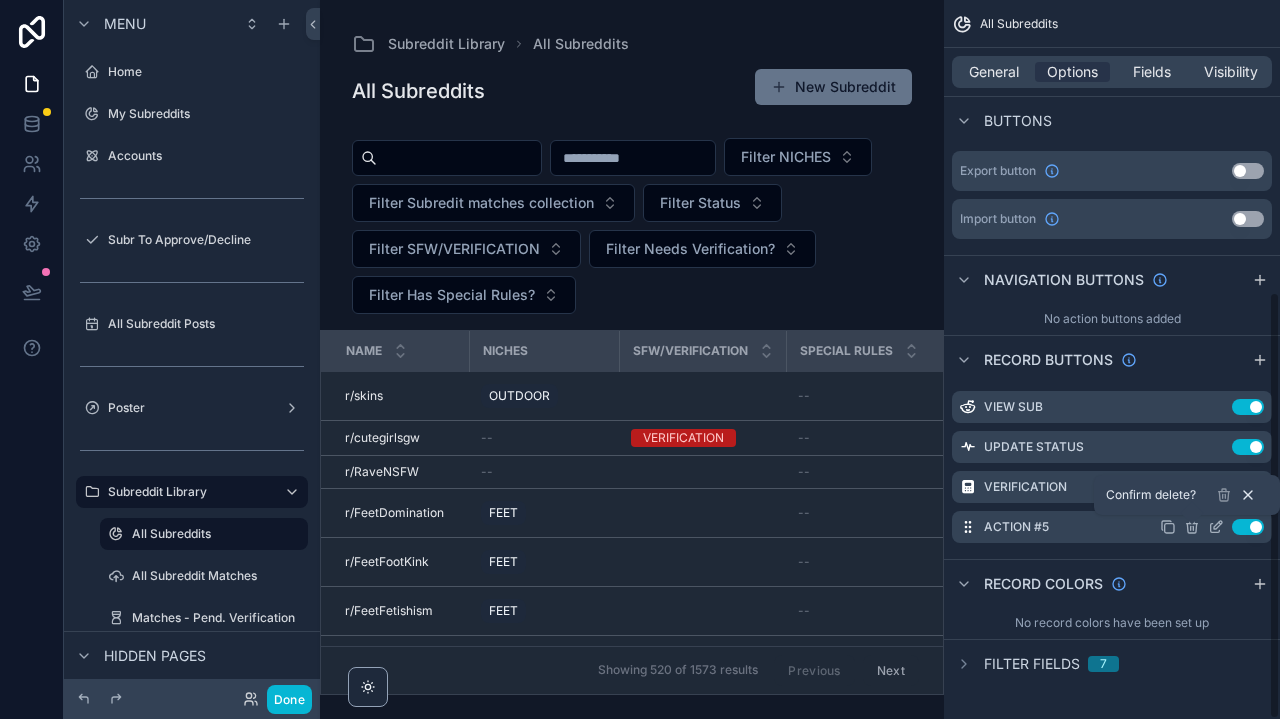 click 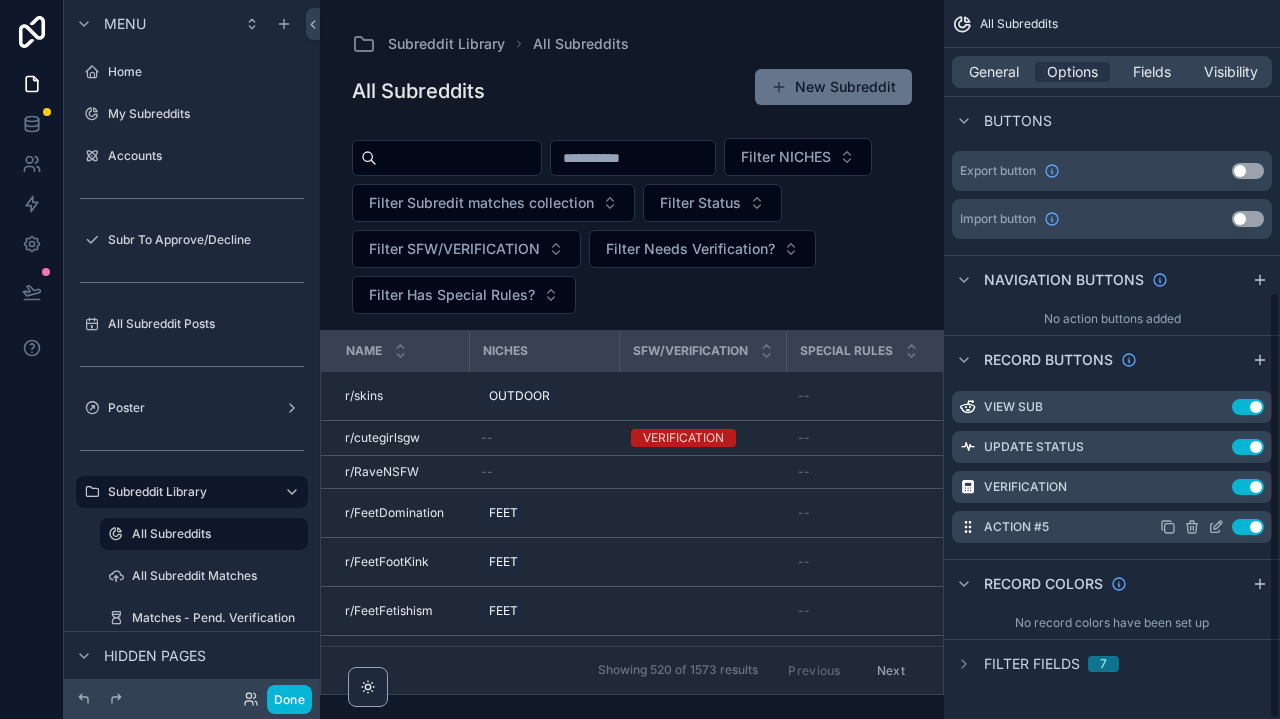 click 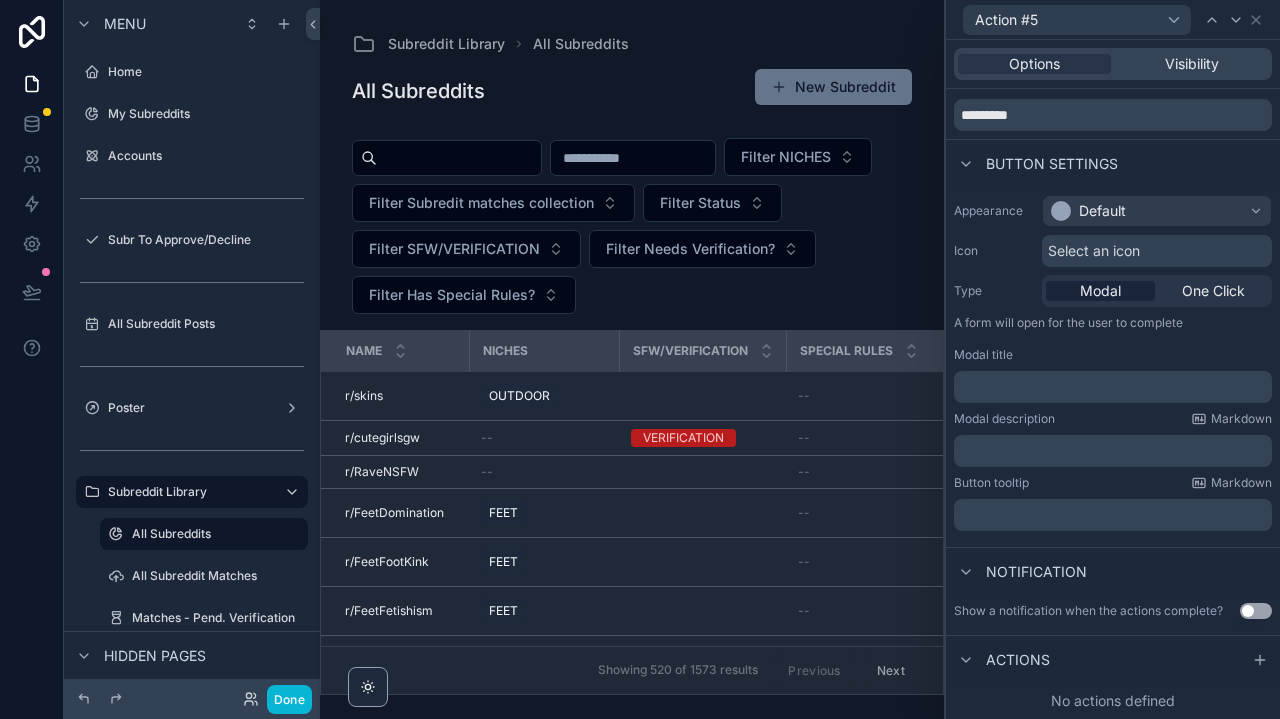 scroll, scrollTop: 66, scrollLeft: 0, axis: vertical 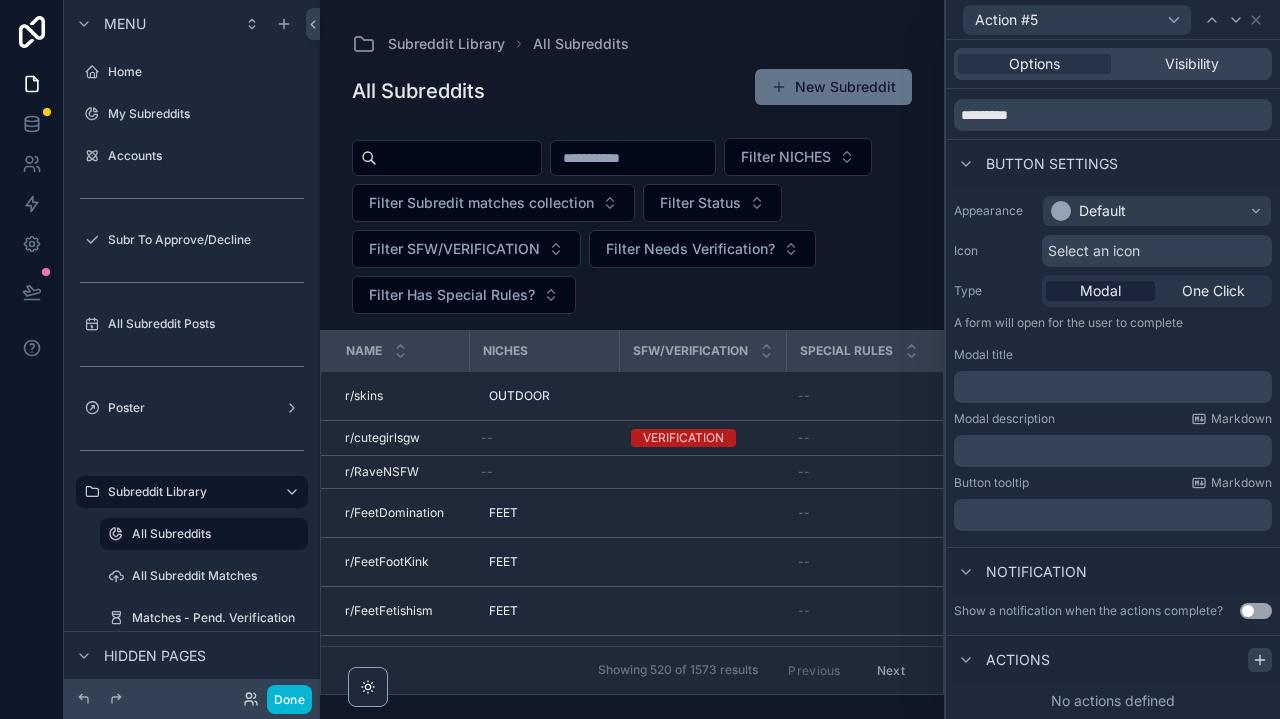 click 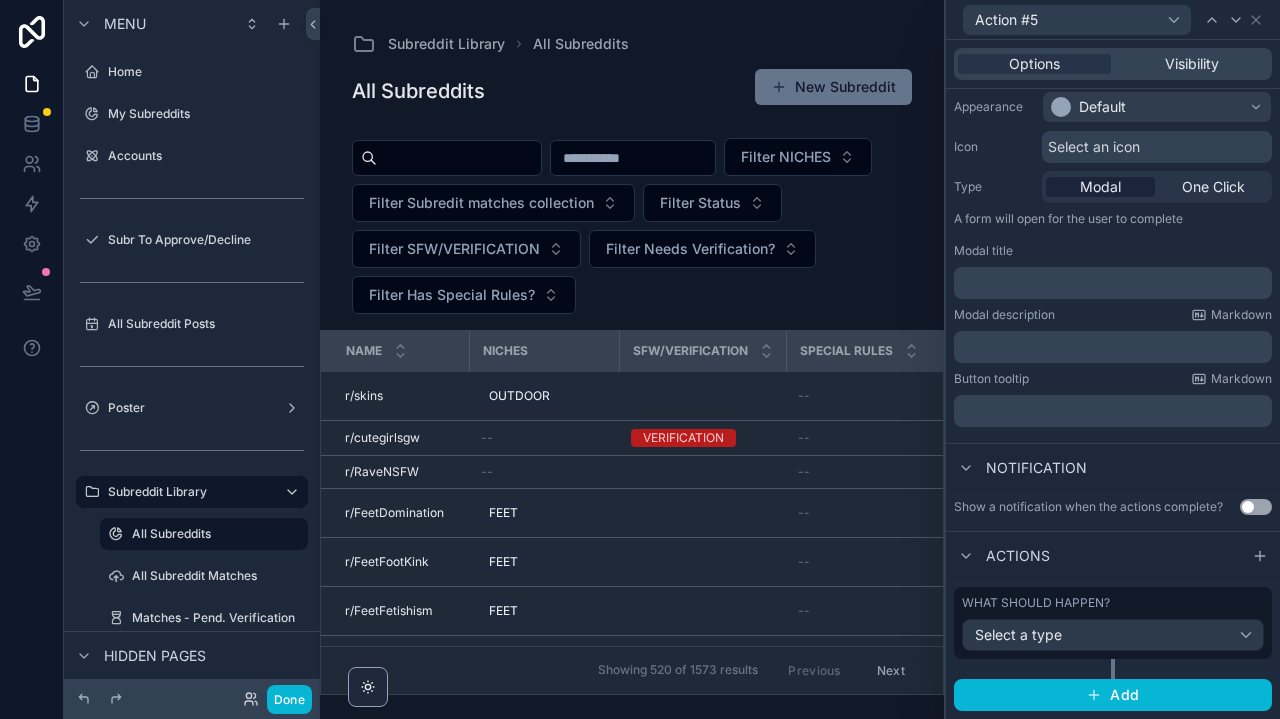 click on "Select a type" at bounding box center [1113, 635] 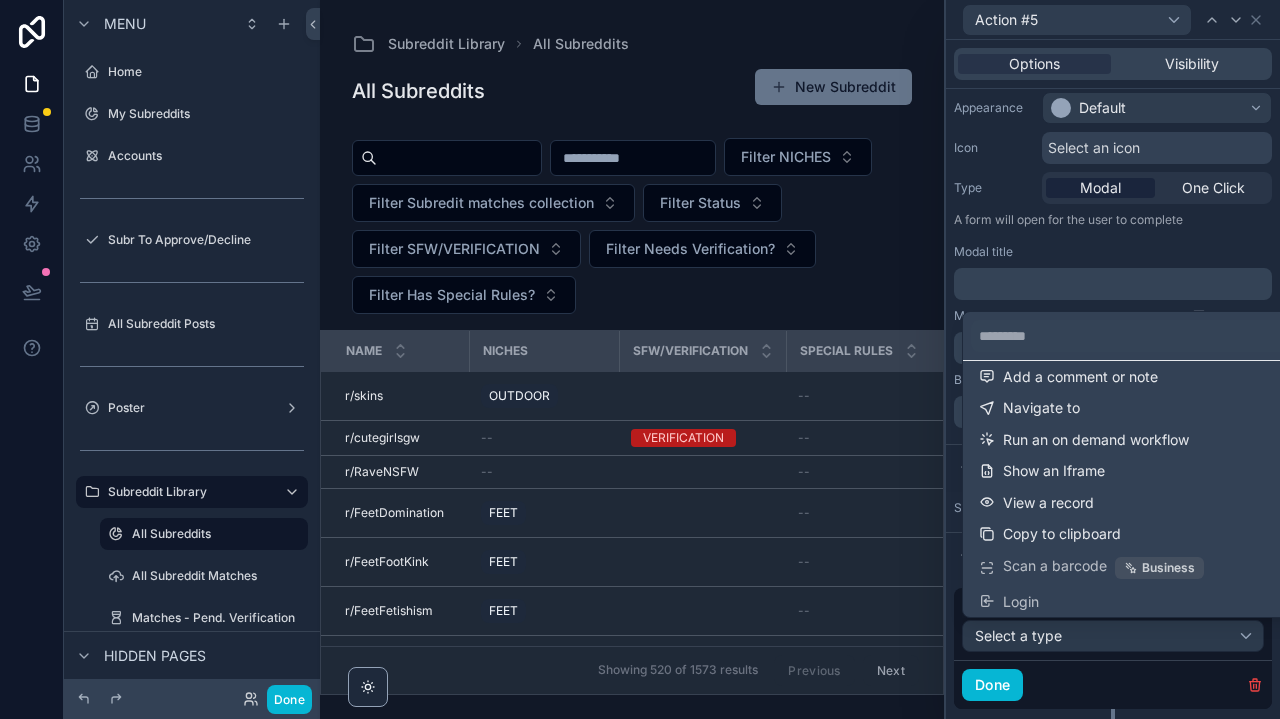 scroll, scrollTop: 108, scrollLeft: 0, axis: vertical 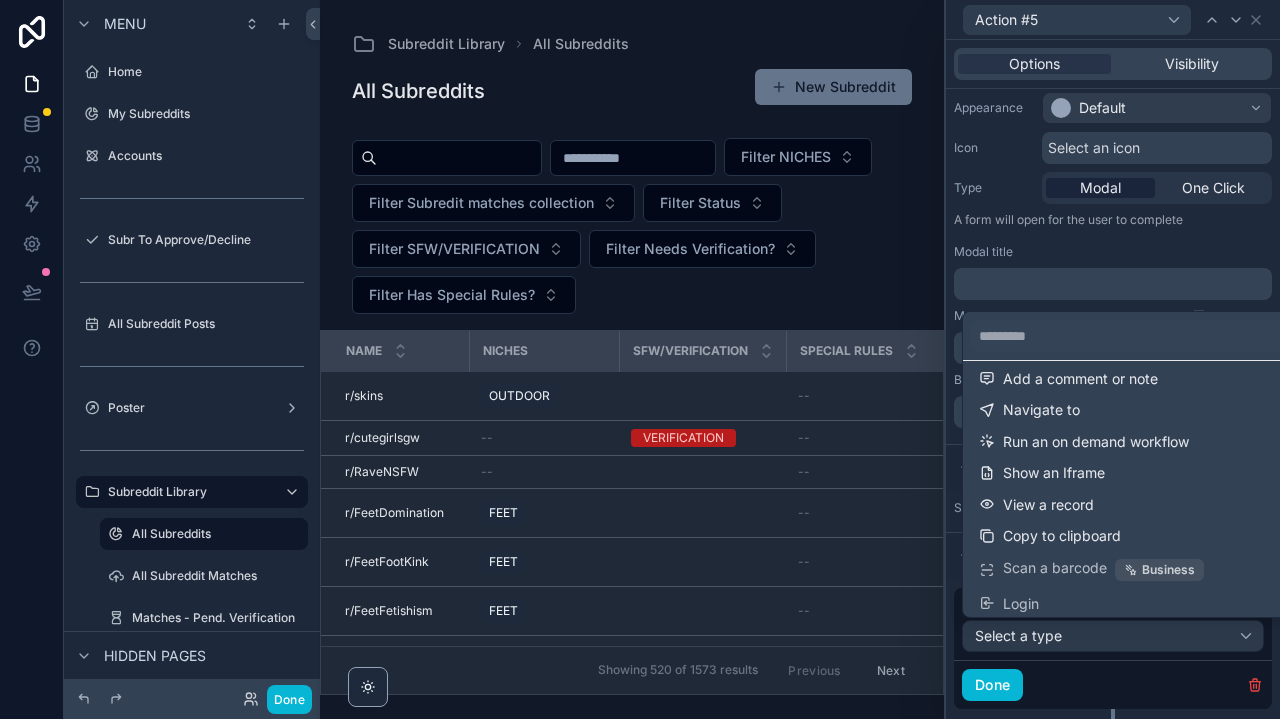 click at bounding box center [1113, 359] 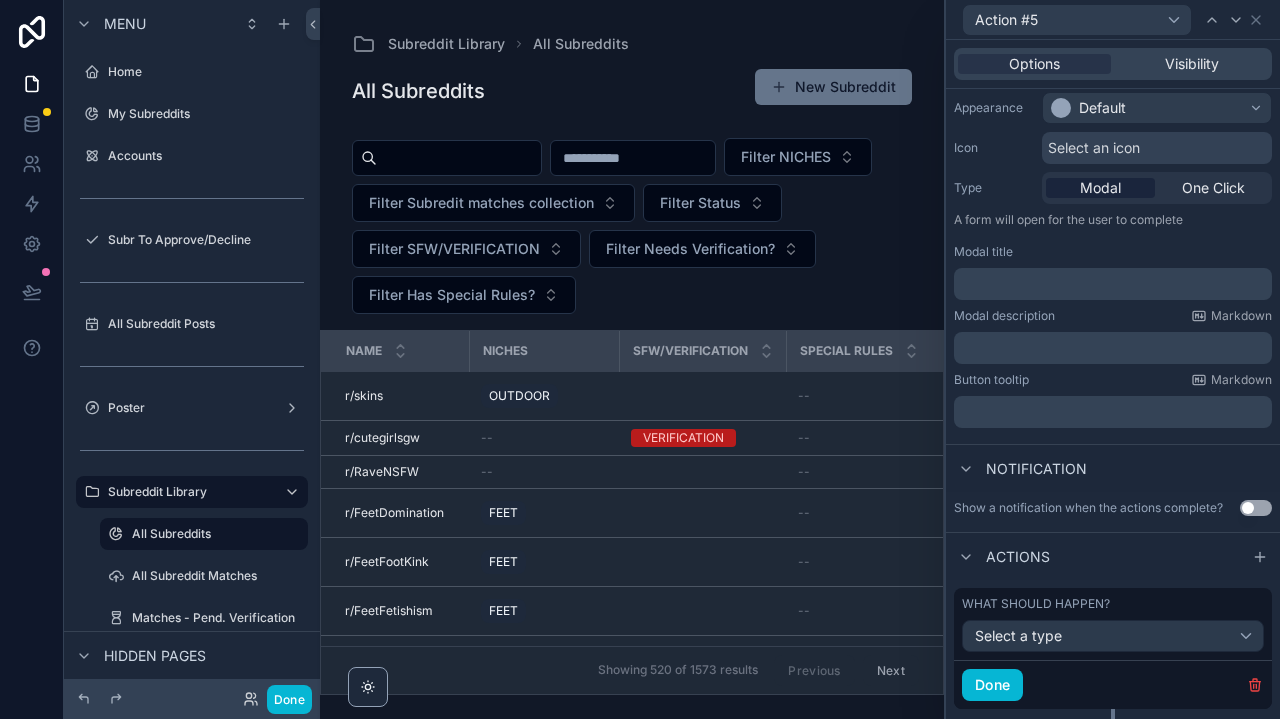 click on "Select a type" at bounding box center (1113, 636) 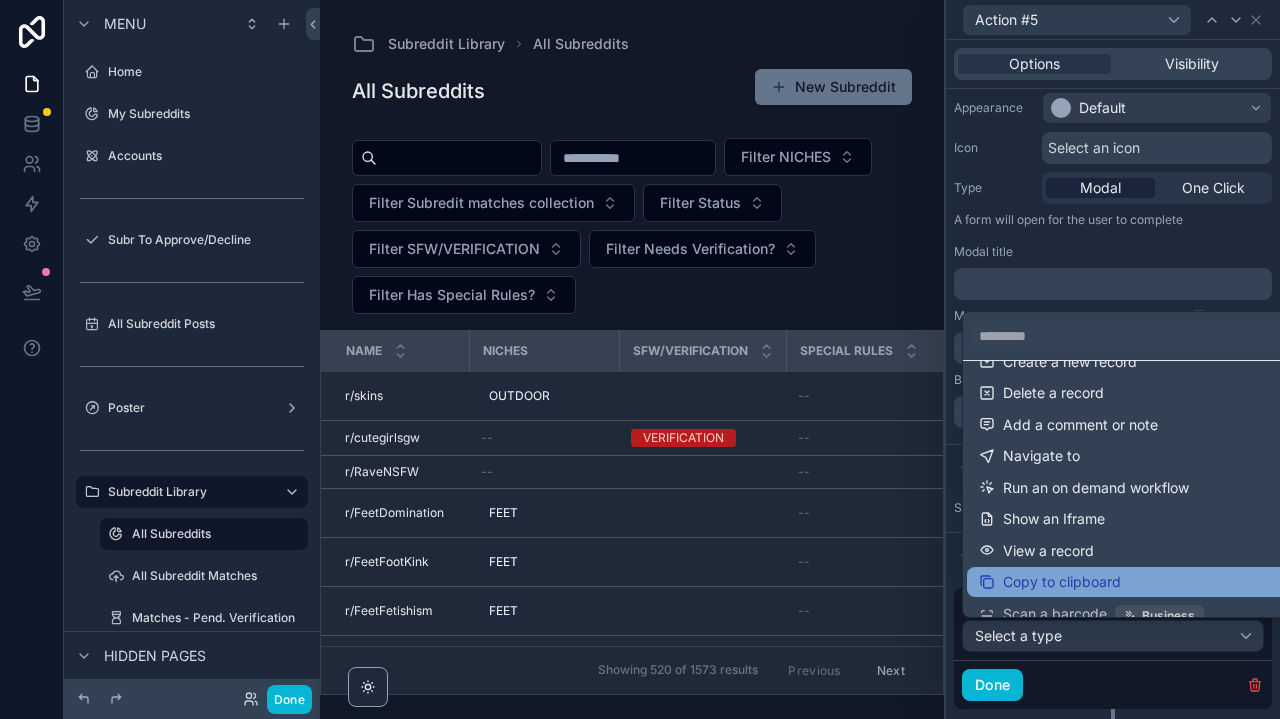scroll, scrollTop: 60, scrollLeft: 0, axis: vertical 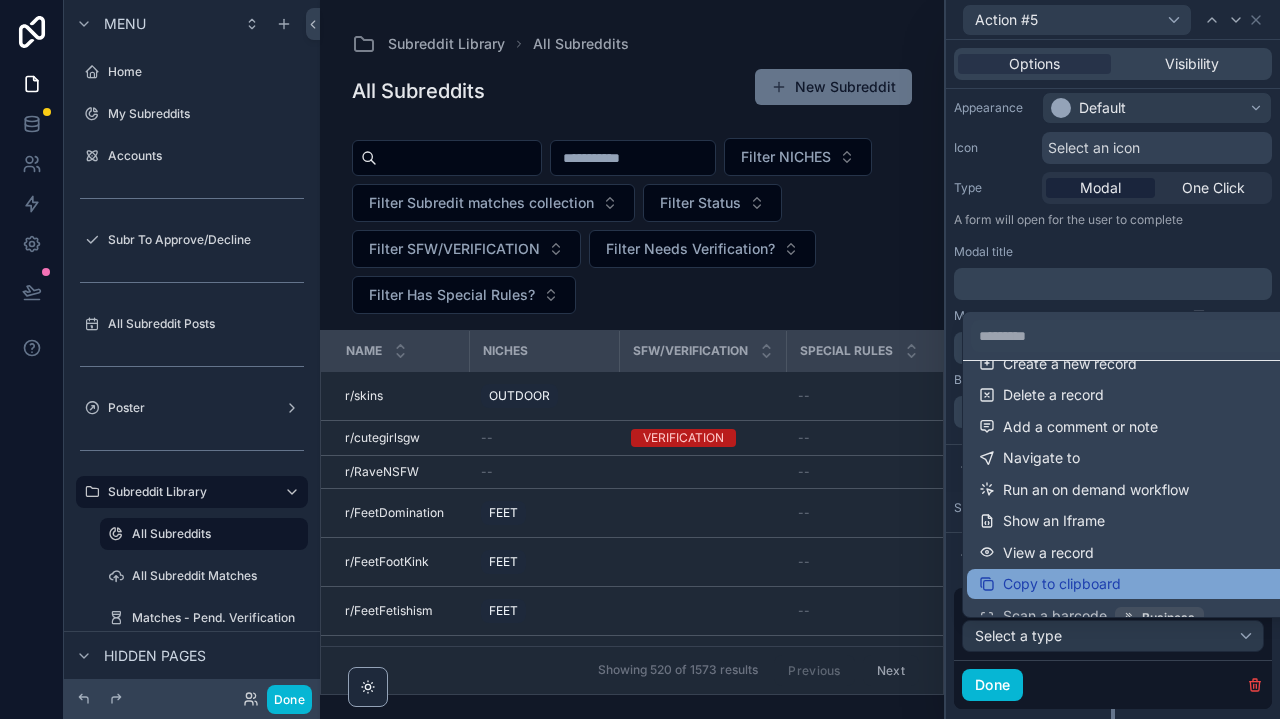 click on "Copy to clipboard" at bounding box center [1137, 584] 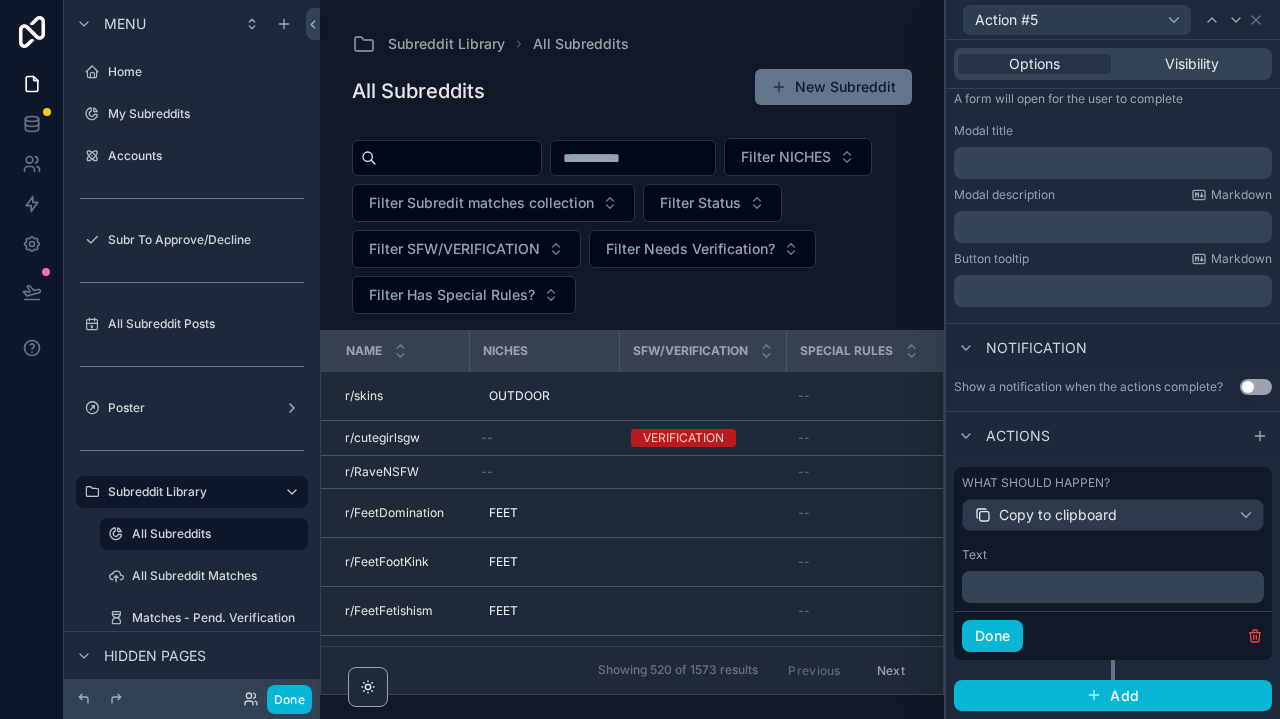 click on "﻿" at bounding box center [1113, 587] 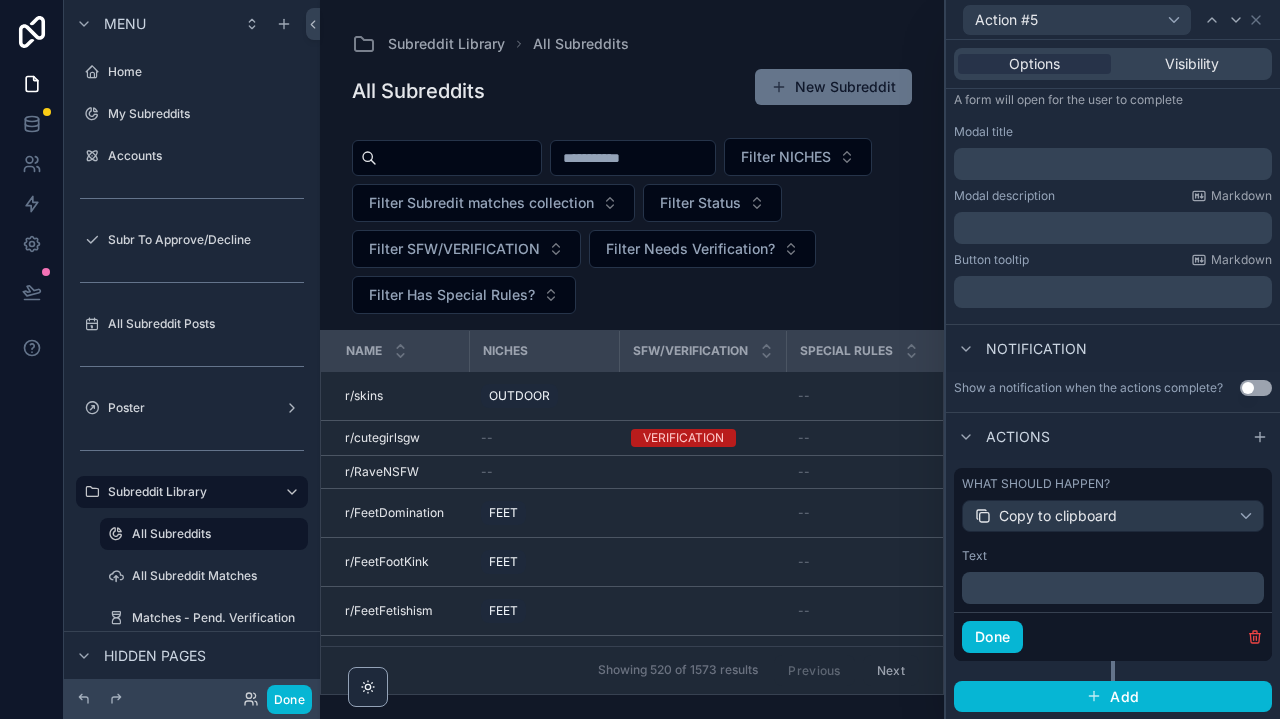 click on "﻿" at bounding box center (1115, 588) 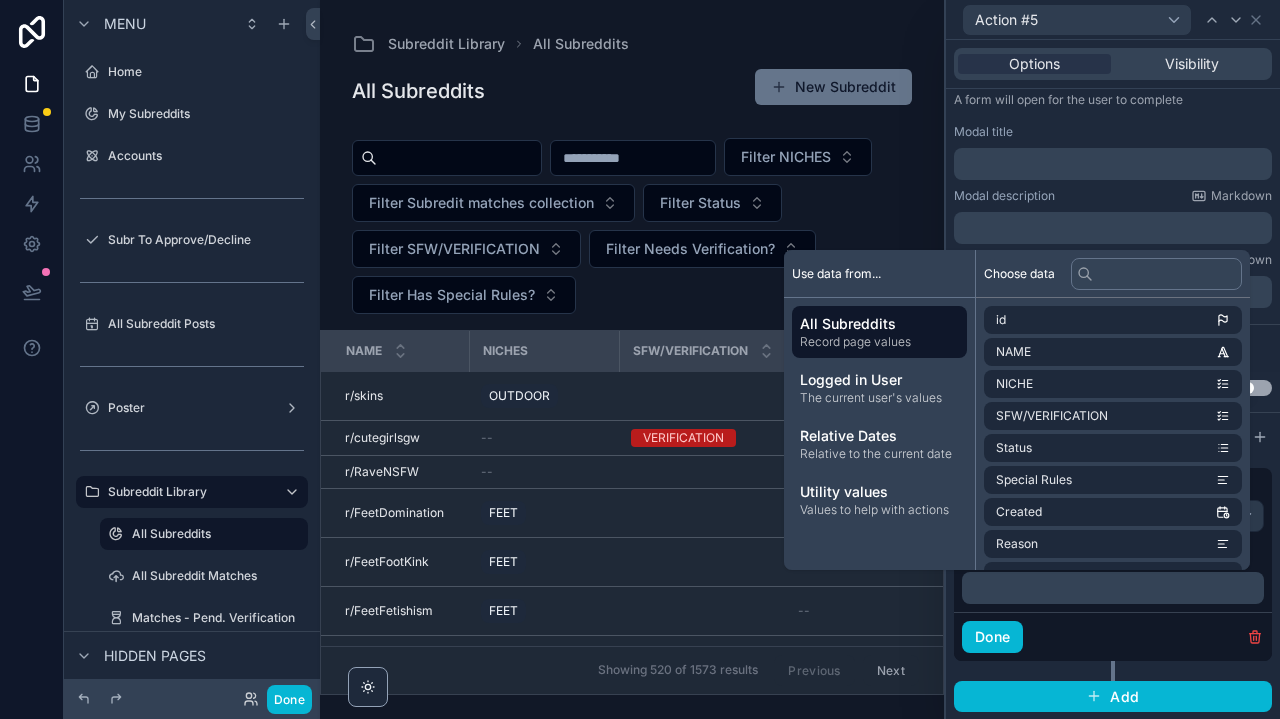 click on "Done" at bounding box center [1113, 636] 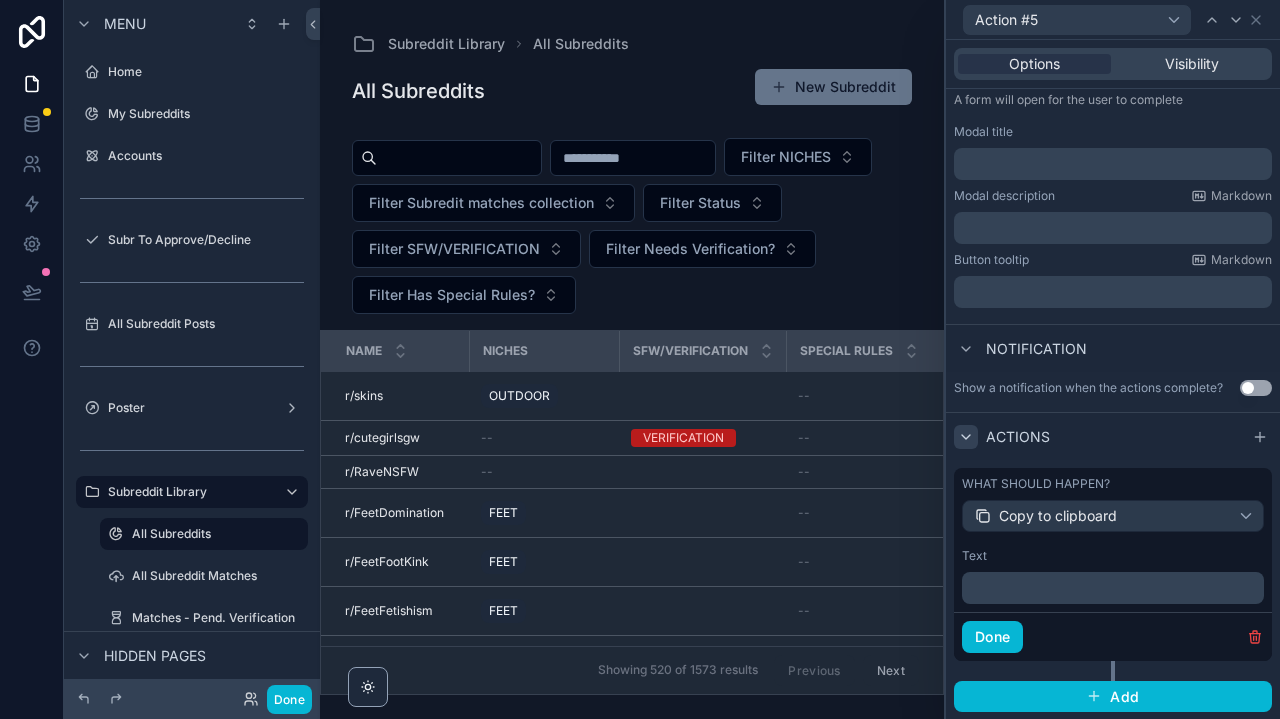 click 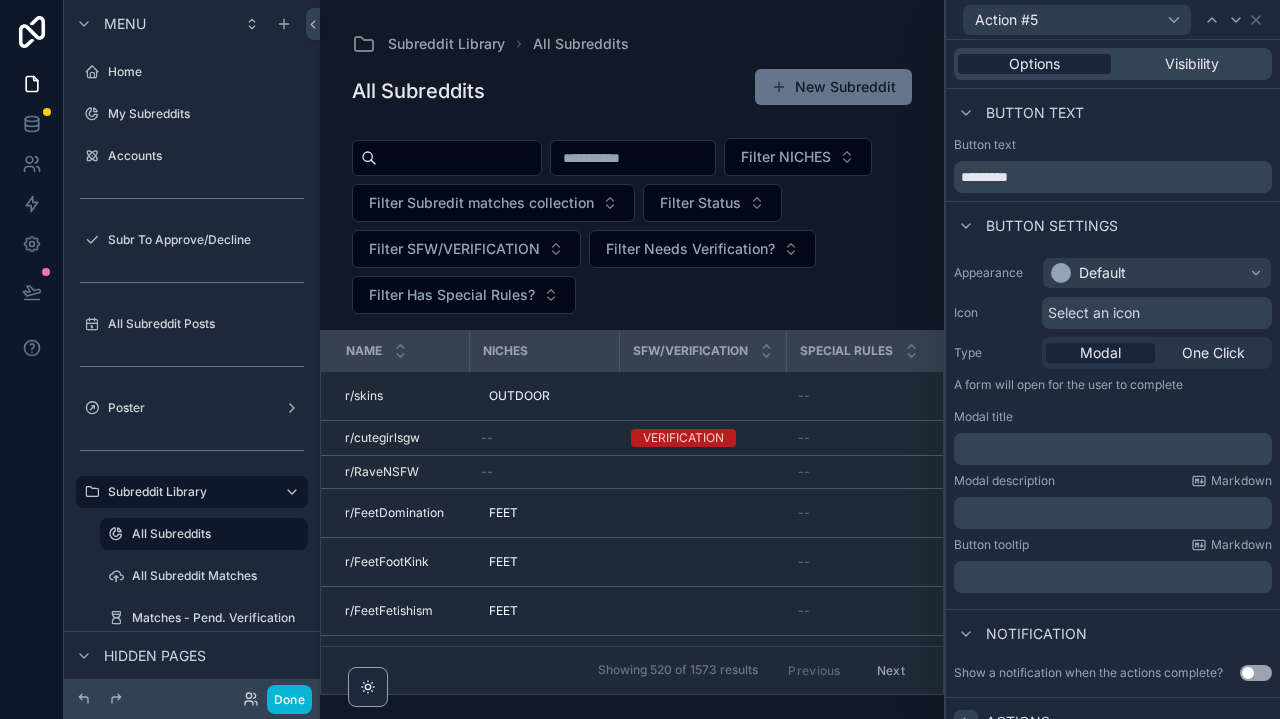 scroll, scrollTop: 0, scrollLeft: 0, axis: both 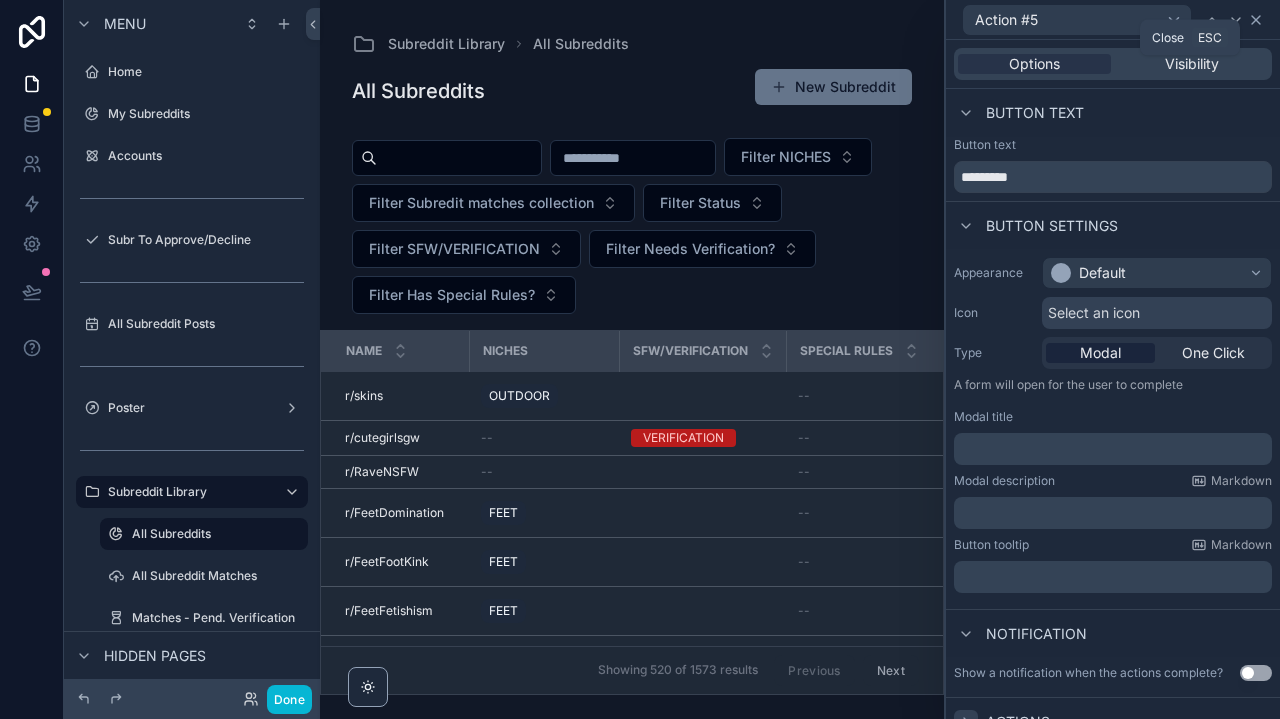 click 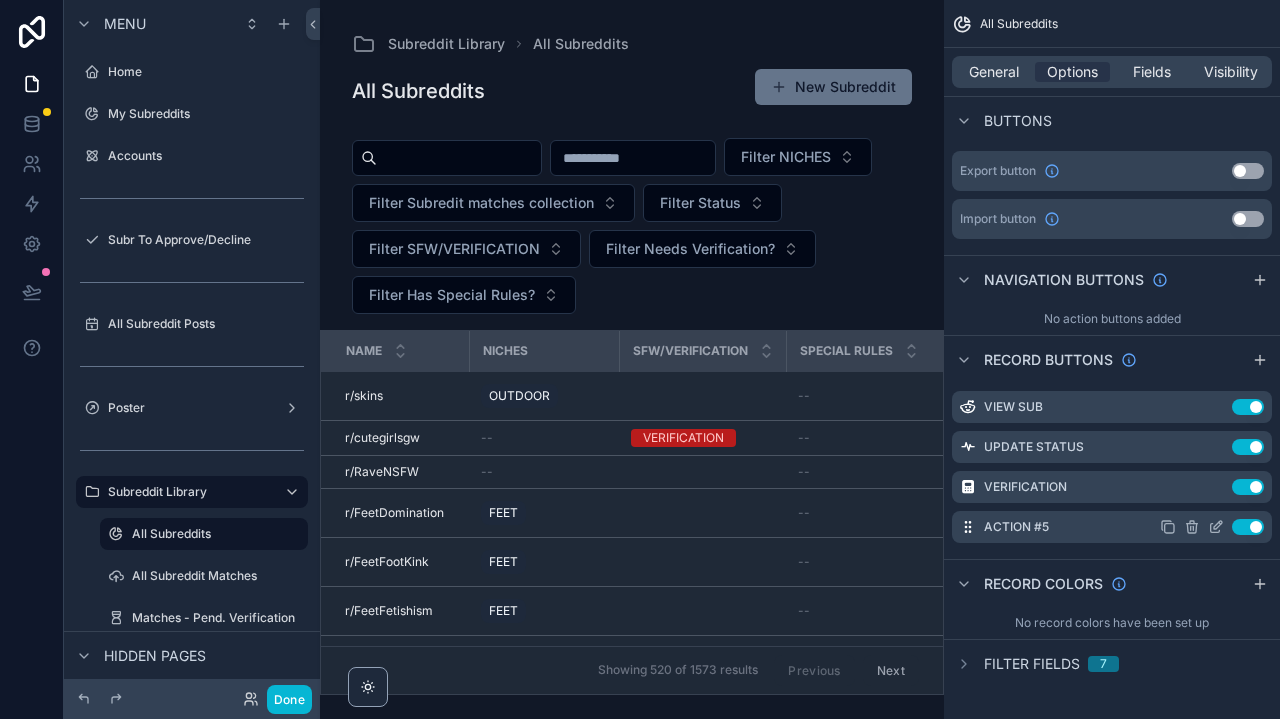 click on "Use setting" at bounding box center [1248, 527] 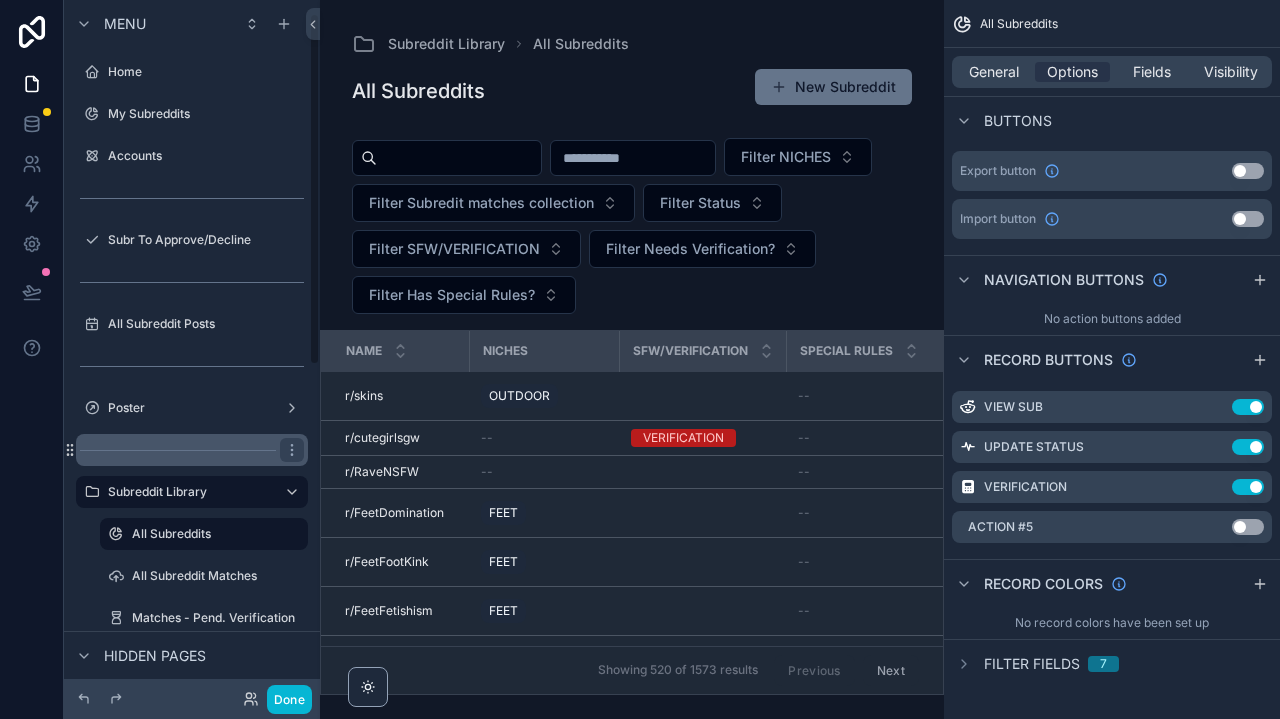scroll, scrollTop: 103, scrollLeft: 0, axis: vertical 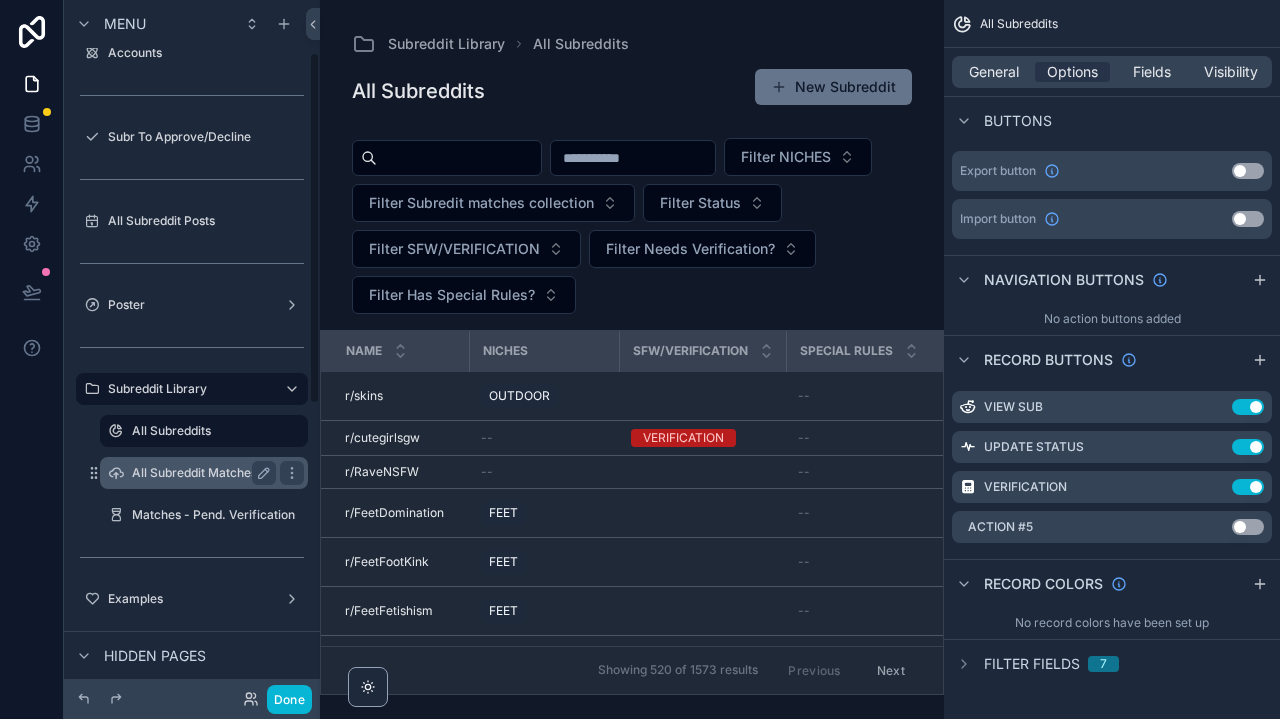click on "All Subreddit Matches" at bounding box center [200, 473] 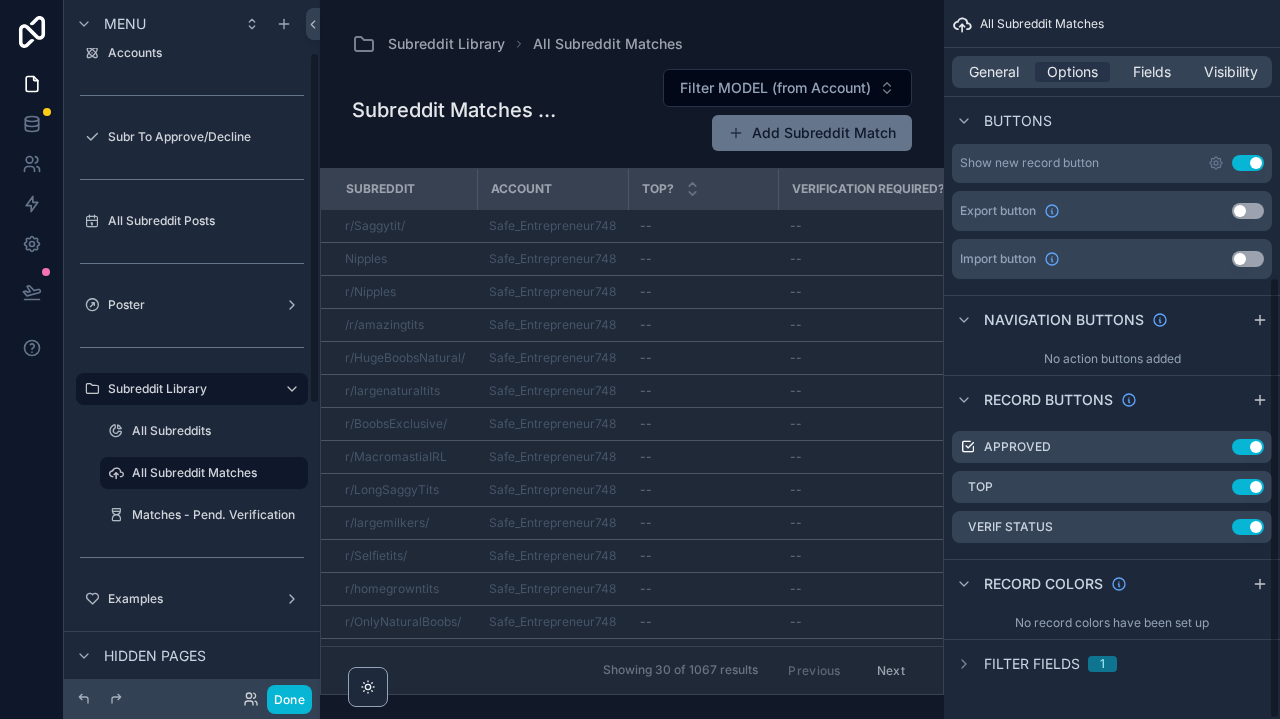 scroll, scrollTop: 449, scrollLeft: 0, axis: vertical 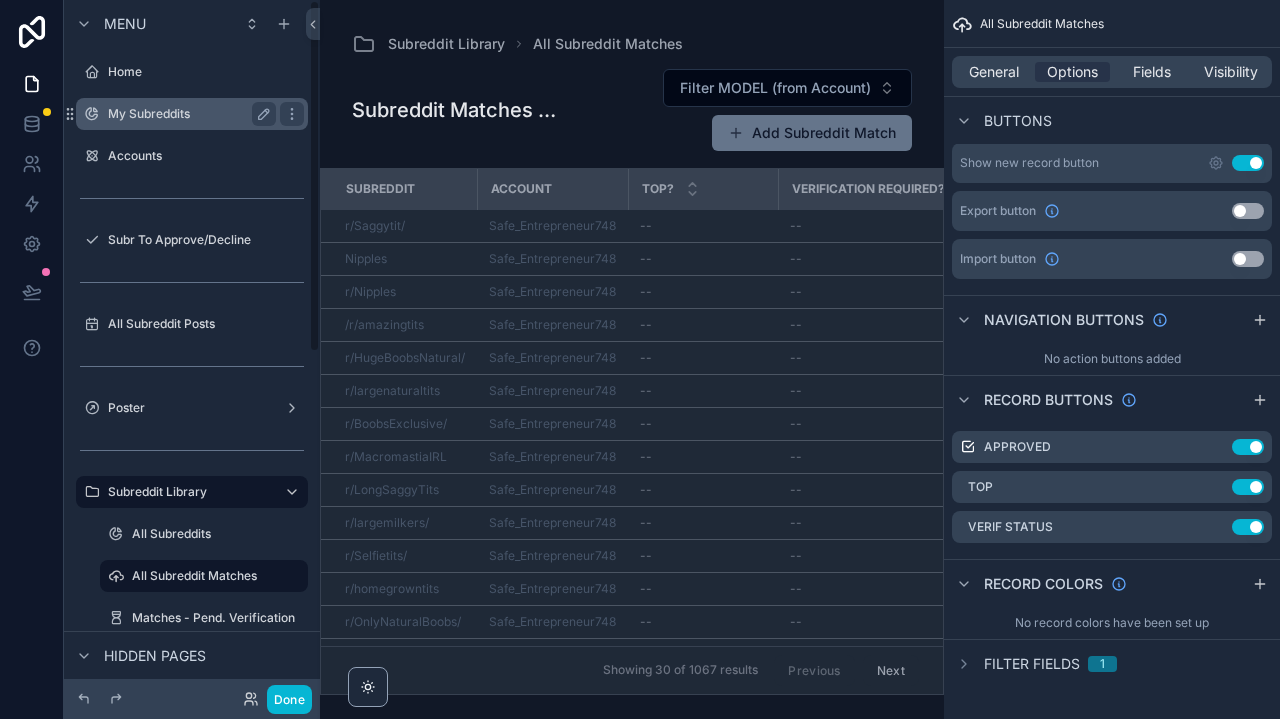 click on "My Subreddits" at bounding box center (192, 114) 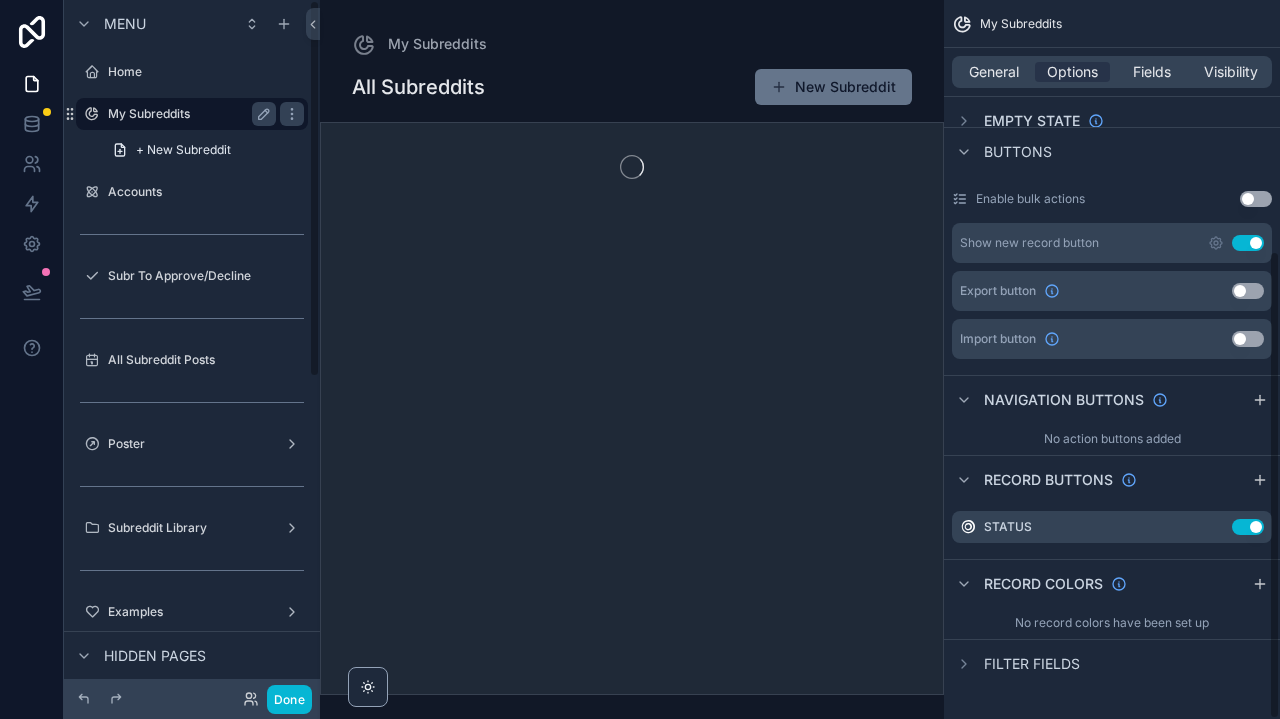 scroll, scrollTop: 385, scrollLeft: 0, axis: vertical 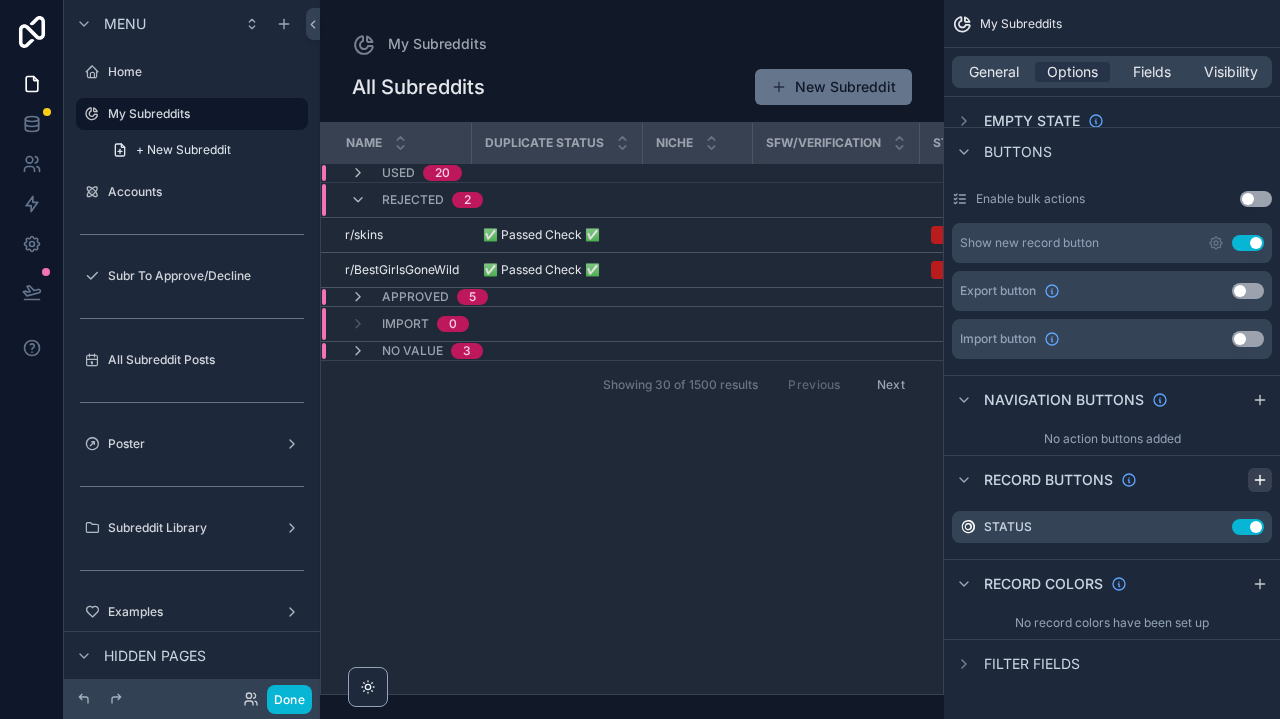 click 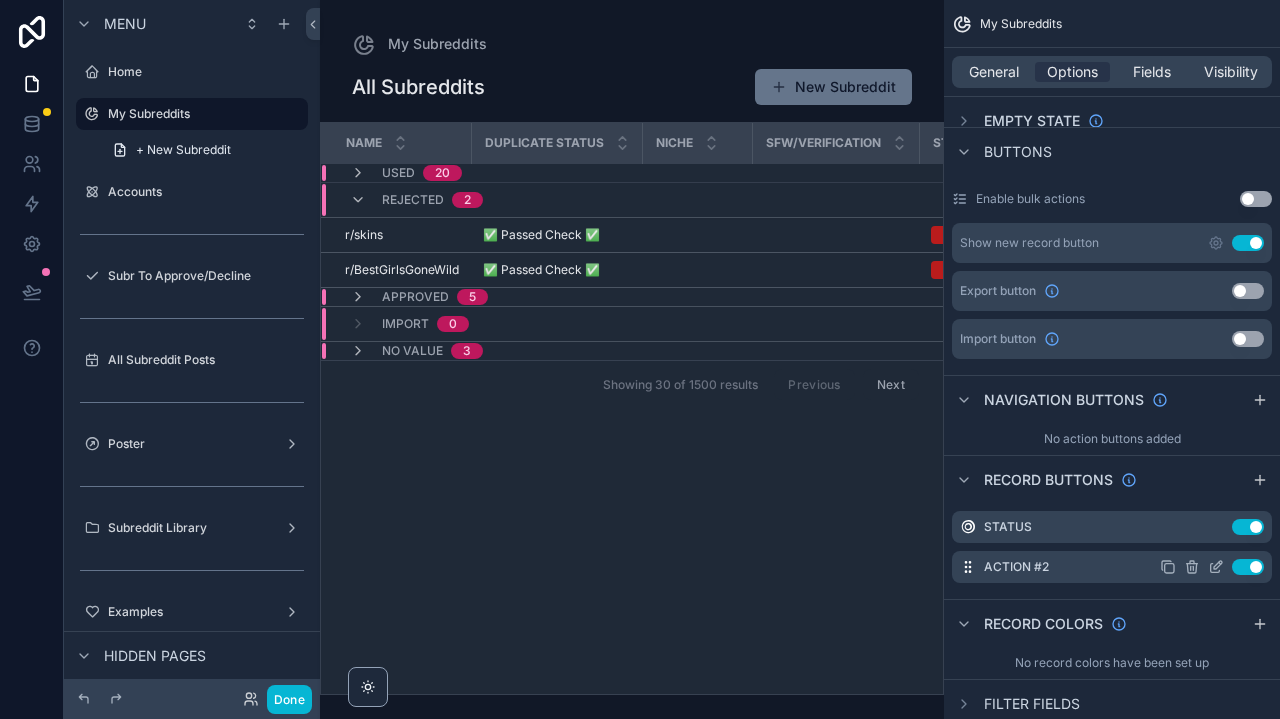 click 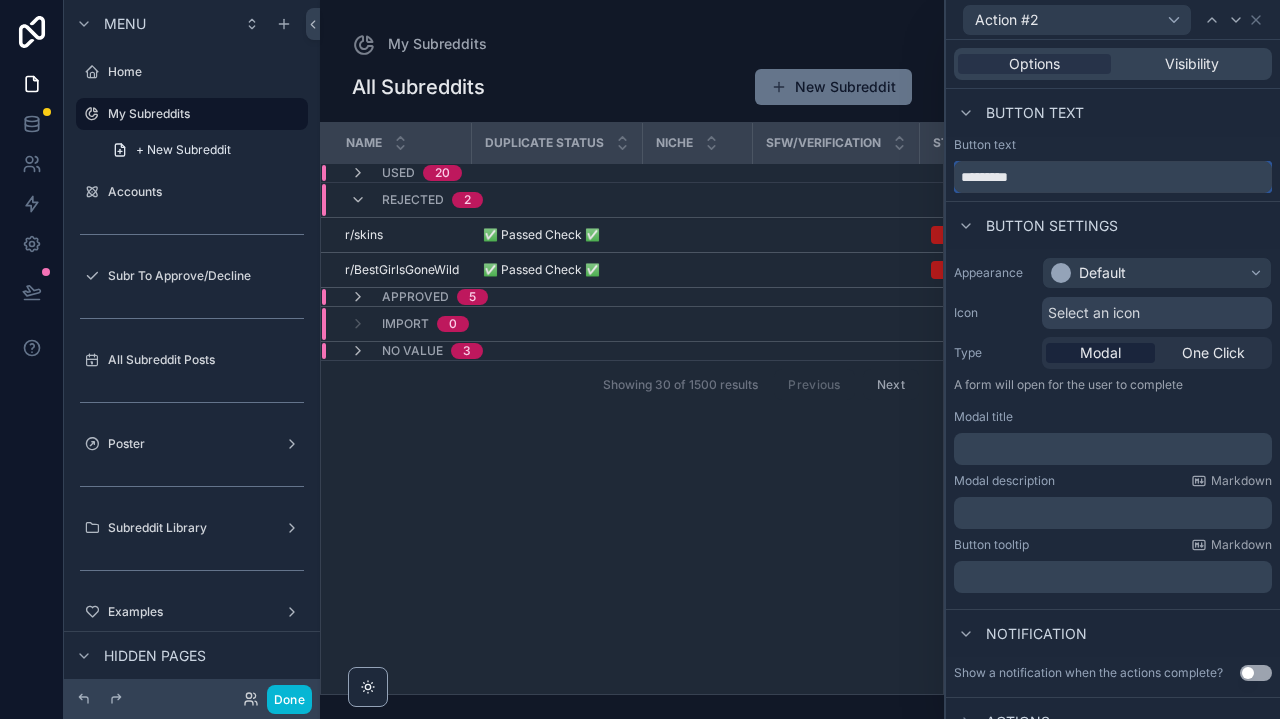 drag, startPoint x: 1088, startPoint y: 183, endPoint x: 940, endPoint y: 170, distance: 148.56985 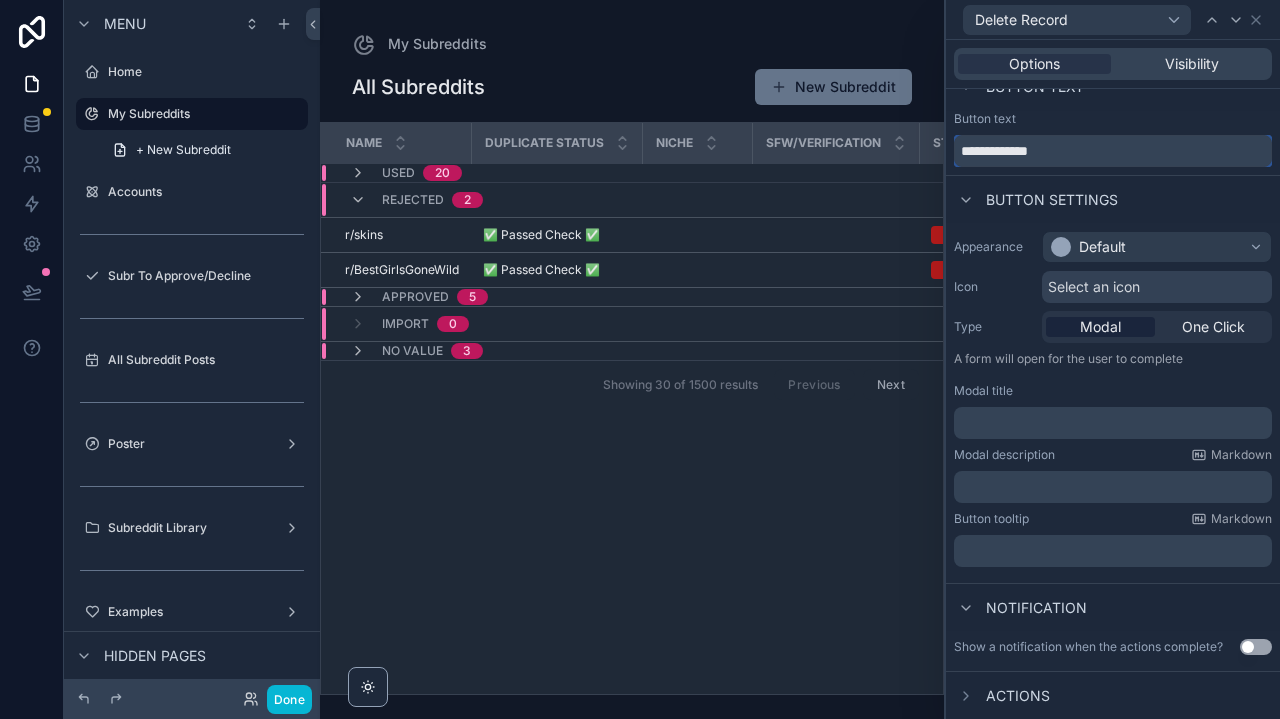 scroll, scrollTop: 26, scrollLeft: 0, axis: vertical 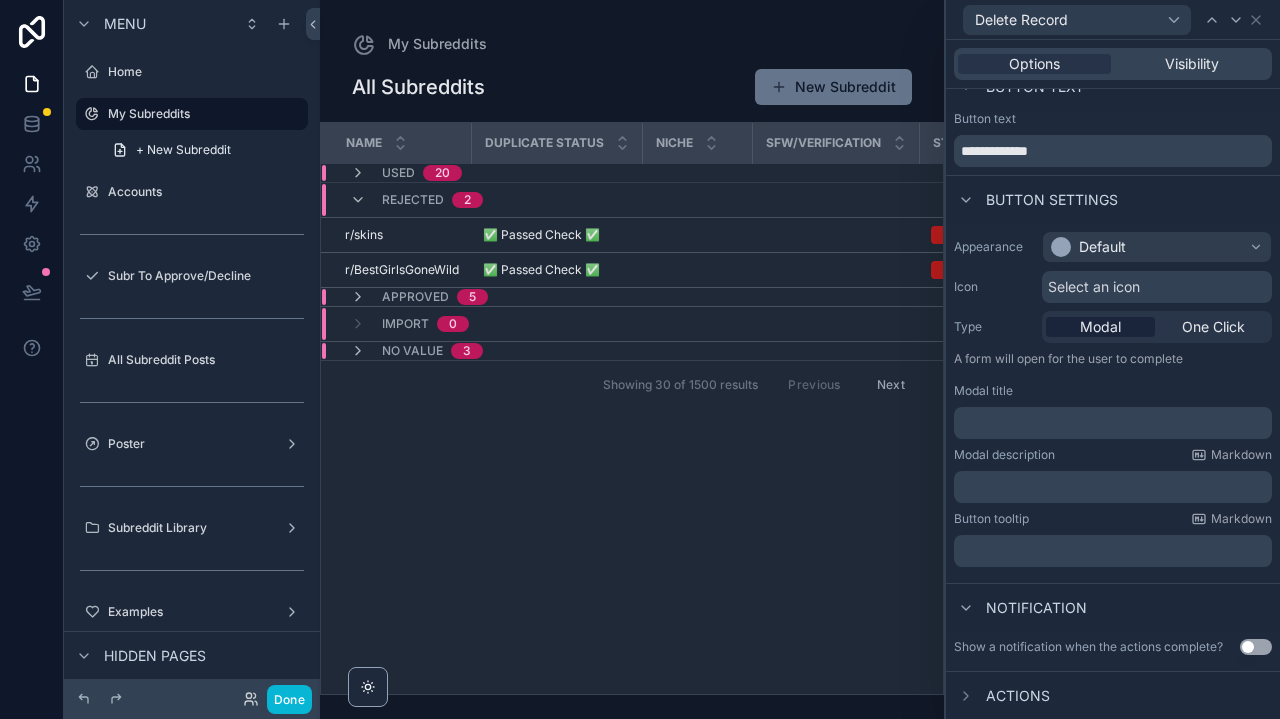 click on "Actions" at bounding box center (1018, 696) 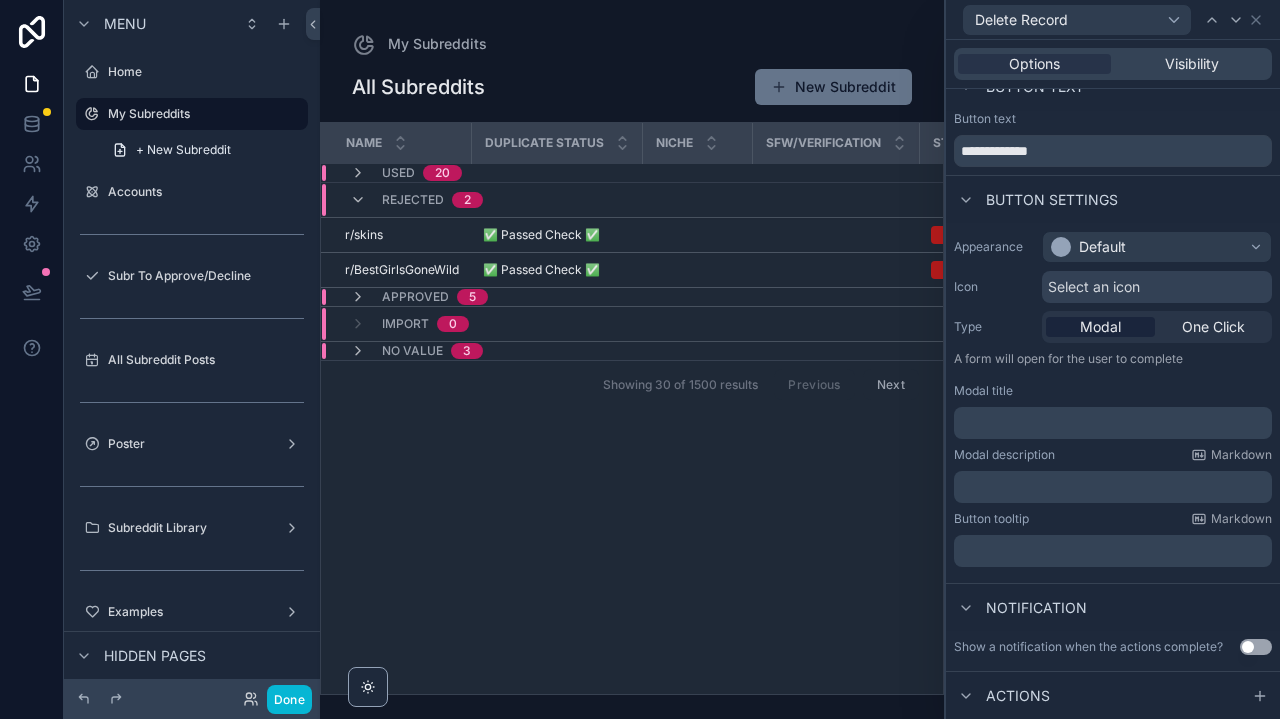scroll, scrollTop: 62, scrollLeft: 0, axis: vertical 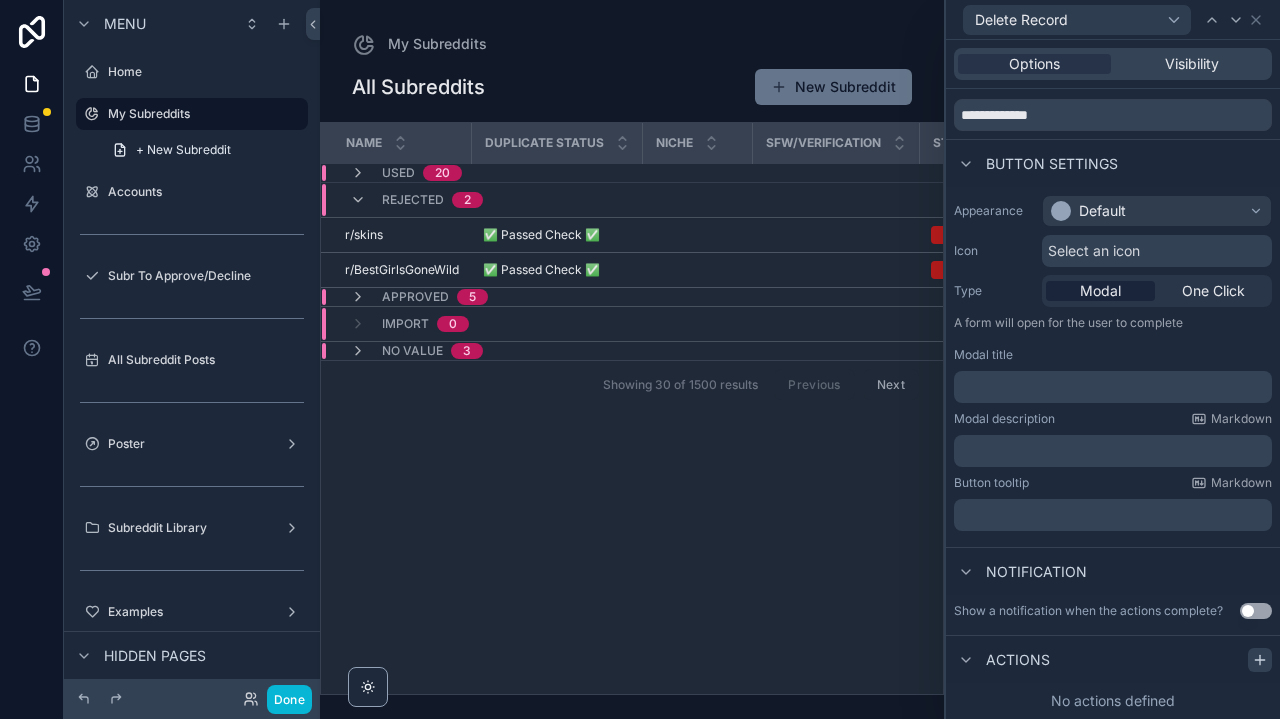 click 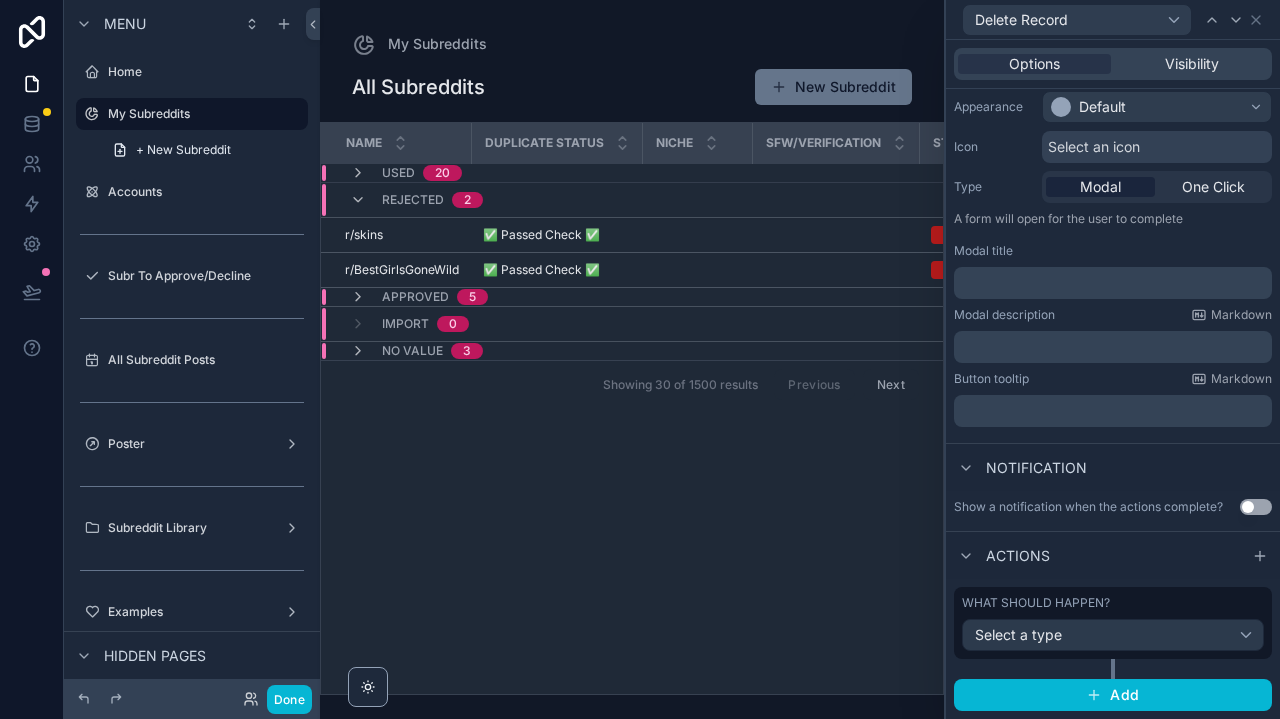 scroll, scrollTop: 165, scrollLeft: 0, axis: vertical 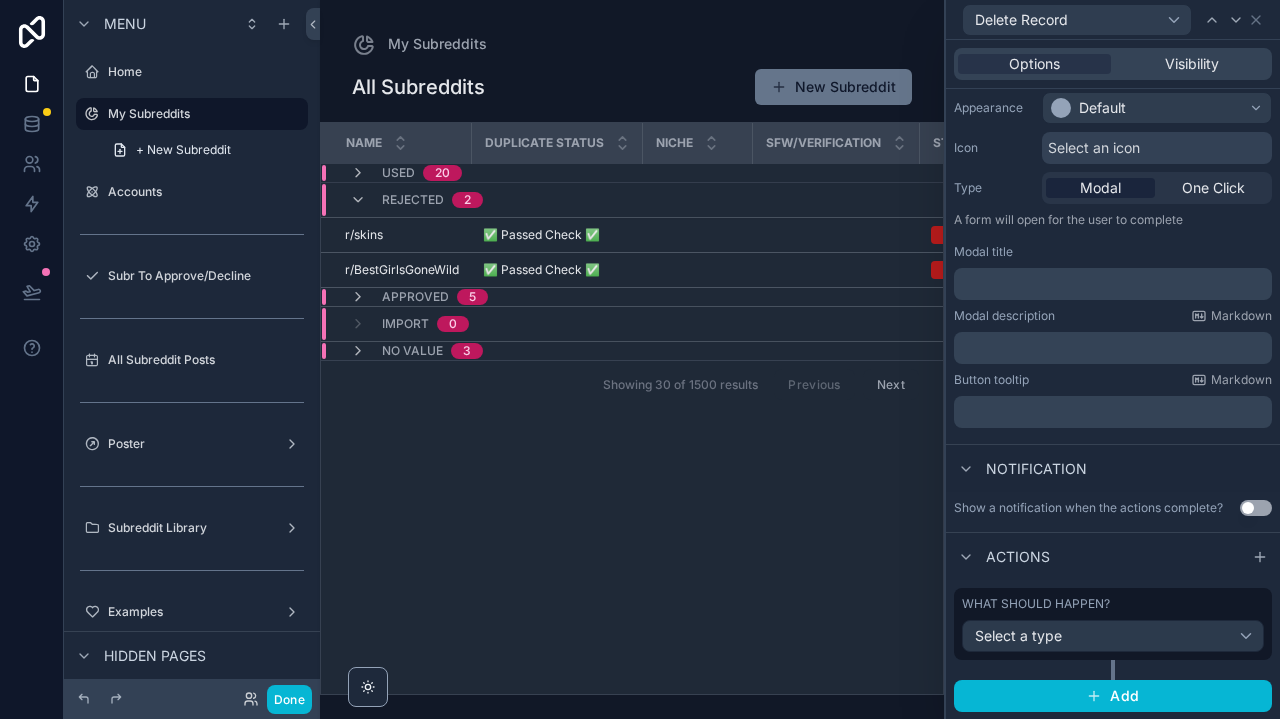 click on "Select a type" at bounding box center [1113, 636] 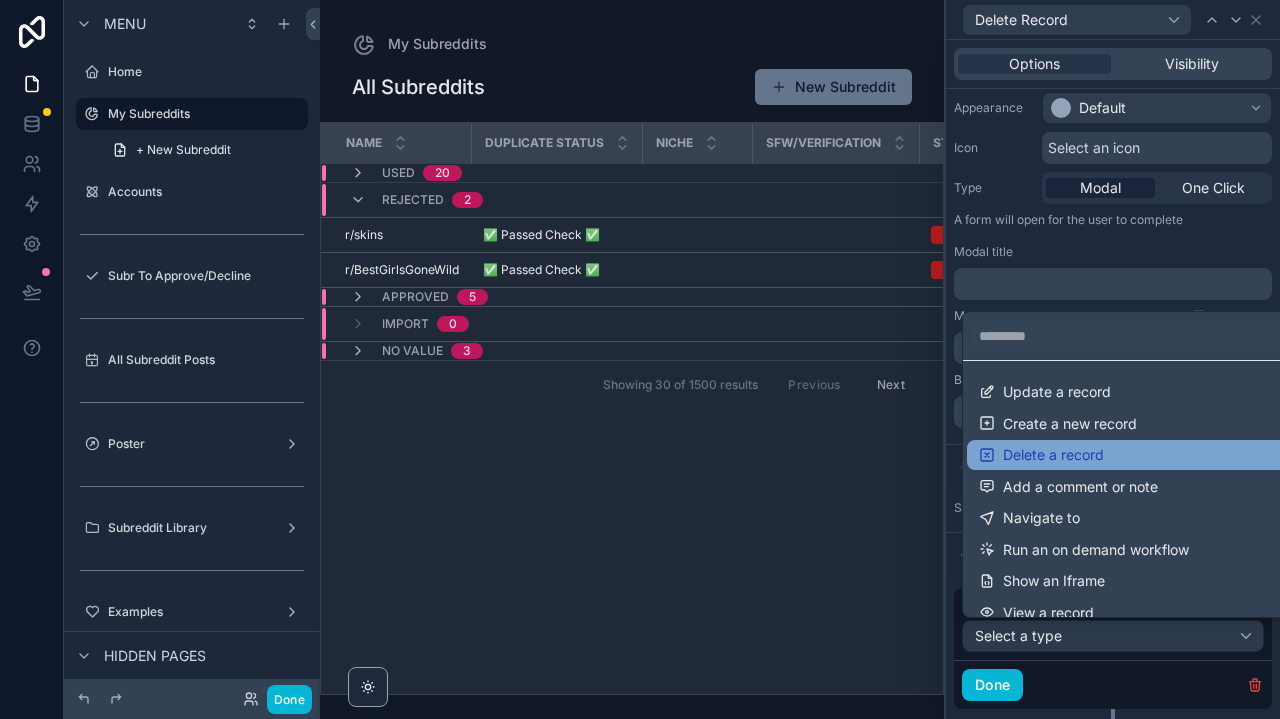 click on "Delete a record" at bounding box center [1053, 455] 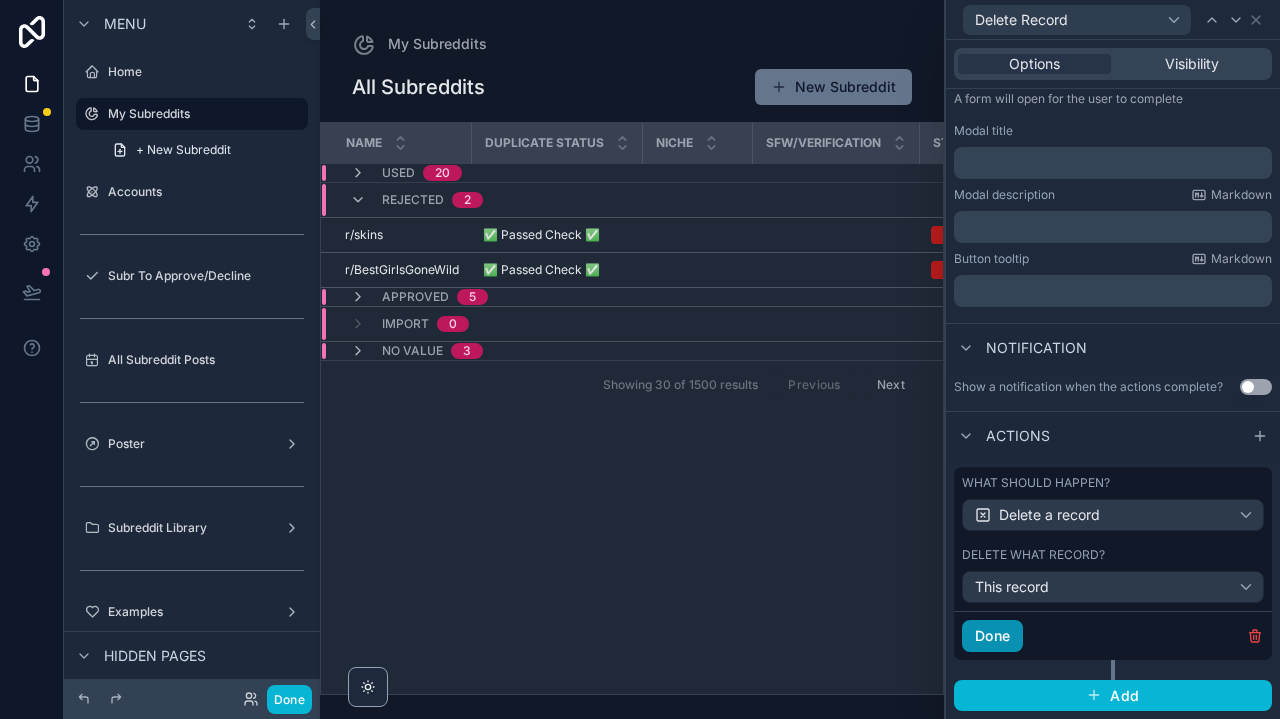 scroll, scrollTop: 285, scrollLeft: 0, axis: vertical 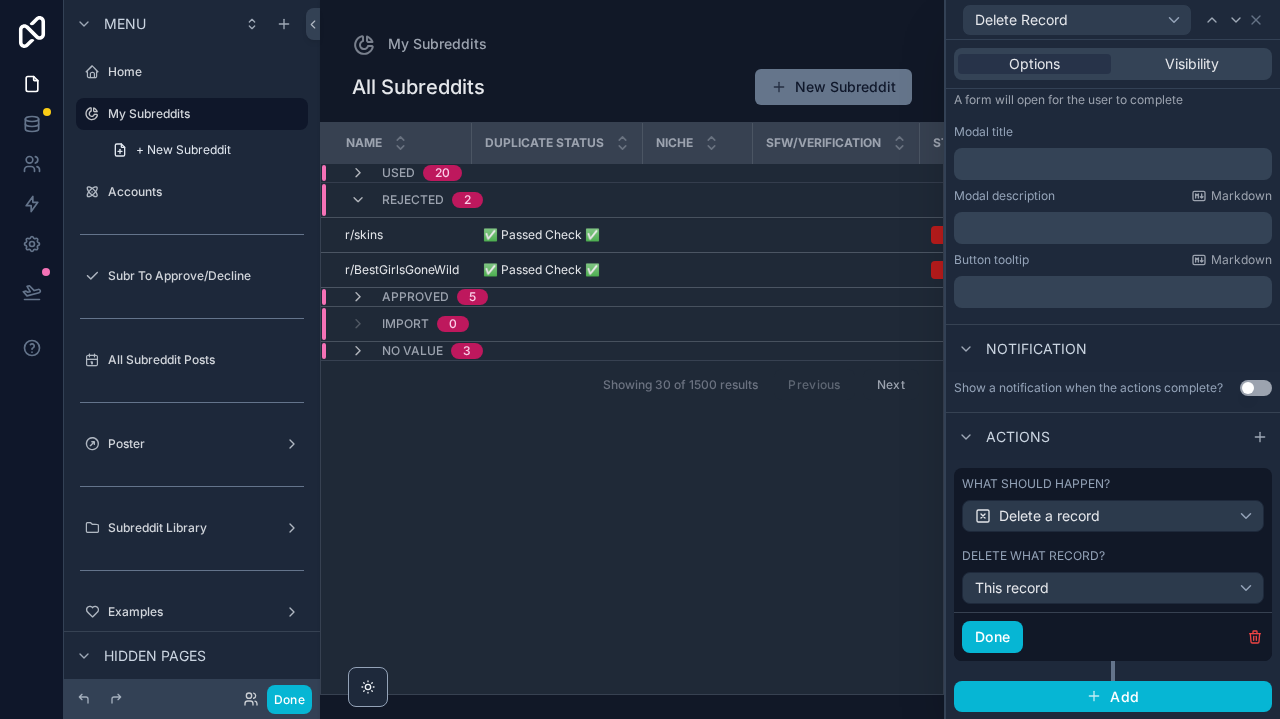 click on "This record" at bounding box center (1113, 588) 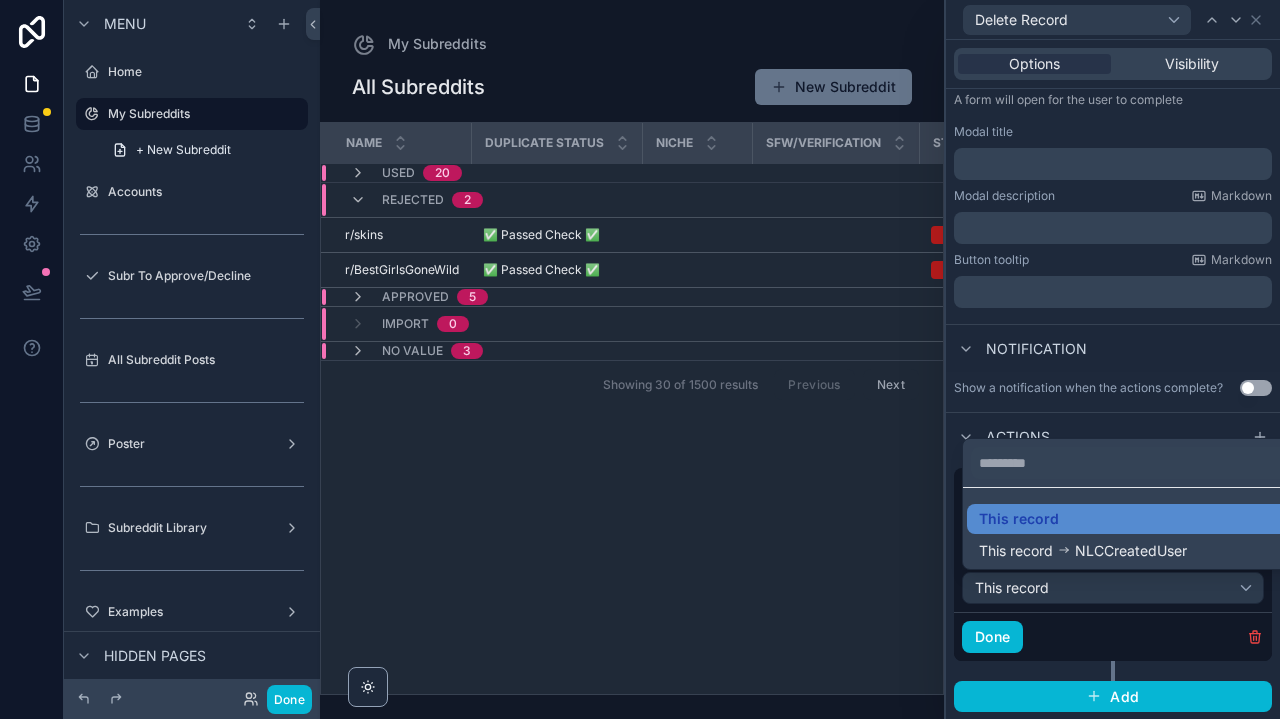 click at bounding box center [1113, 359] 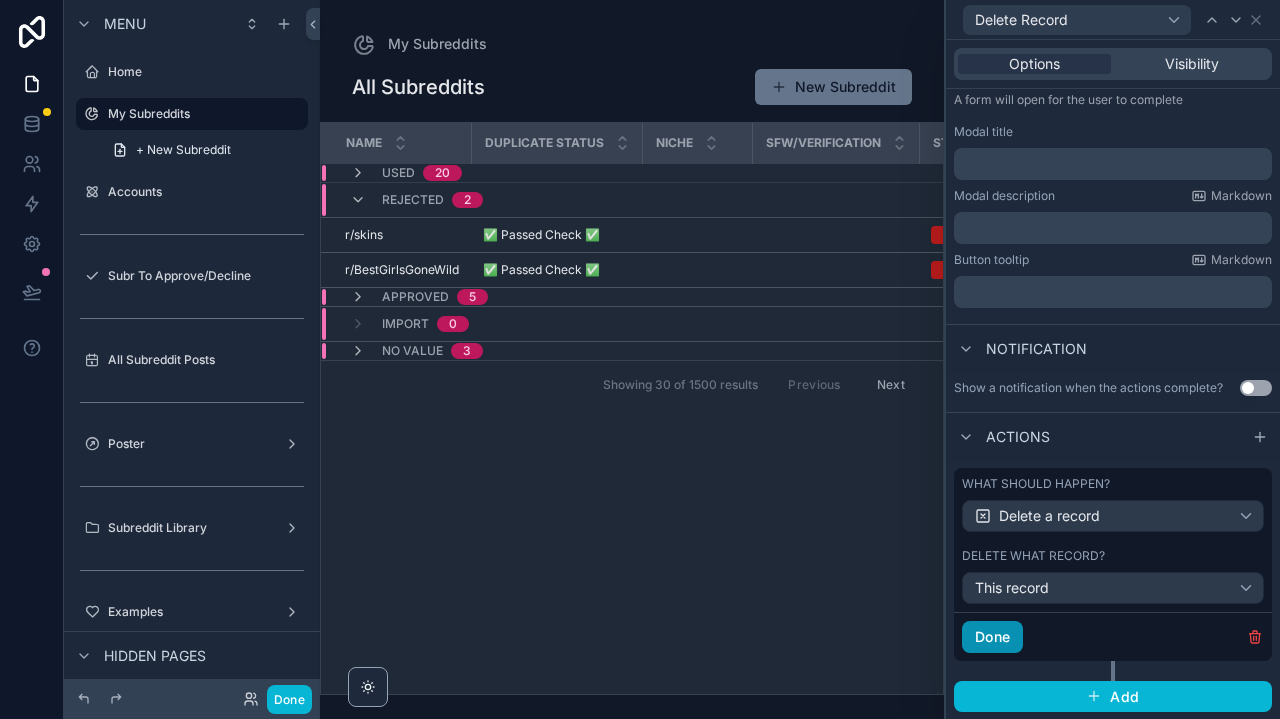 click on "Done" at bounding box center [992, 637] 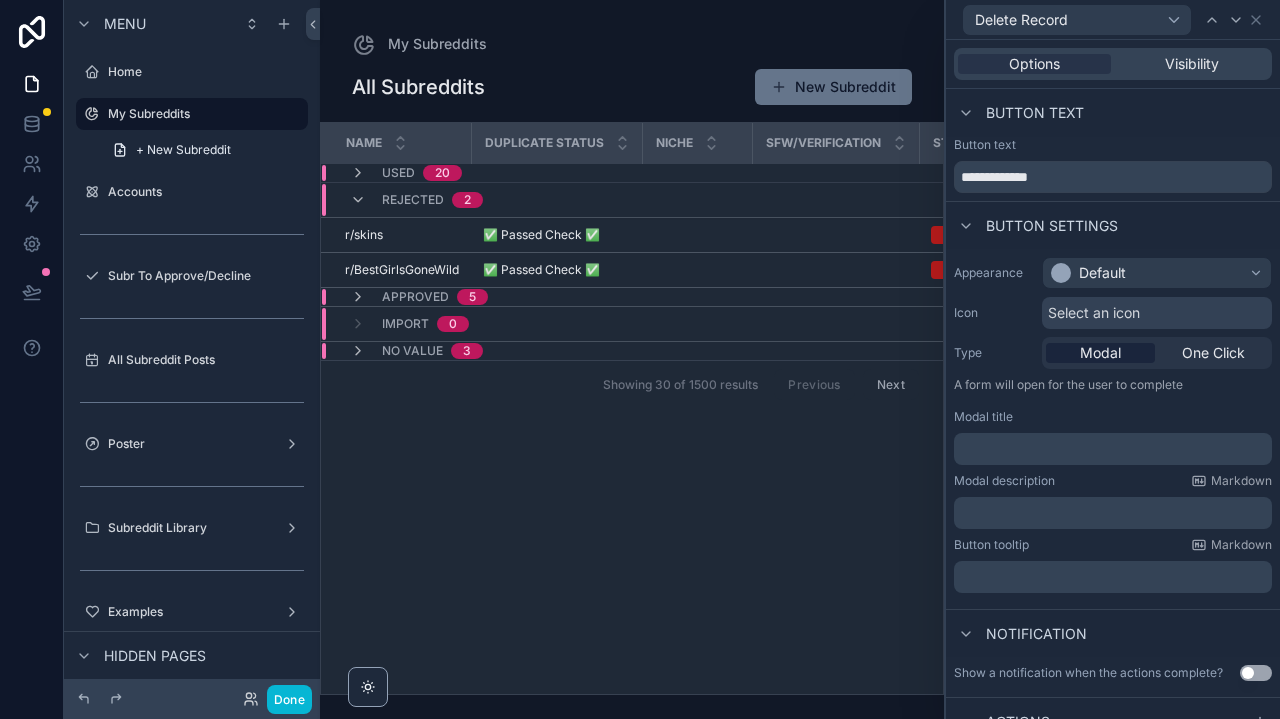 scroll, scrollTop: 0, scrollLeft: 0, axis: both 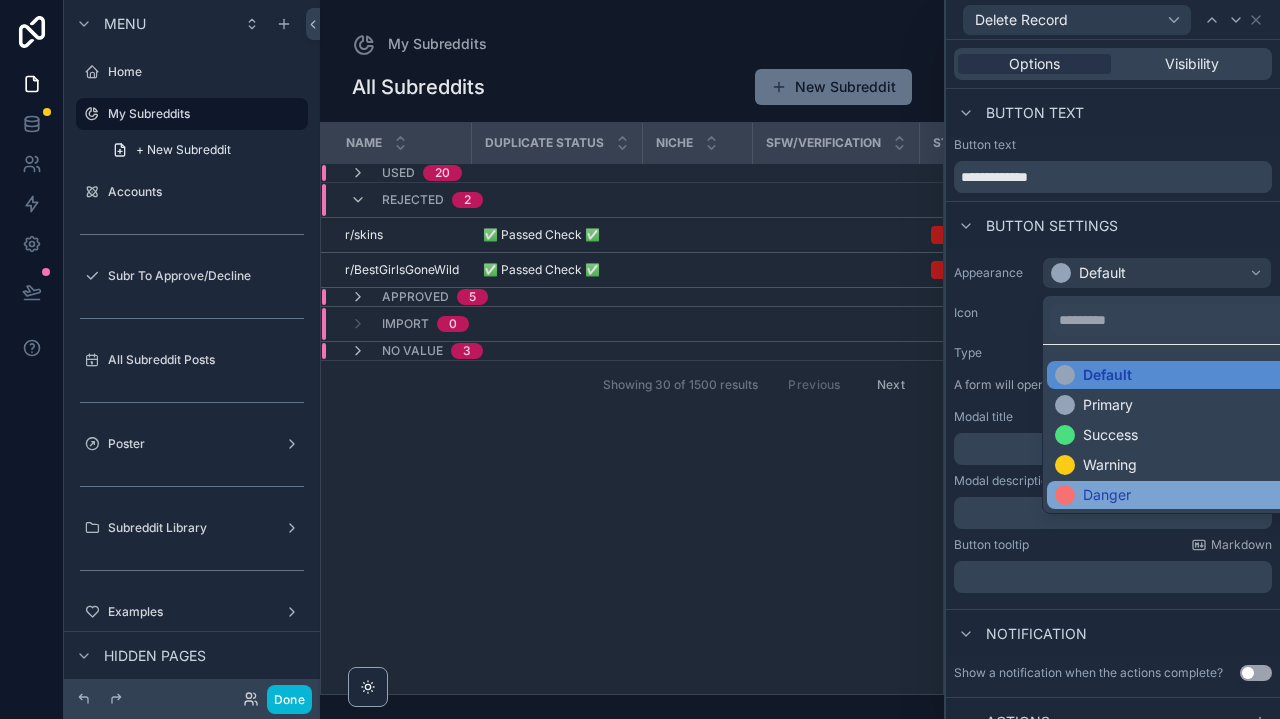 click on "Danger" at bounding box center (1107, 495) 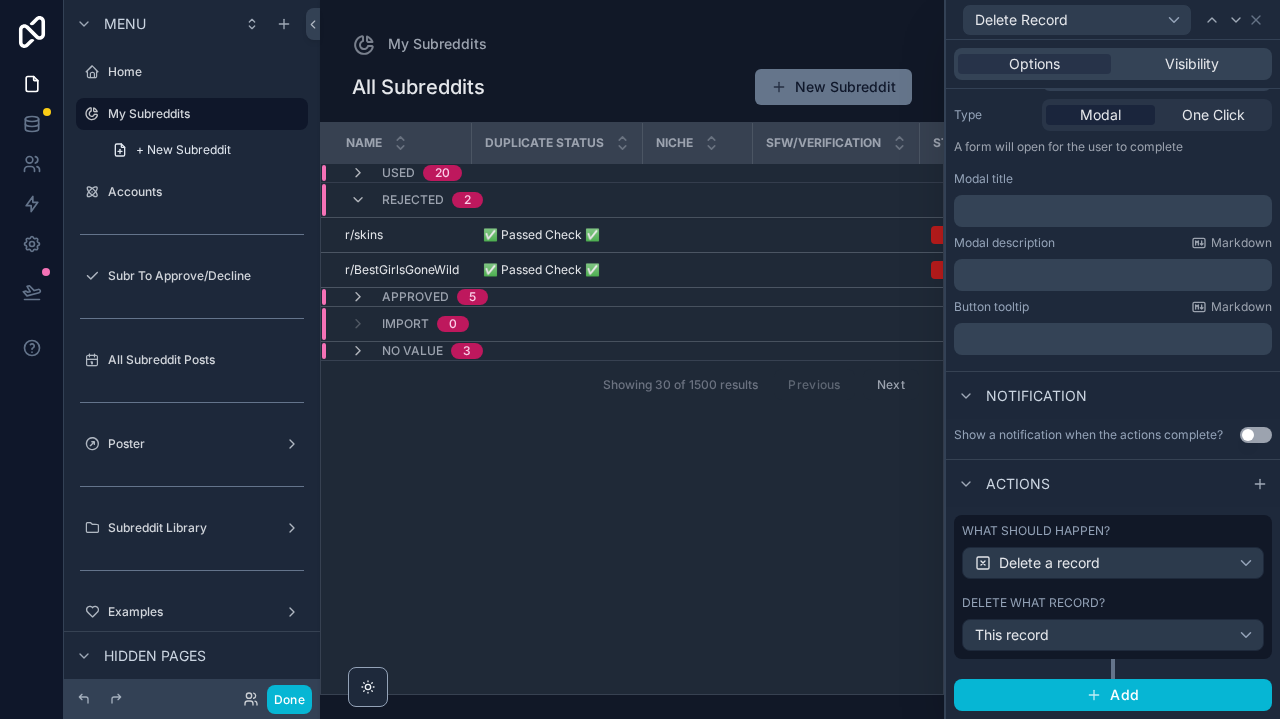 scroll, scrollTop: 237, scrollLeft: 0, axis: vertical 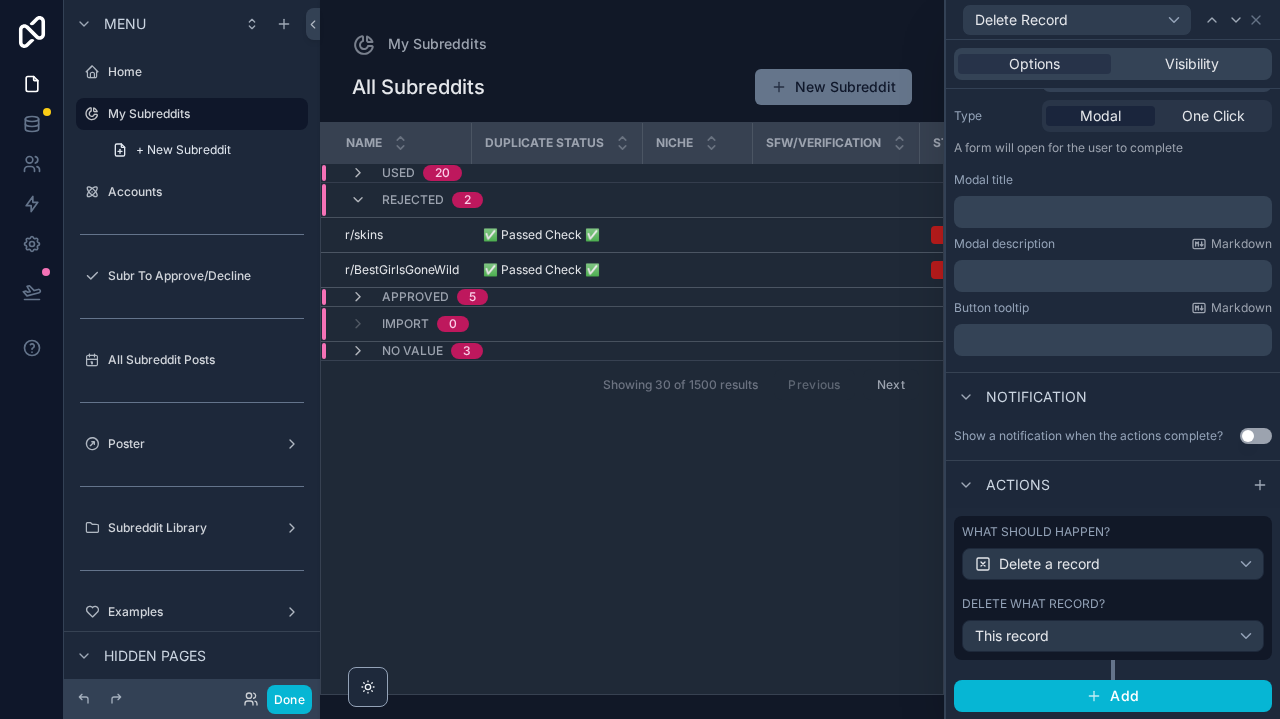 click on "﻿" at bounding box center (1115, 212) 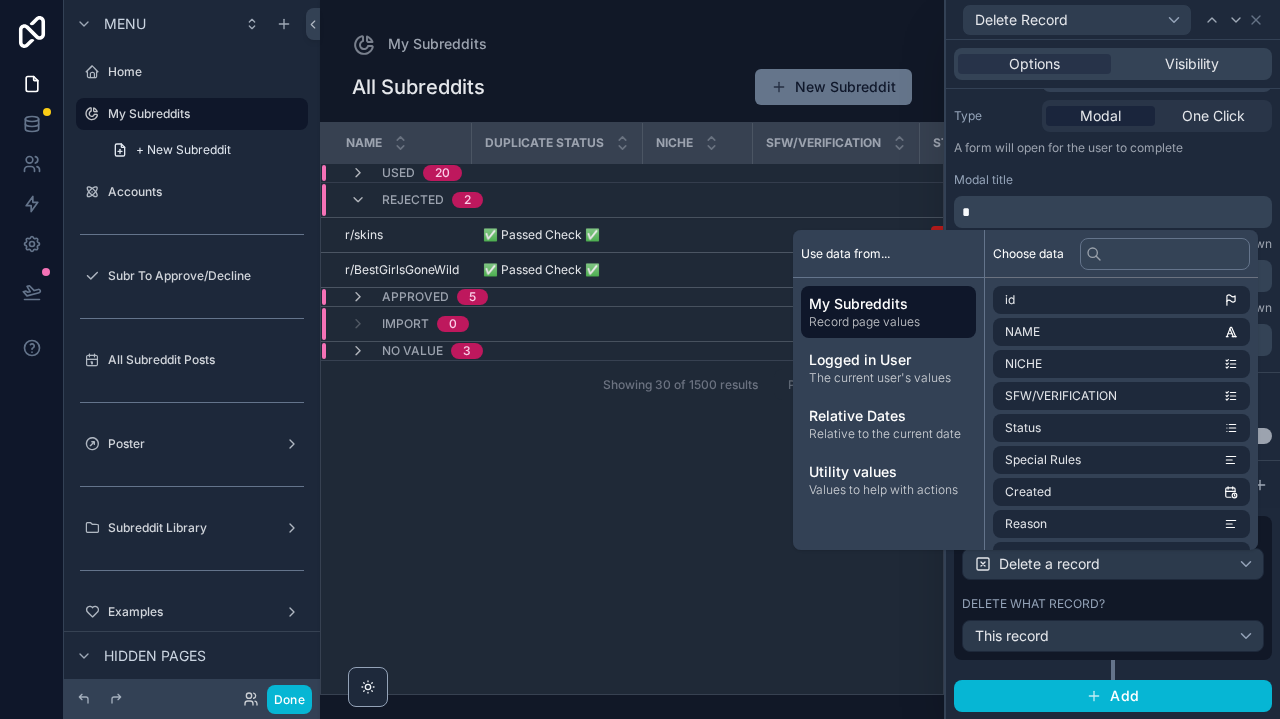 type 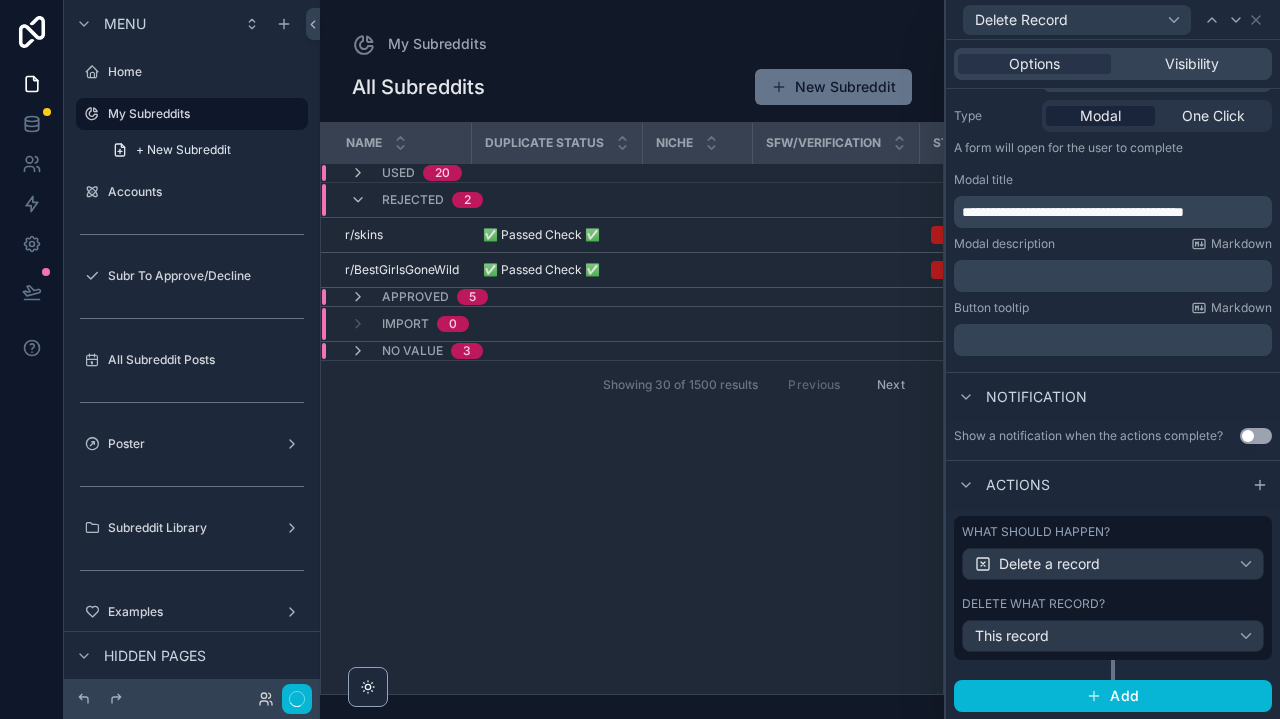 click on "Modal title" at bounding box center (983, 180) 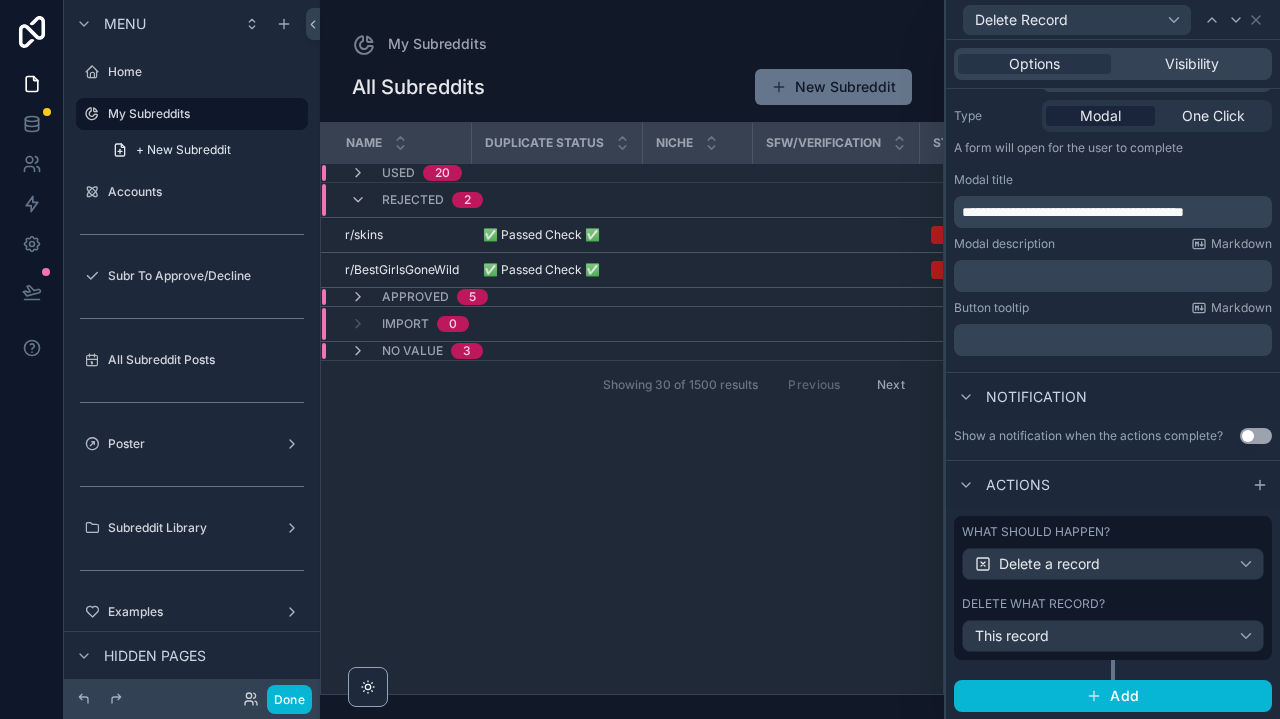 scroll, scrollTop: 0, scrollLeft: 0, axis: both 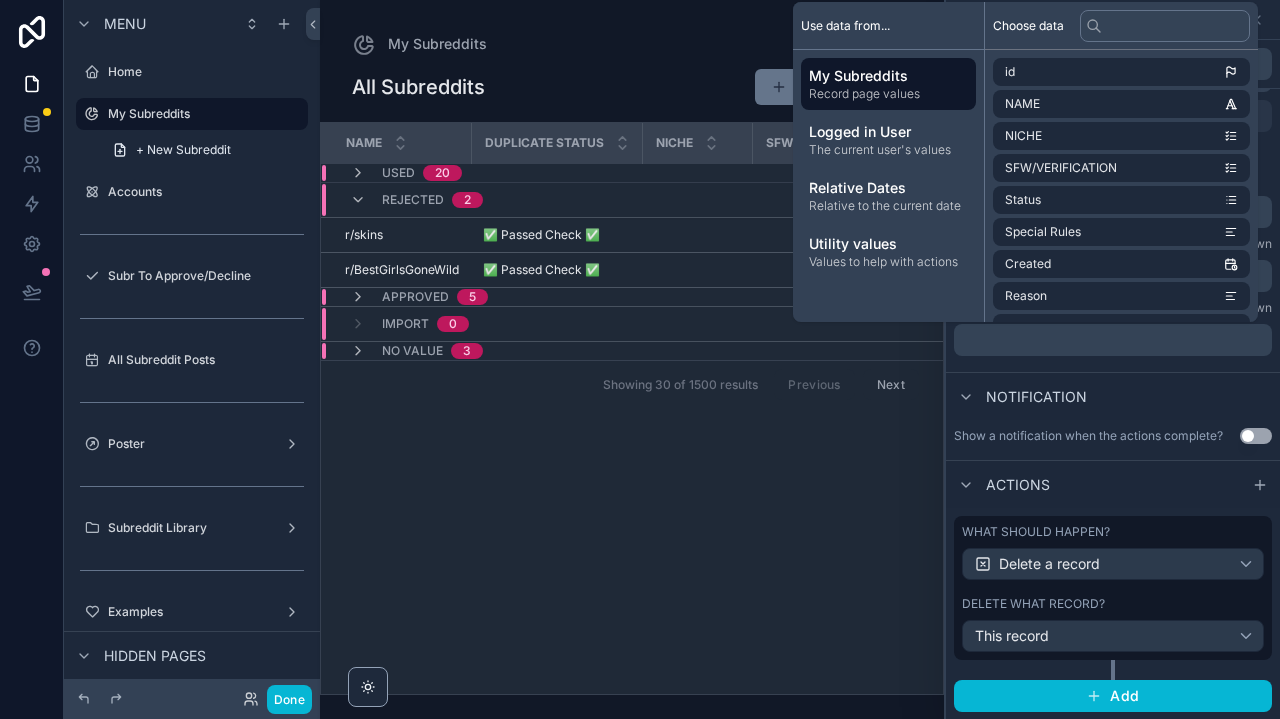 click on "**********" at bounding box center (1113, 192) 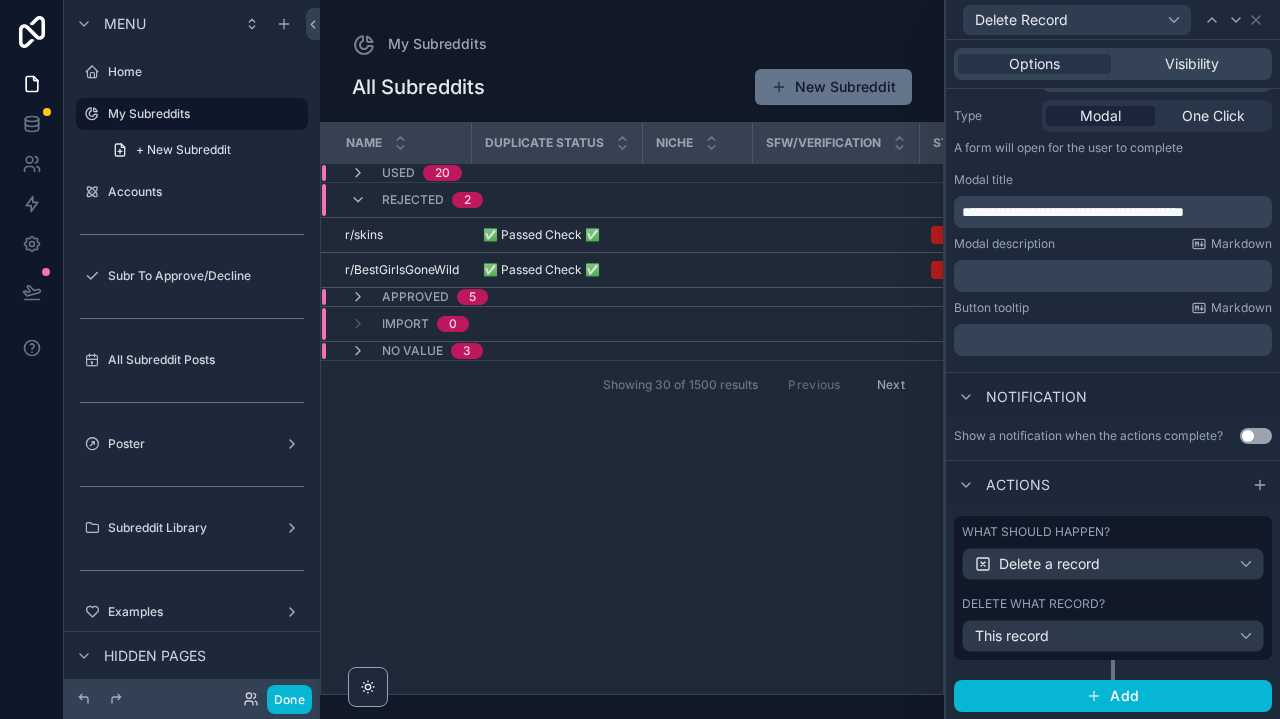 scroll, scrollTop: 0, scrollLeft: 0, axis: both 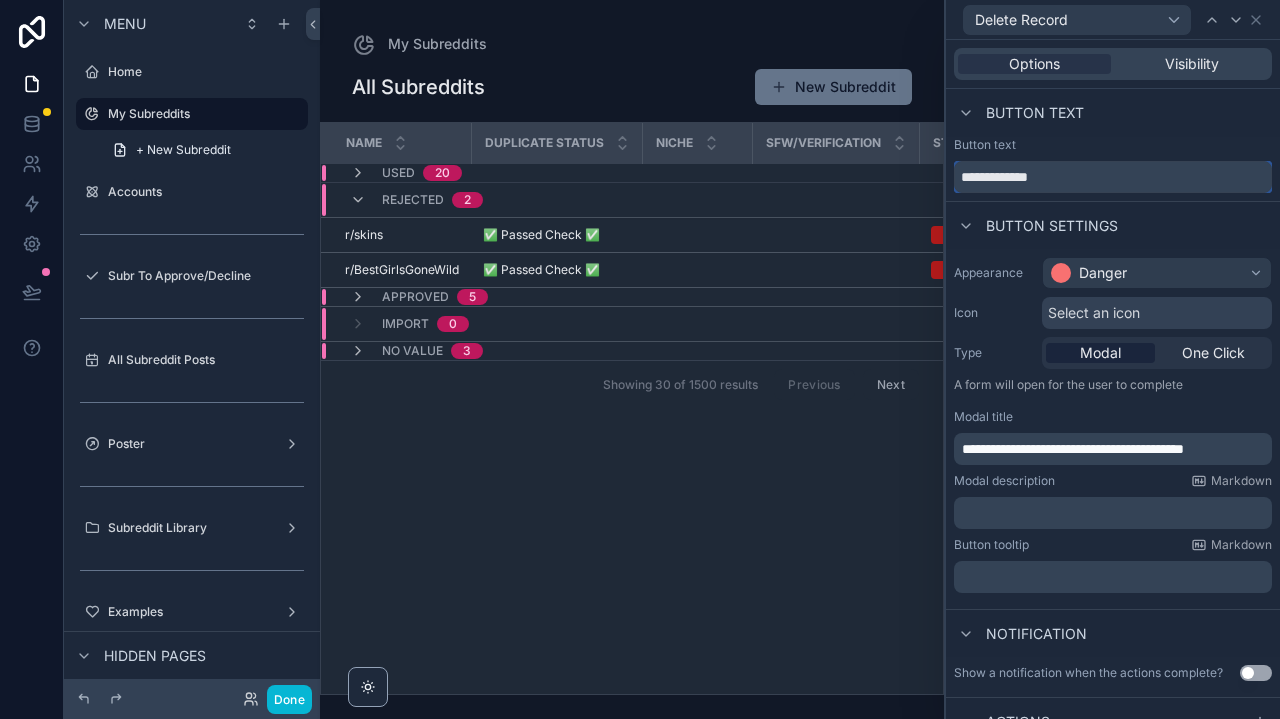 drag, startPoint x: 1083, startPoint y: 184, endPoint x: 1014, endPoint y: 184, distance: 69 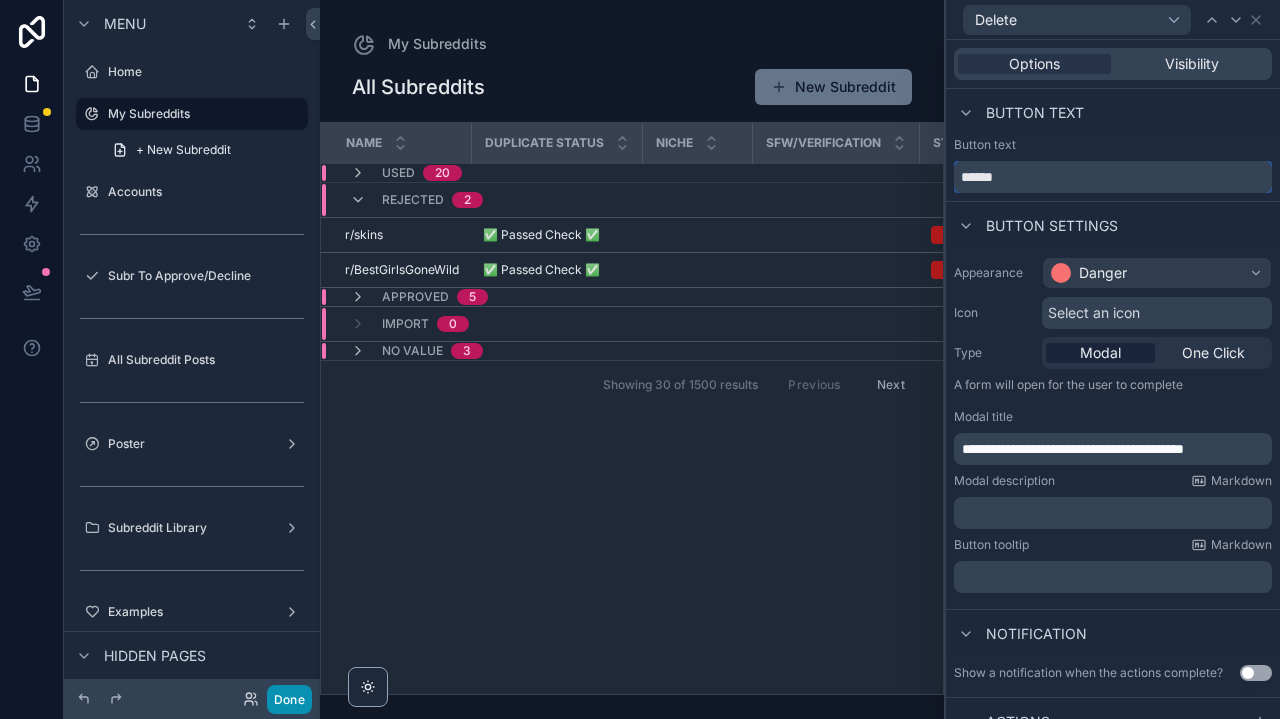 scroll, scrollTop: 0, scrollLeft: 0, axis: both 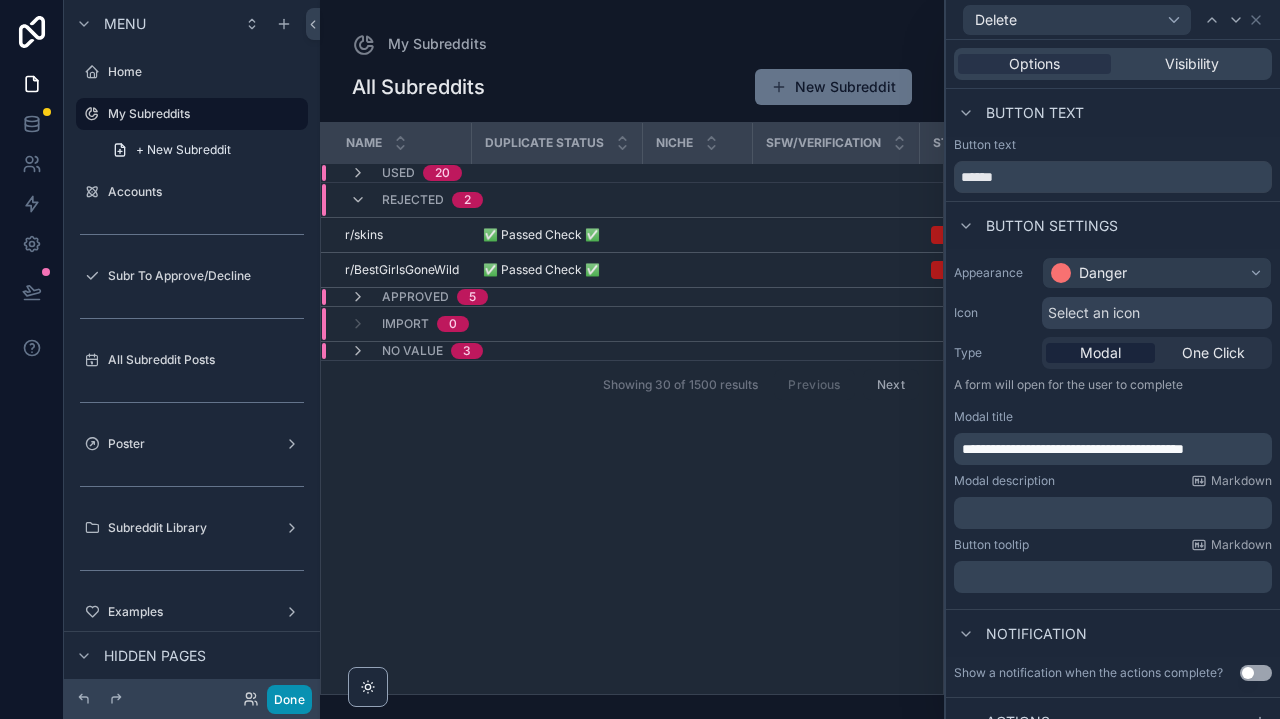 click on "Done" at bounding box center (289, 699) 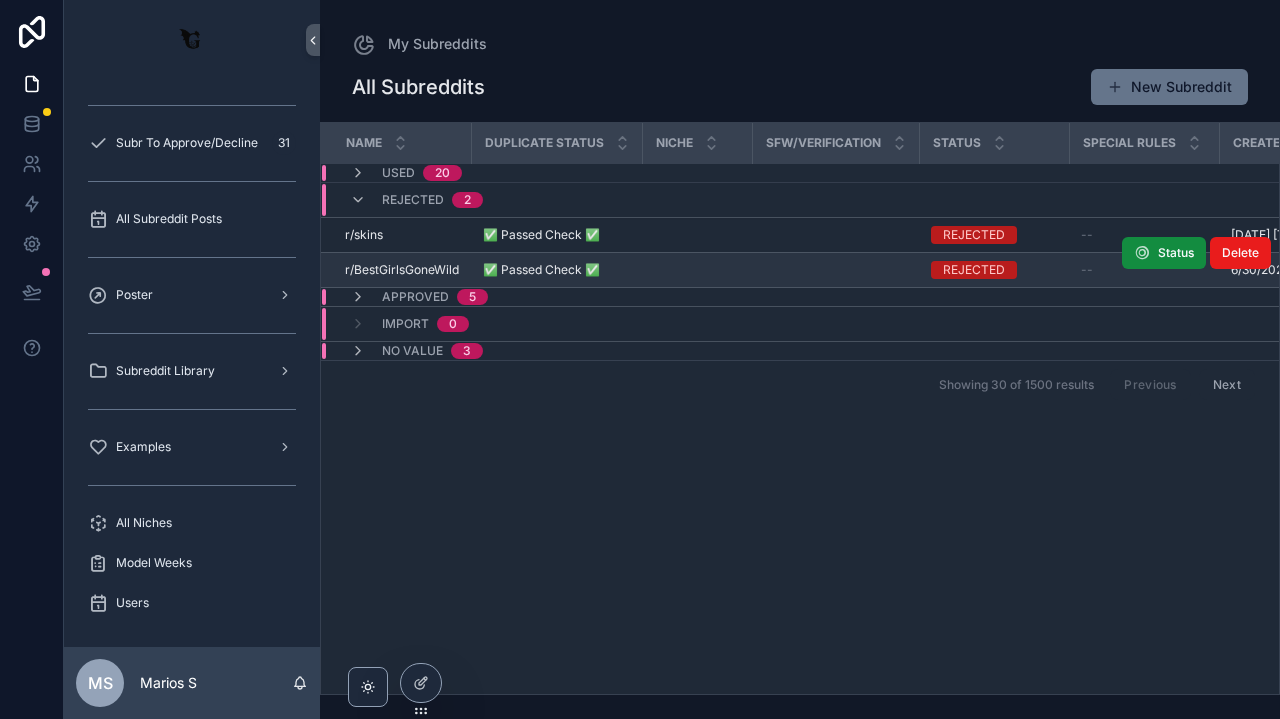 click at bounding box center [835, 270] 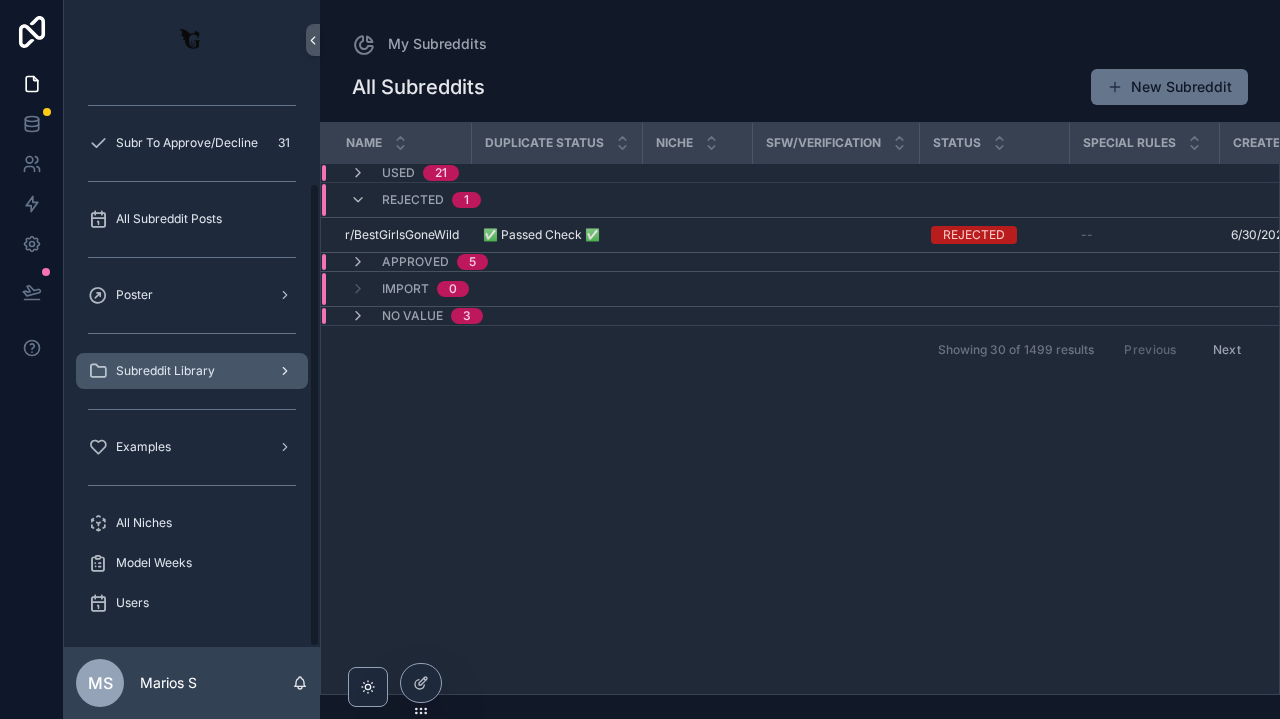 click on "Subreddit Library" at bounding box center [192, 371] 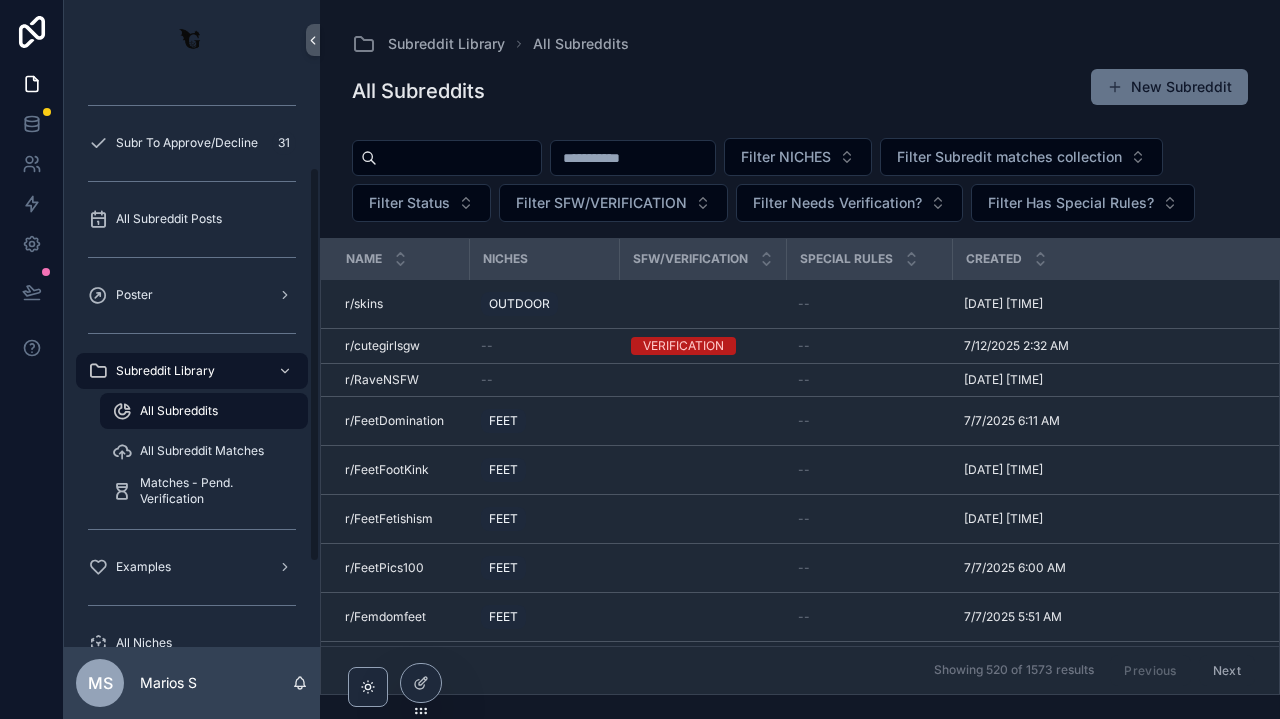 click on "All Subreddits" at bounding box center (204, 411) 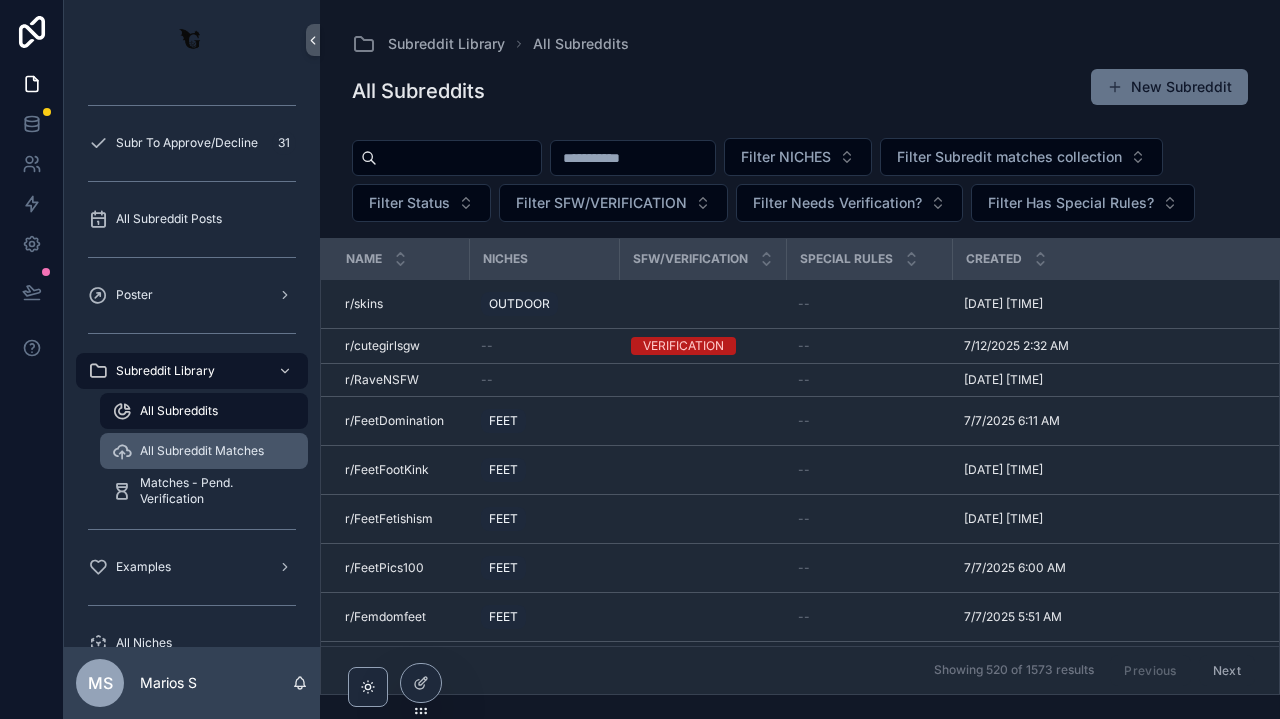 click on "All Subreddit Matches" at bounding box center [202, 451] 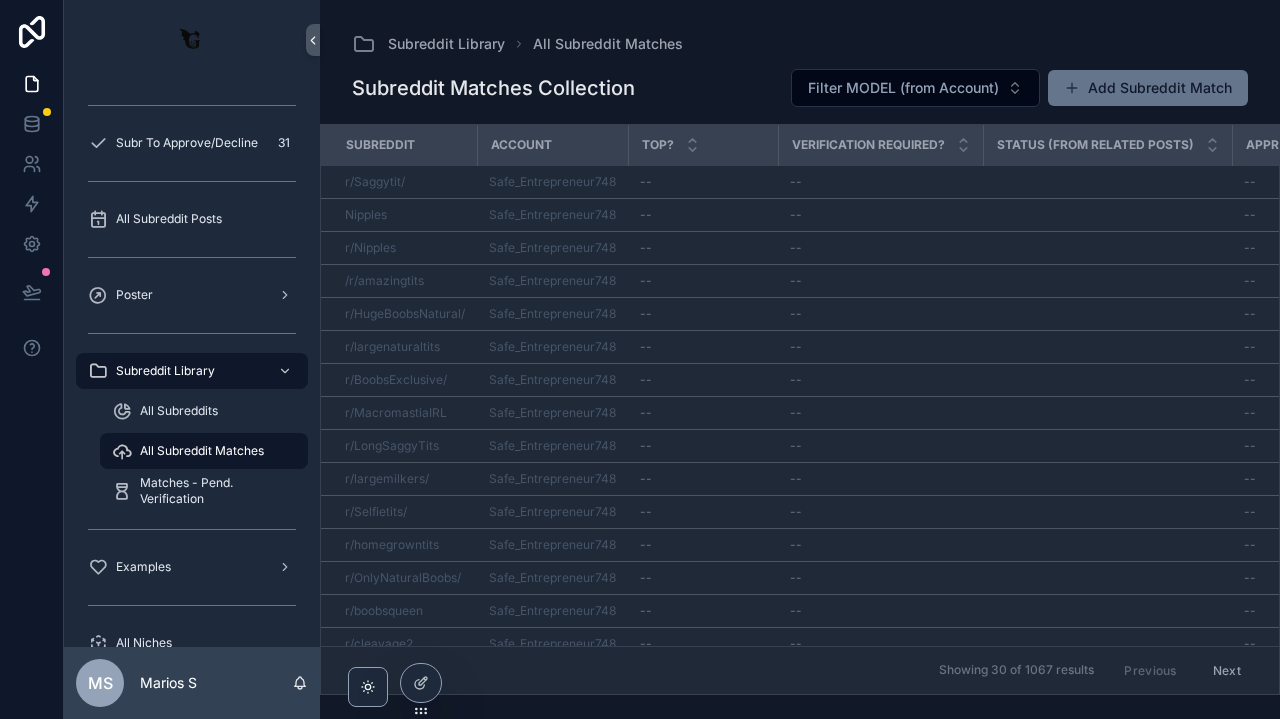 click on "Matches - Pend. Verification" at bounding box center (204, 491) 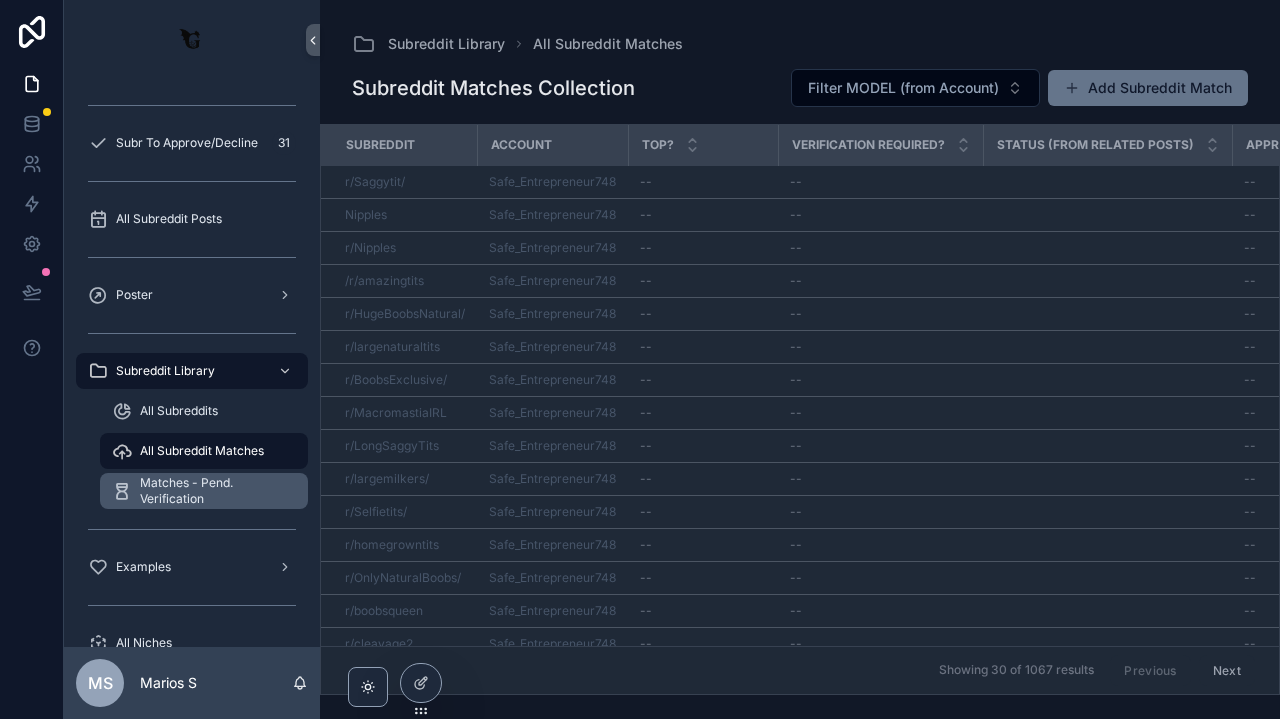 click on "Matches - Pend. Verification" at bounding box center [214, 491] 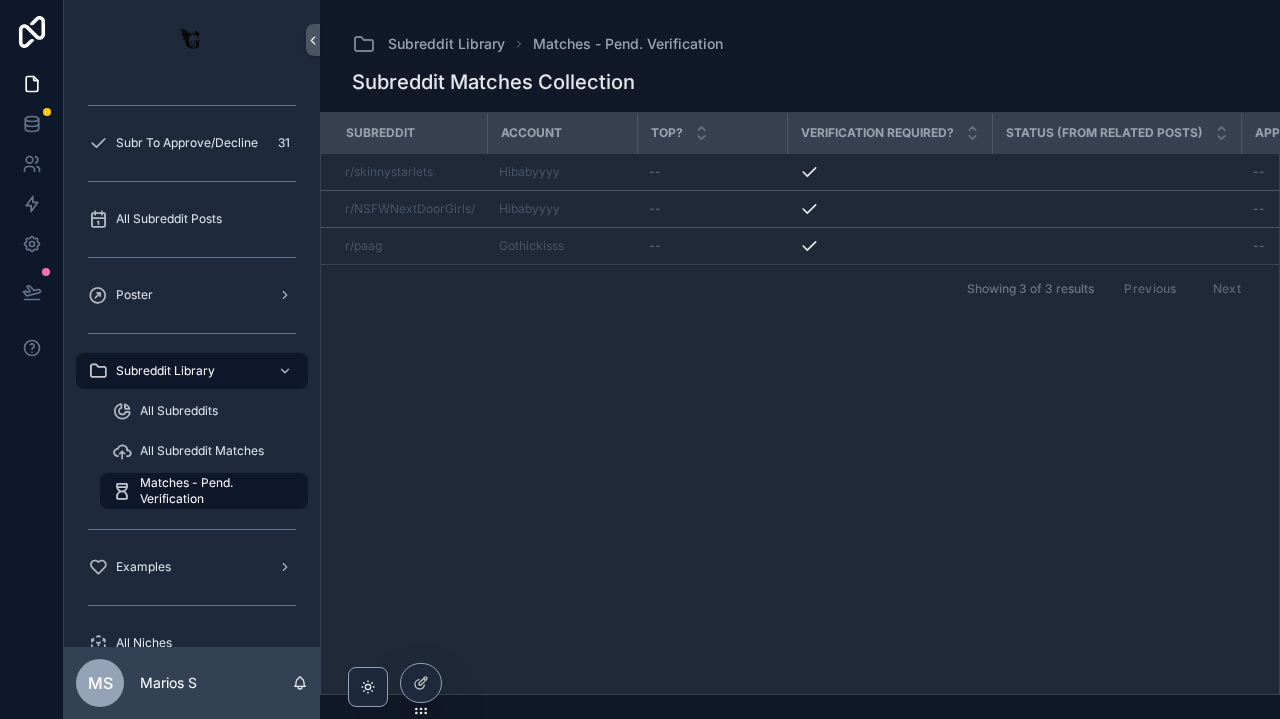 click on "All Subreddit Matches" at bounding box center [204, 451] 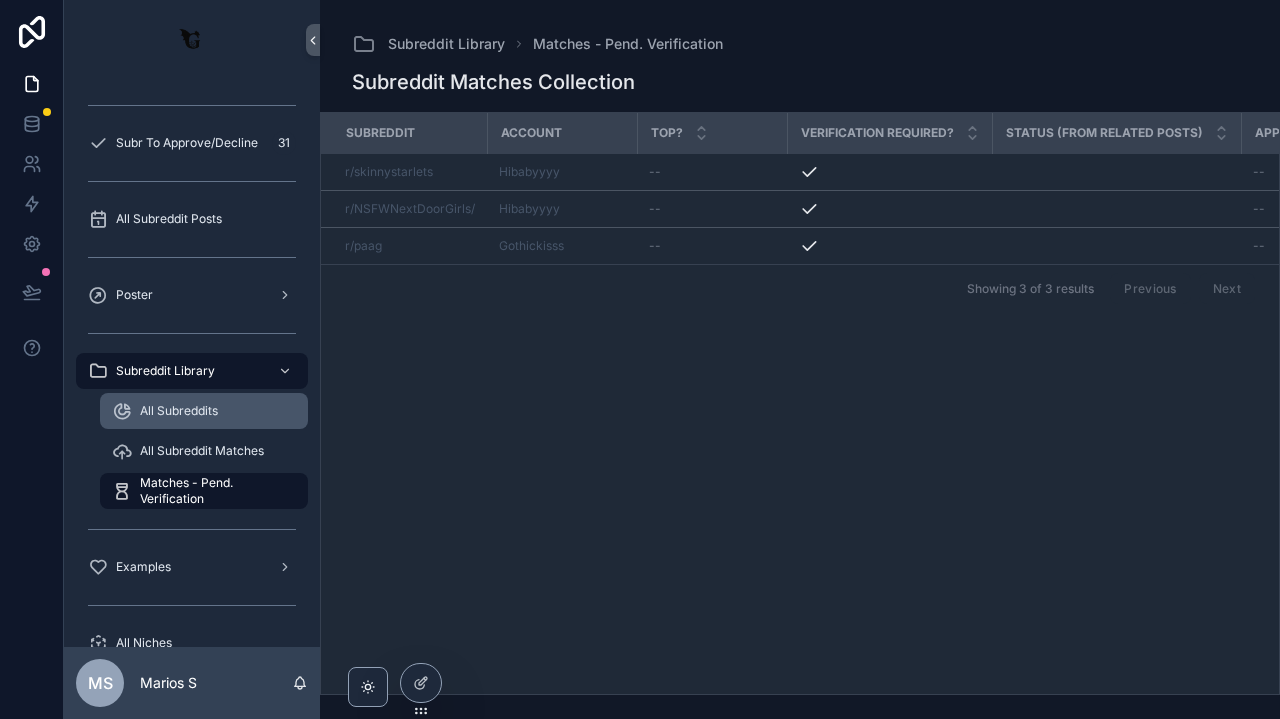click on "All Subreddits" at bounding box center [179, 411] 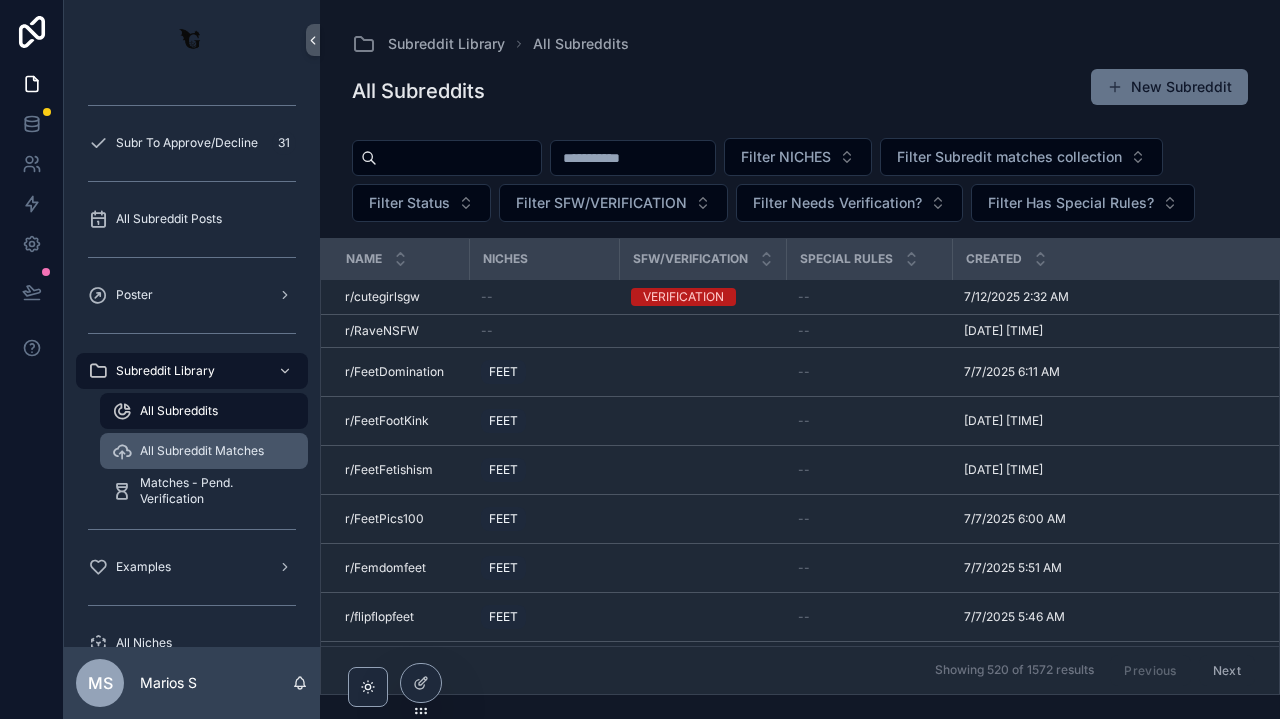 click on "All Subreddit Matches" at bounding box center (202, 451) 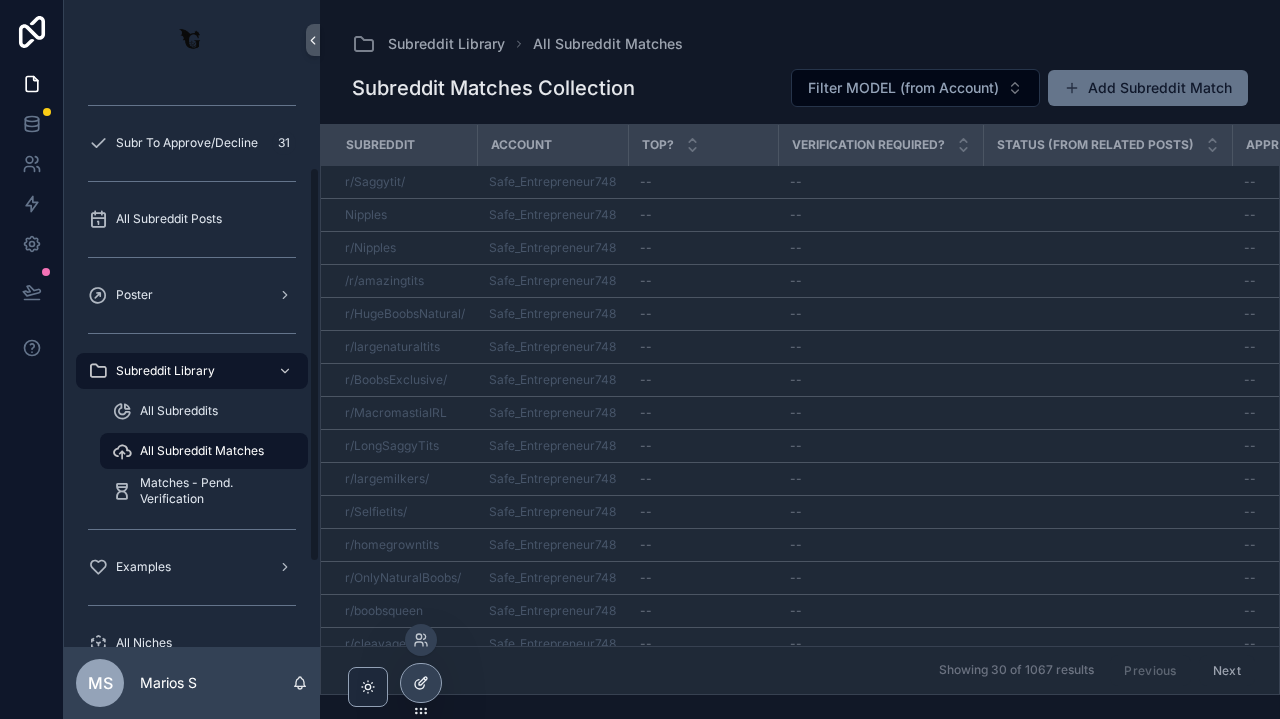 click 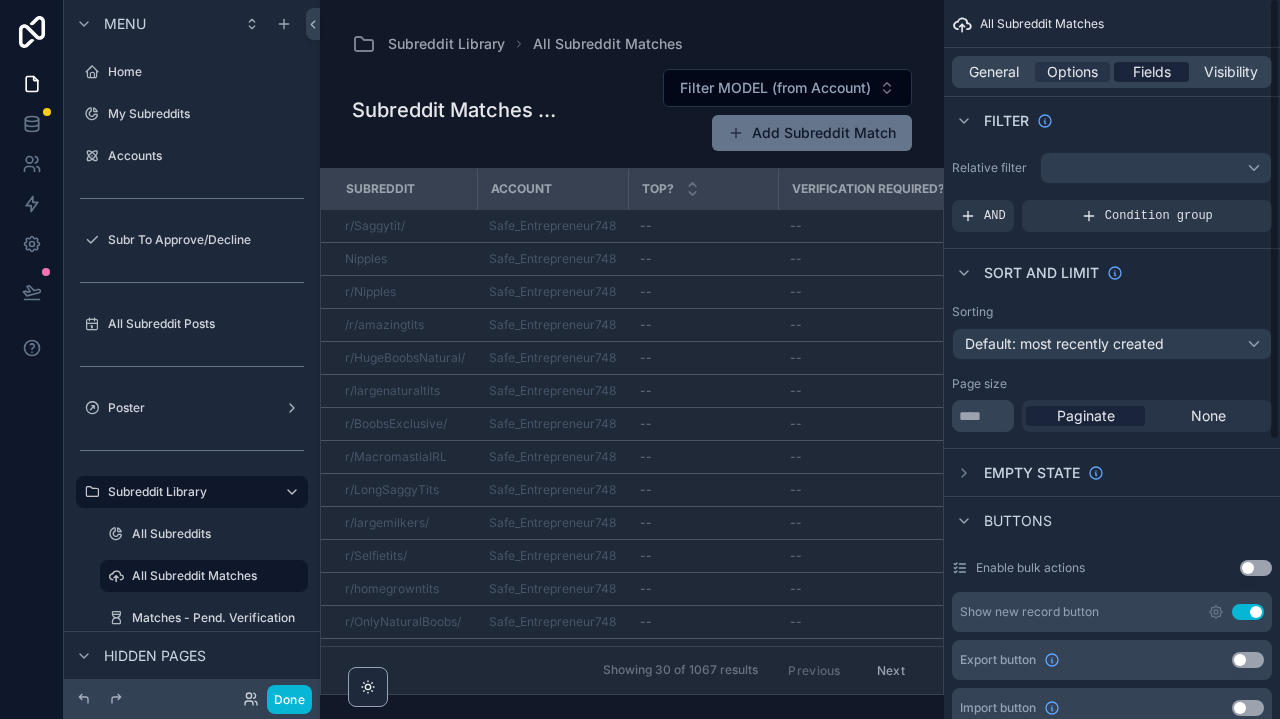 scroll, scrollTop: -1, scrollLeft: 0, axis: vertical 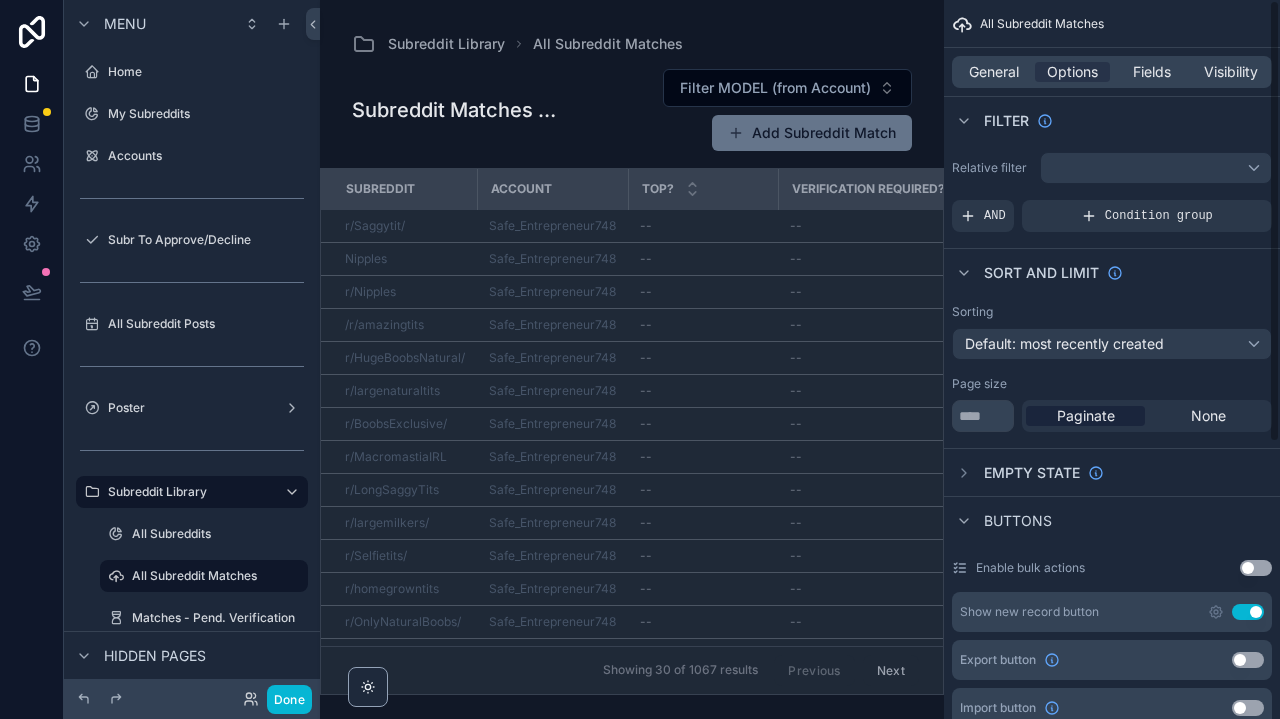 click on "General Options Fields Visibility" at bounding box center [1112, 72] 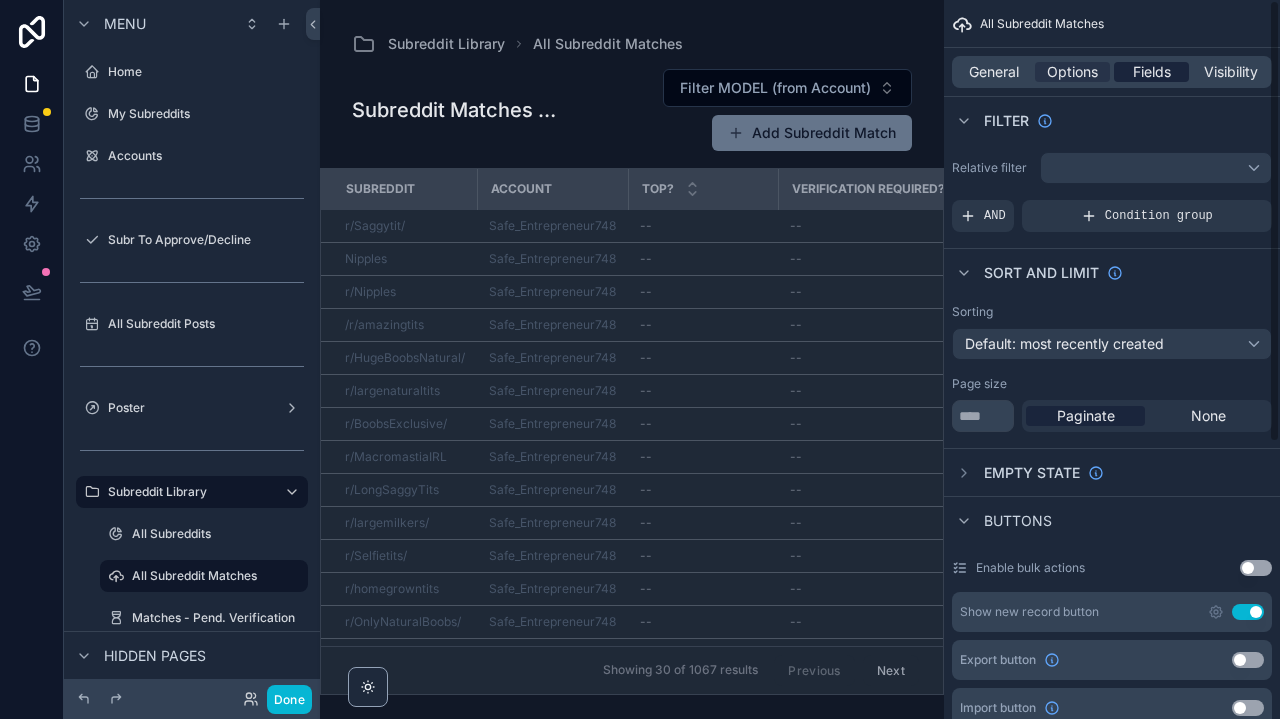 click on "Fields" at bounding box center (1151, 72) 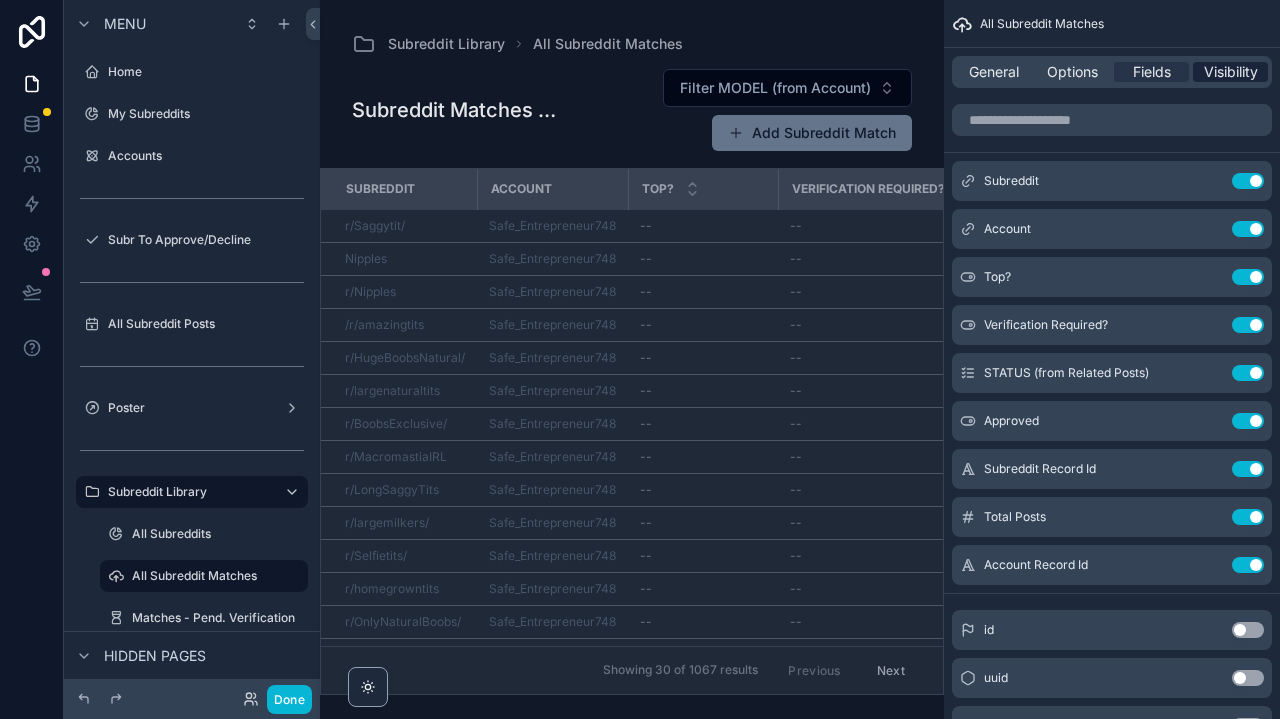 click on "Visibility" at bounding box center (1231, 72) 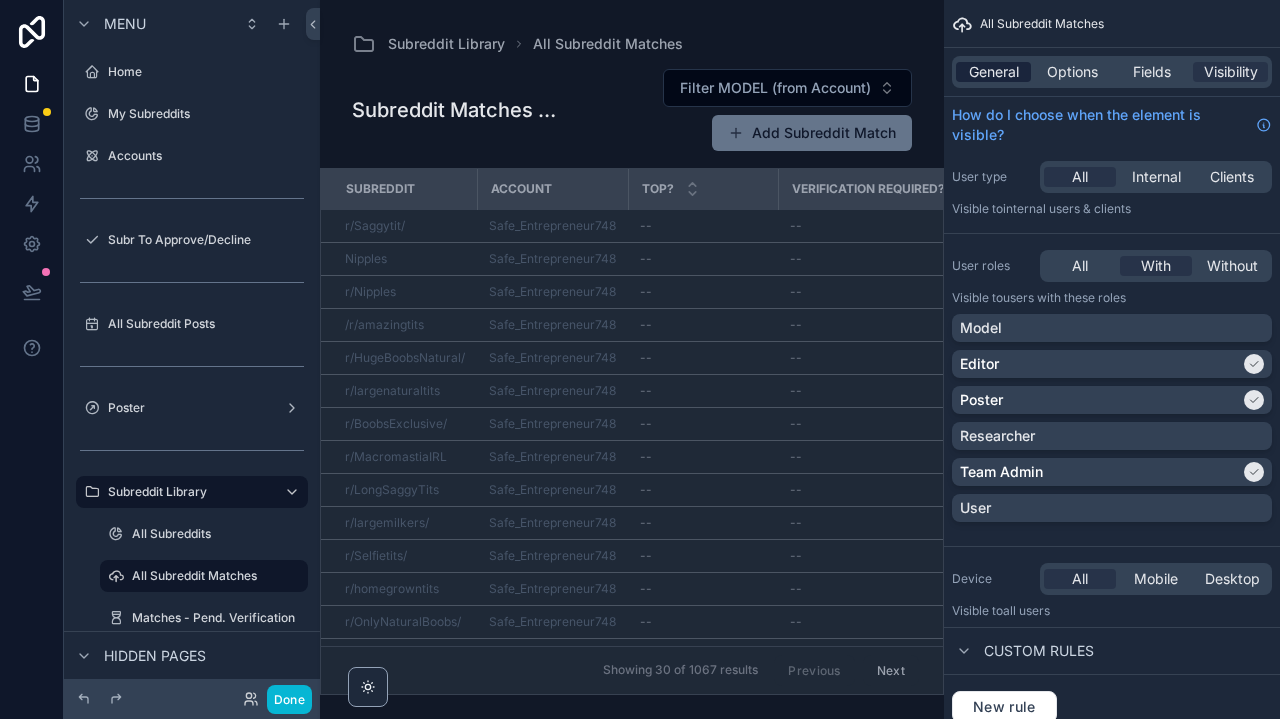 click on "General" at bounding box center [994, 72] 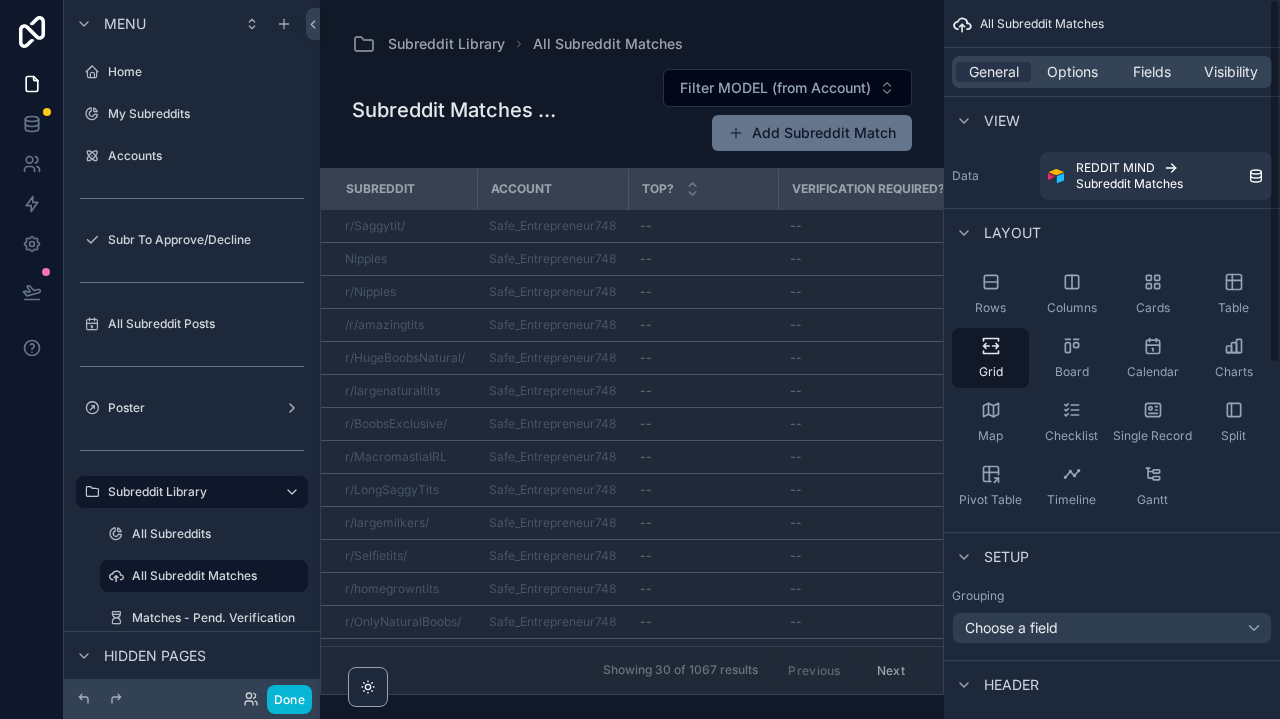 scroll, scrollTop: 0, scrollLeft: 0, axis: both 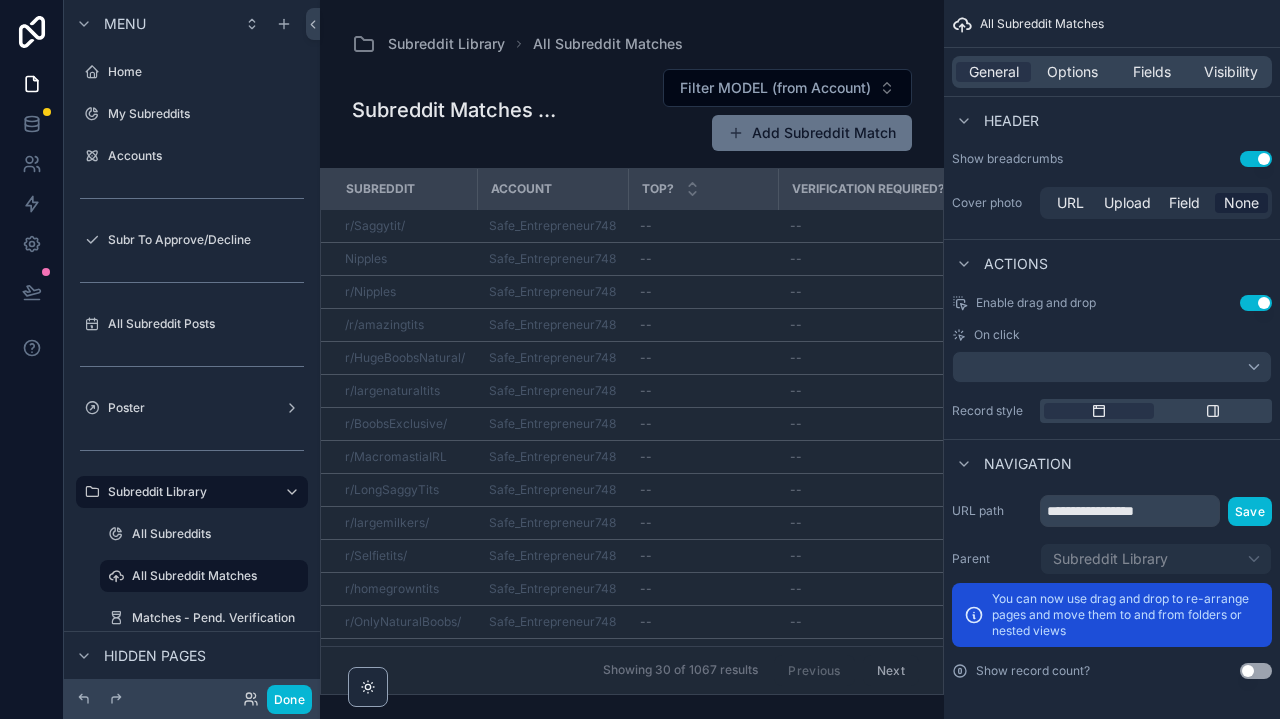 click on "All Subreddit Matches" at bounding box center [1112, 24] 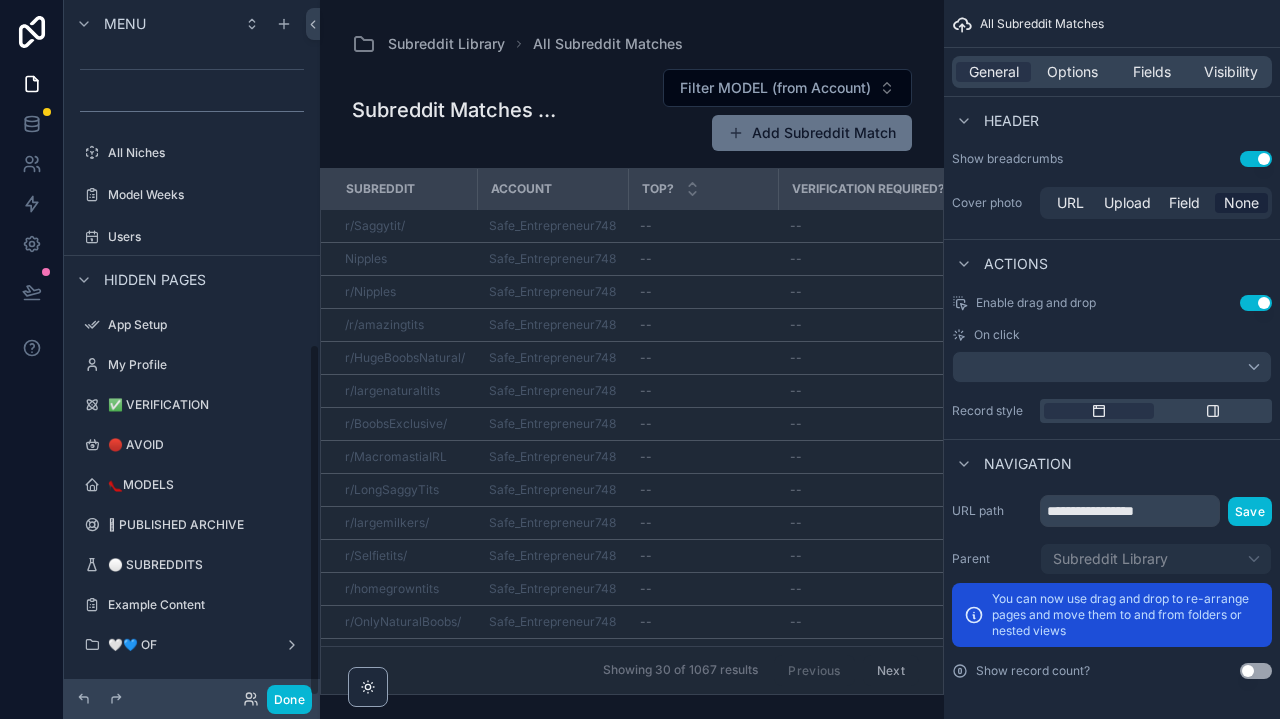 scroll, scrollTop: 675, scrollLeft: 0, axis: vertical 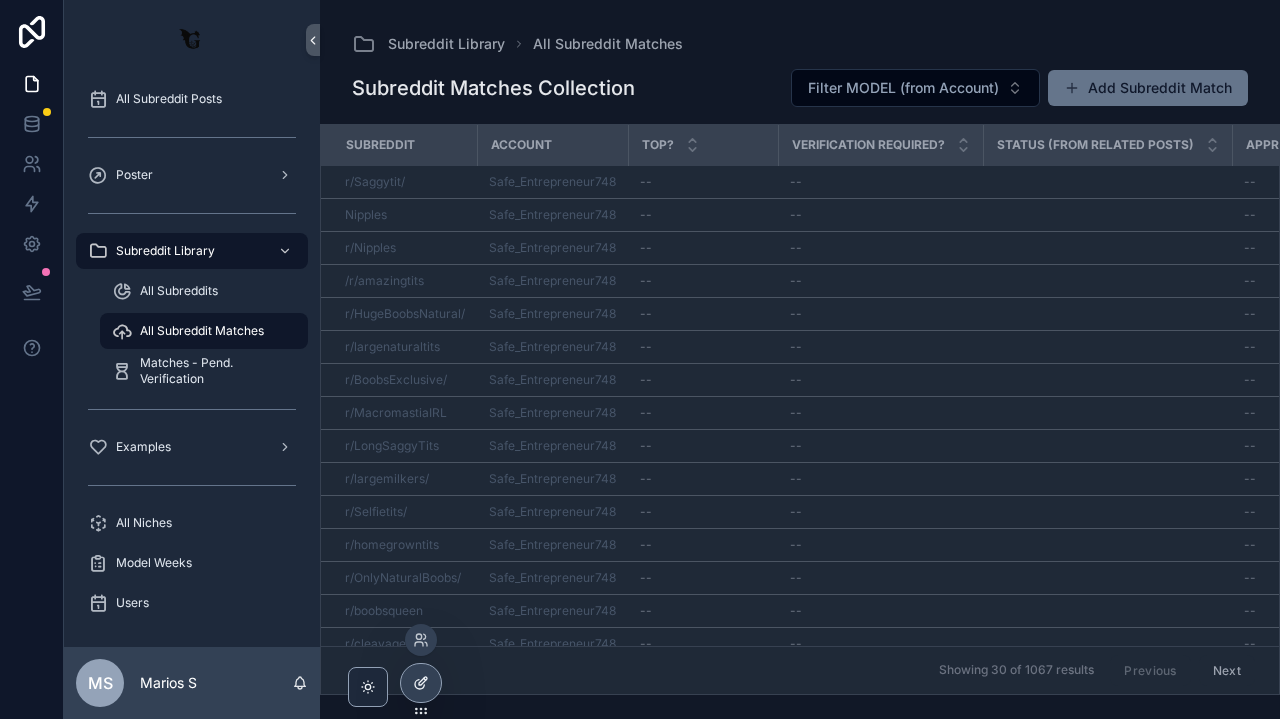 click 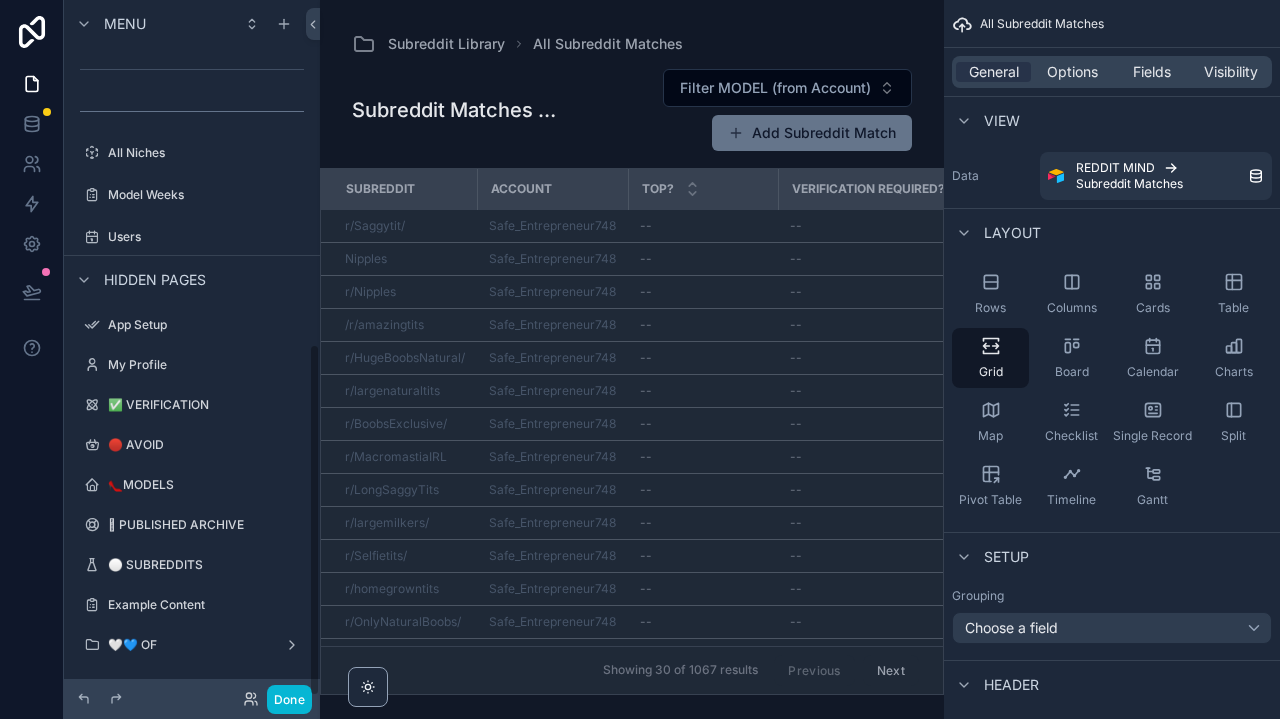 scroll, scrollTop: 675, scrollLeft: 0, axis: vertical 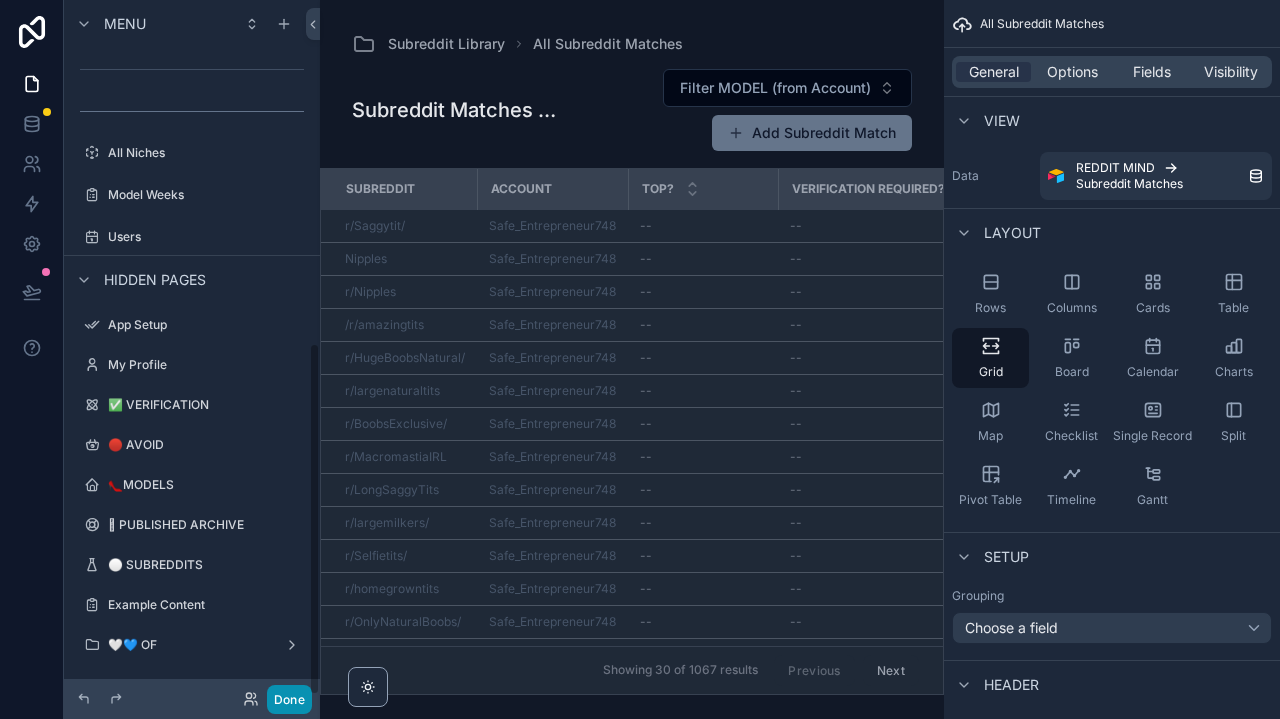 click on "Done" at bounding box center [289, 699] 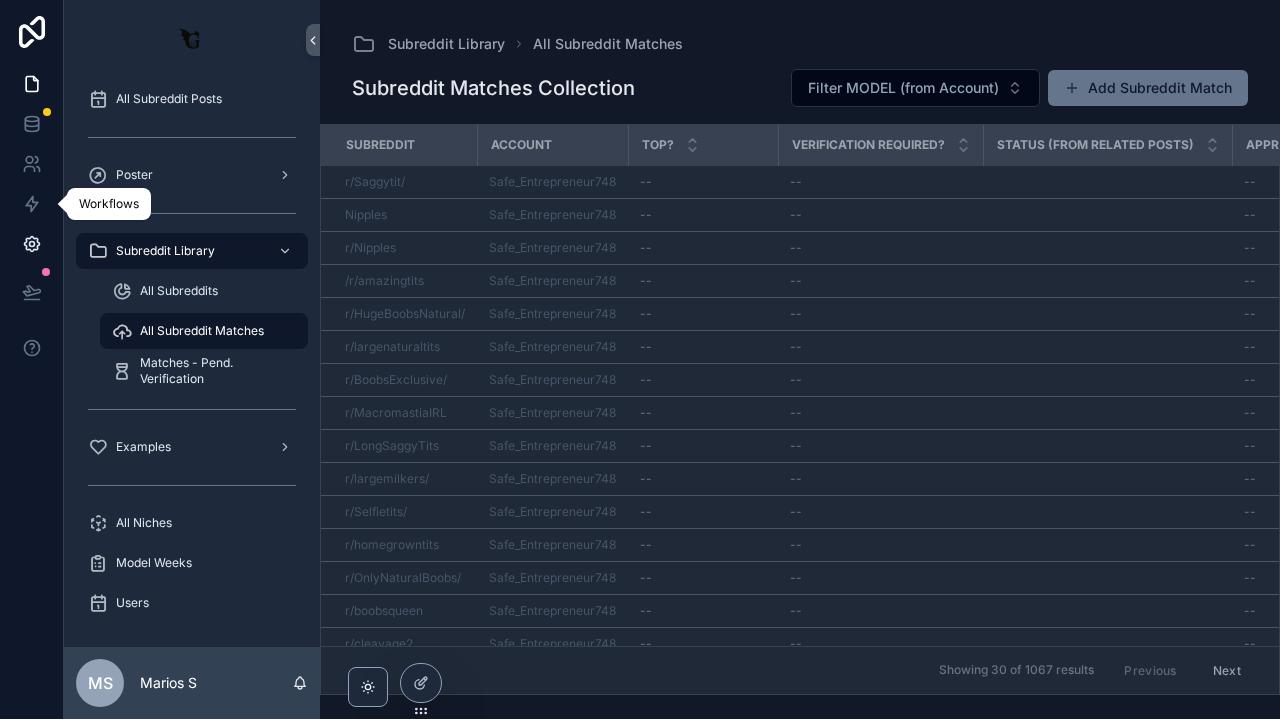 click 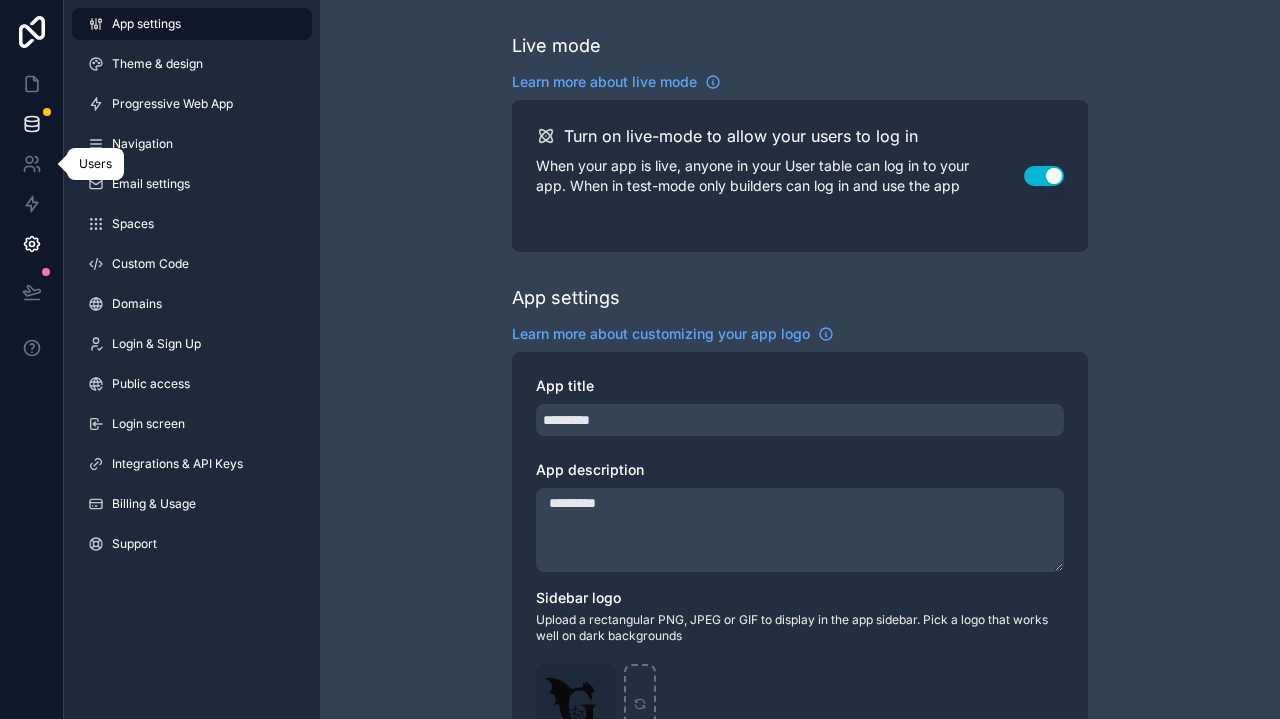 click 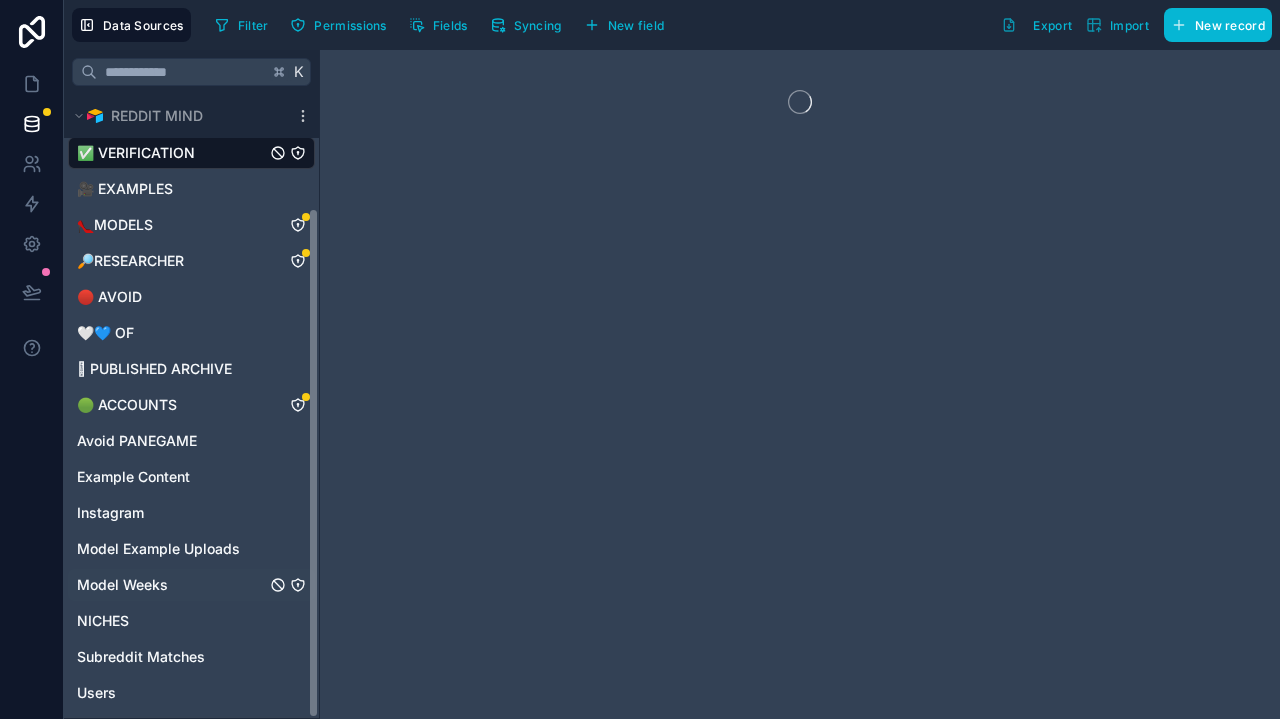 scroll, scrollTop: 138, scrollLeft: 0, axis: vertical 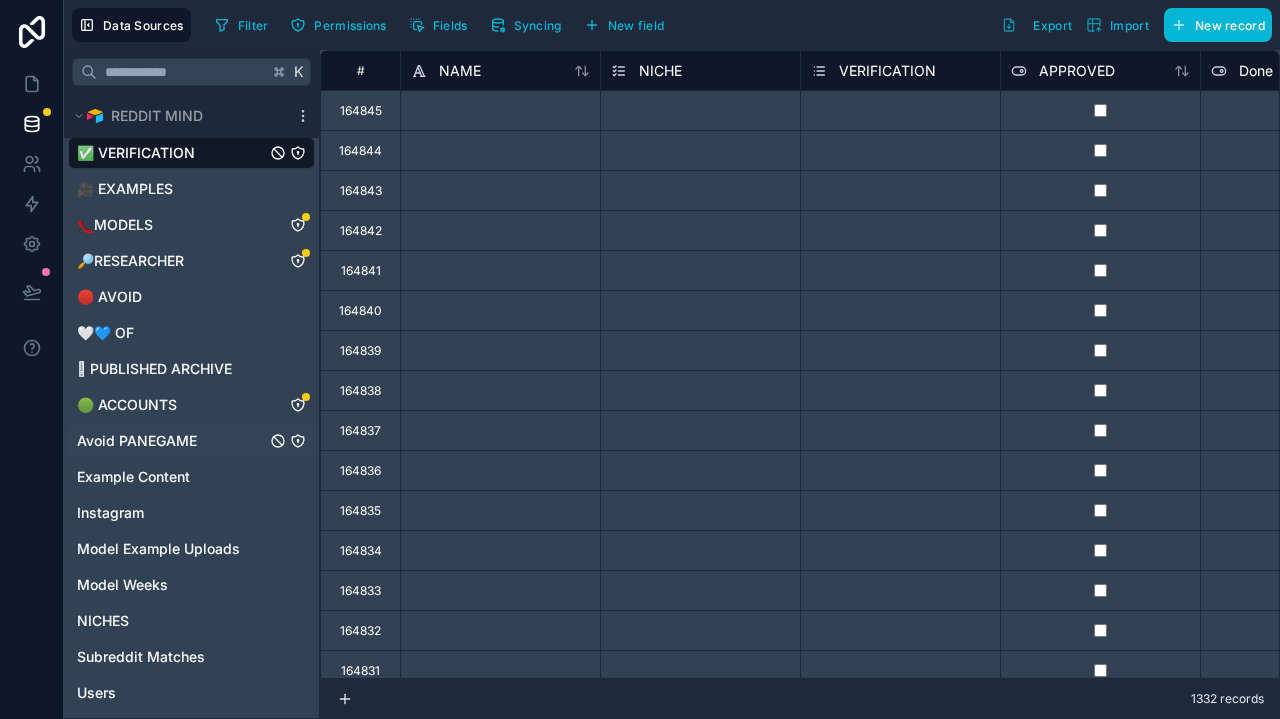 click on "Avoid PANEGAME" at bounding box center (137, 441) 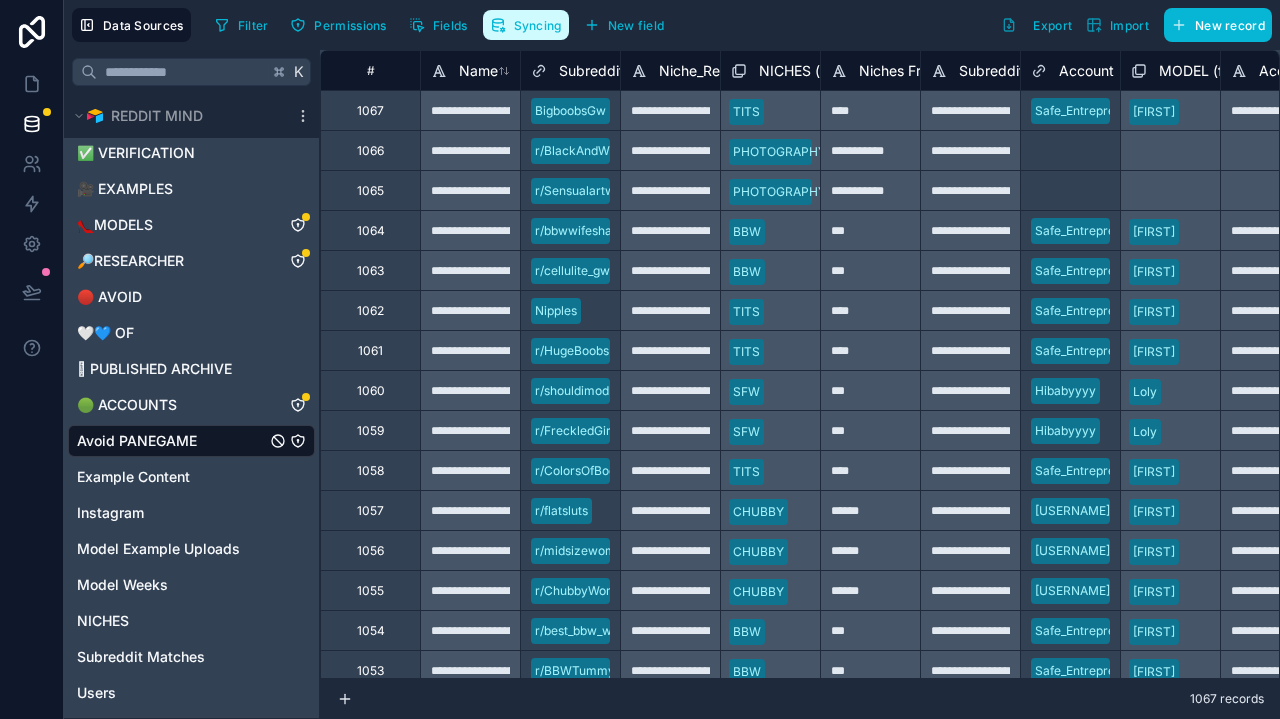 click on "Syncing" at bounding box center [538, 25] 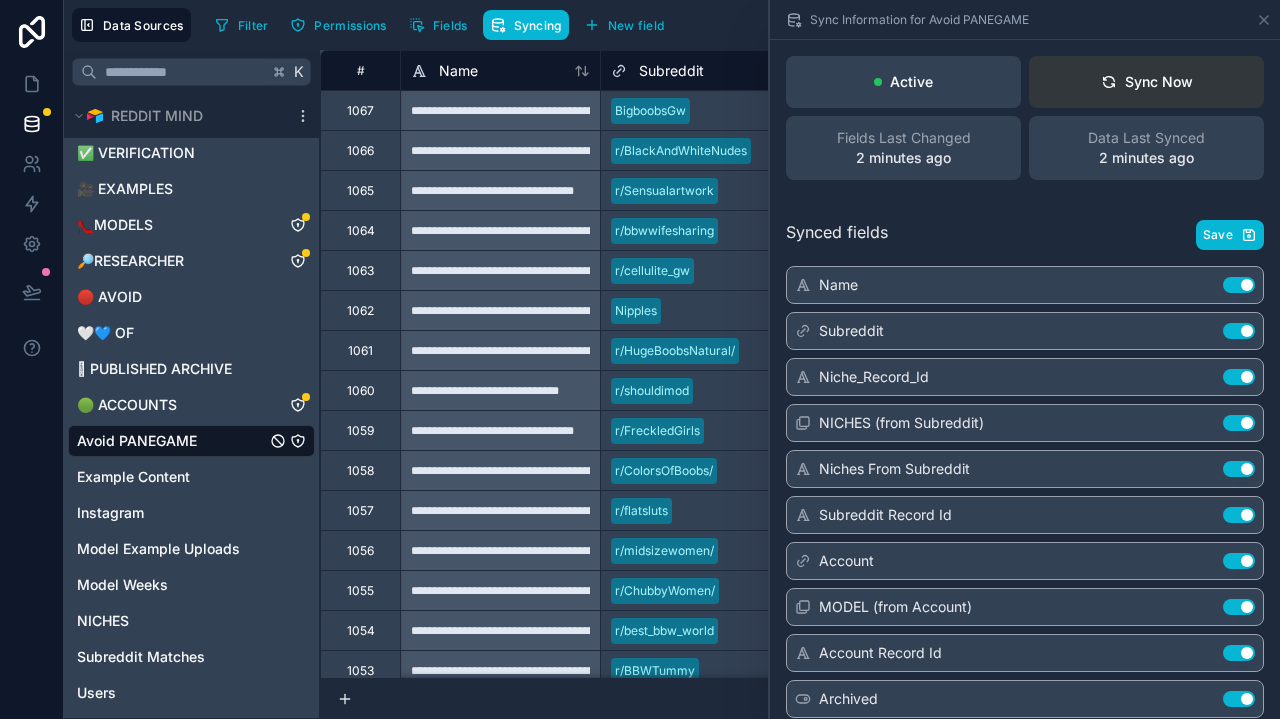 click on "Sync Now" at bounding box center (1146, 82) 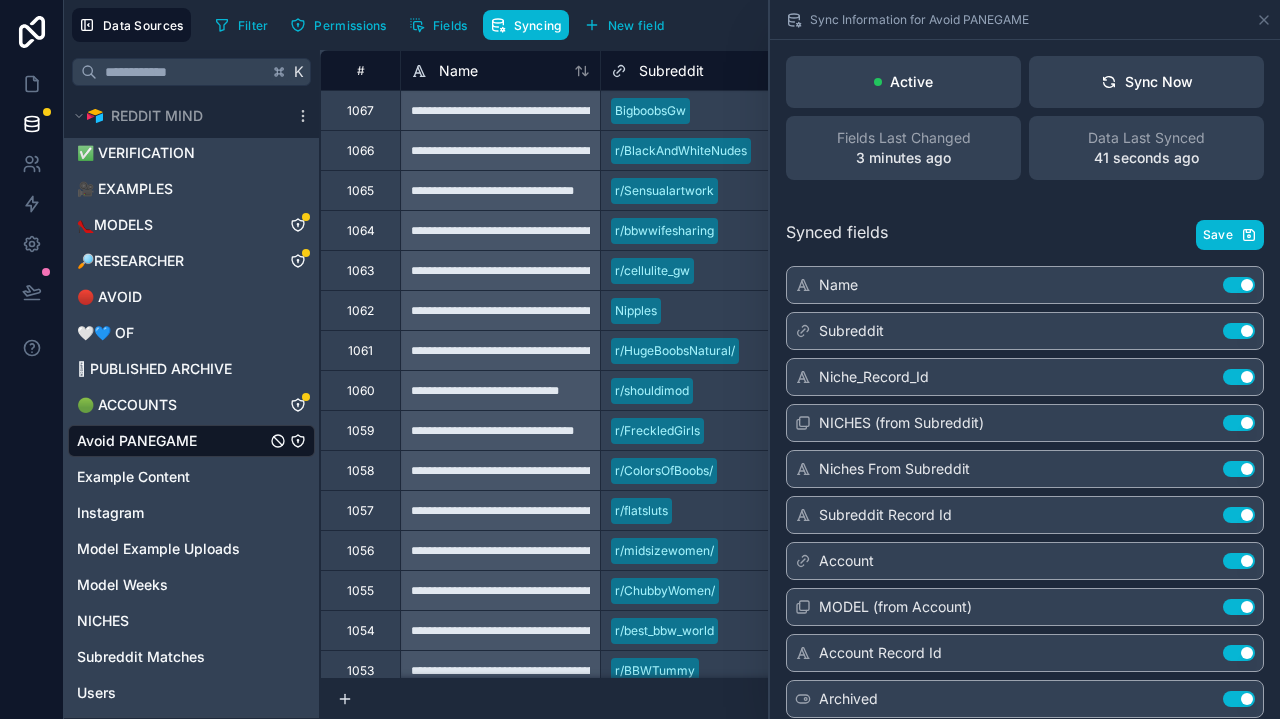 scroll, scrollTop: 0, scrollLeft: 0, axis: both 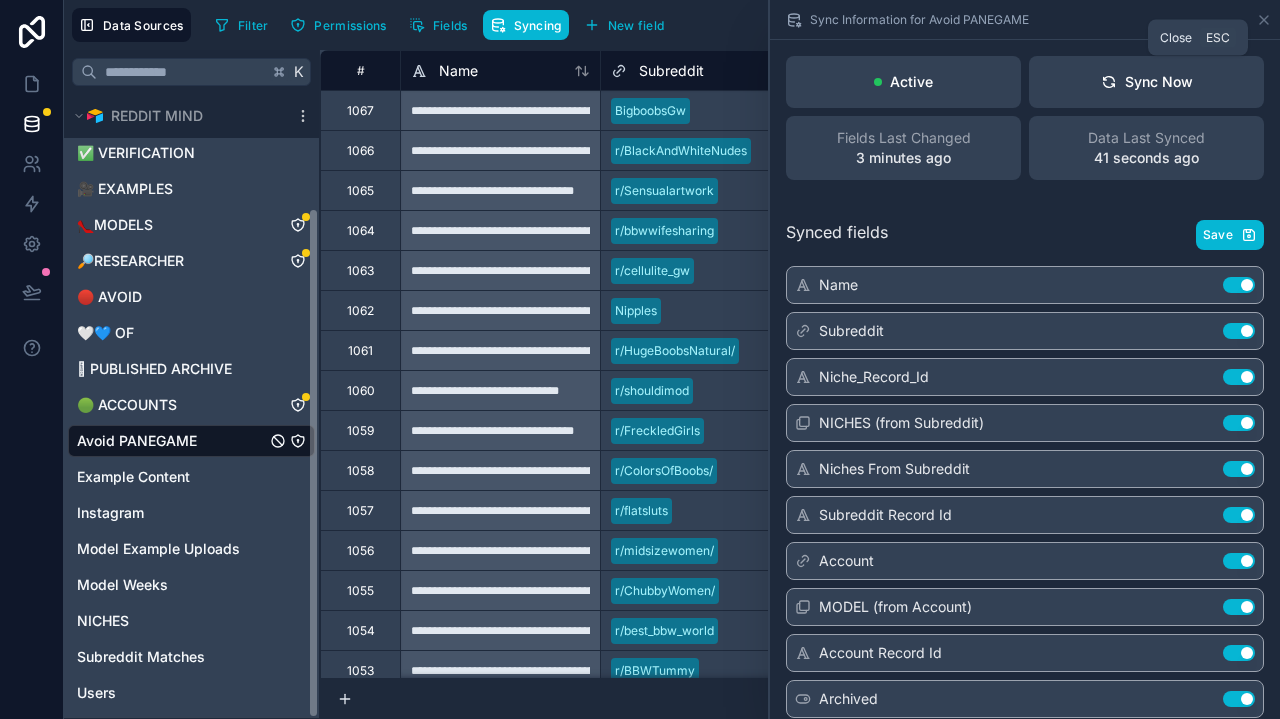 click on "Sync Information for Avoid PANEGAME" at bounding box center [1025, 19] 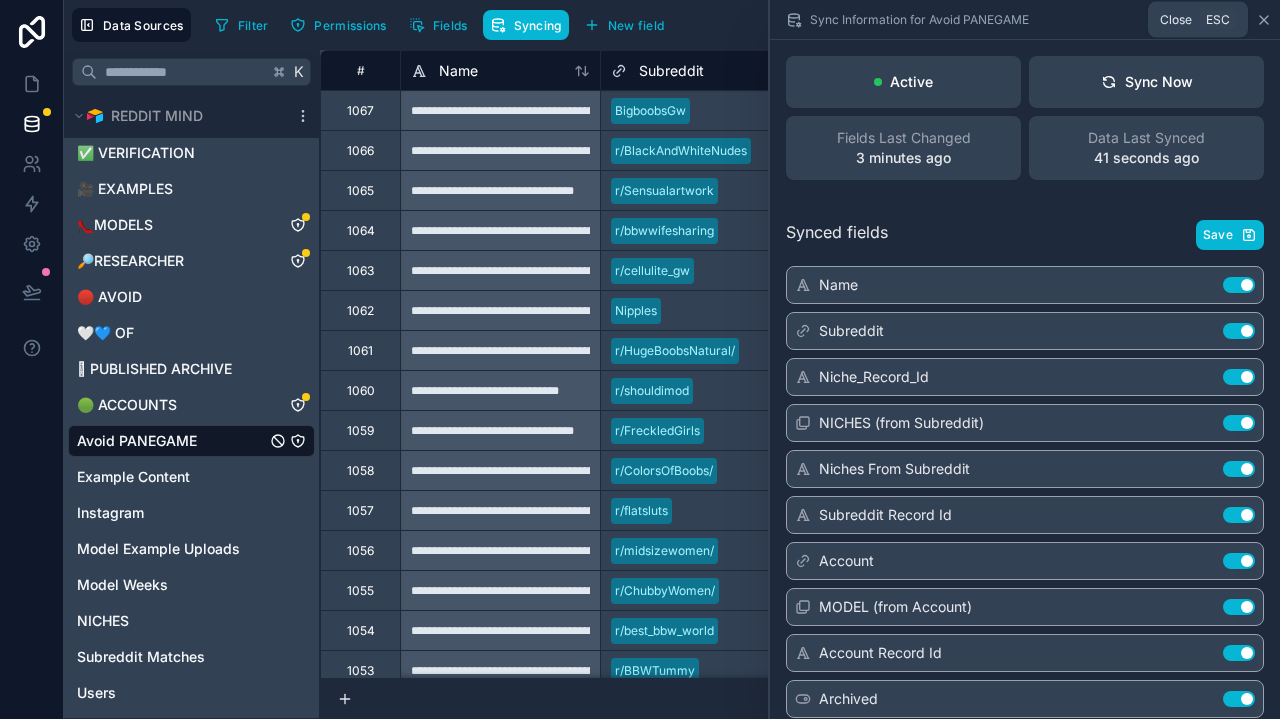 click 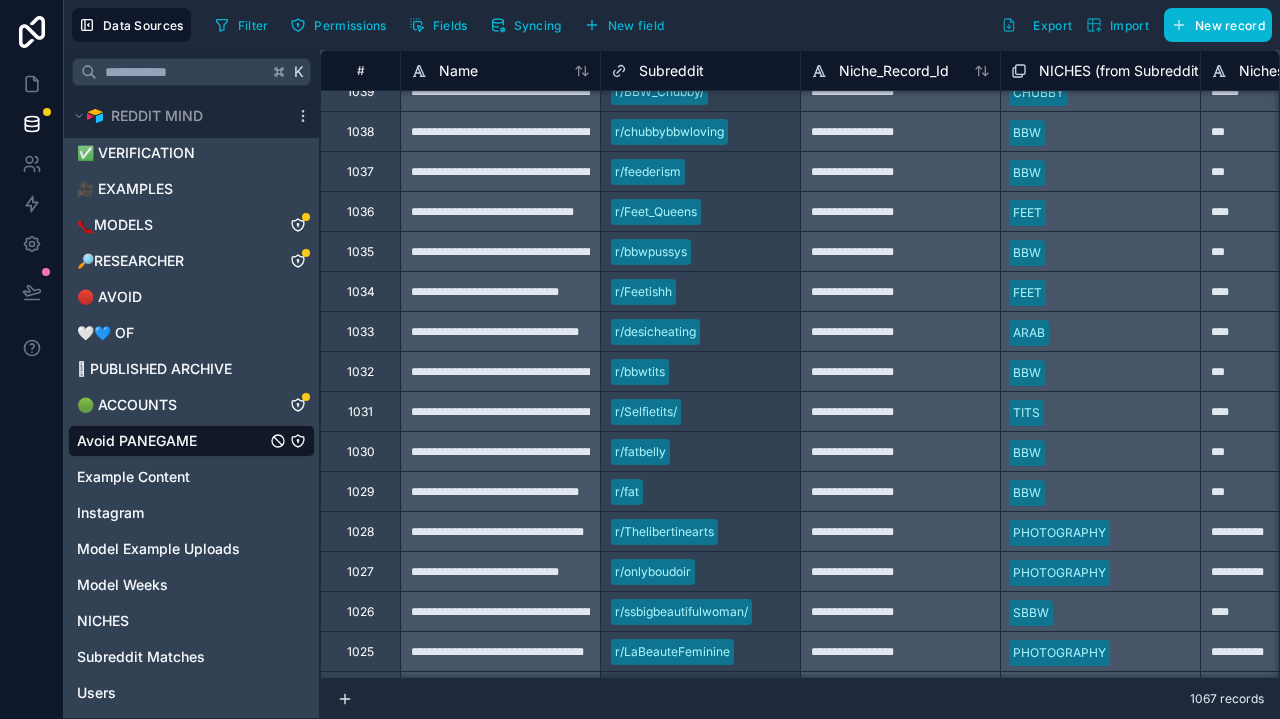 scroll, scrollTop: 1141, scrollLeft: 0, axis: vertical 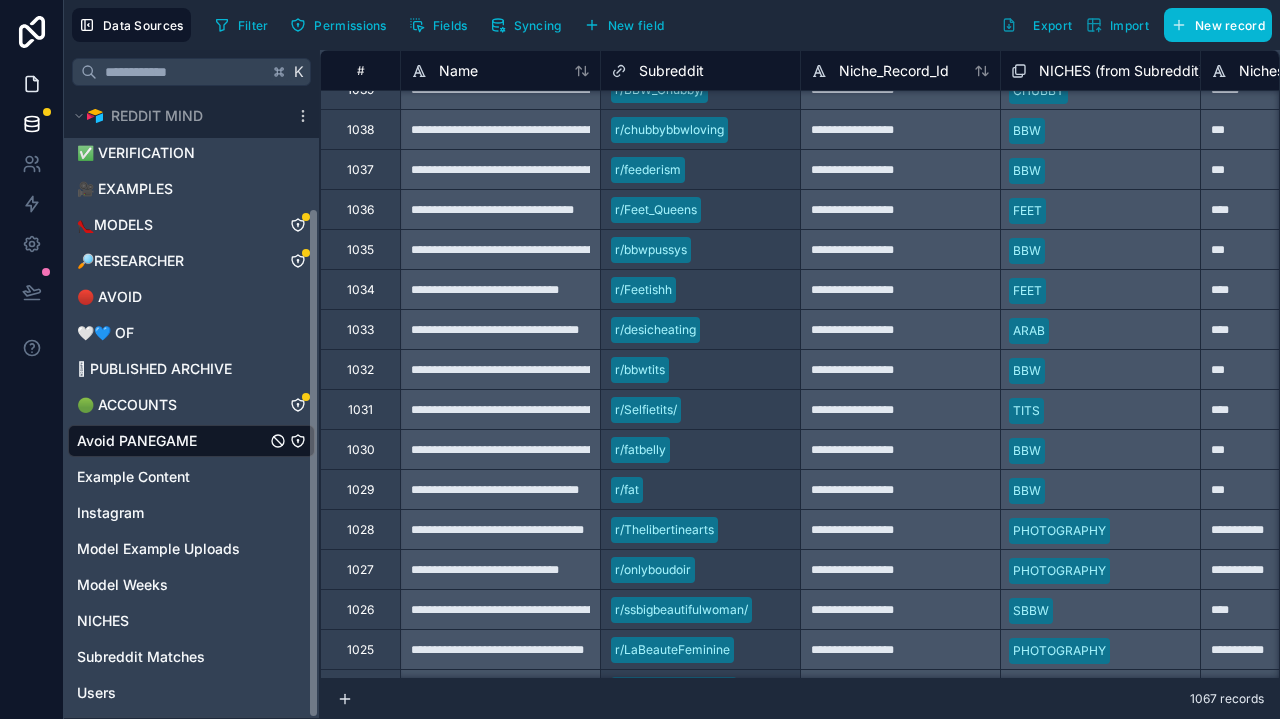 click at bounding box center [31, 84] 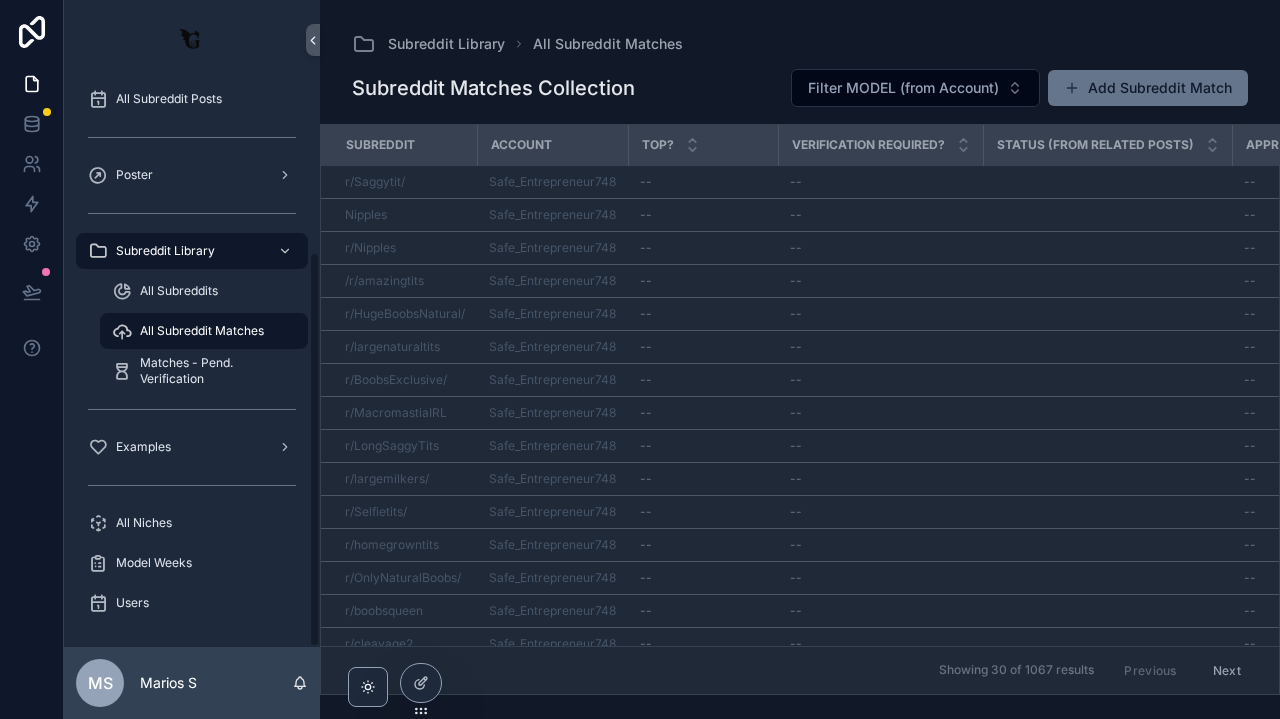 scroll, scrollTop: 245, scrollLeft: 0, axis: vertical 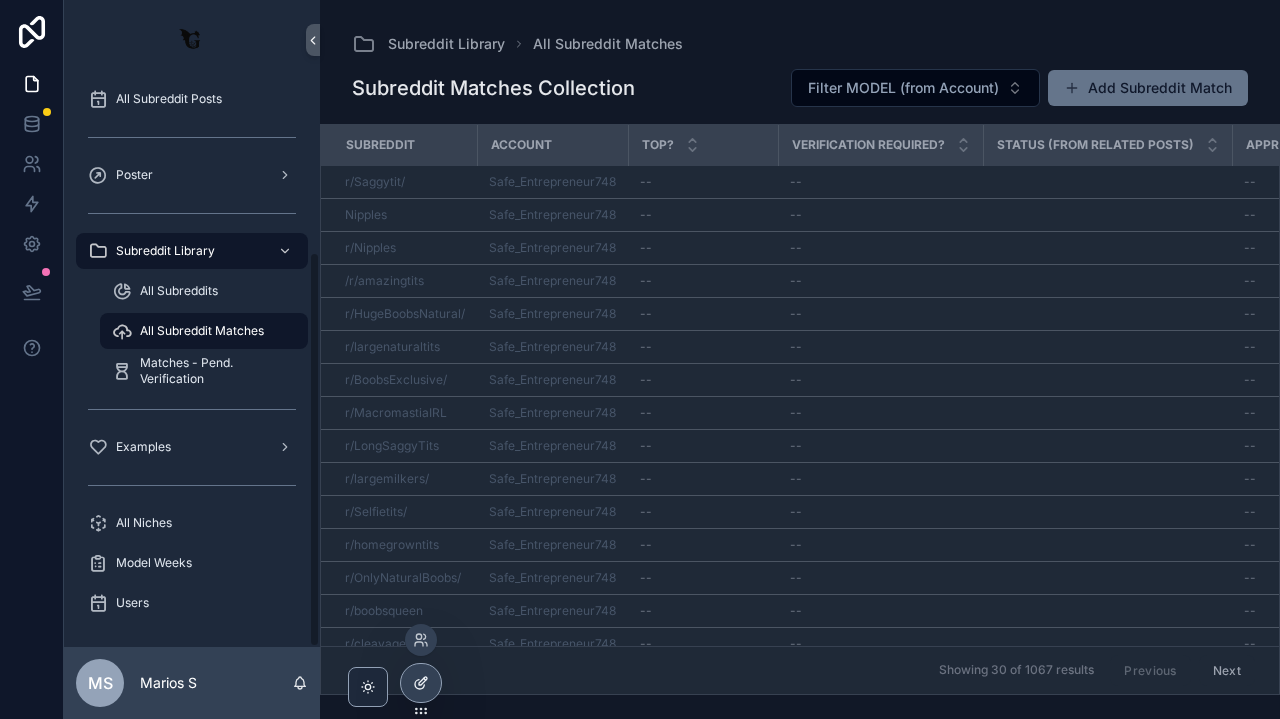 click at bounding box center (421, 683) 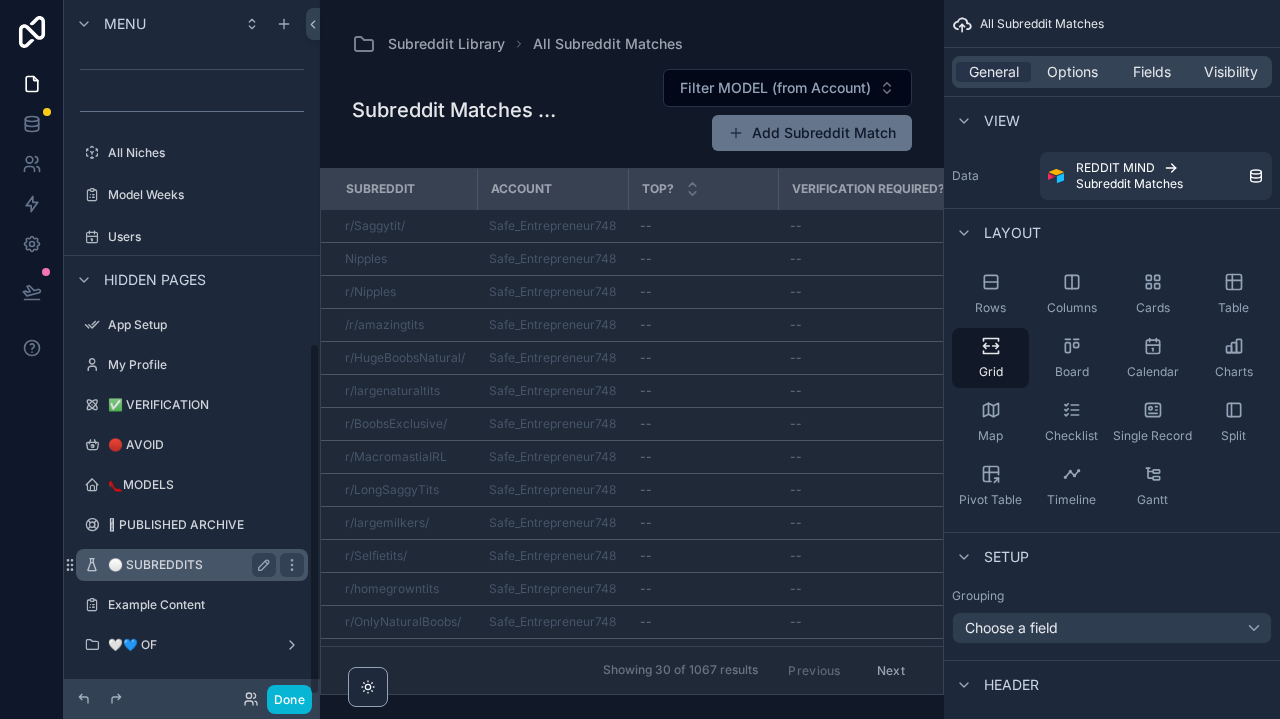 scroll, scrollTop: 675, scrollLeft: 0, axis: vertical 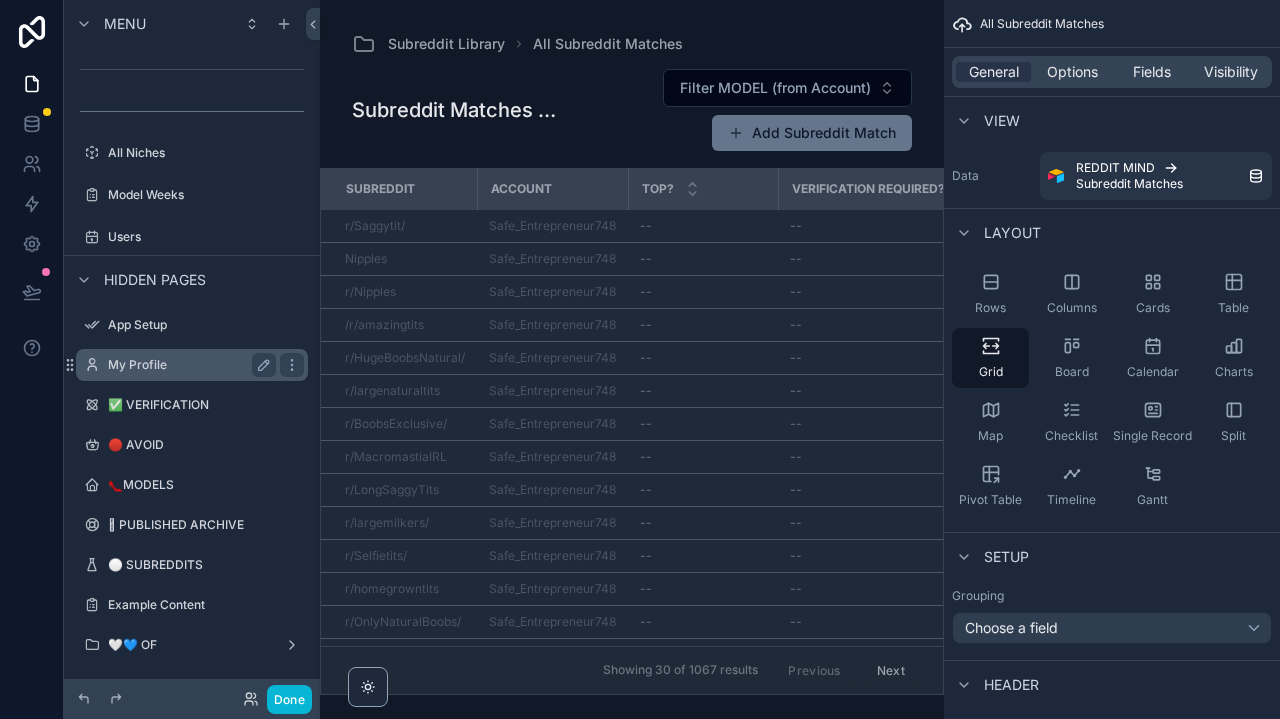 click on "My Profile" at bounding box center (192, 365) 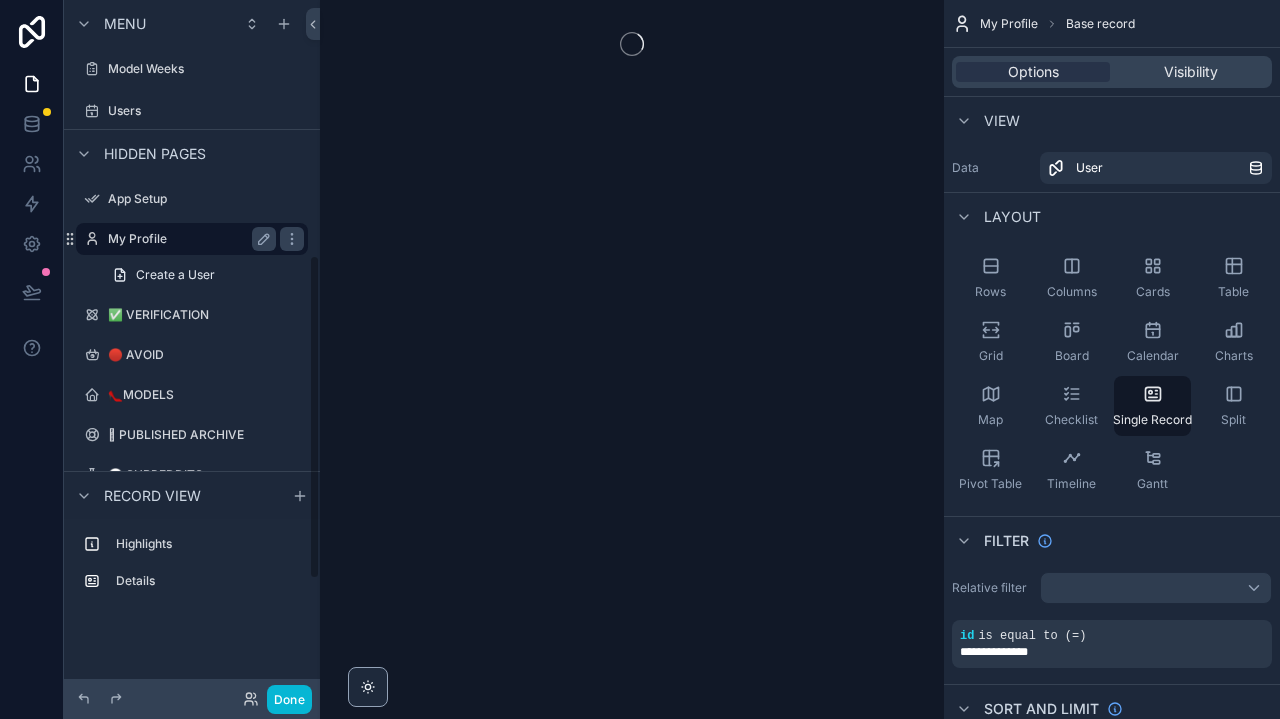 scroll, scrollTop: 547, scrollLeft: 0, axis: vertical 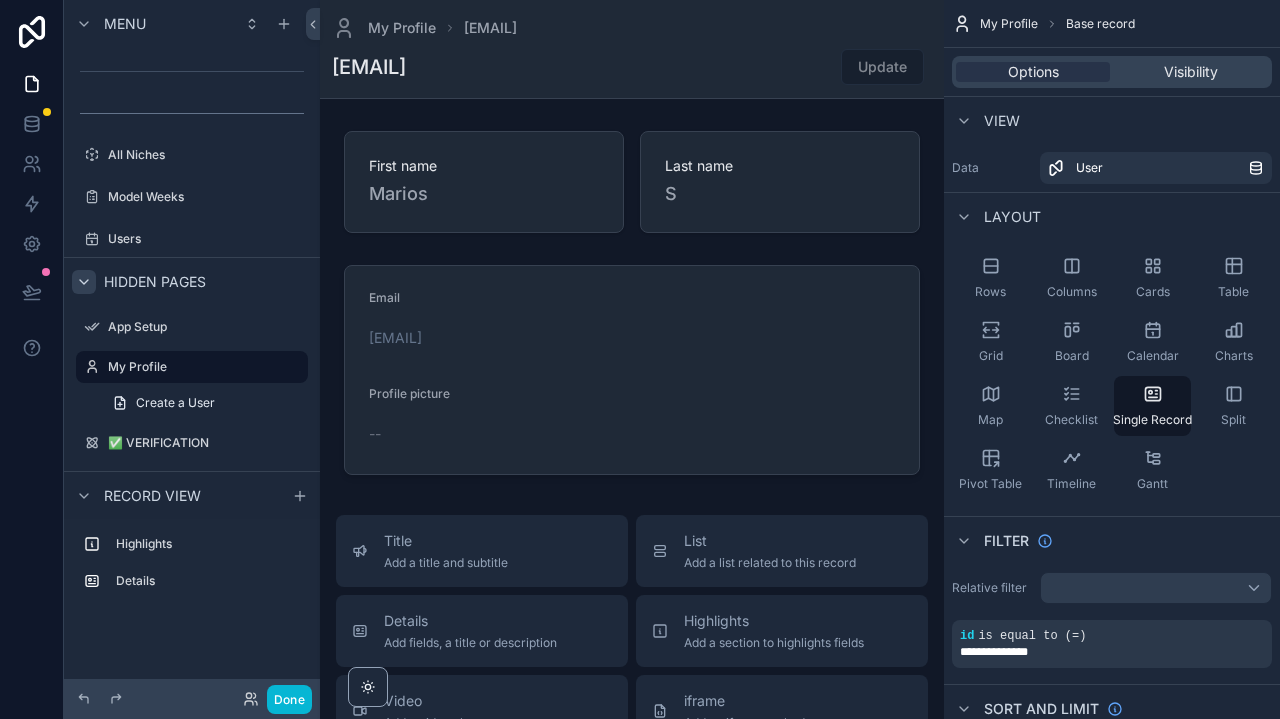 click 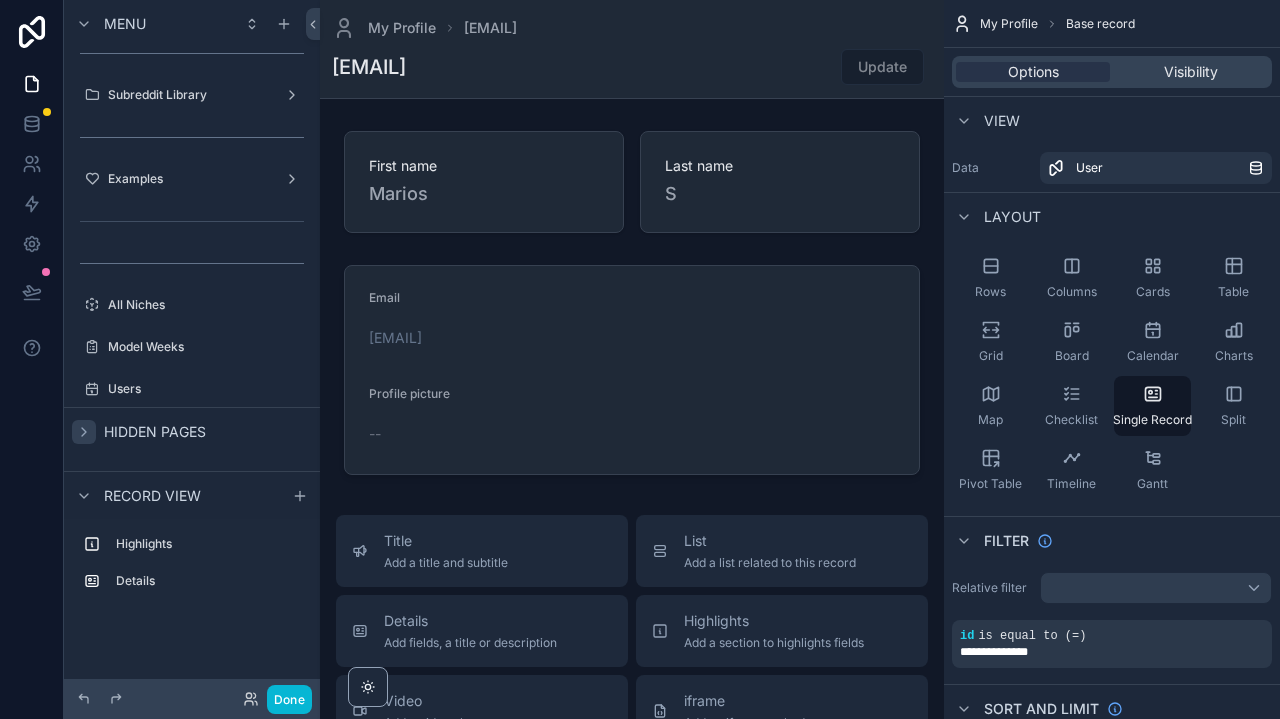 scroll, scrollTop: 397, scrollLeft: 0, axis: vertical 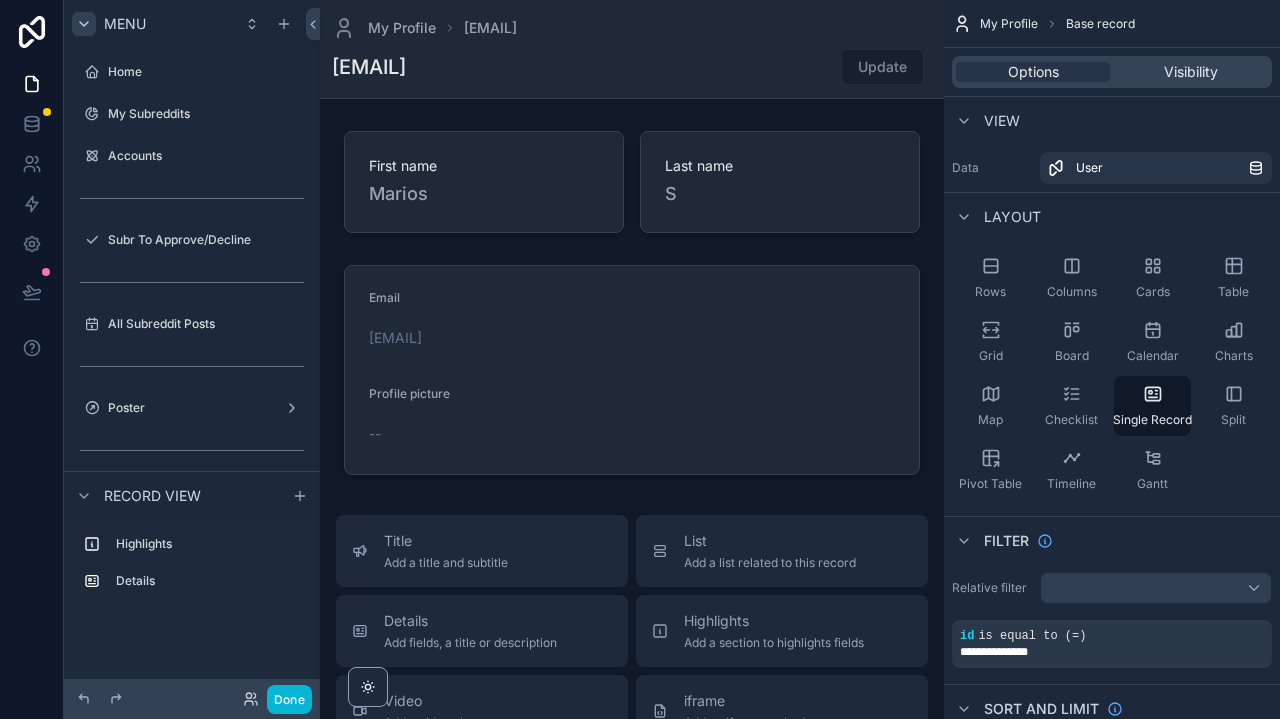 click 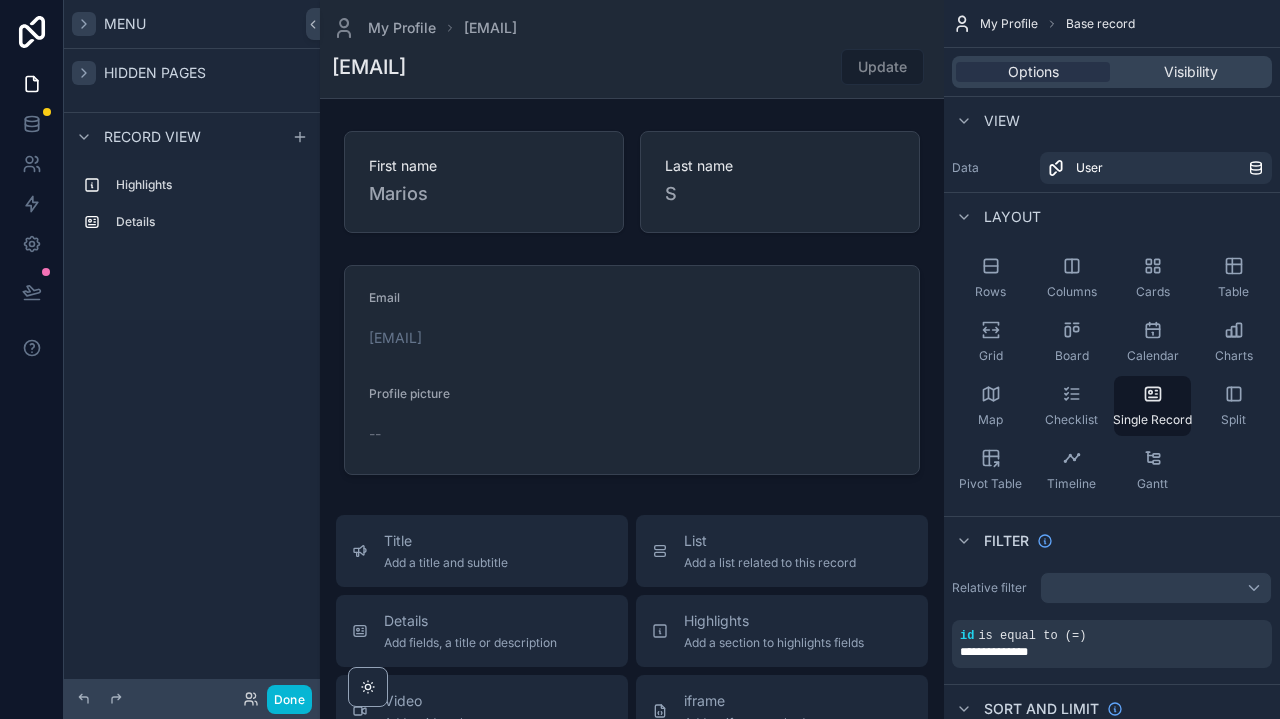 click 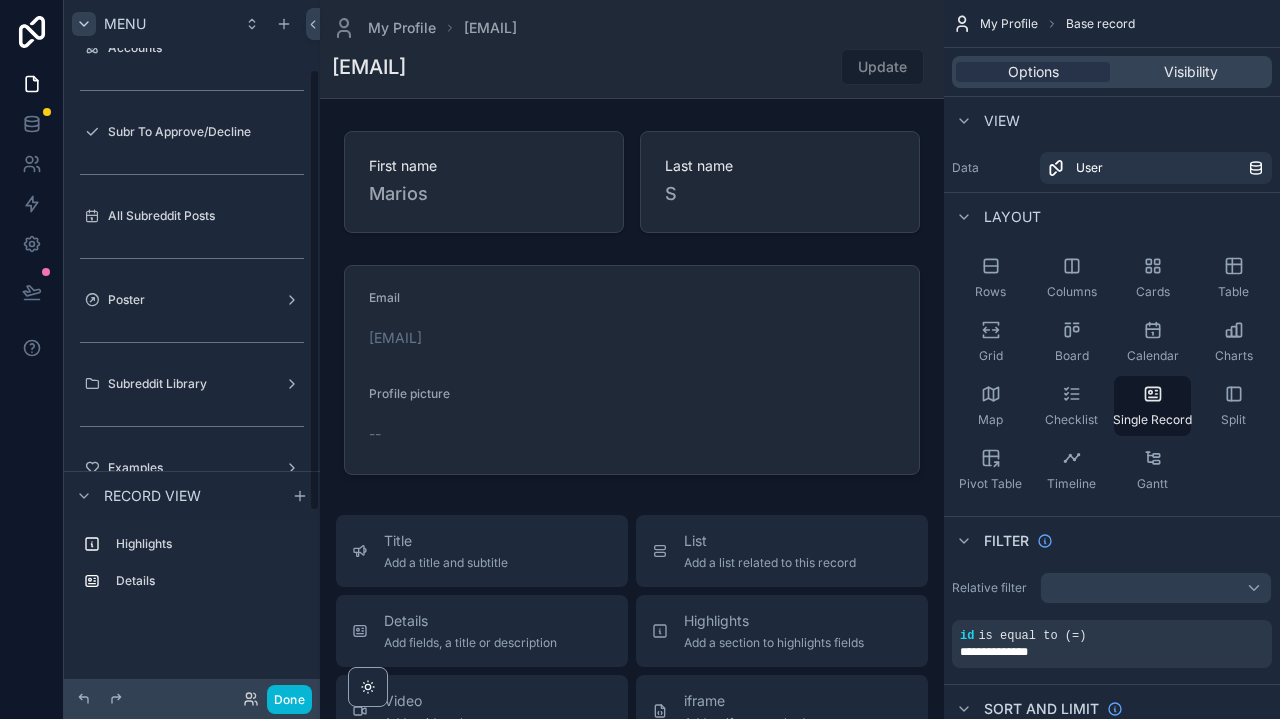 scroll, scrollTop: 109, scrollLeft: 0, axis: vertical 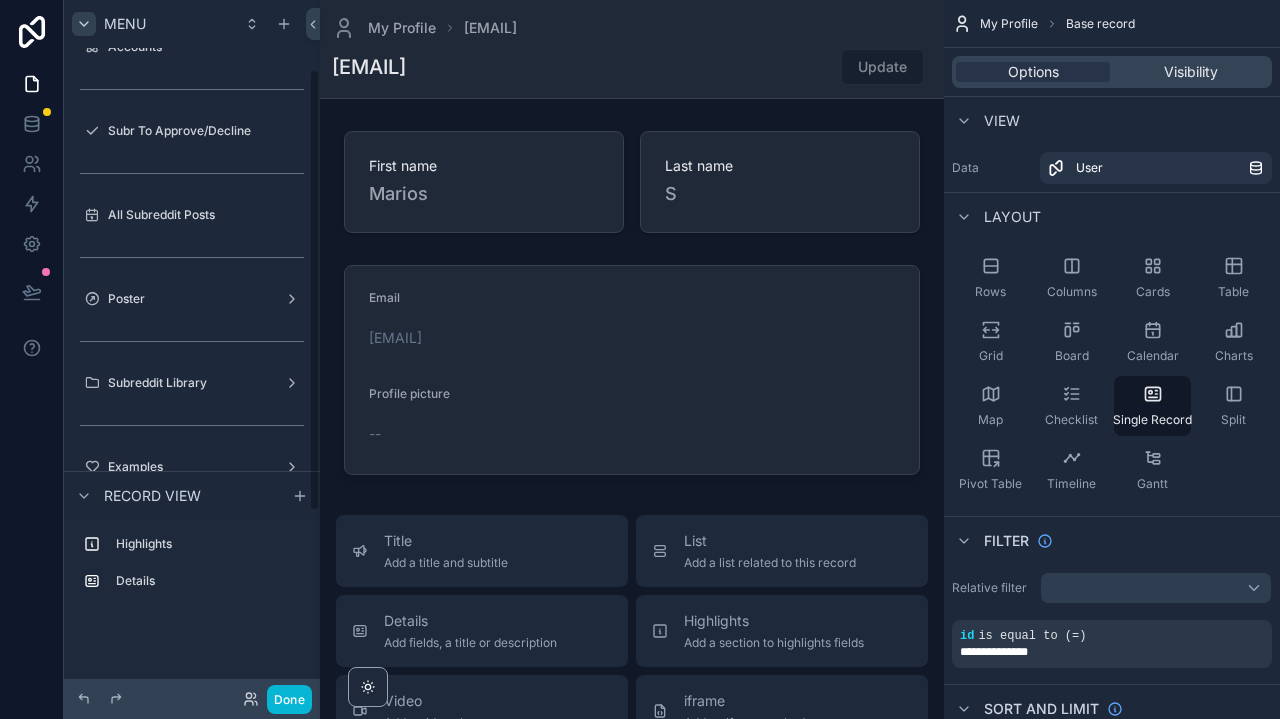 click 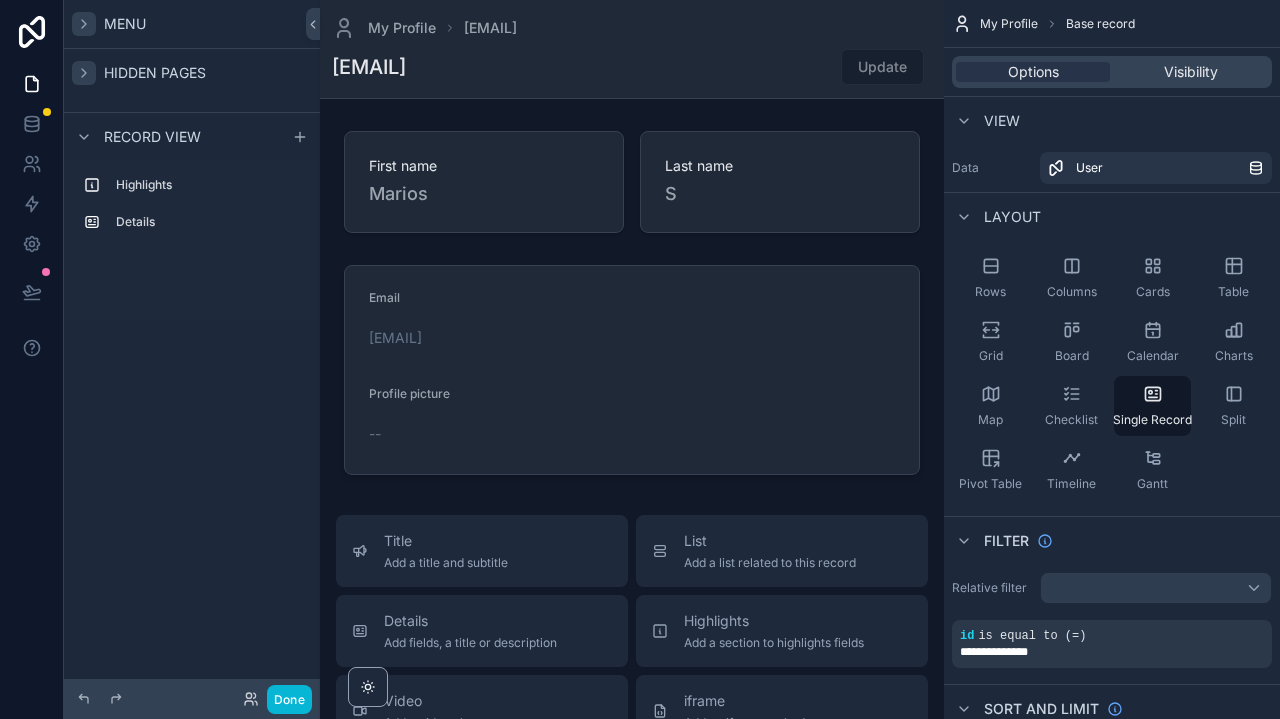click 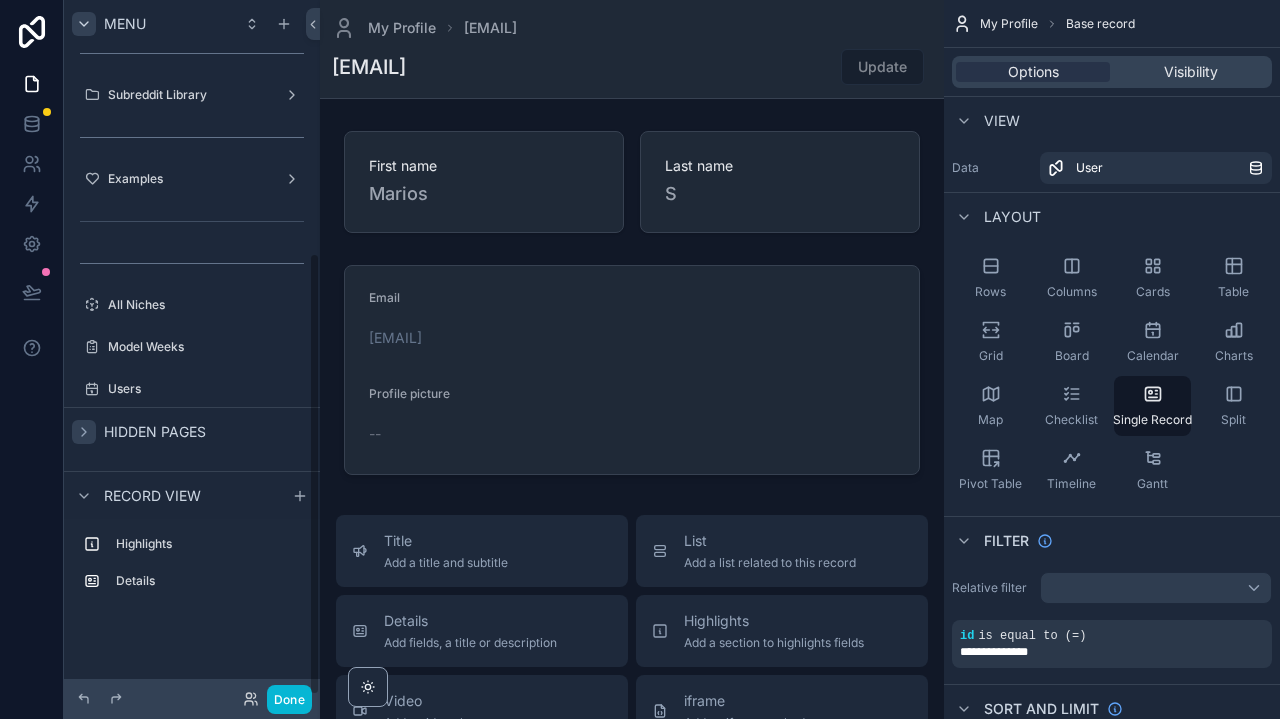 scroll, scrollTop: 397, scrollLeft: 0, axis: vertical 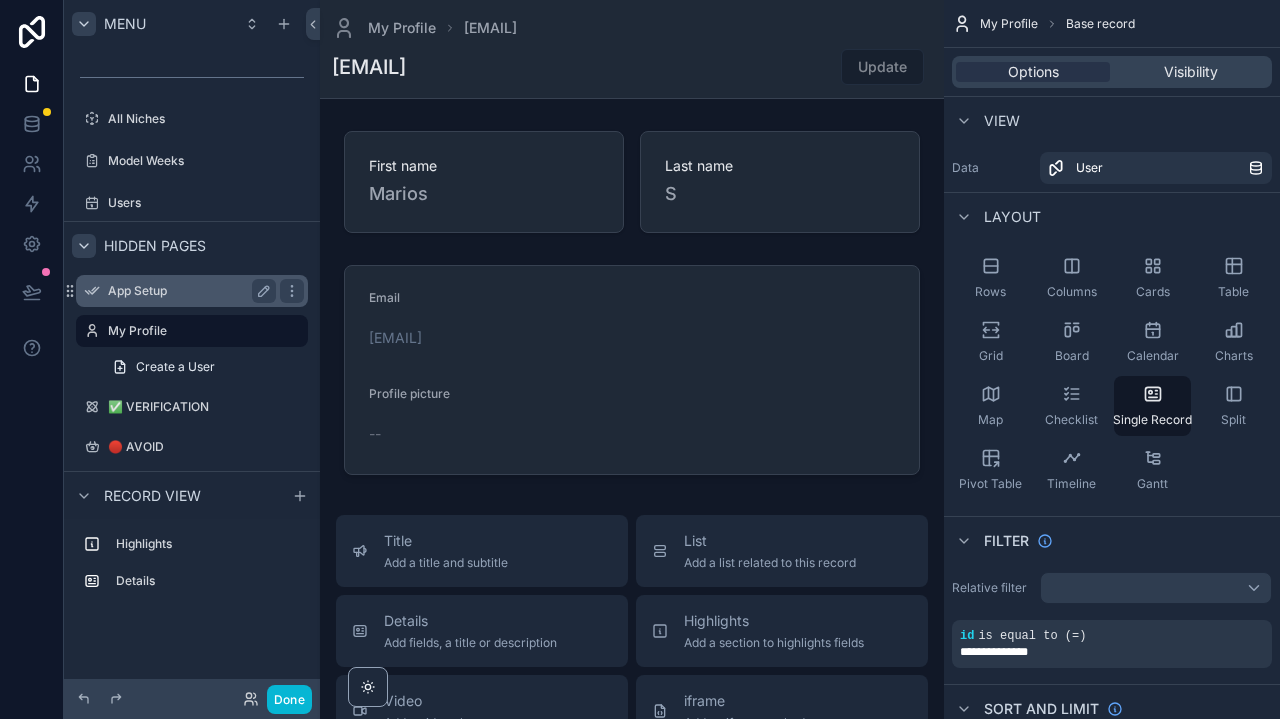 click on "App Setup" at bounding box center [192, 291] 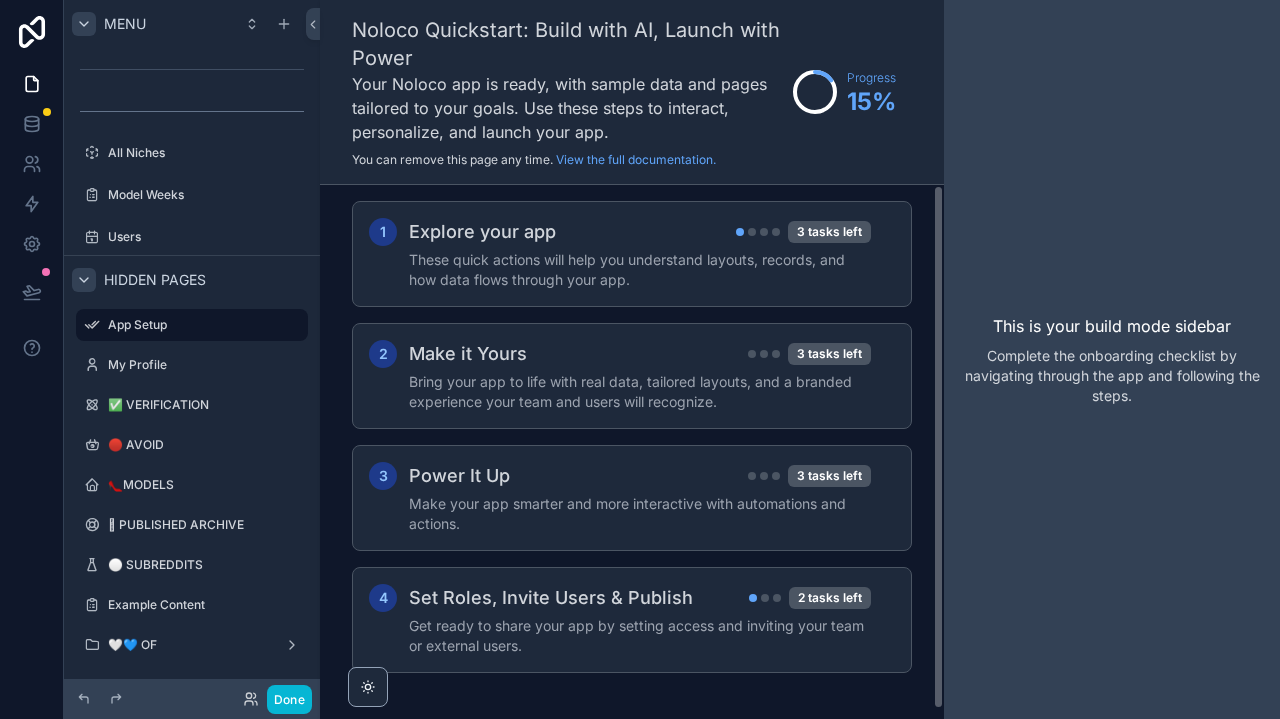 scroll, scrollTop: 549, scrollLeft: 0, axis: vertical 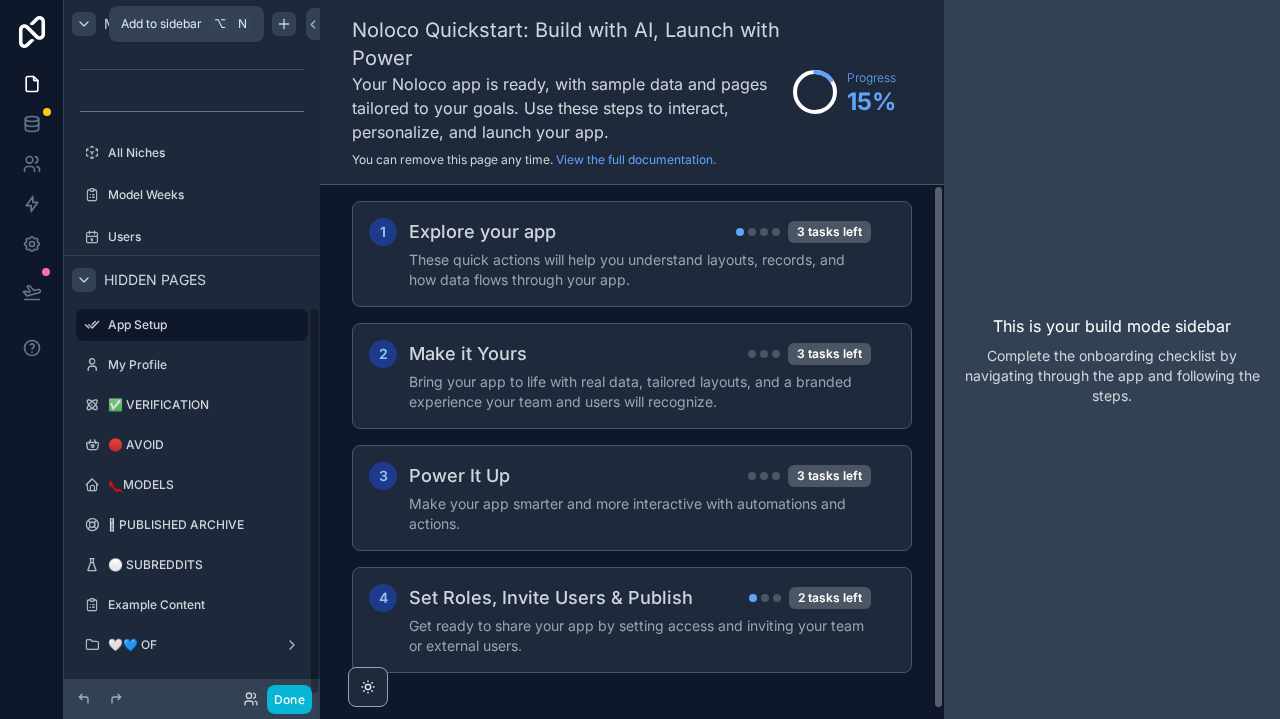 click 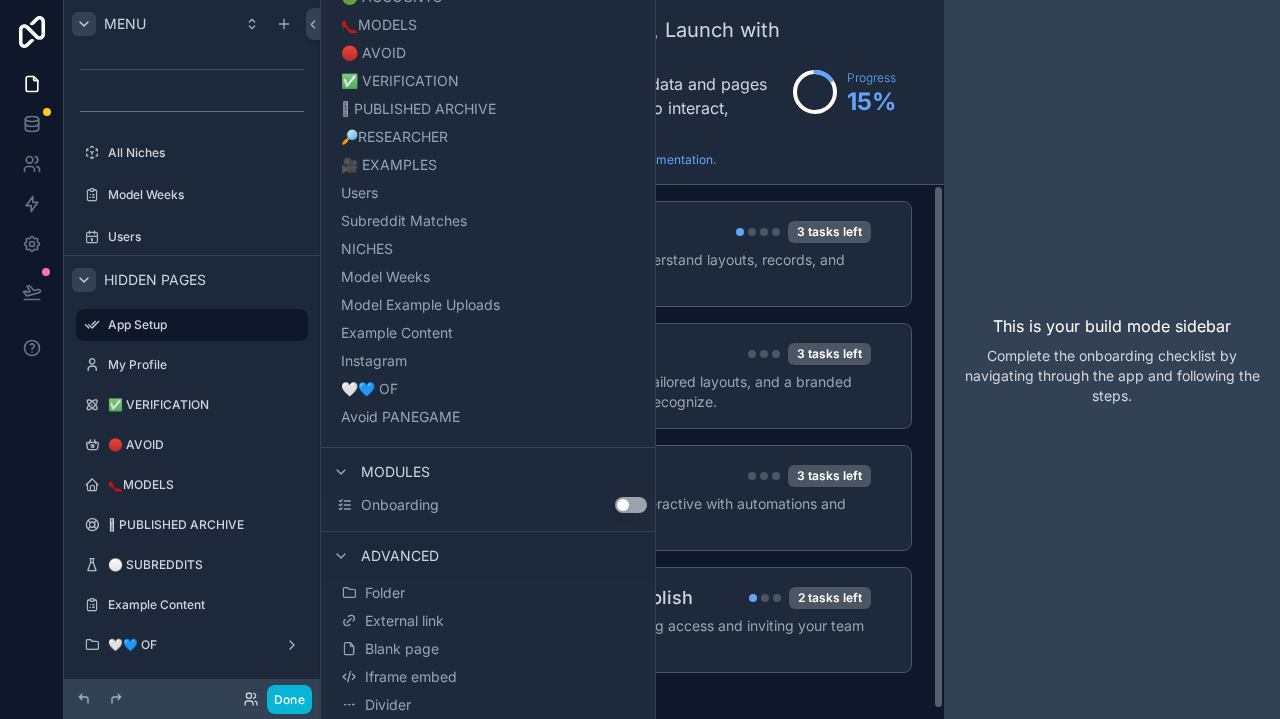 scroll, scrollTop: 265, scrollLeft: 0, axis: vertical 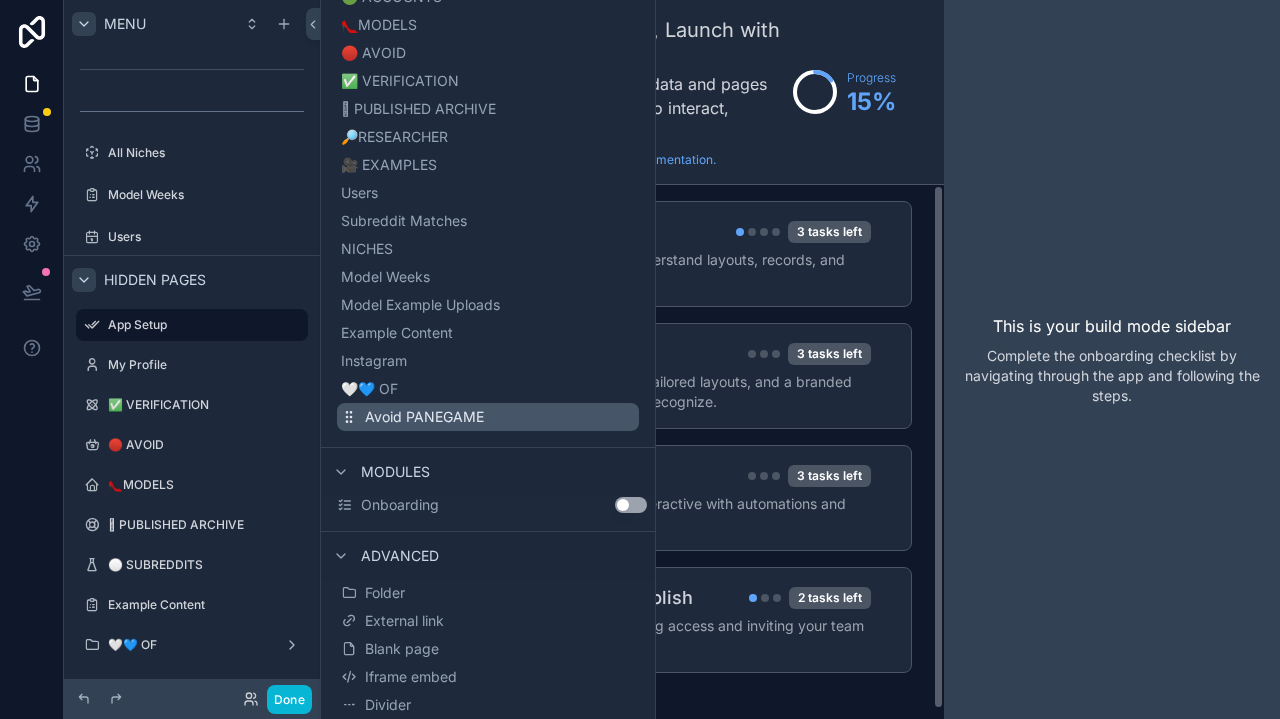 click on "Avoid PANEGAME" at bounding box center (424, 417) 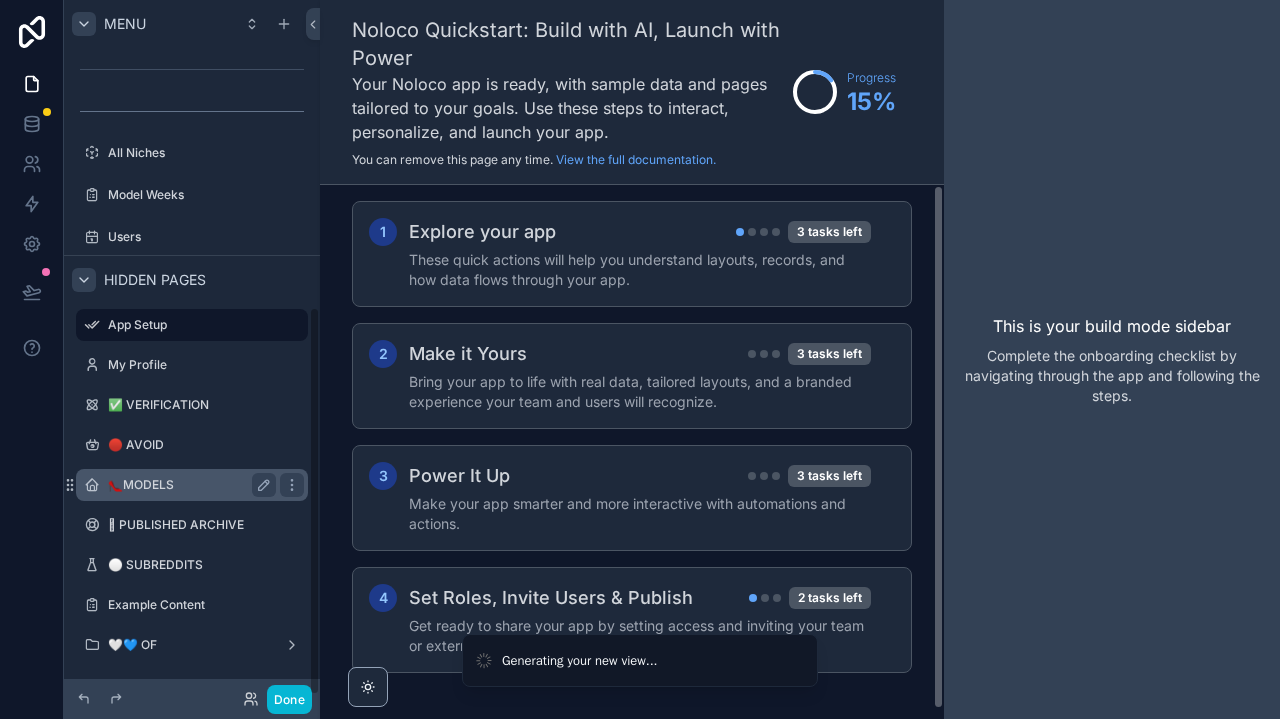 scroll, scrollTop: 0, scrollLeft: 0, axis: both 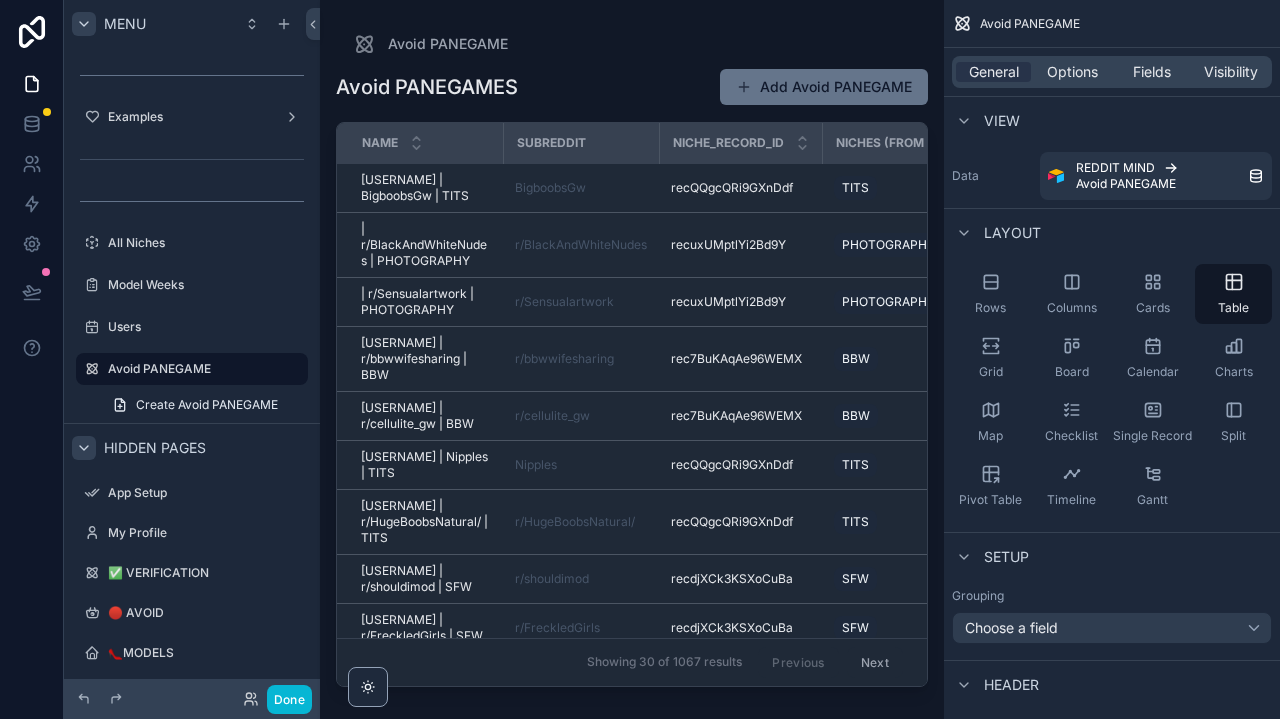 drag, startPoint x: 73, startPoint y: 367, endPoint x: 118, endPoint y: 468, distance: 110.57124 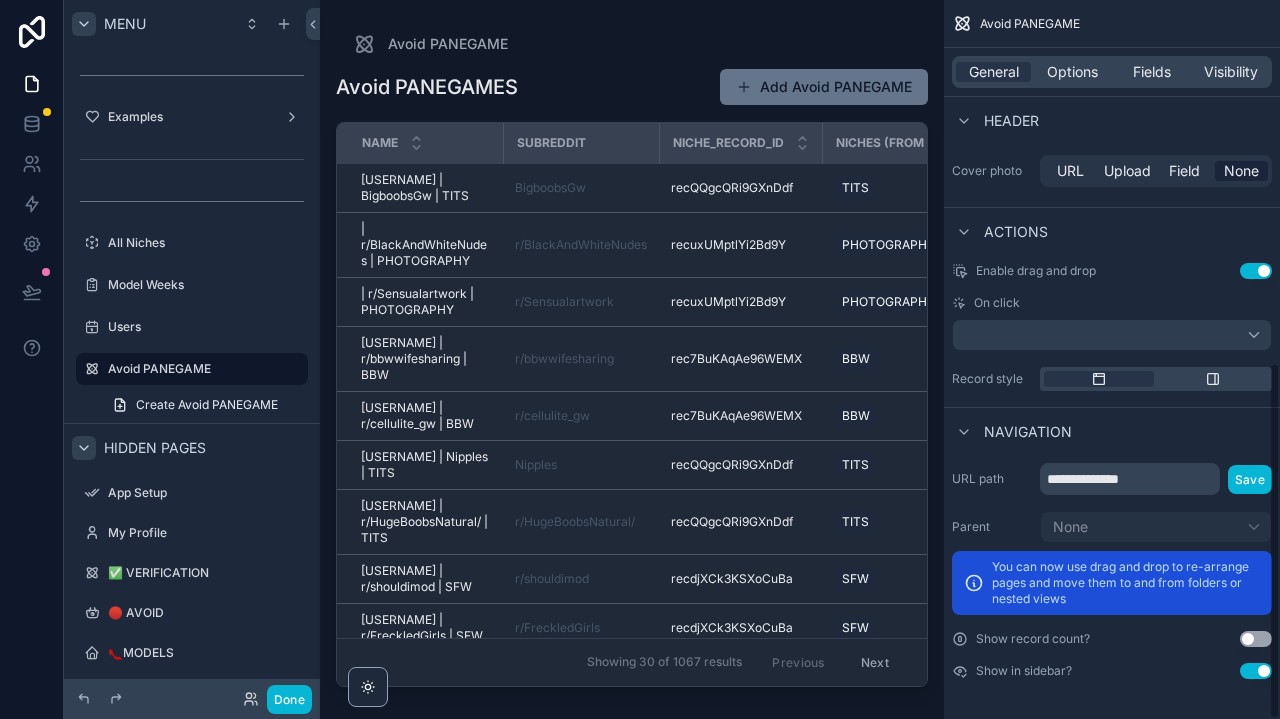 scroll, scrollTop: 733, scrollLeft: 0, axis: vertical 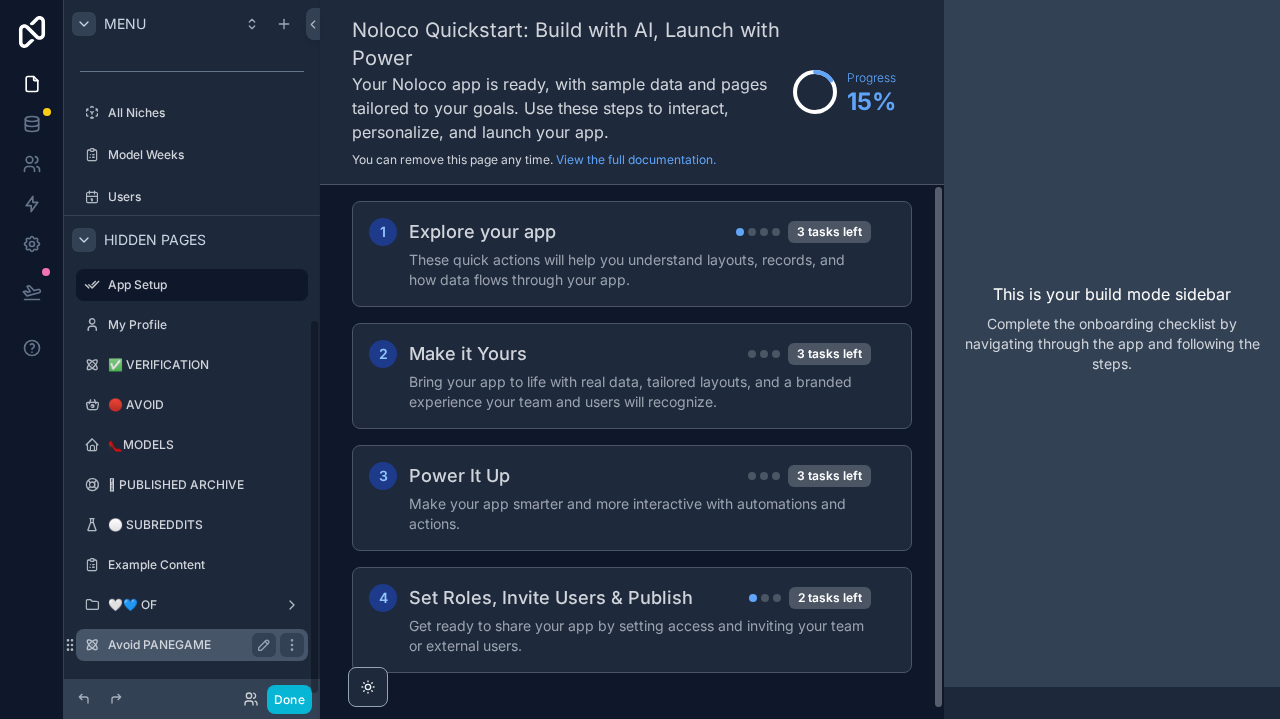 click on "Avoid PANEGAME" at bounding box center (188, 645) 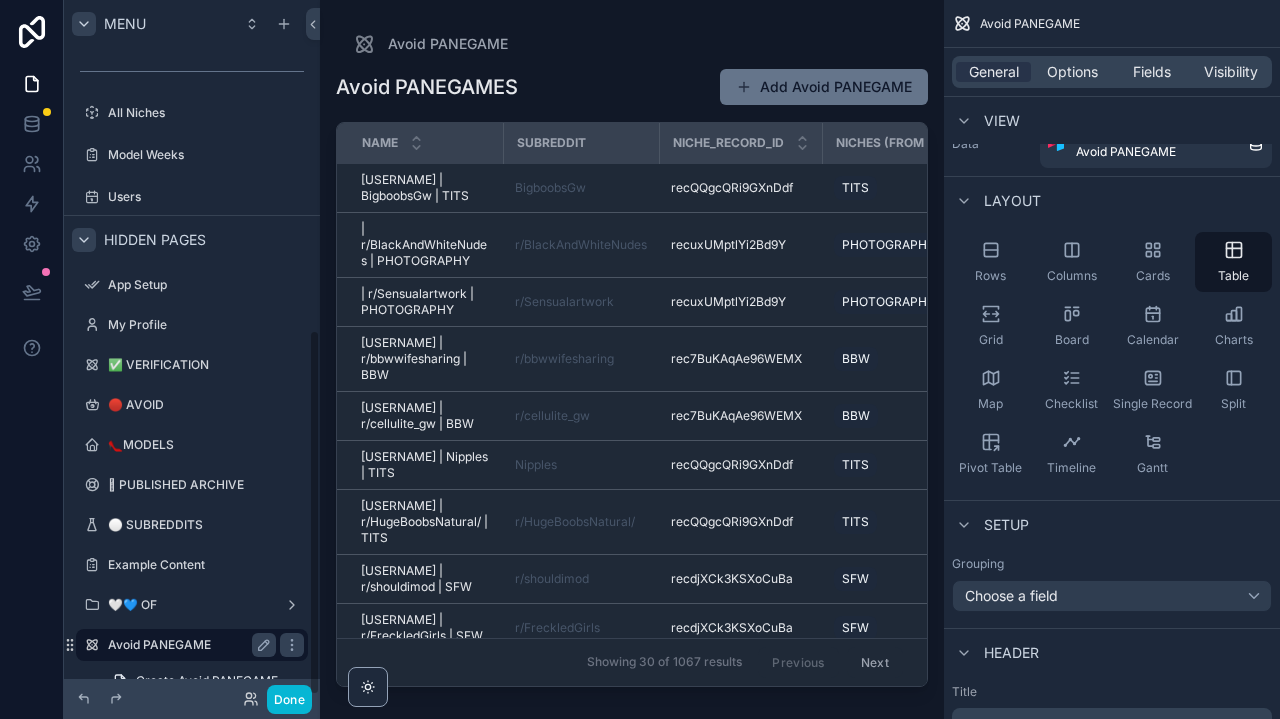 scroll, scrollTop: 625, scrollLeft: 0, axis: vertical 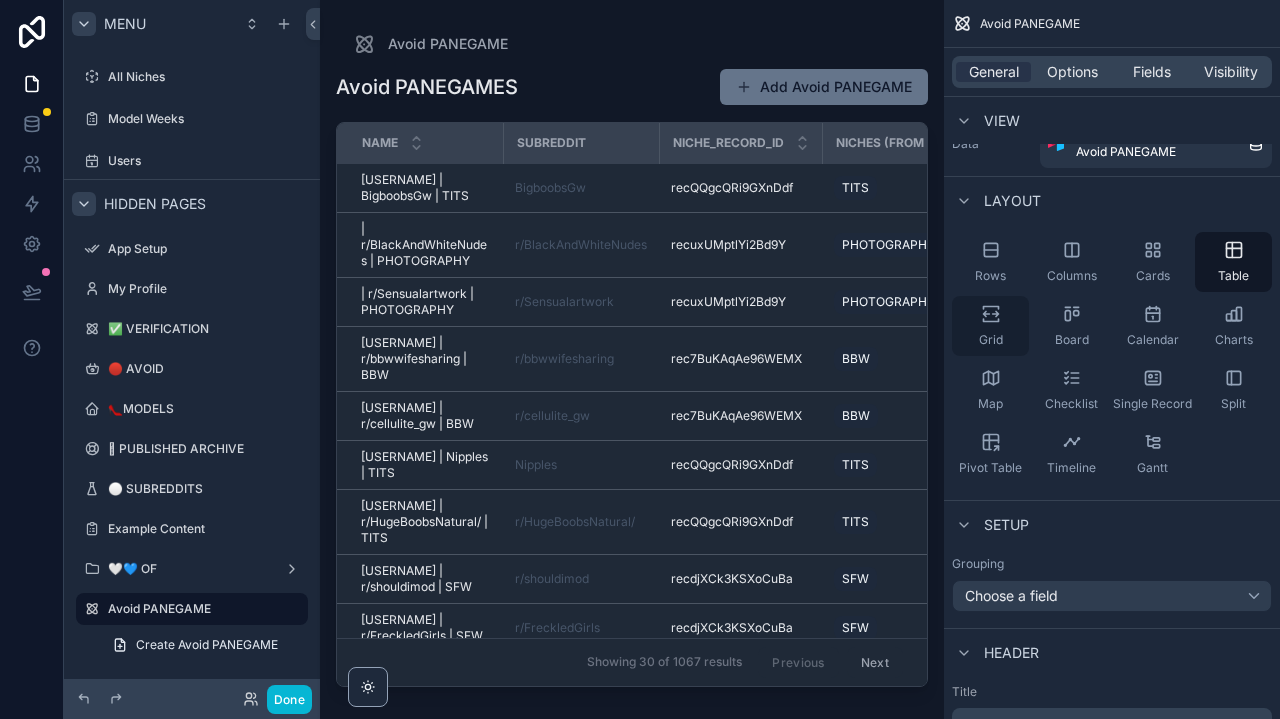click on "Grid" at bounding box center [990, 326] 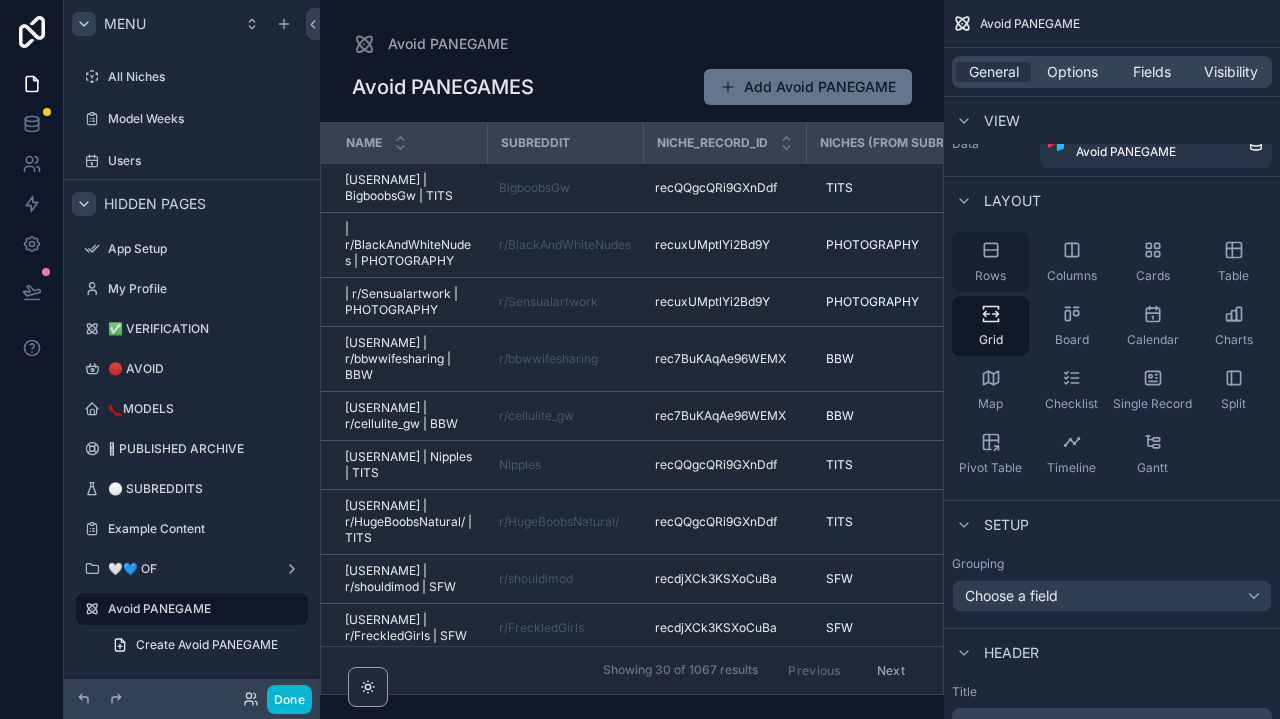 click on "Rows" at bounding box center (990, 276) 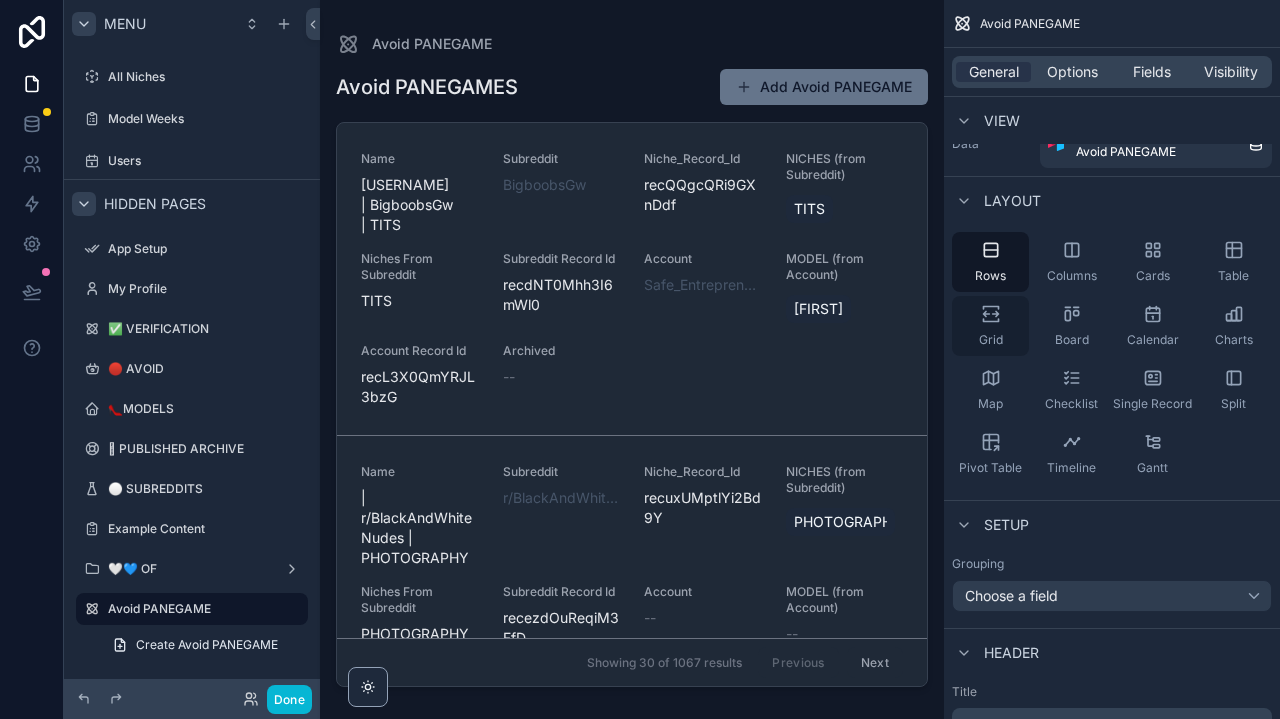 click on "Grid" at bounding box center (990, 326) 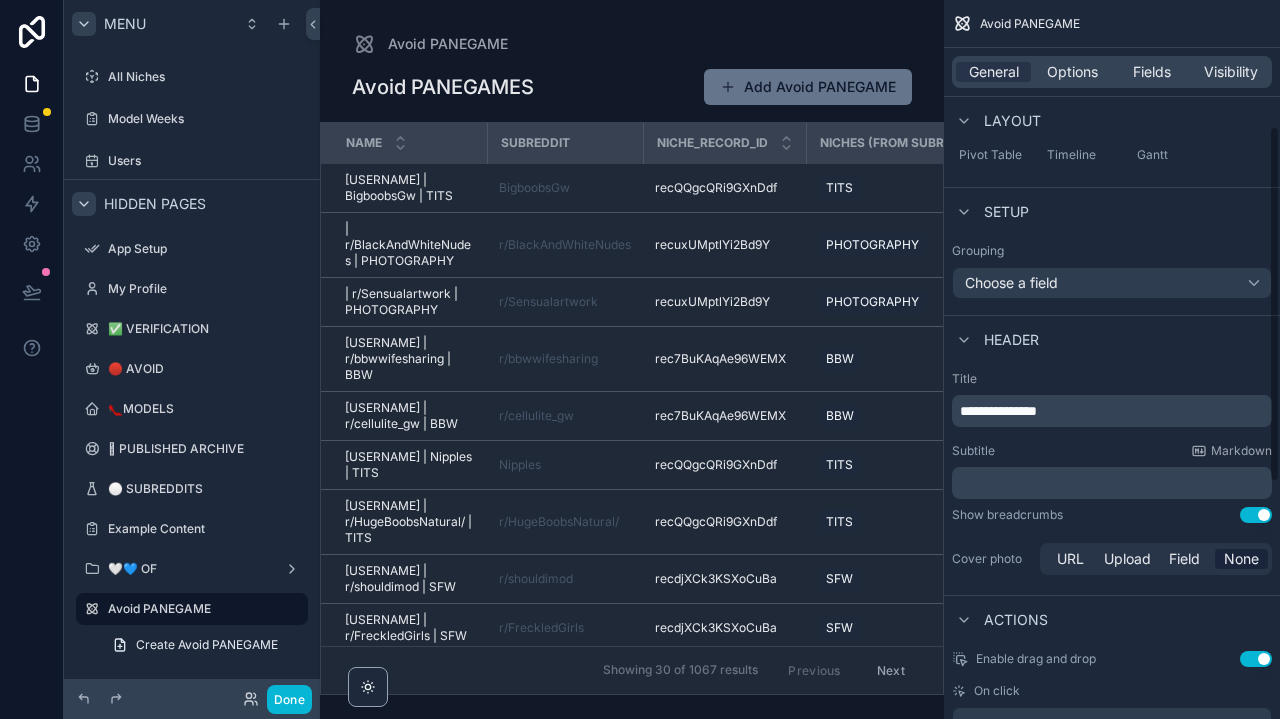 scroll, scrollTop: 355, scrollLeft: 0, axis: vertical 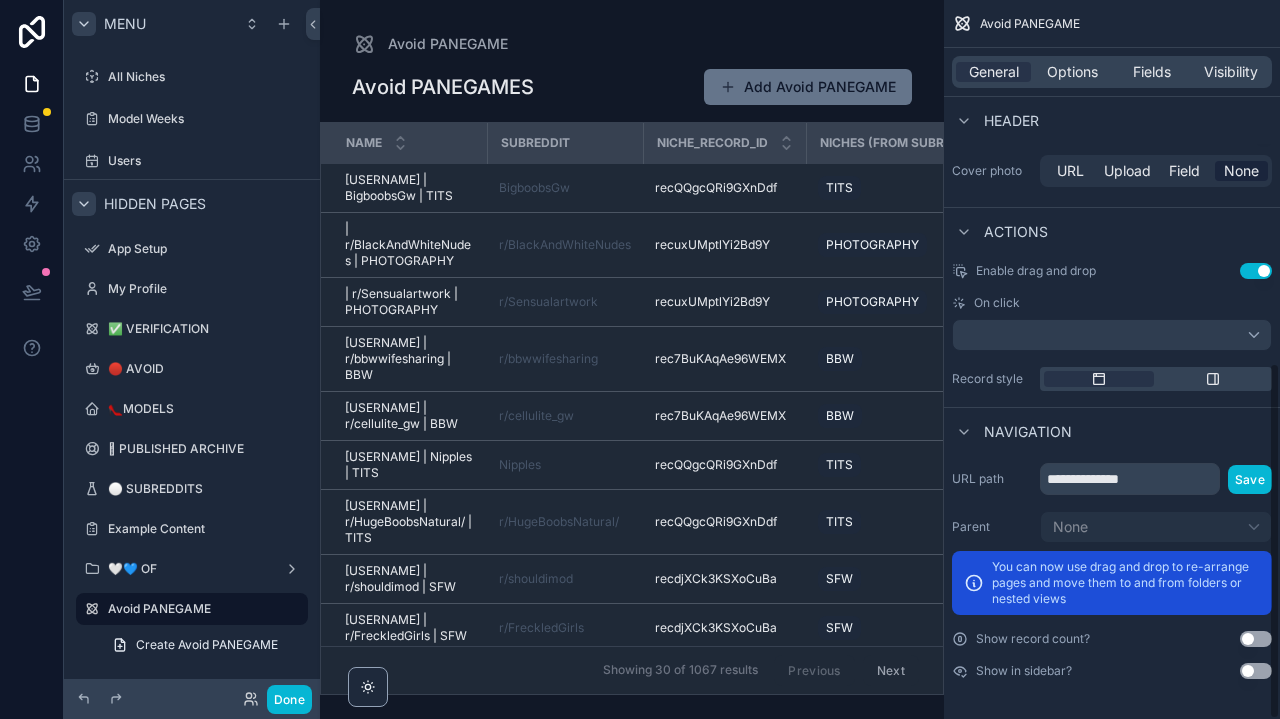 click on "General Options Fields Visibility" at bounding box center (1112, 72) 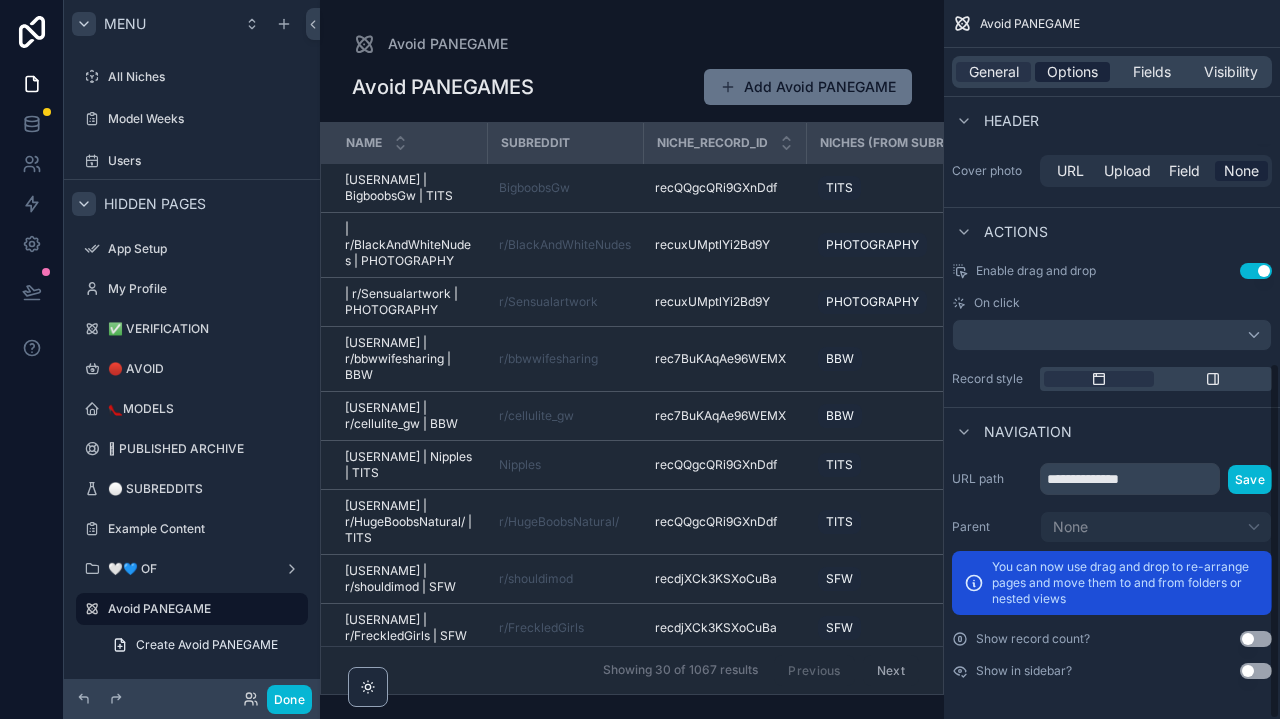 click on "Options" at bounding box center [1072, 72] 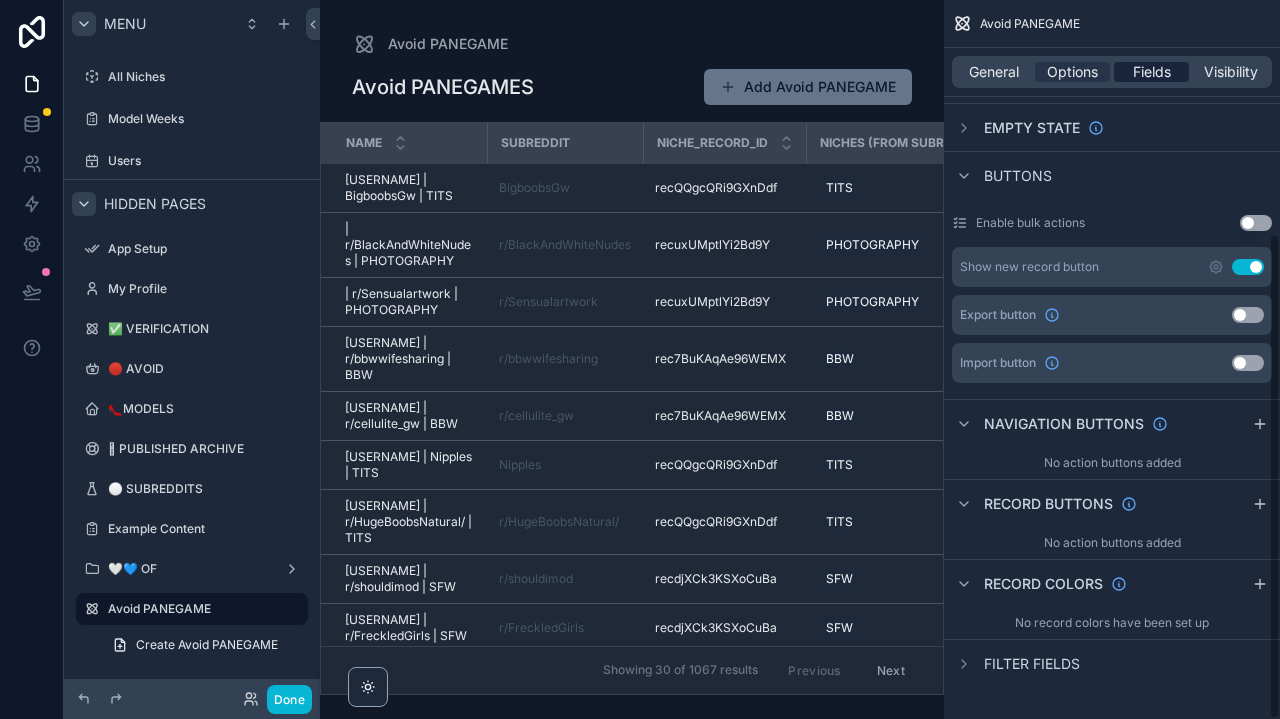 click on "Fields" at bounding box center (1152, 72) 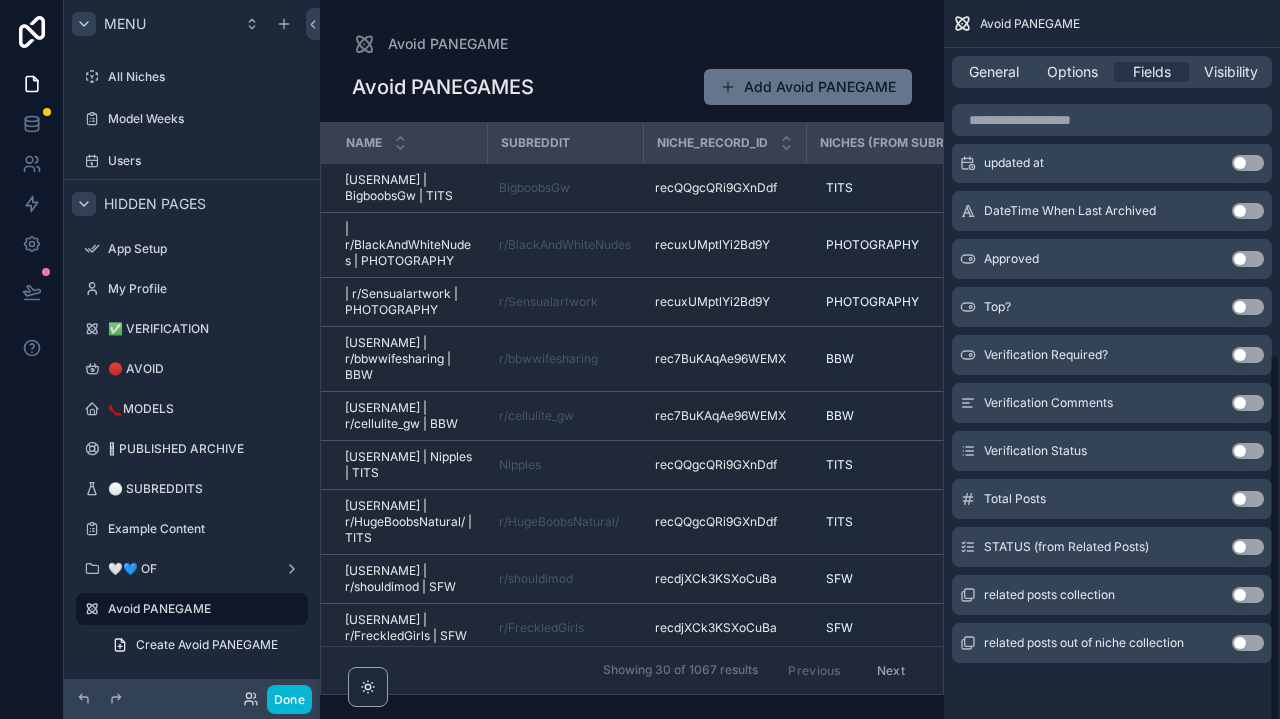 scroll, scrollTop: 659, scrollLeft: 0, axis: vertical 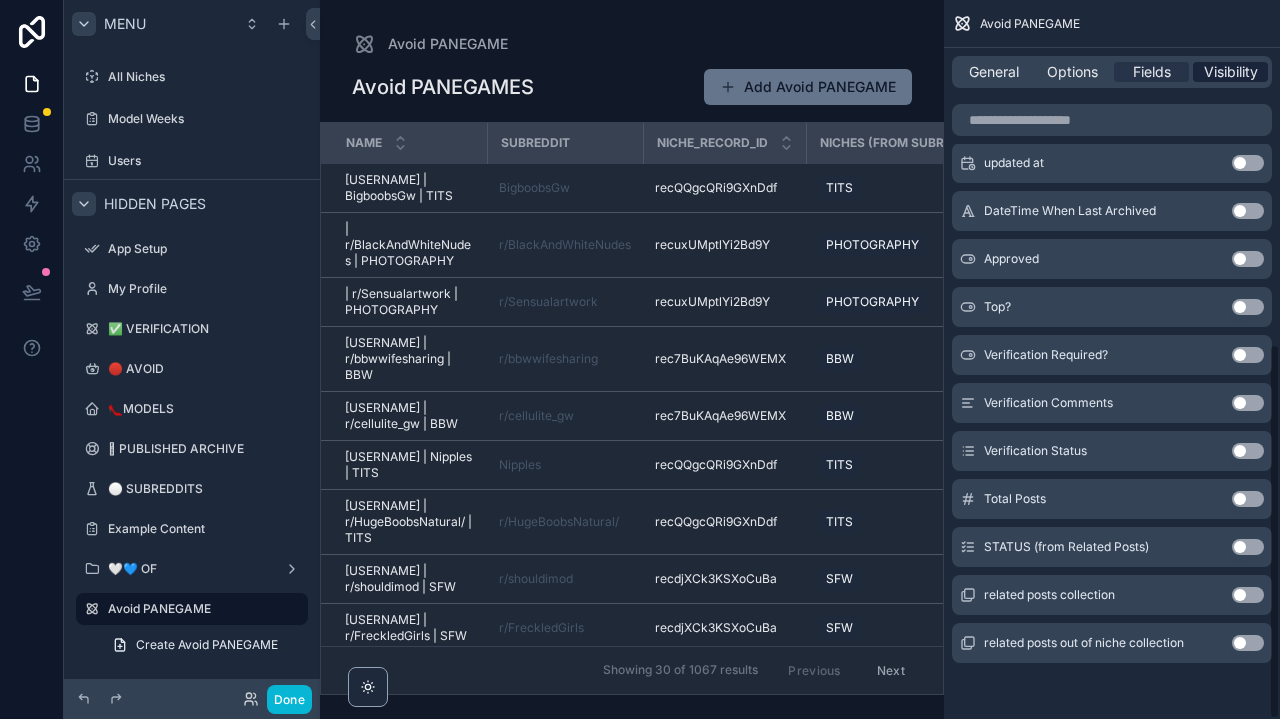 click on "Visibility" at bounding box center (1231, 72) 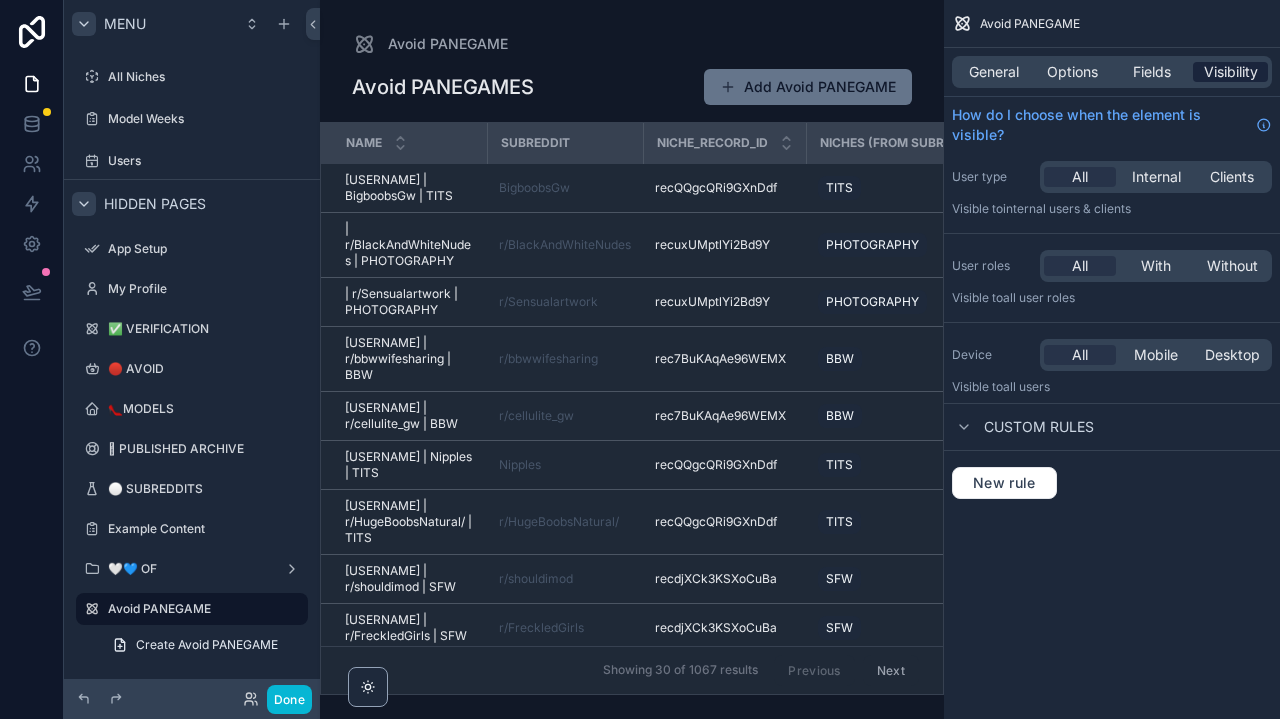 scroll, scrollTop: 0, scrollLeft: 0, axis: both 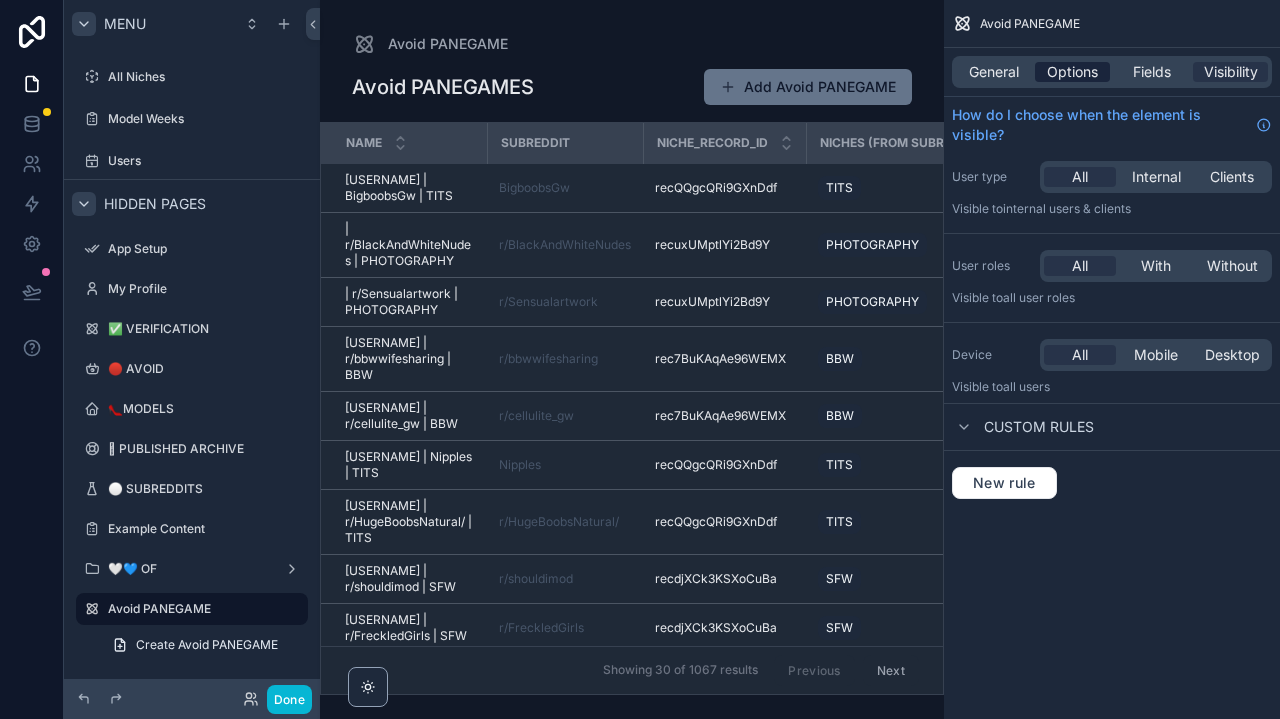 click on "Options" at bounding box center (1072, 72) 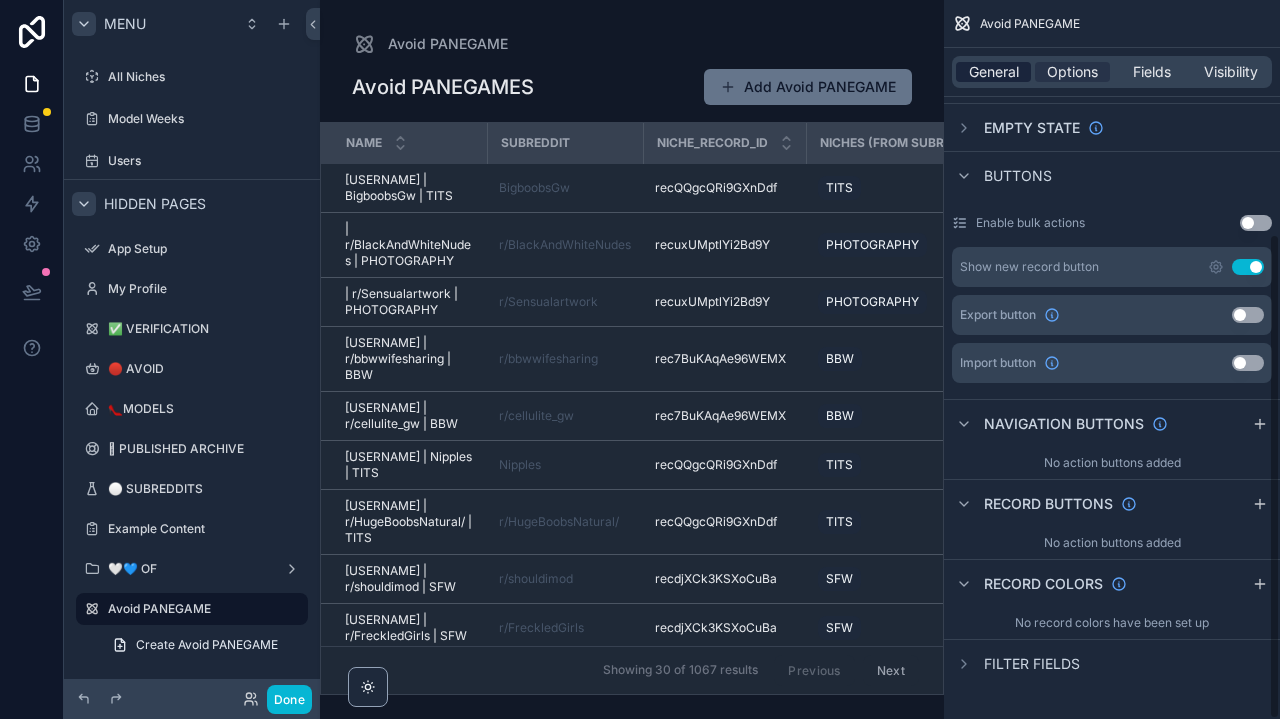 click on "General" at bounding box center [994, 72] 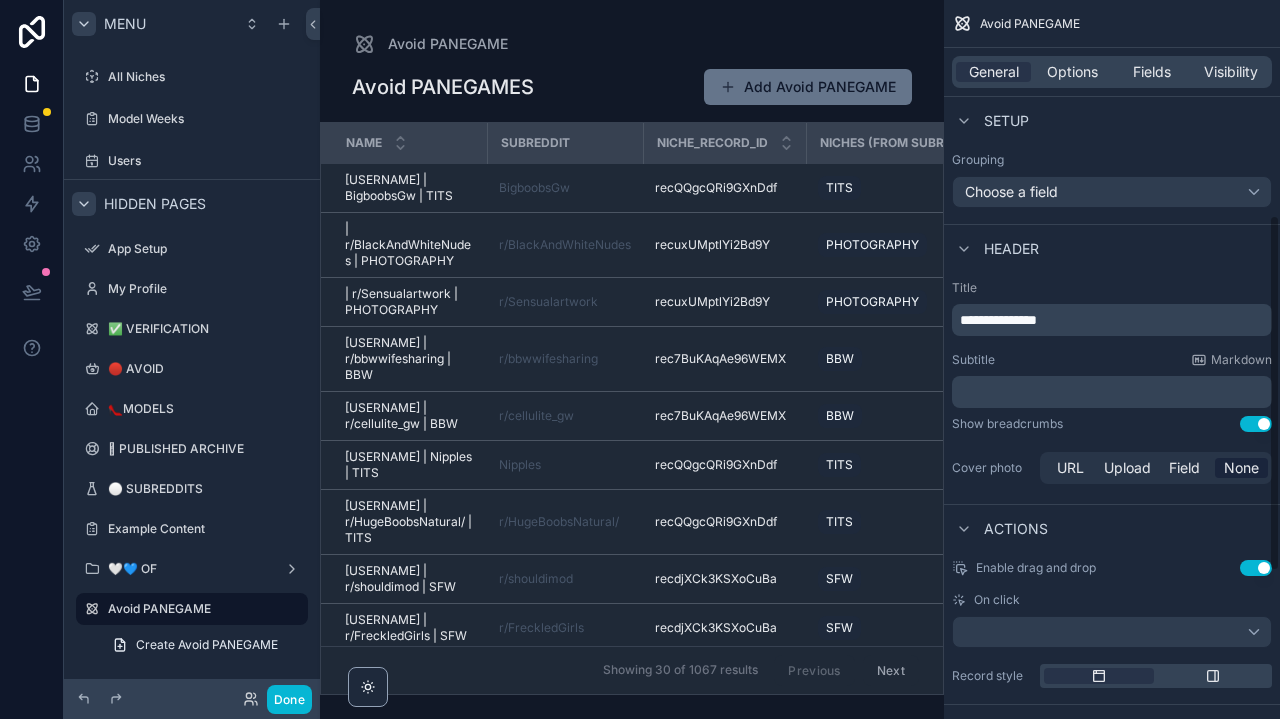 scroll, scrollTop: 453, scrollLeft: 0, axis: vertical 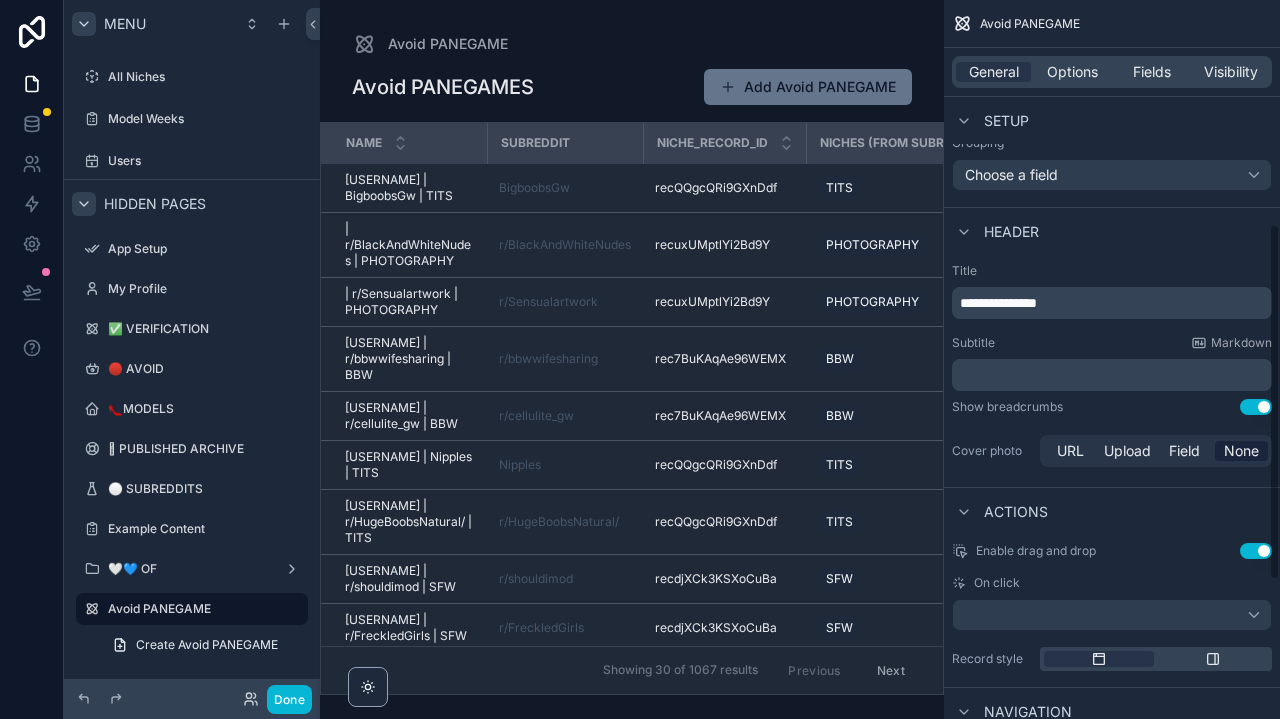 click on "General Options Fields Visibility" at bounding box center (1112, 72) 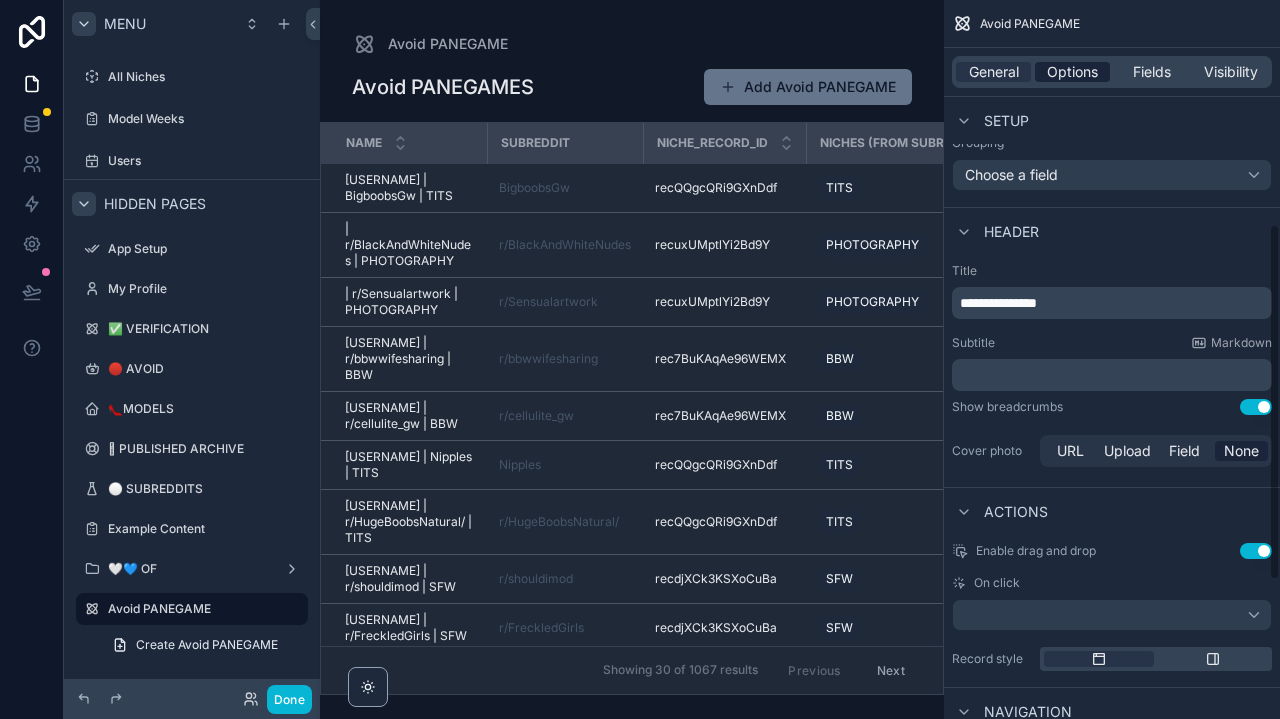click on "Options" at bounding box center [1072, 72] 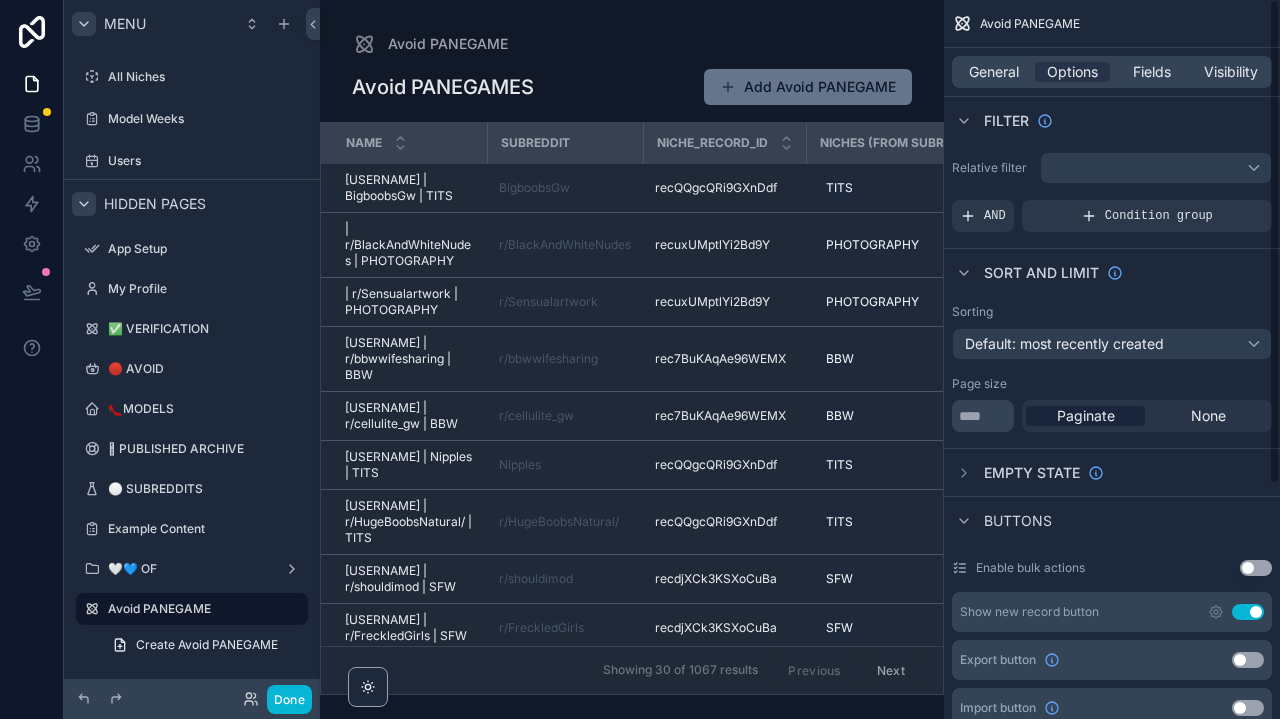 scroll, scrollTop: 0, scrollLeft: 0, axis: both 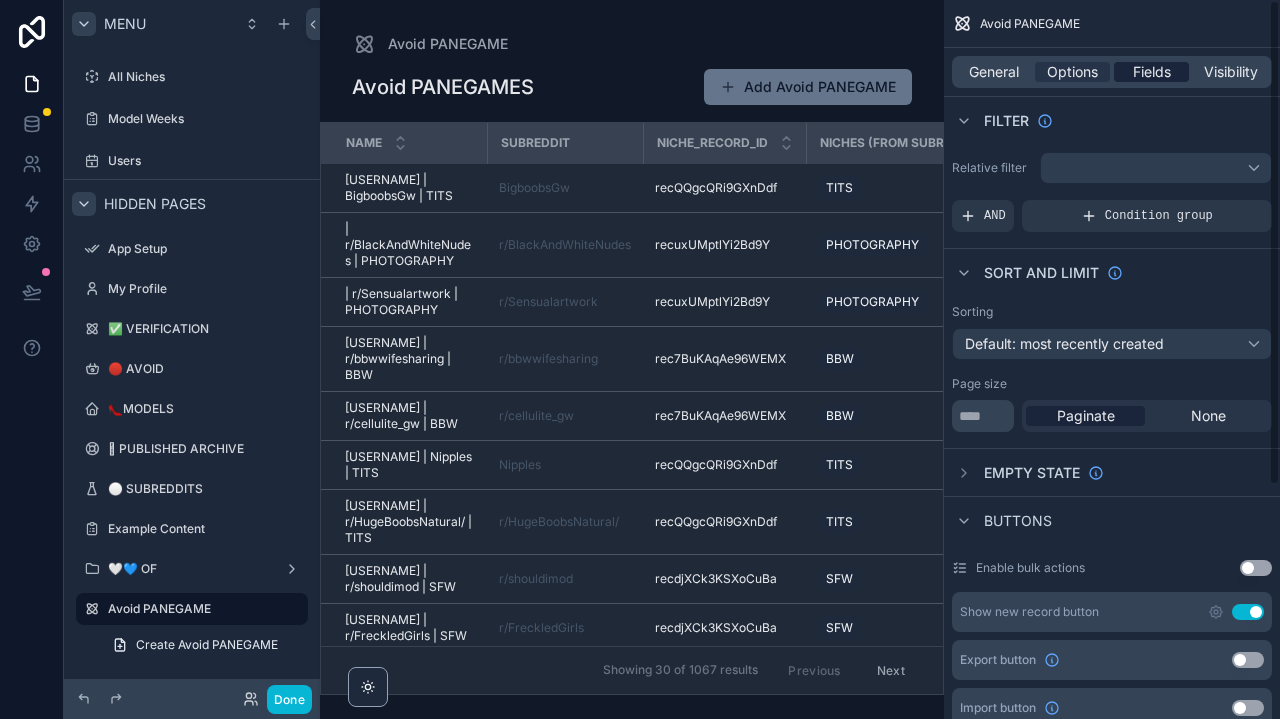 click on "Fields" at bounding box center [1151, 72] 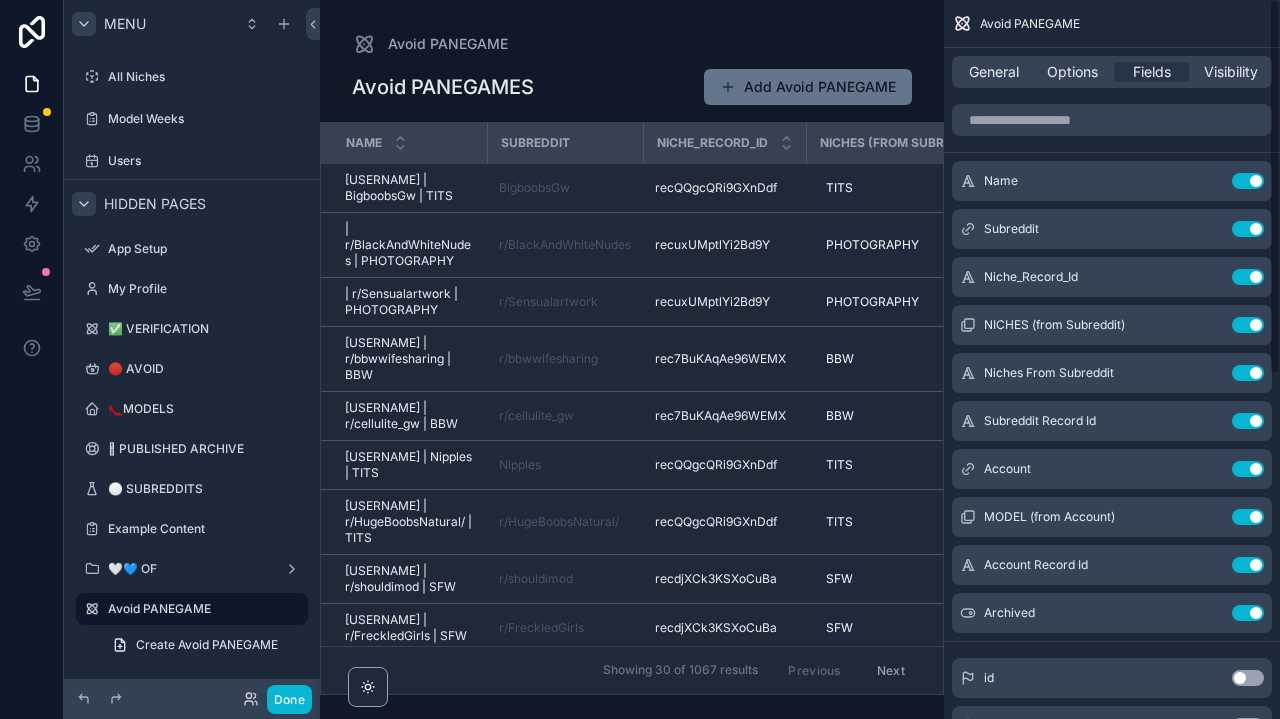 scroll, scrollTop: 0, scrollLeft: 0, axis: both 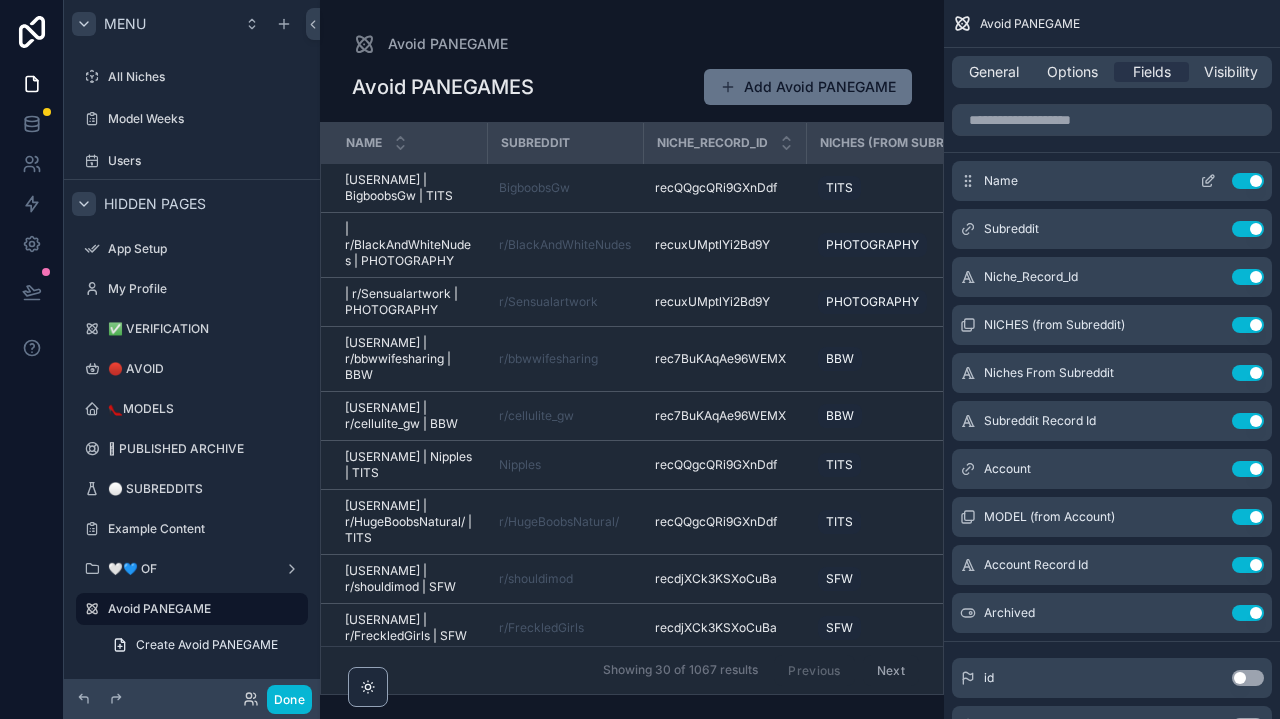 click on "Use setting" at bounding box center (1248, 181) 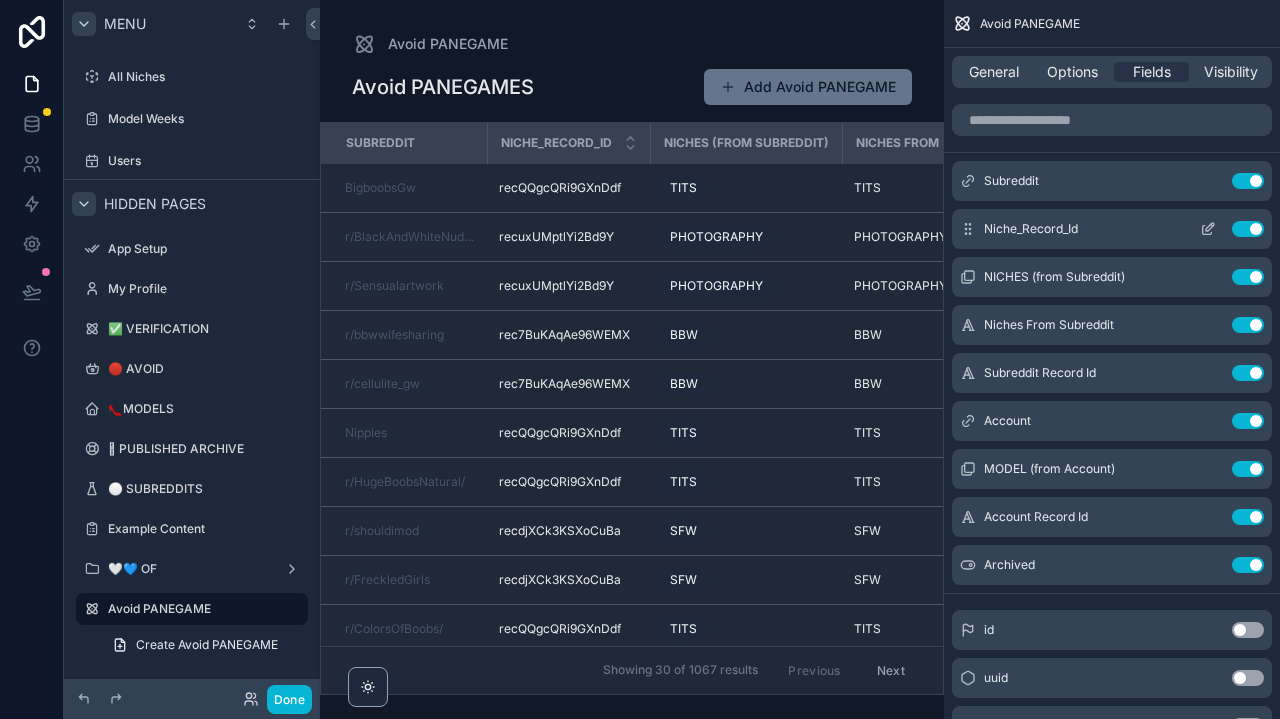 click on "Niche_Record_Id Use setting" at bounding box center (1112, 229) 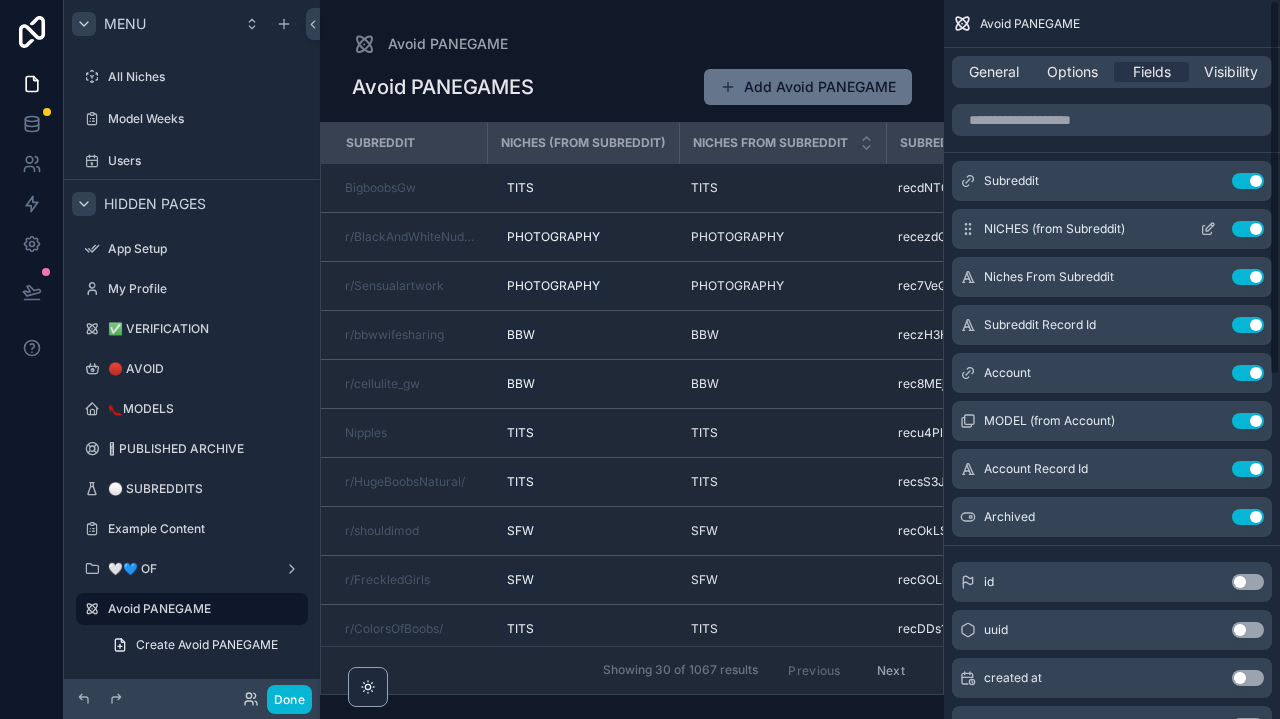 click on "Use setting" at bounding box center (1248, 229) 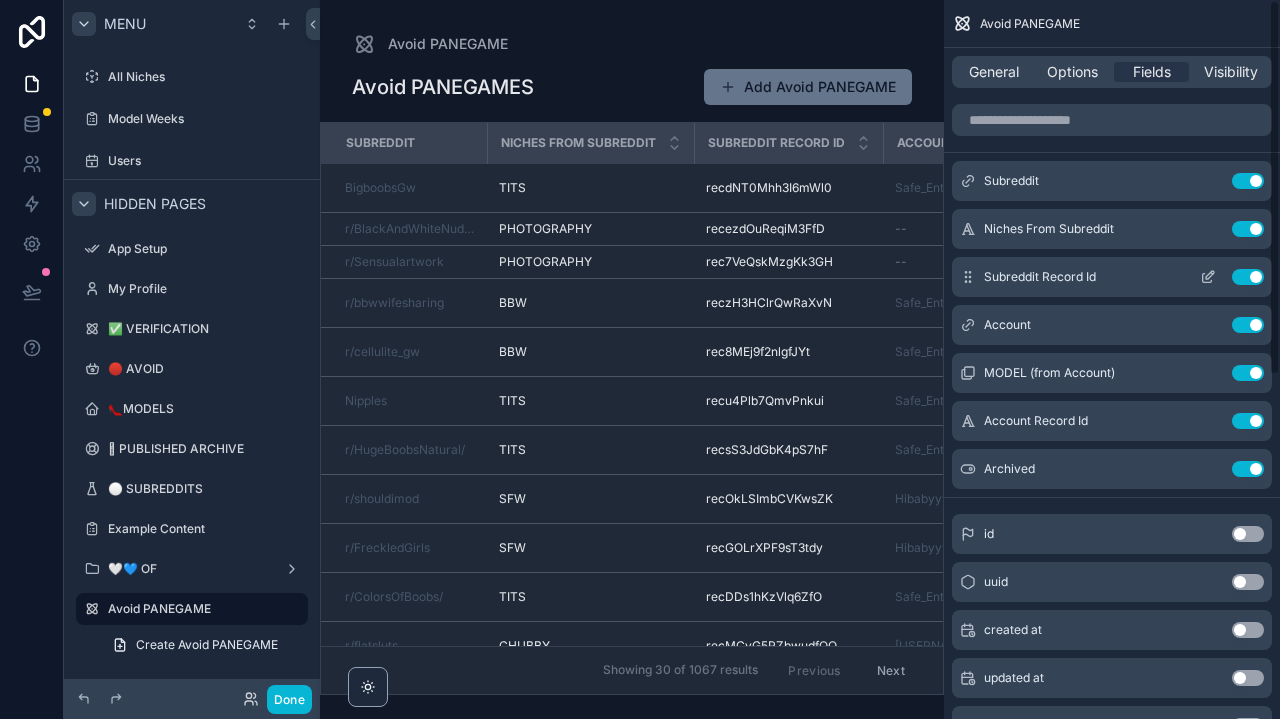 click on "Use setting" at bounding box center (1248, 277) 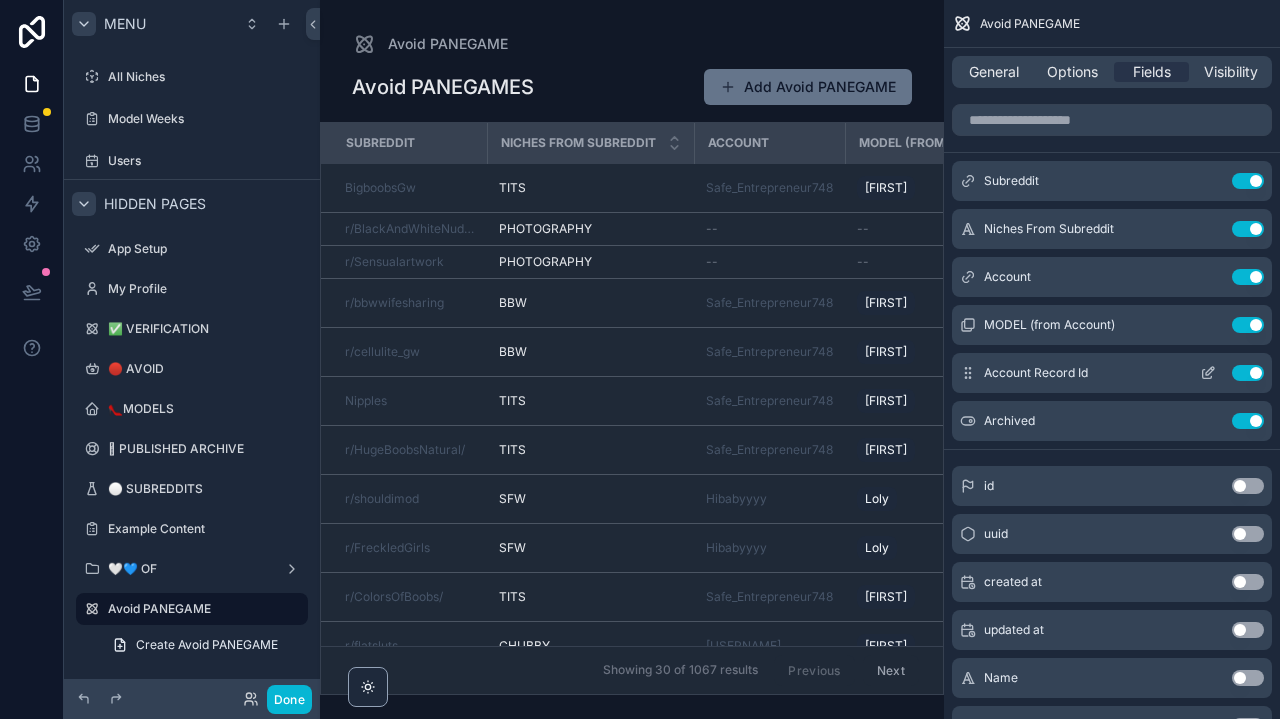 click on "Use setting" at bounding box center [1248, 373] 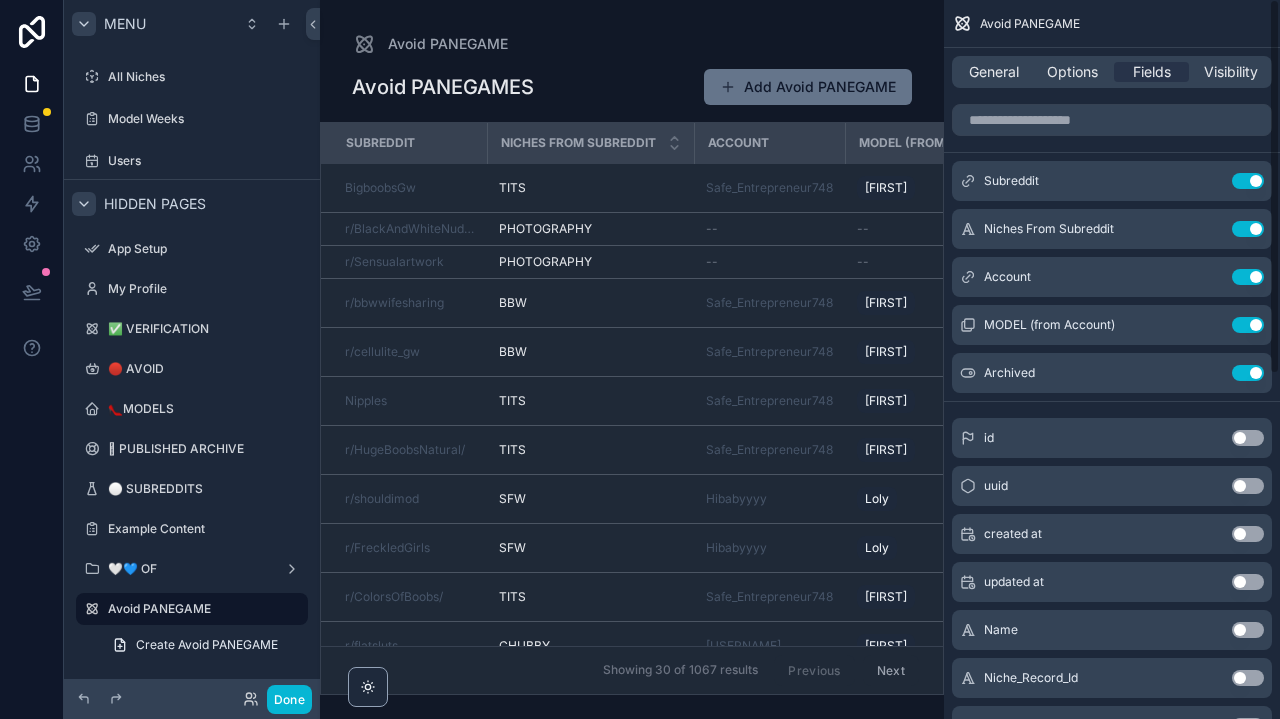 scroll, scrollTop: 0, scrollLeft: 0, axis: both 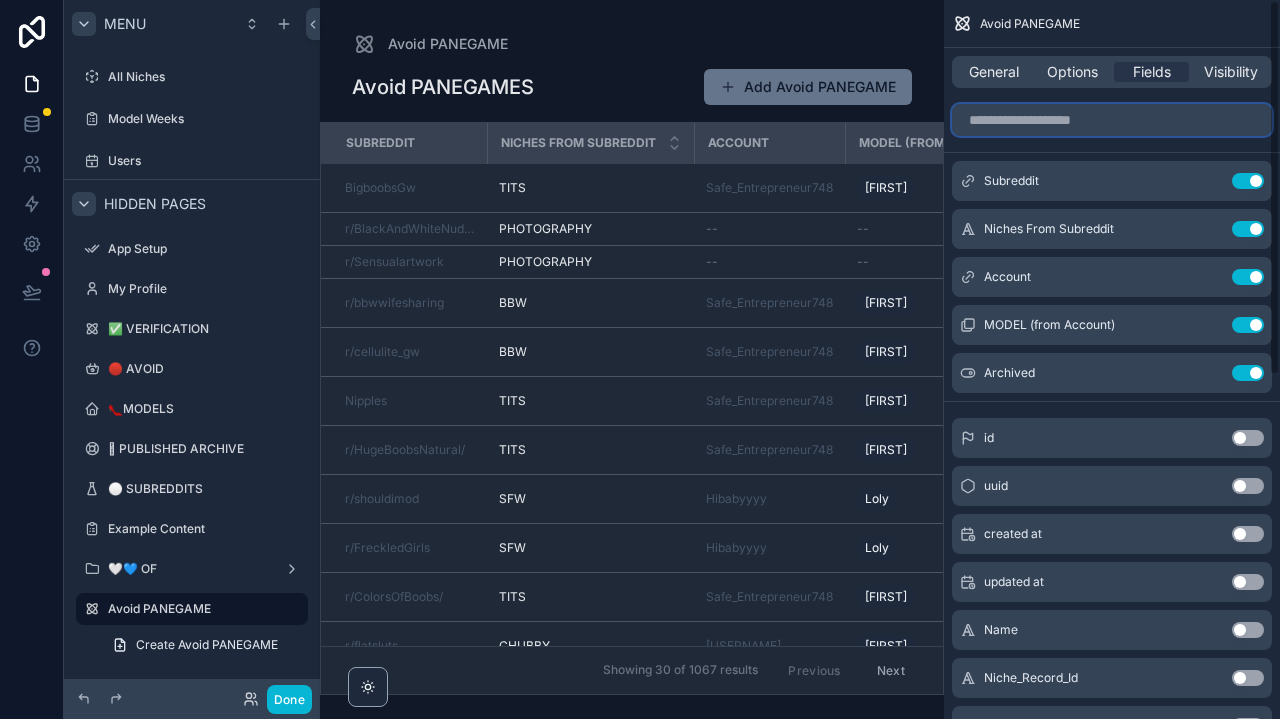 click at bounding box center [1112, 120] 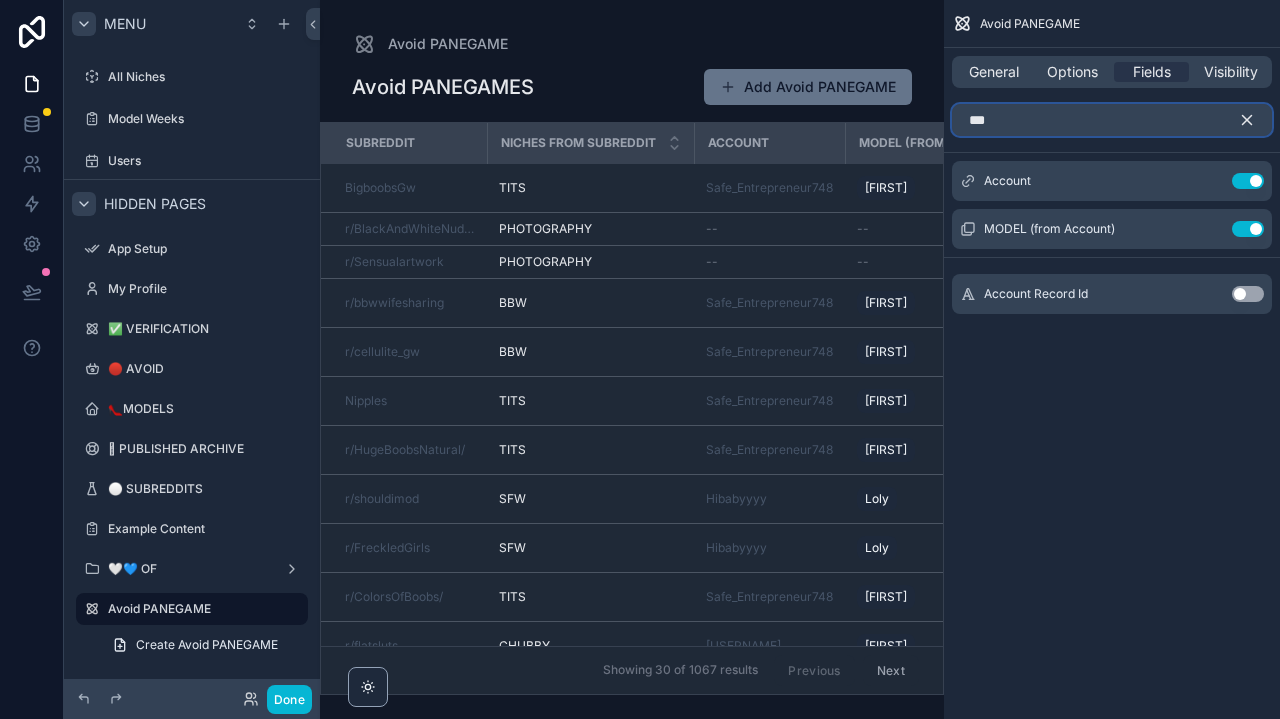 type on "***" 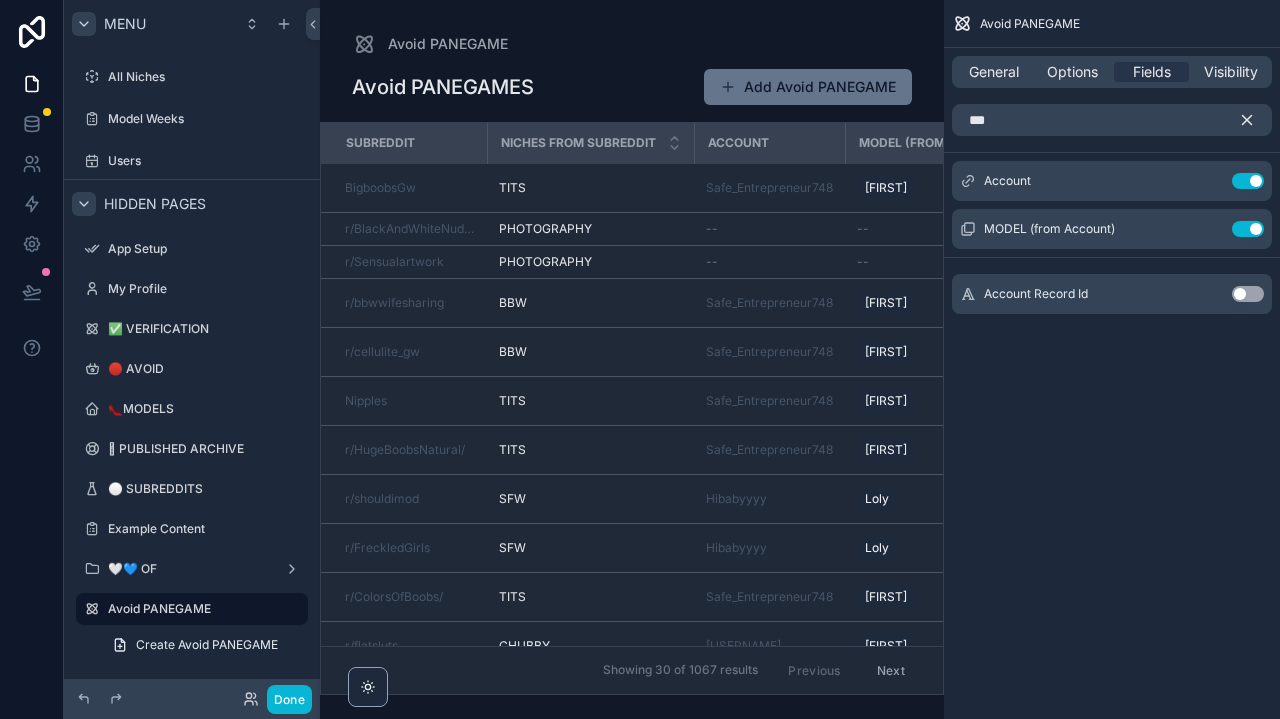 click 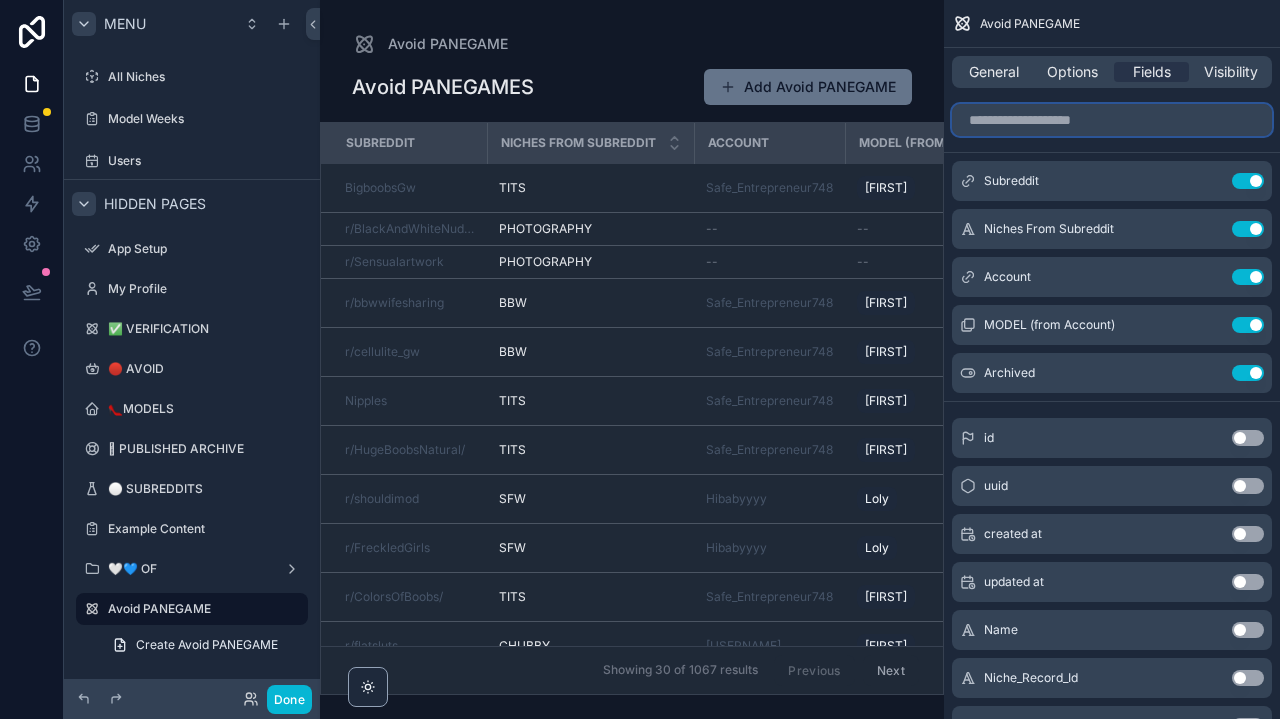 click at bounding box center [1112, 120] 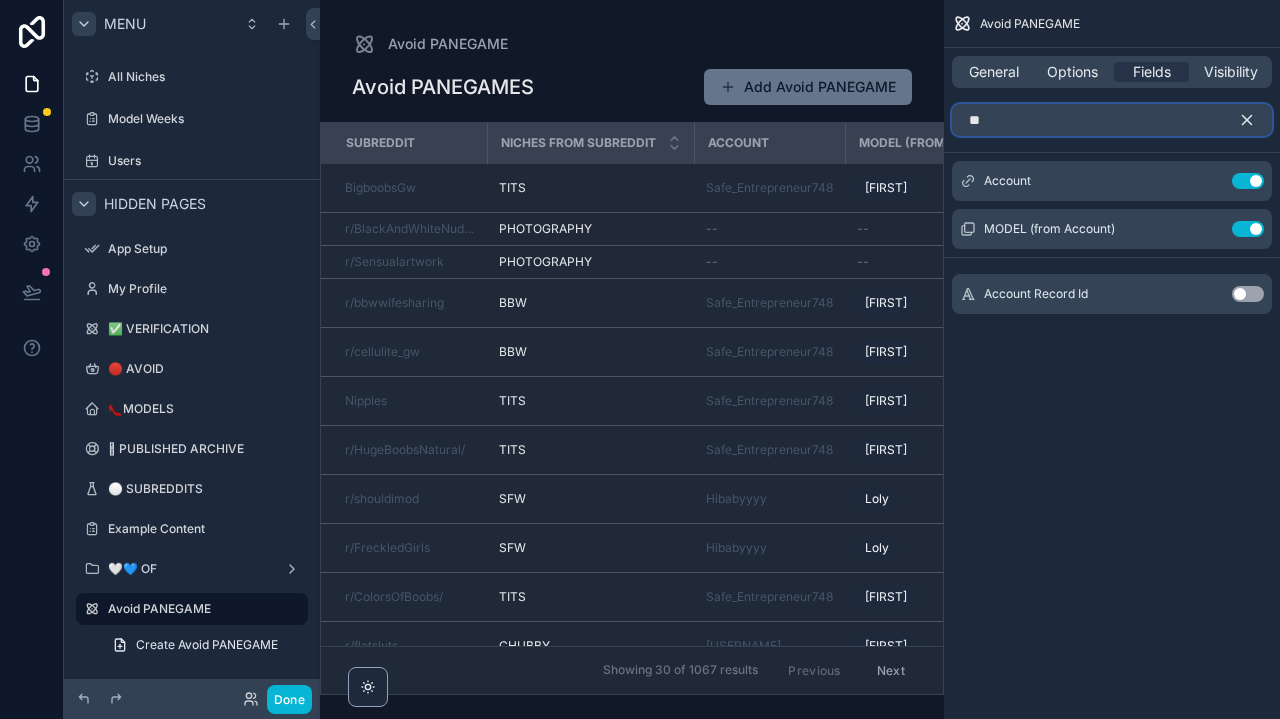 type on "*" 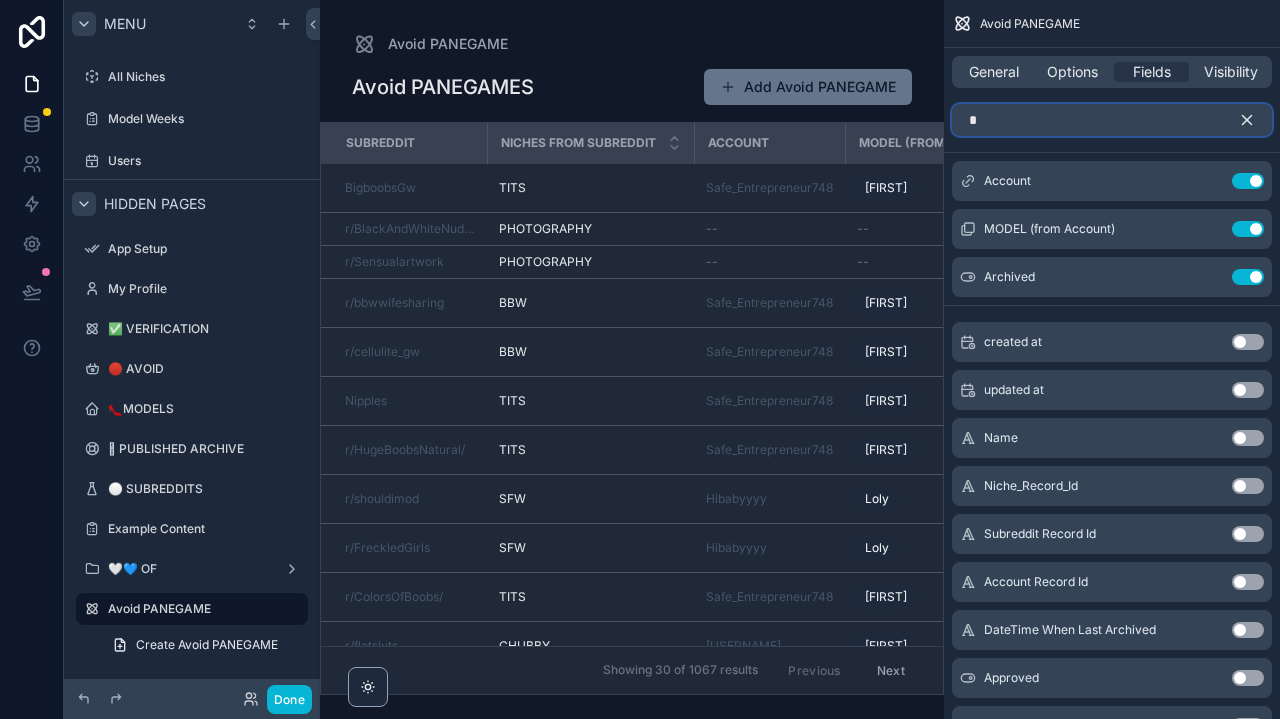 type 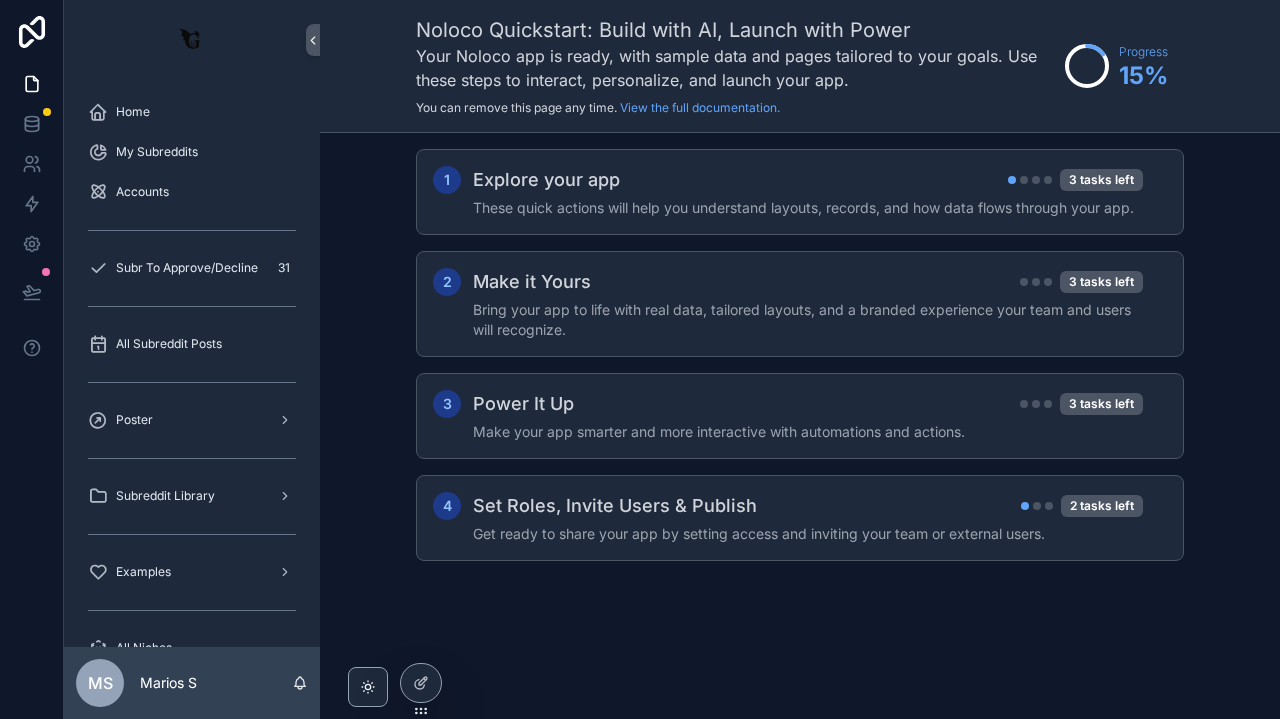 scroll, scrollTop: 0, scrollLeft: 0, axis: both 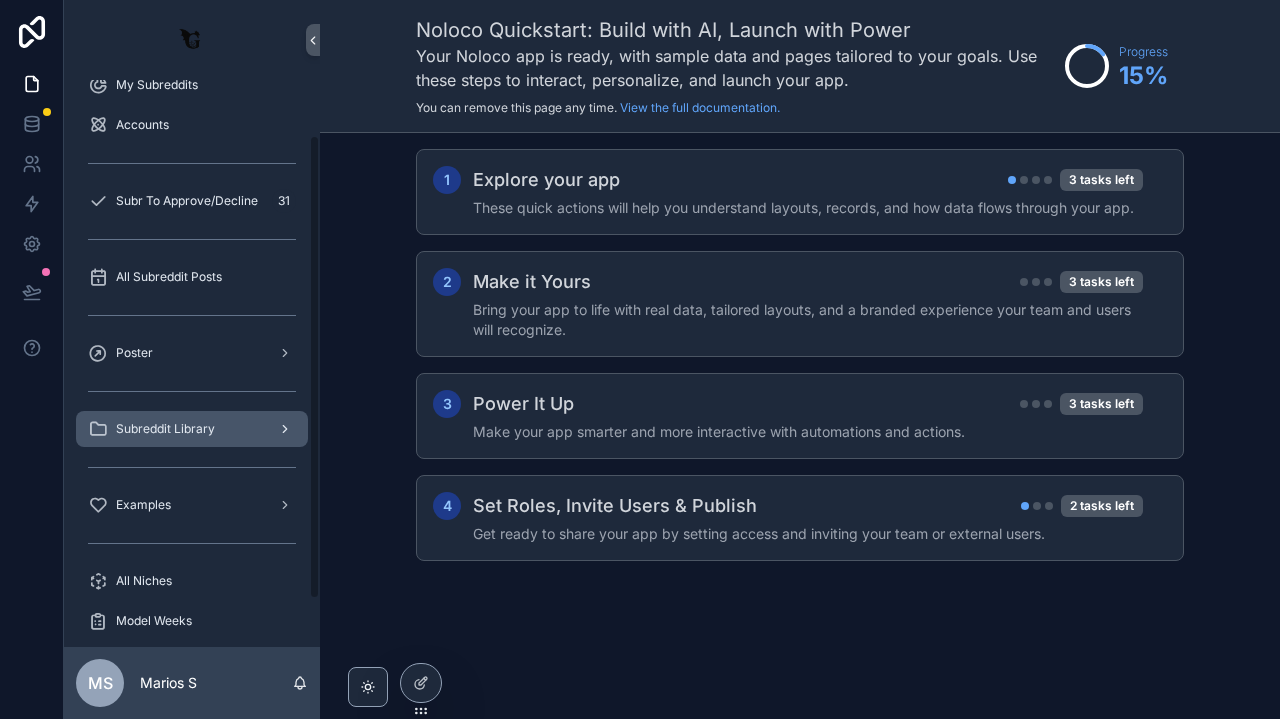 click on "Subreddit Library" at bounding box center (192, 429) 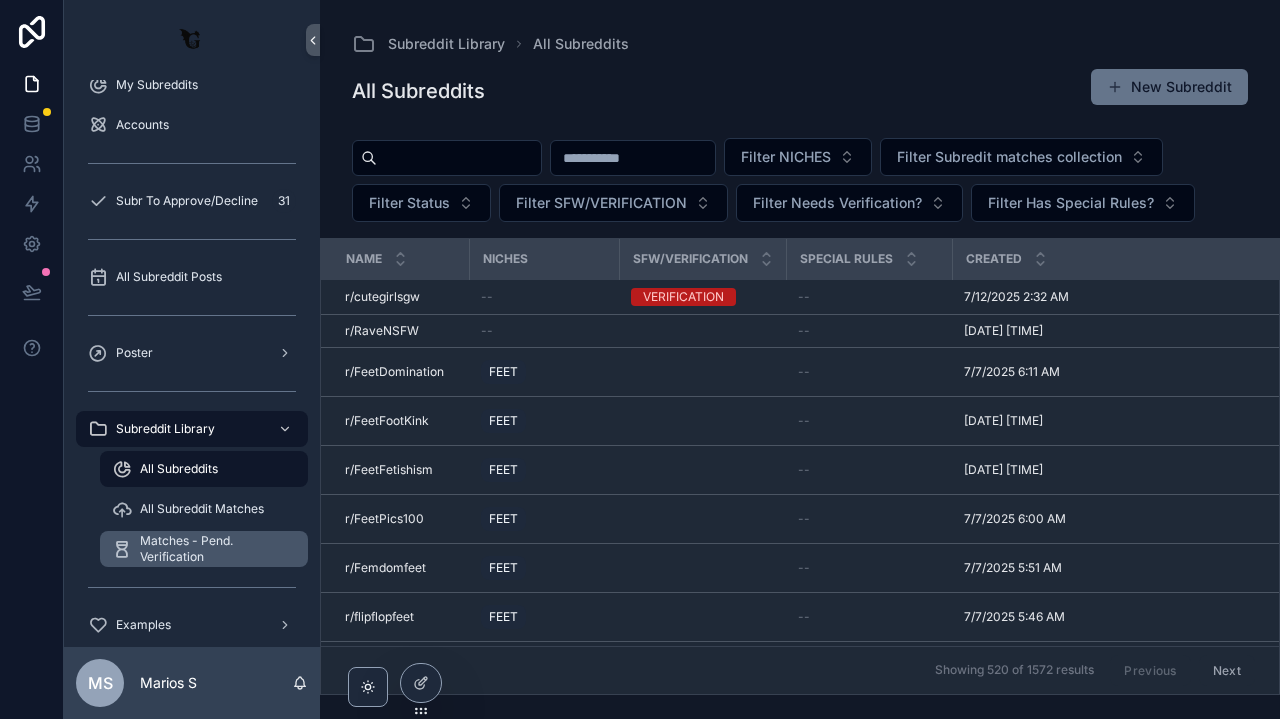 click on "Matches - Pend. Verification" at bounding box center (214, 549) 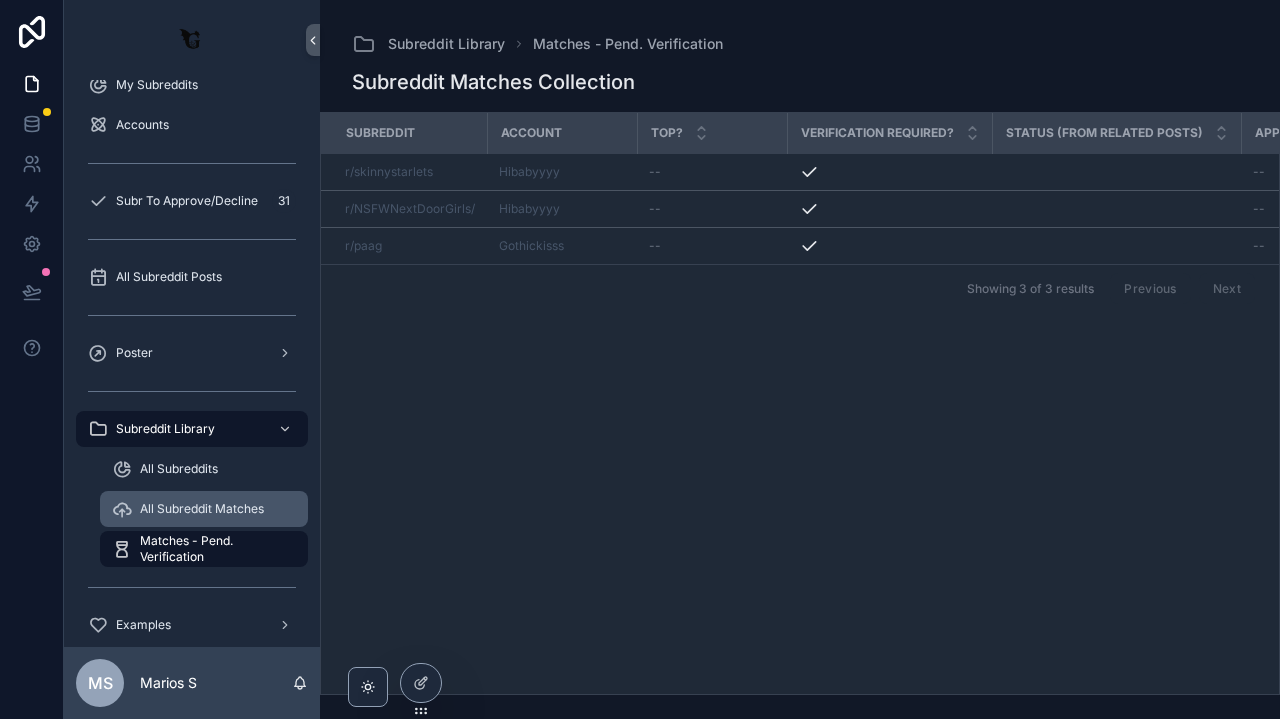 click on "All Subreddit Matches" at bounding box center [202, 509] 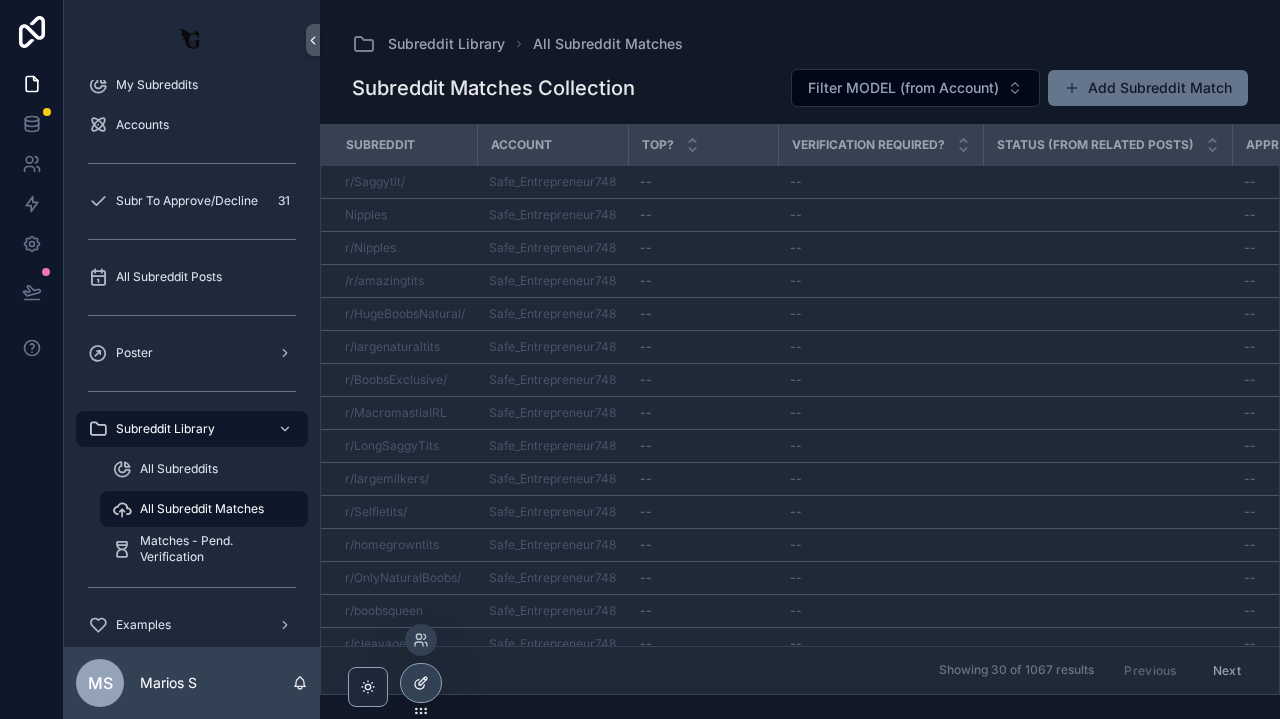 click at bounding box center [421, 683] 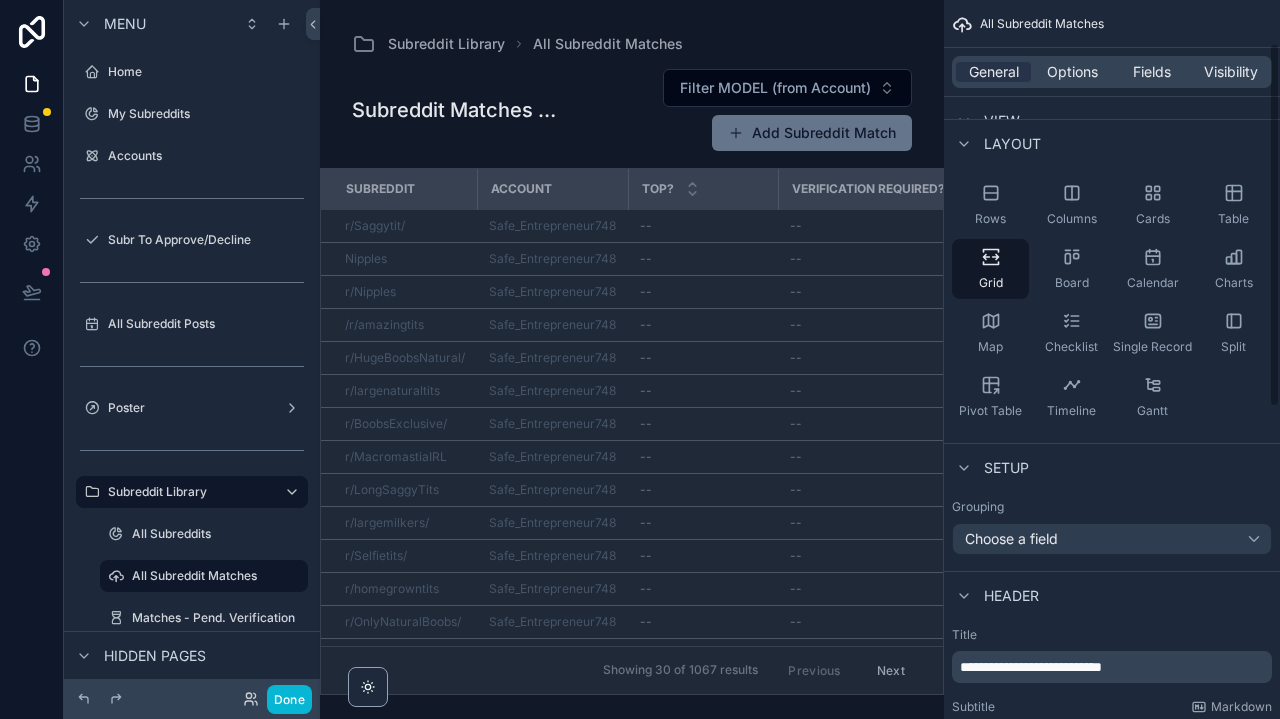 scroll, scrollTop: 86, scrollLeft: 0, axis: vertical 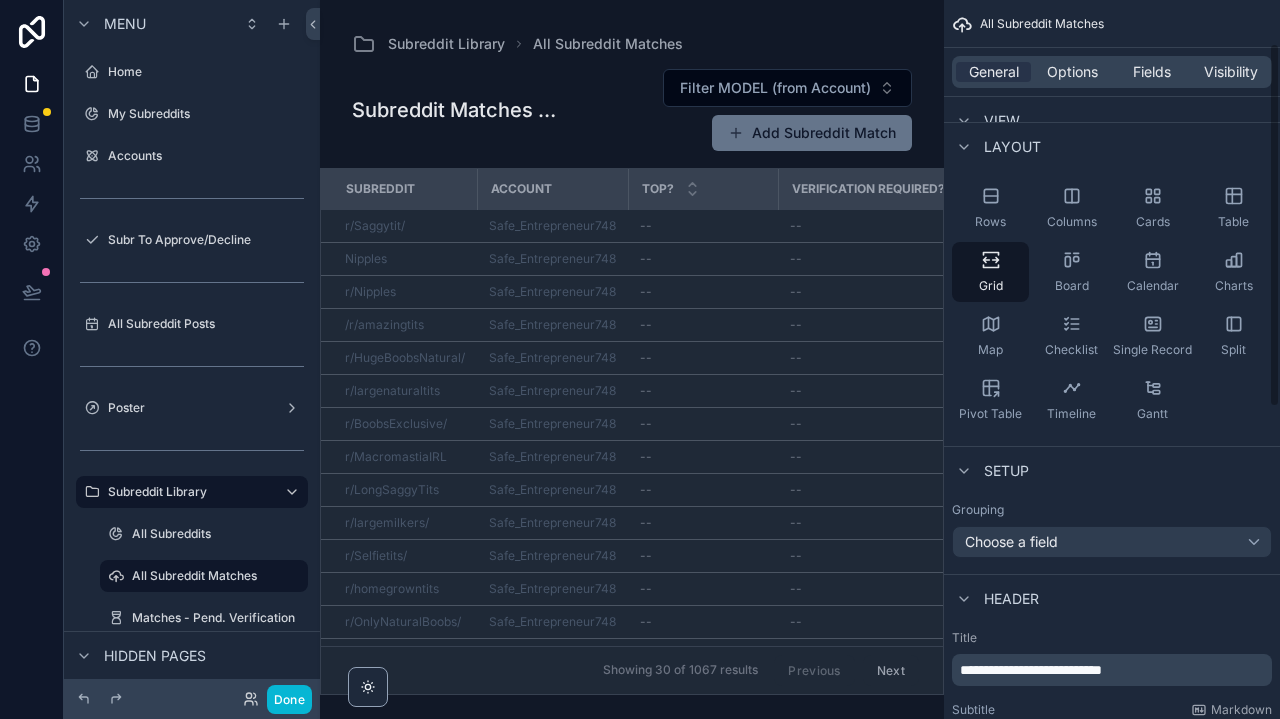 click on "All Subreddit Matches" at bounding box center [1112, 24] 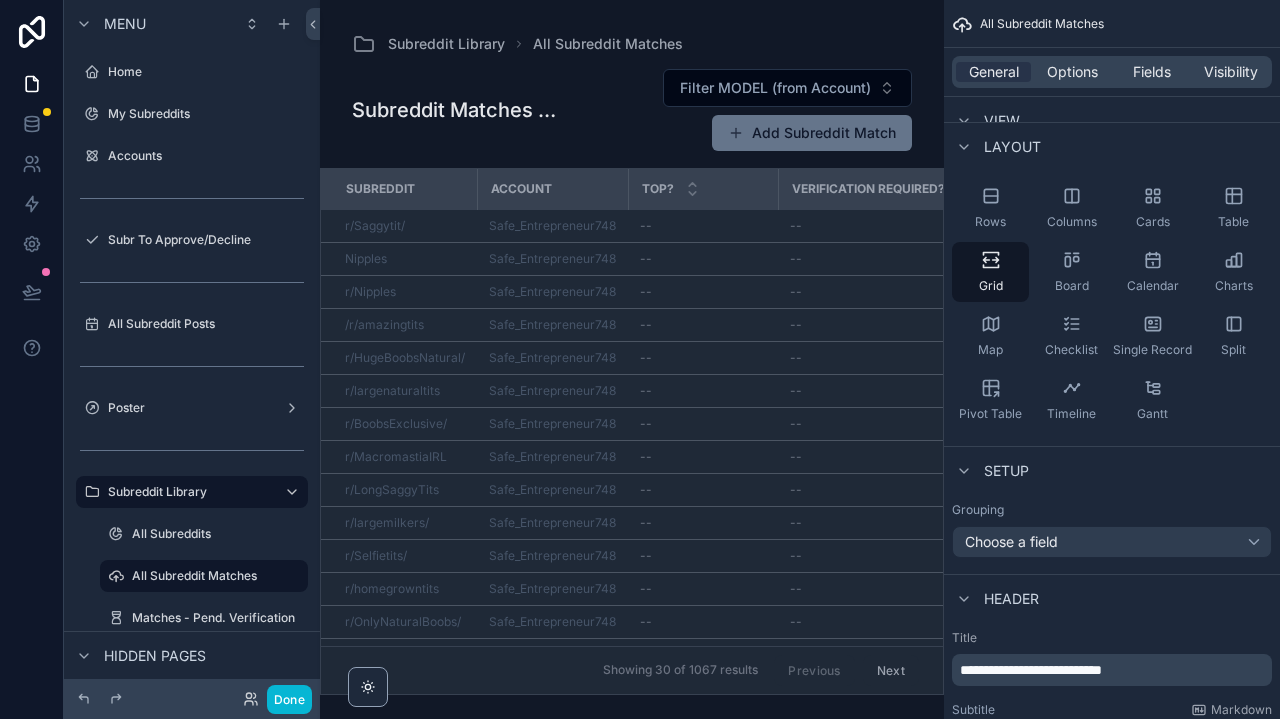 scroll, scrollTop: 0, scrollLeft: 0, axis: both 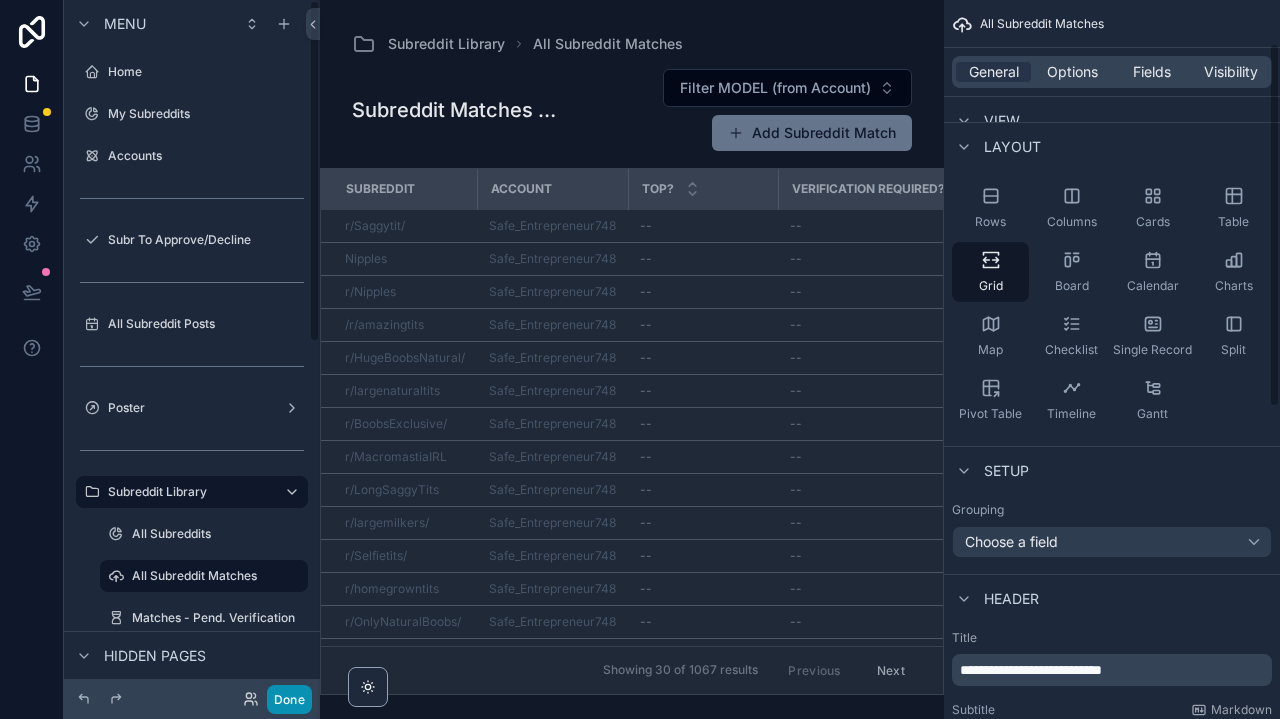 click on "Done" at bounding box center (289, 699) 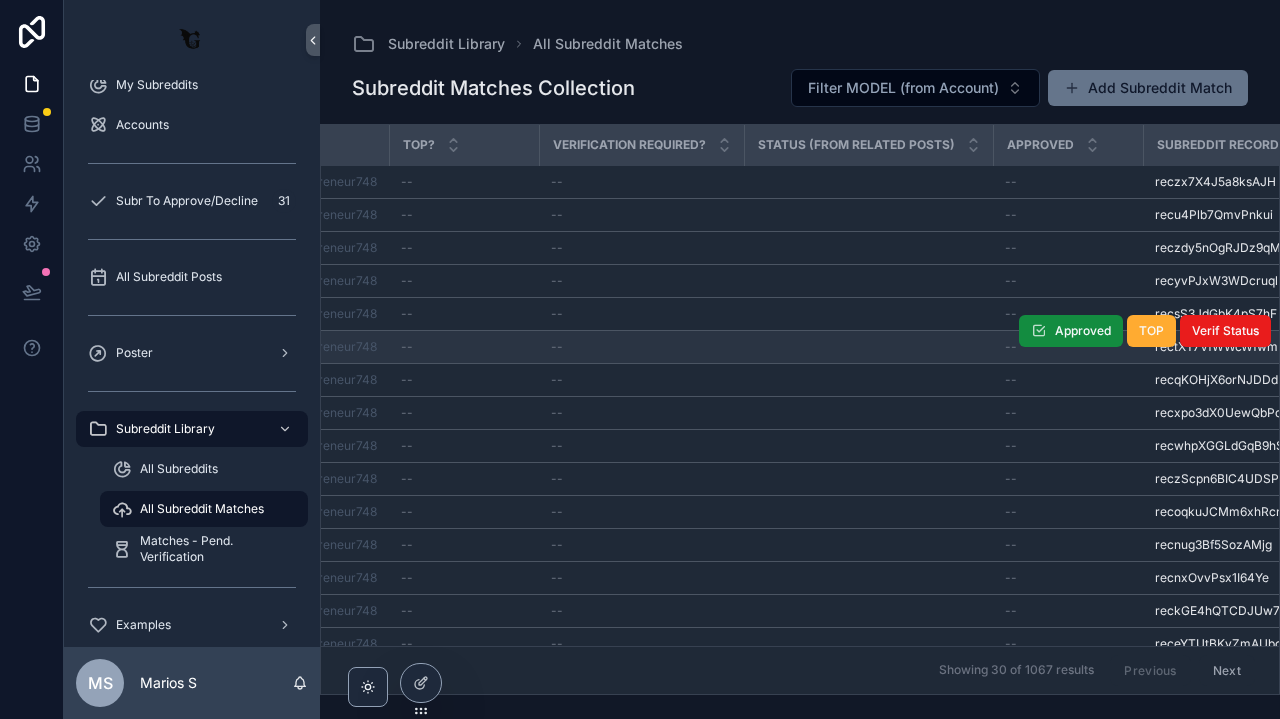 scroll, scrollTop: 2, scrollLeft: 244, axis: both 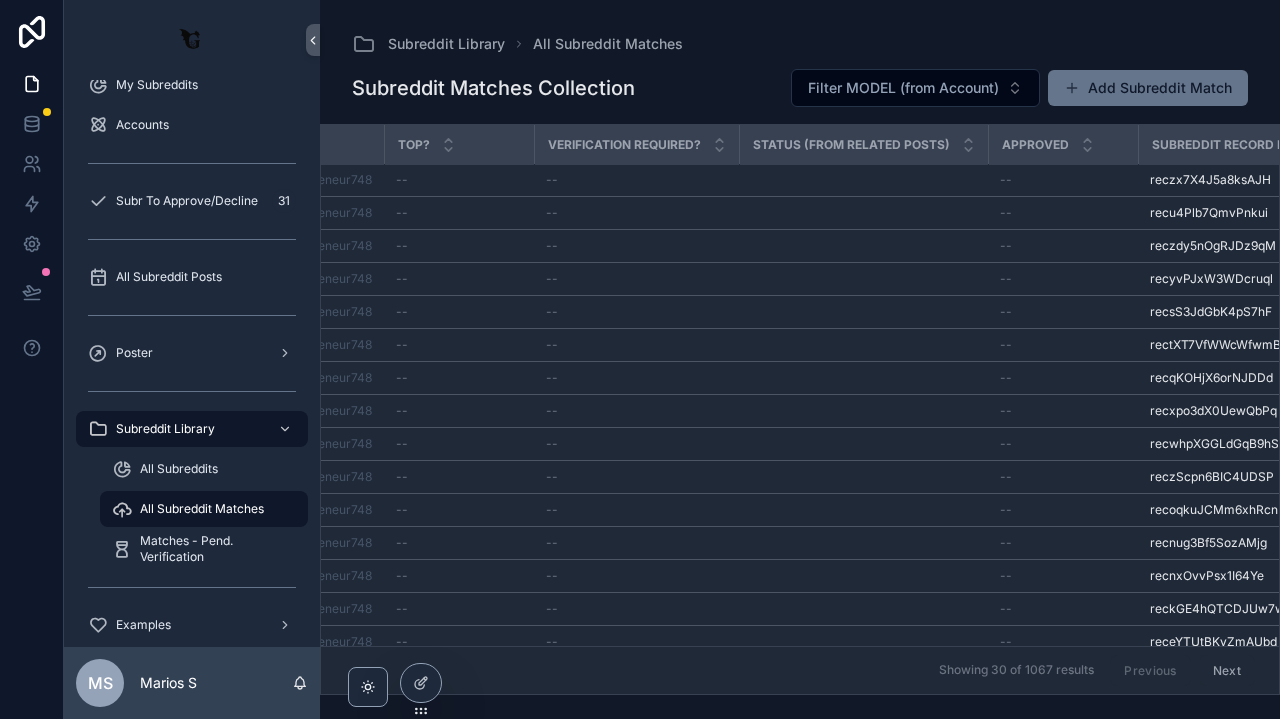 click on "Subreddit Library All Subreddit Matches Subreddit Matches Collection Filter MODEL (from Account) Add Subreddit Match Subreddit Account Top? Verification Required? STATUS (from Related Posts) Approved Subreddit Record Id Total Posts Account Record Id r/Saggytit/ Safe_Entrepreneur748 -- -- -- reczx7X4J5a8ksAJH reczx7X4J5a8ksAJH 0 0 recL3X0QmYRJL3bzG recL3X0QmYRJL3bzG Approved TOP Verif Status Nipples Safe_Entrepreneur748 -- -- -- recu4Plb7QmvPnkui recu4Plb7QmvPnkui 0 0 recL3X0QmYRJL3bzG recL3X0QmYRJL3bzG Approved TOP Verif Status r/Nipples Safe_Entrepreneur748 -- -- -- reczdy5nOgRJDz9qM reczdy5nOgRJDz9qM 0 0 recL3X0QmYRJL3bzG recL3X0QmYRJL3bzG Approved TOP Verif Status /r/amazingtits Safe_Entrepreneur748 -- -- -- recyvPJxW3WDcruql recyvPJxW3WDcruql 0 0 recL3X0QmYRJL3bzG recL3X0QmYRJL3bzG Approved TOP Verif Status r/HugeBoobsNatural/ Safe_Entrepreneur748 -- -- -- recsS3JdGbK4pS7hF recsS3JdGbK4pS7hF 0 0 recL3X0QmYRJL3bzG recL3X0QmYRJL3bzG Approved TOP Verif Status r/largenaturaltits Safe_Entrepreneur748 -- -- --" at bounding box center (800, 347) 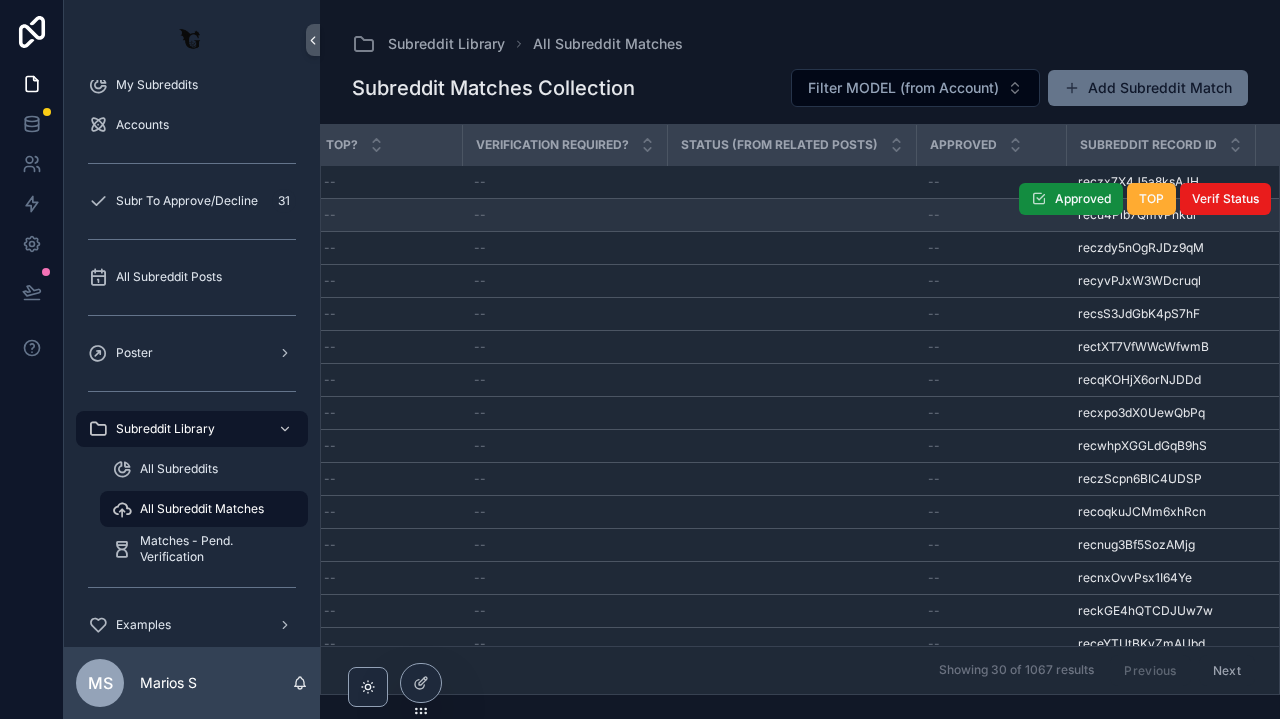 scroll, scrollTop: 0, scrollLeft: 357, axis: horizontal 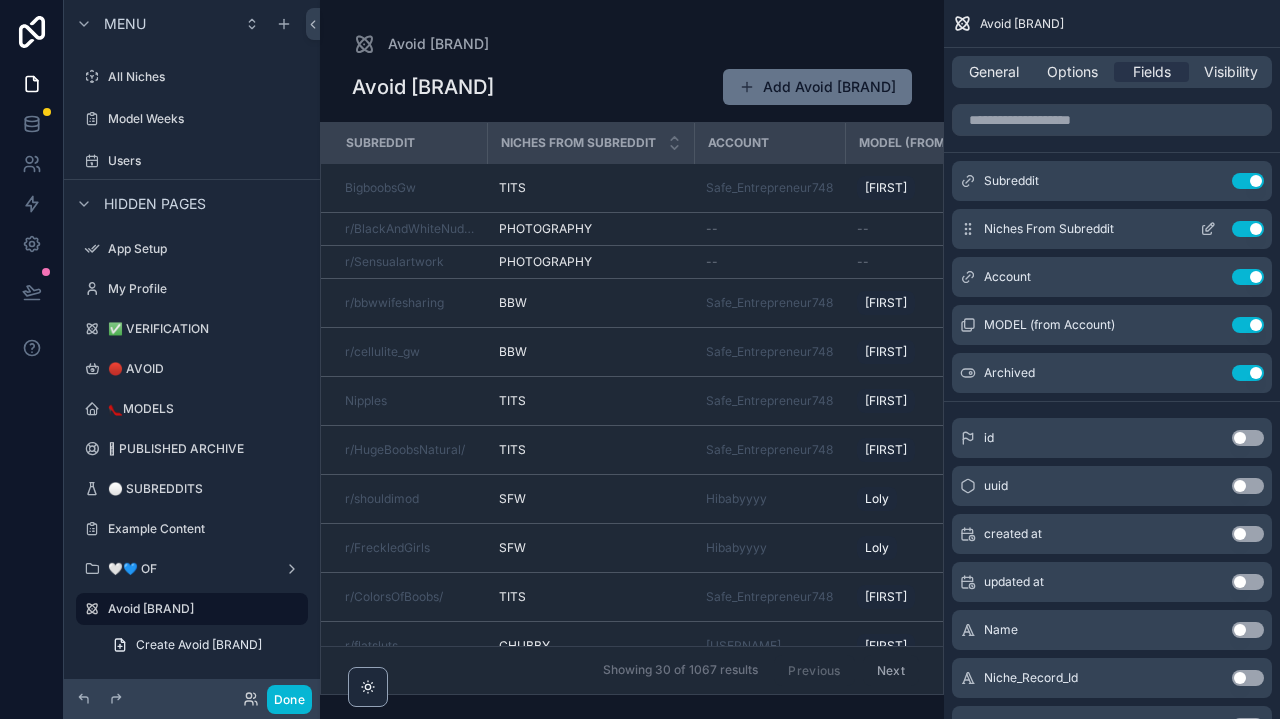 click on "Niches From Subreddit Use setting" at bounding box center (1112, 229) 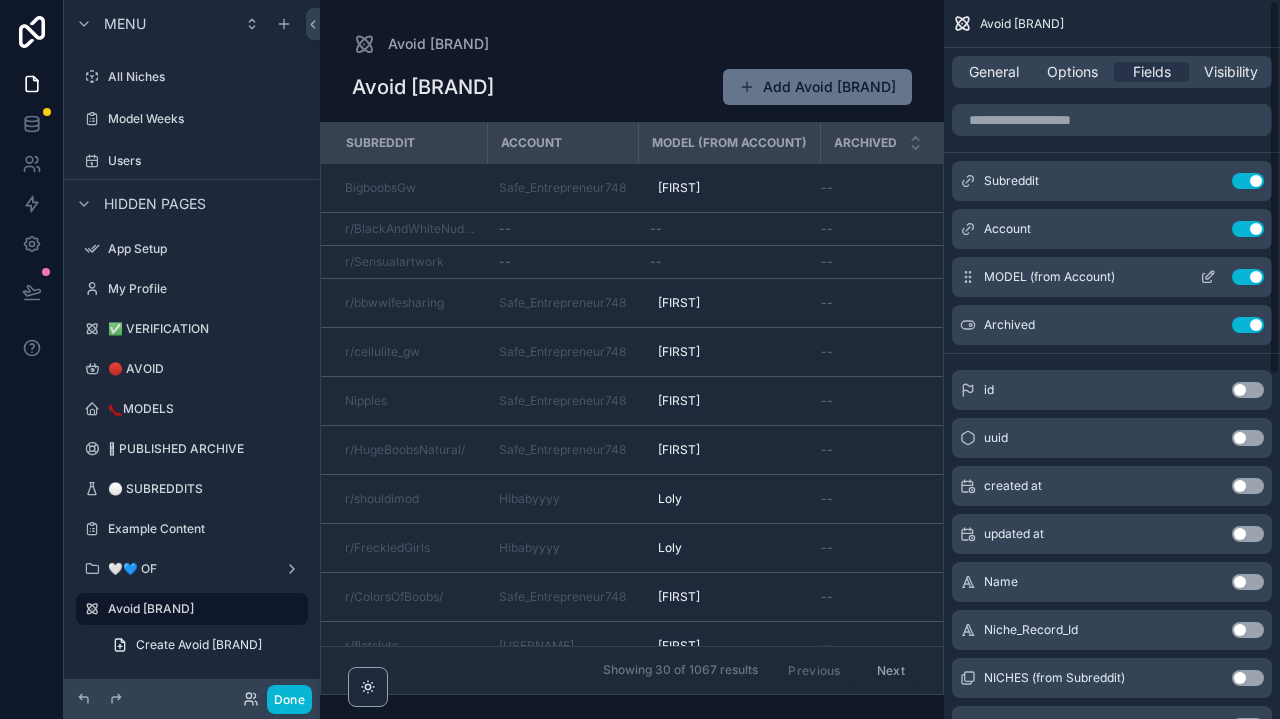 click on "Use setting" at bounding box center [1248, 277] 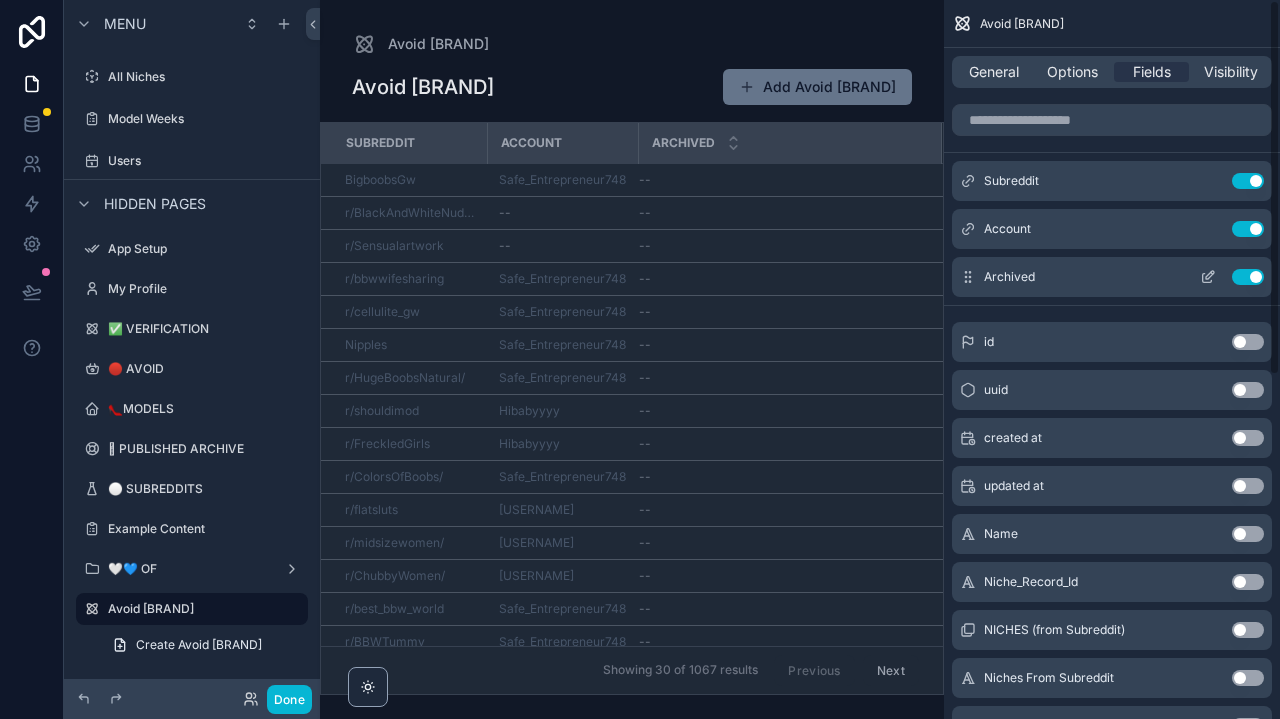 click on "Use setting" at bounding box center [1248, 277] 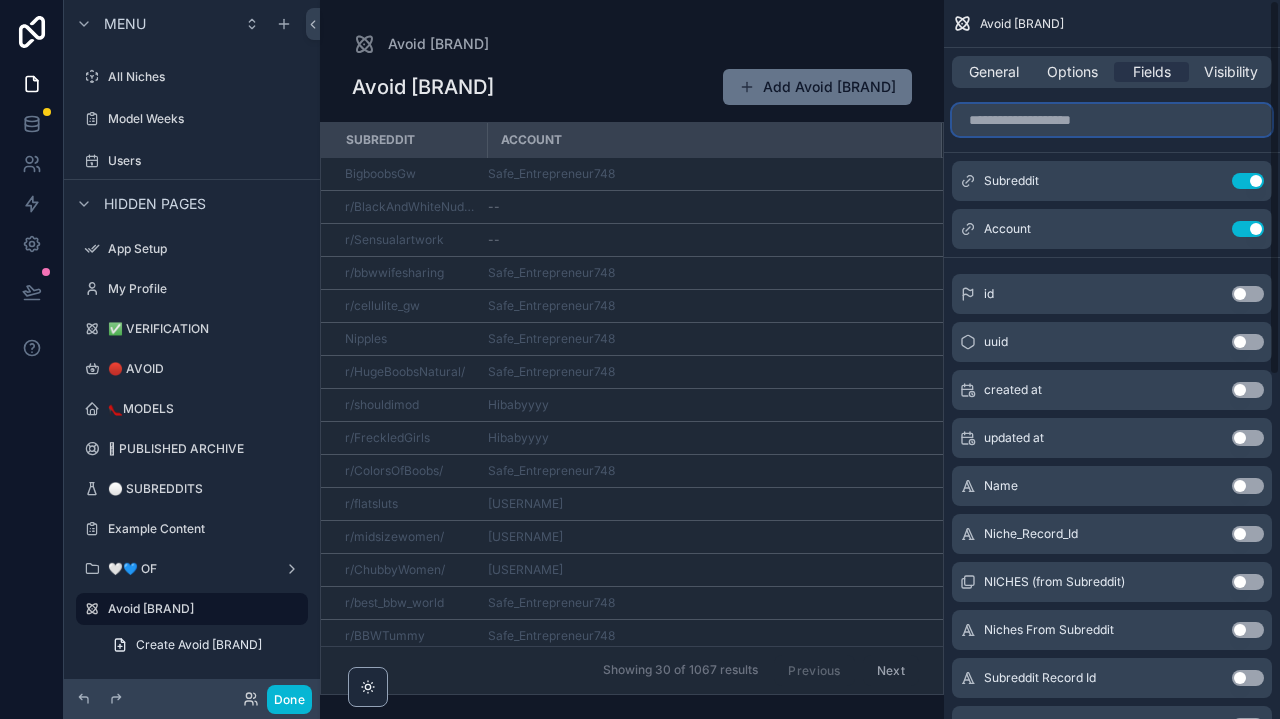 click at bounding box center (1112, 120) 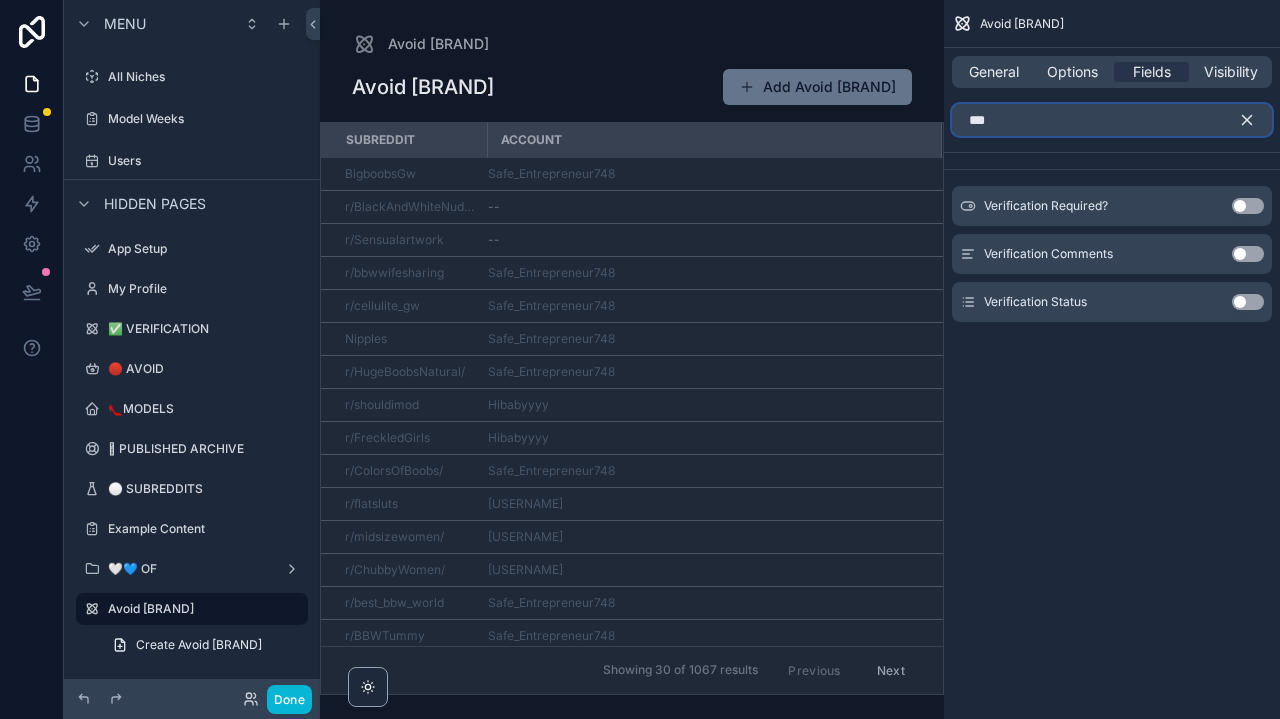type on "***" 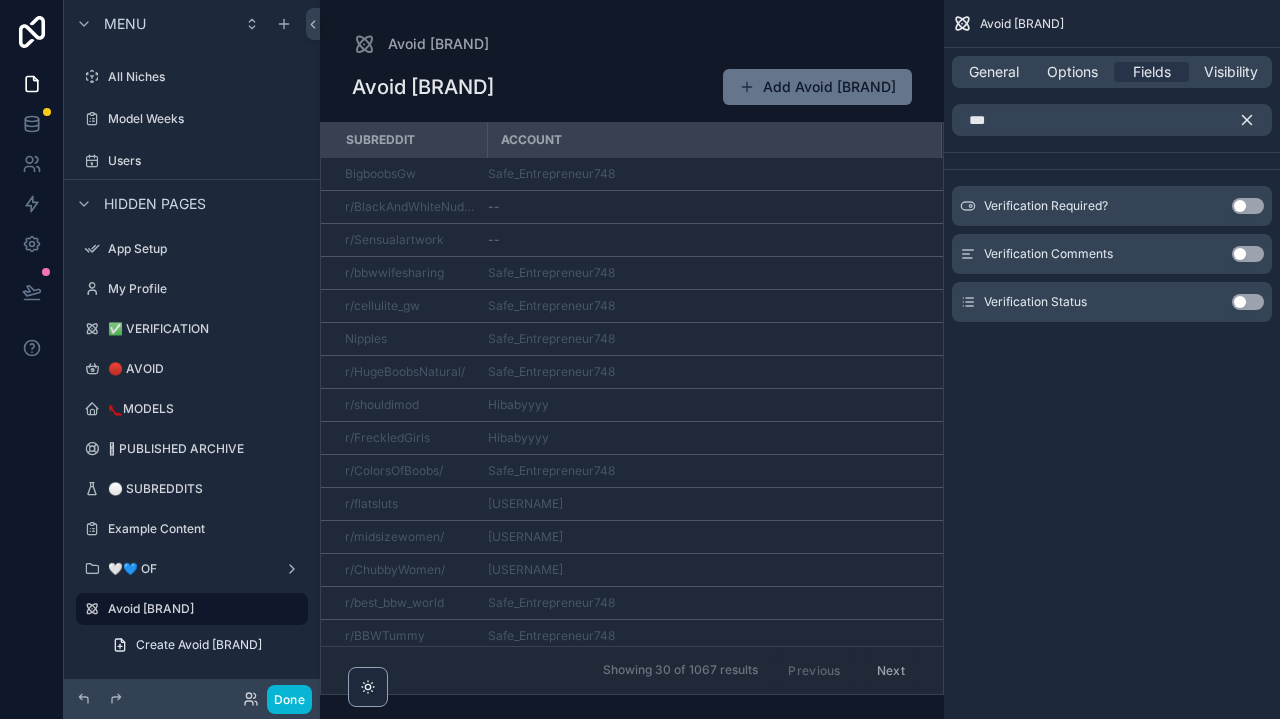 click on "Use setting" at bounding box center (1248, 206) 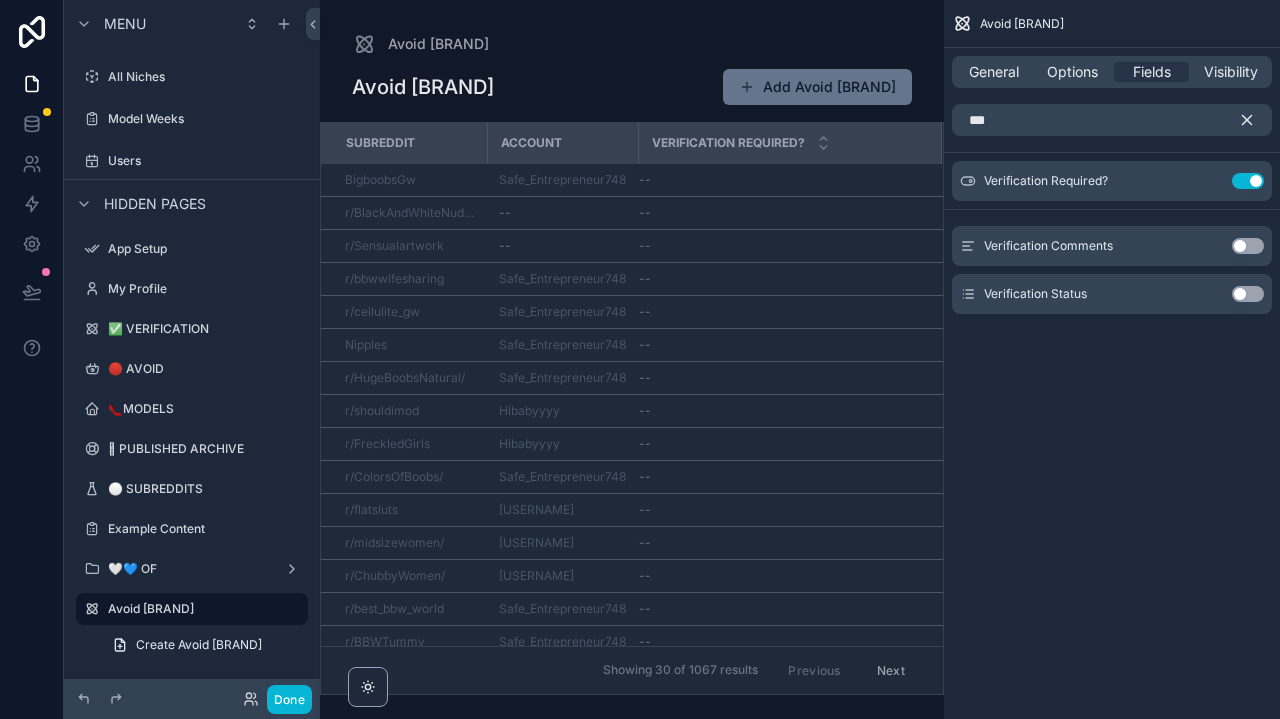 click at bounding box center [1255, 120] 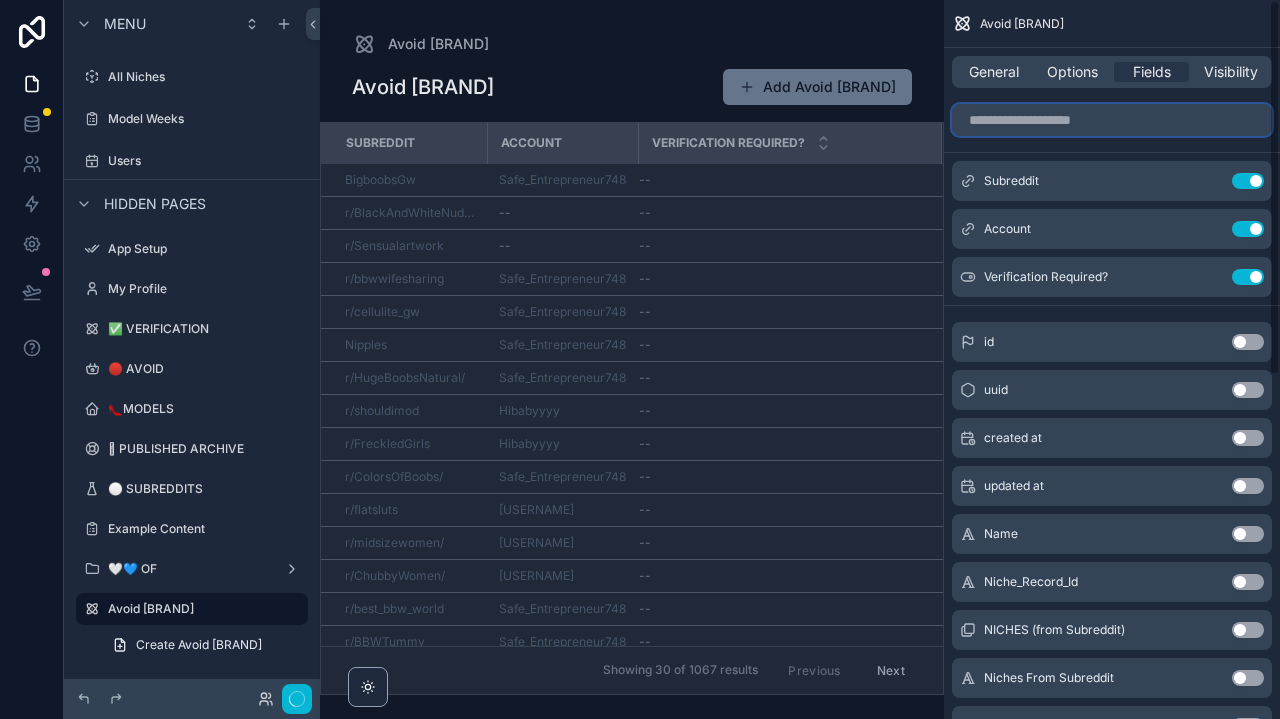 click at bounding box center [1112, 120] 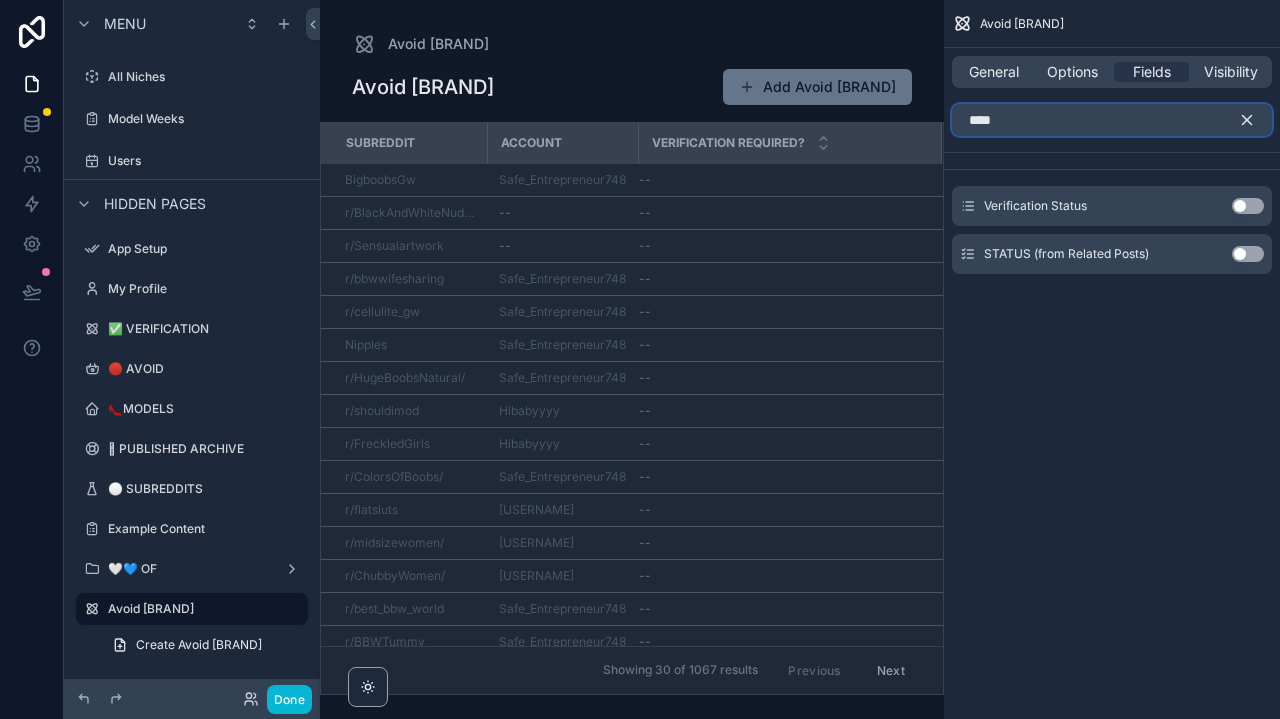 type on "****" 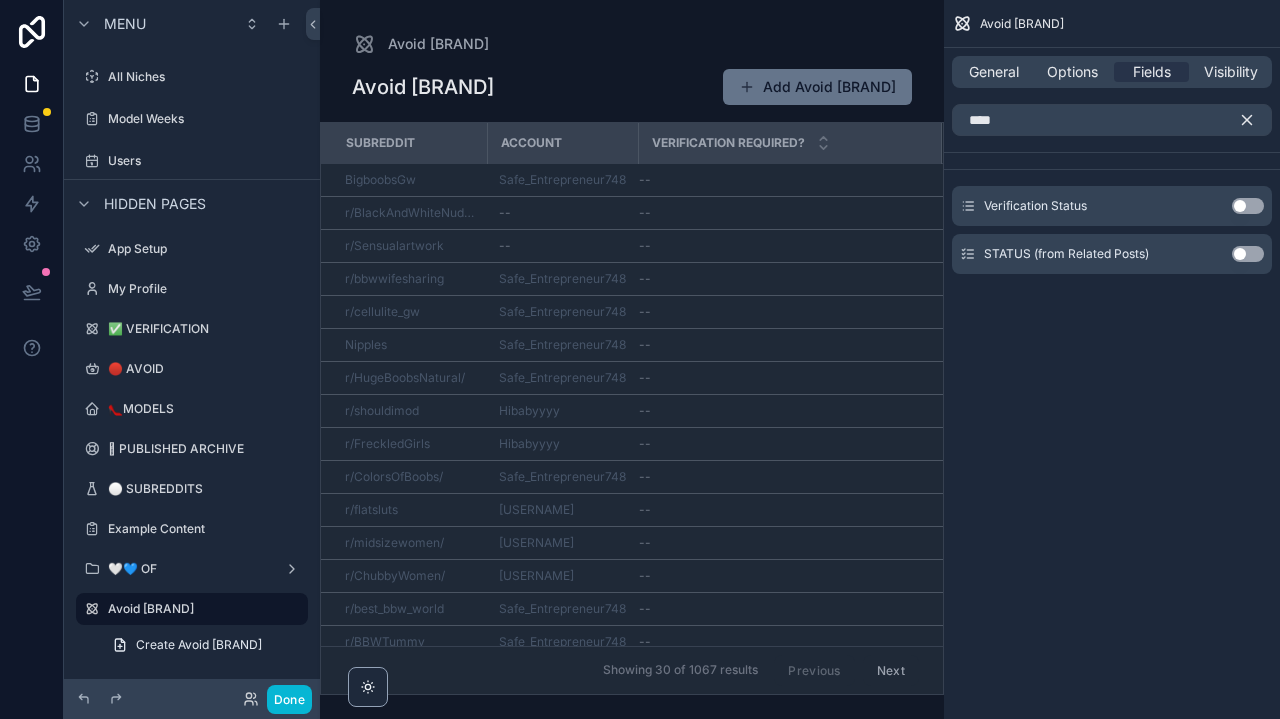 click on "STATUS (from Related Posts) Use setting" at bounding box center (1112, 254) 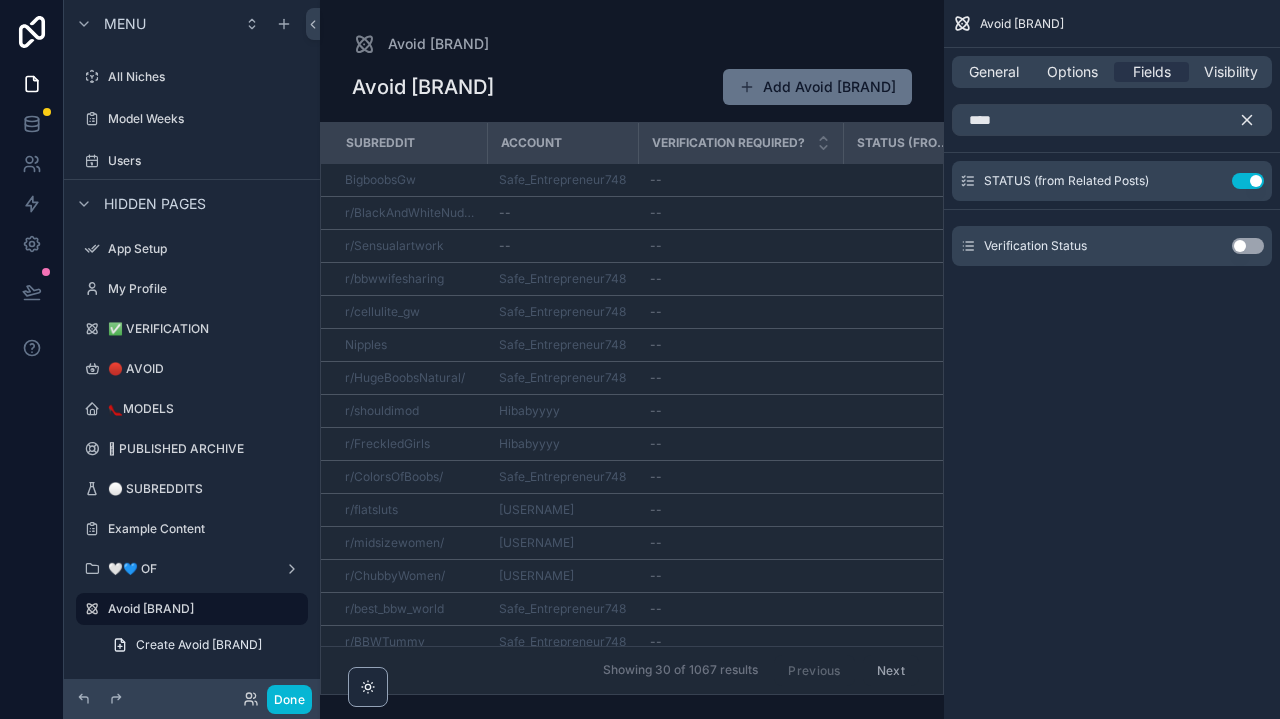 click 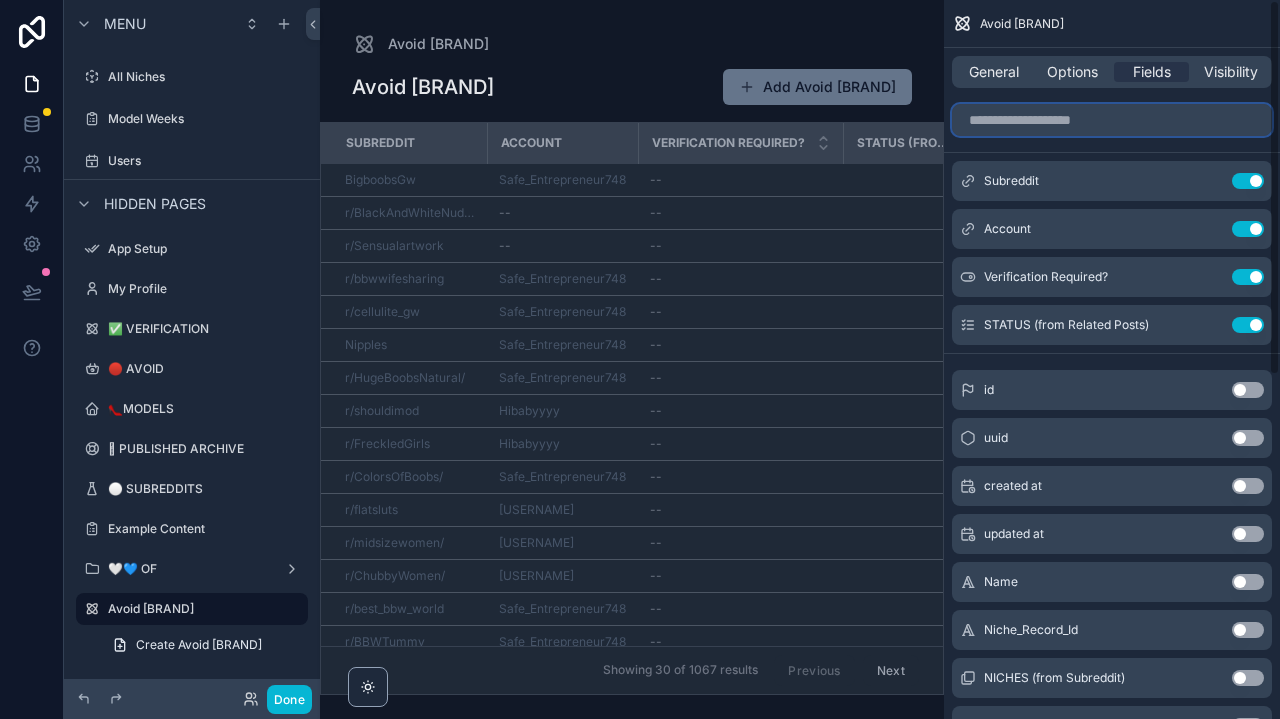 click at bounding box center (1112, 120) 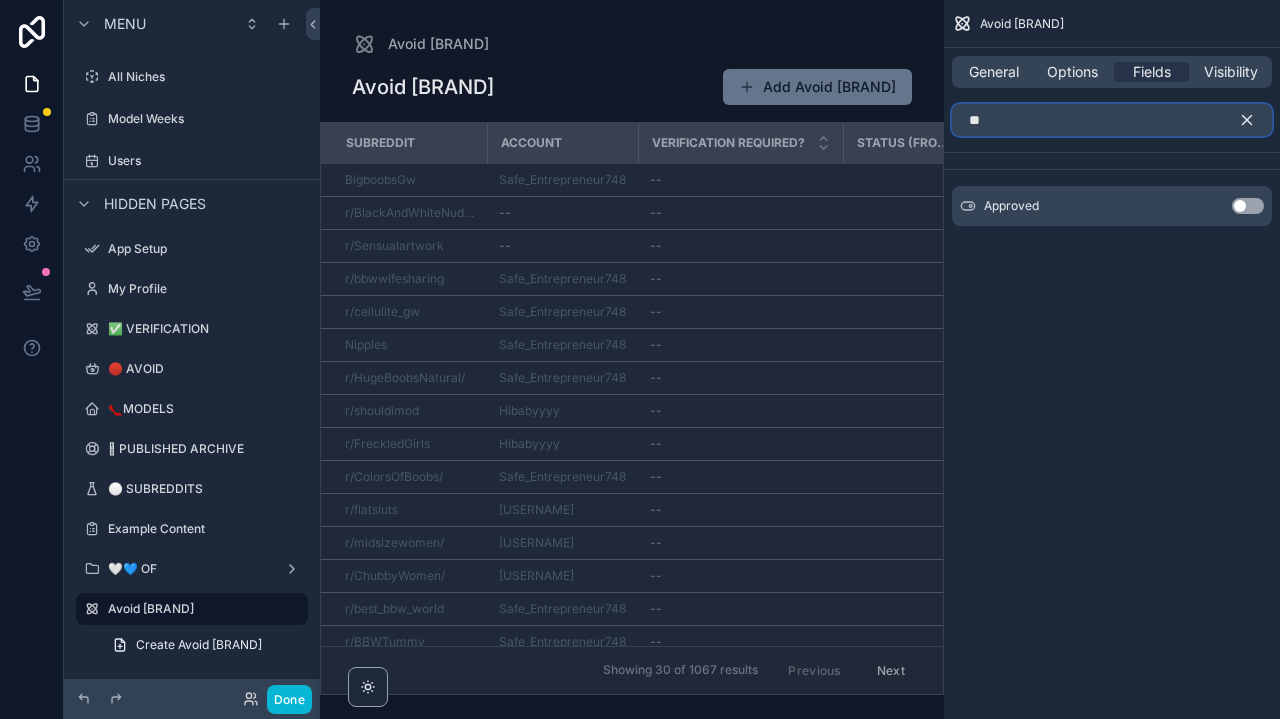 type on "**" 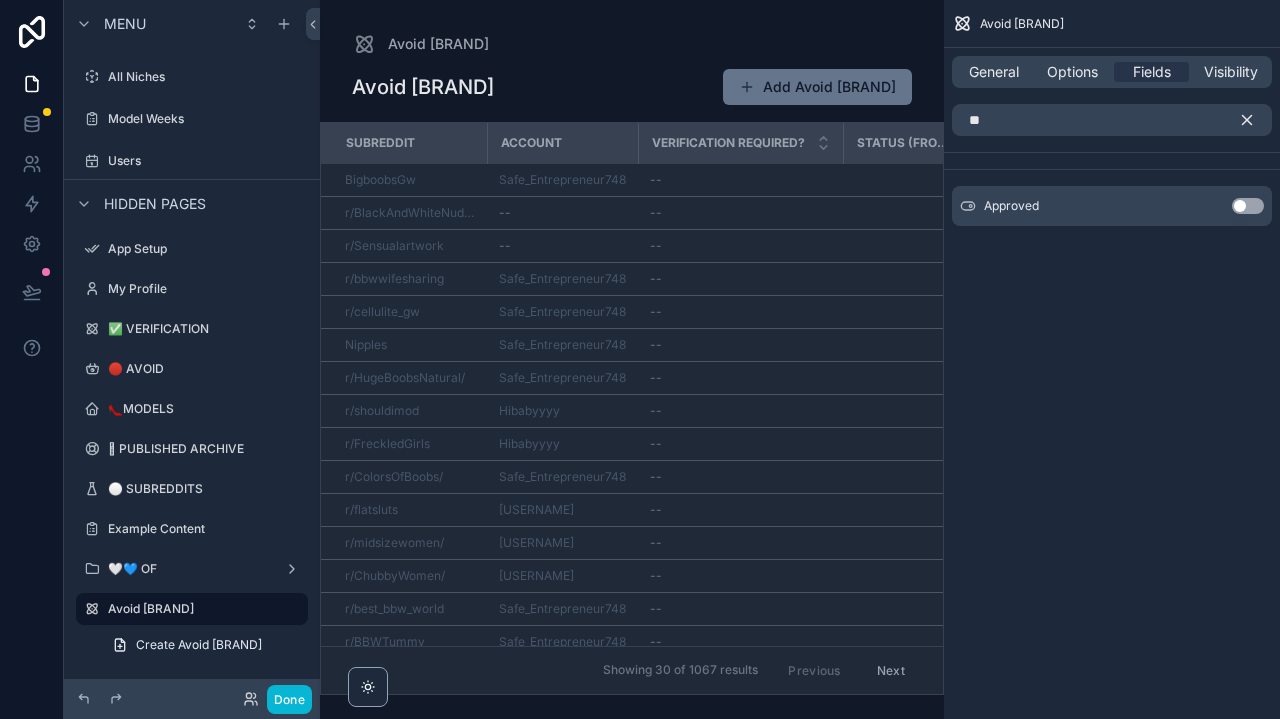 click on "Use setting" at bounding box center (1248, 206) 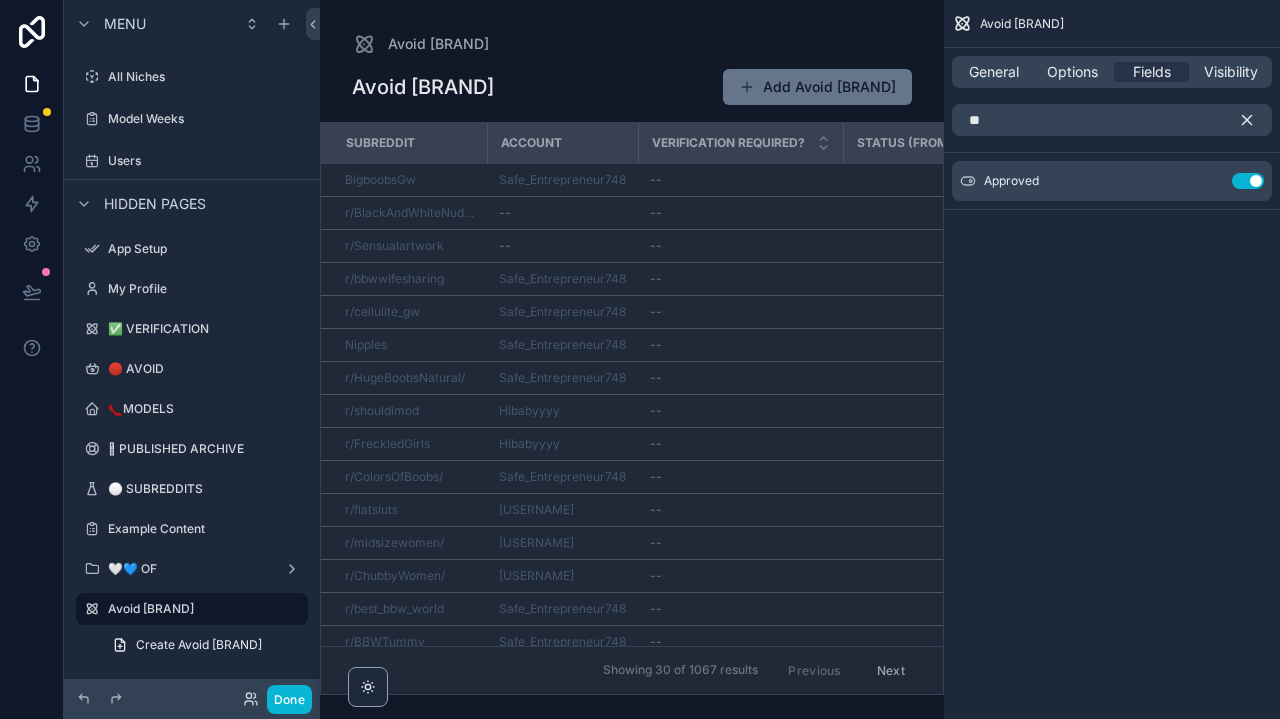 click 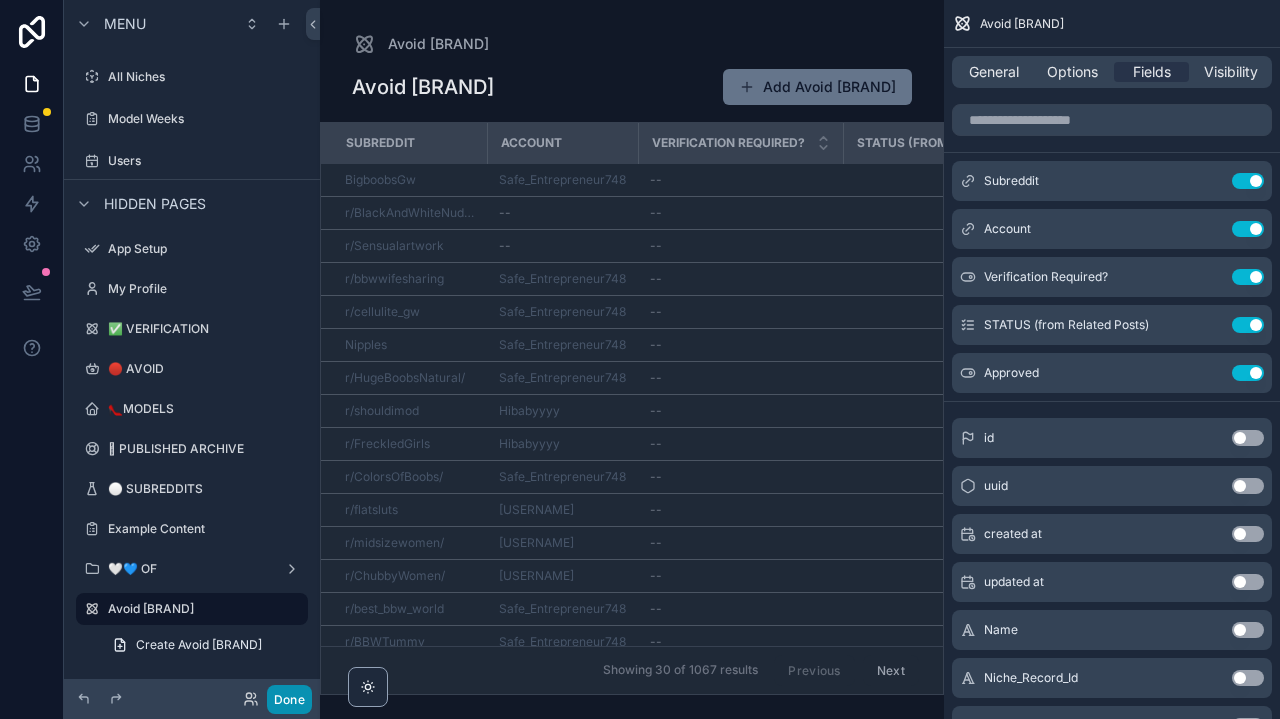 click on "Done" at bounding box center (289, 699) 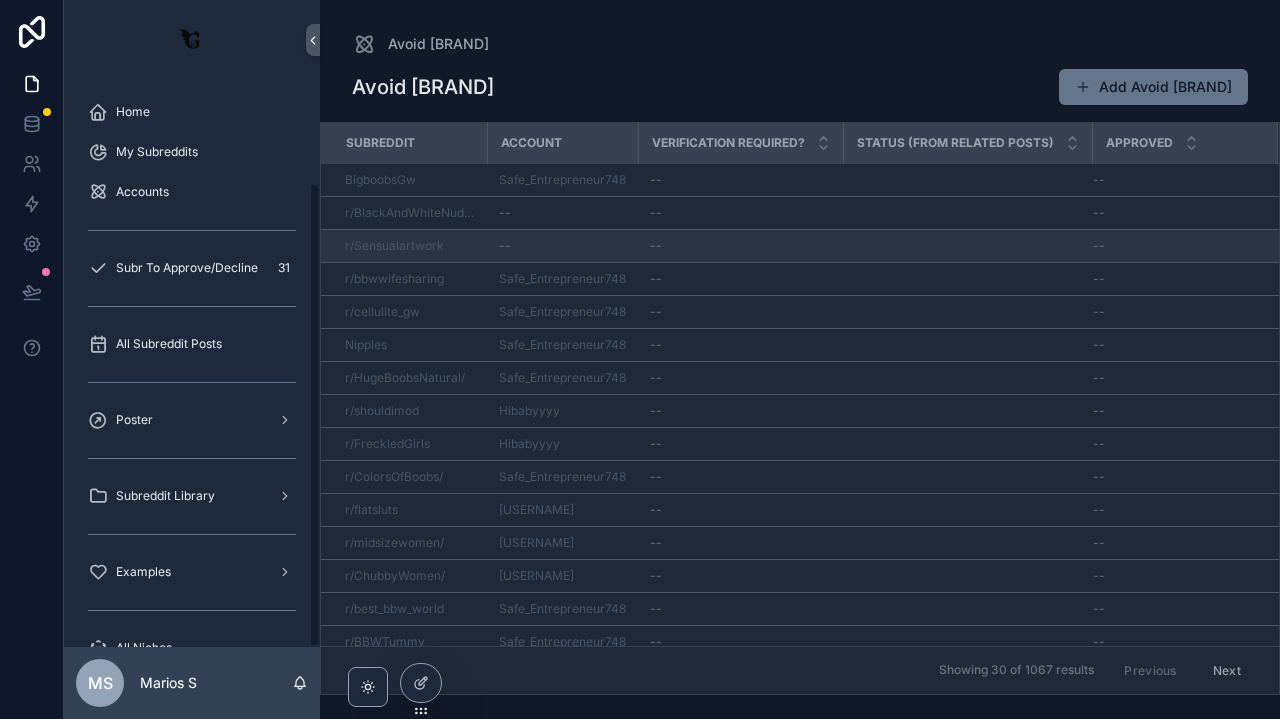 scroll, scrollTop: 125, scrollLeft: 0, axis: vertical 